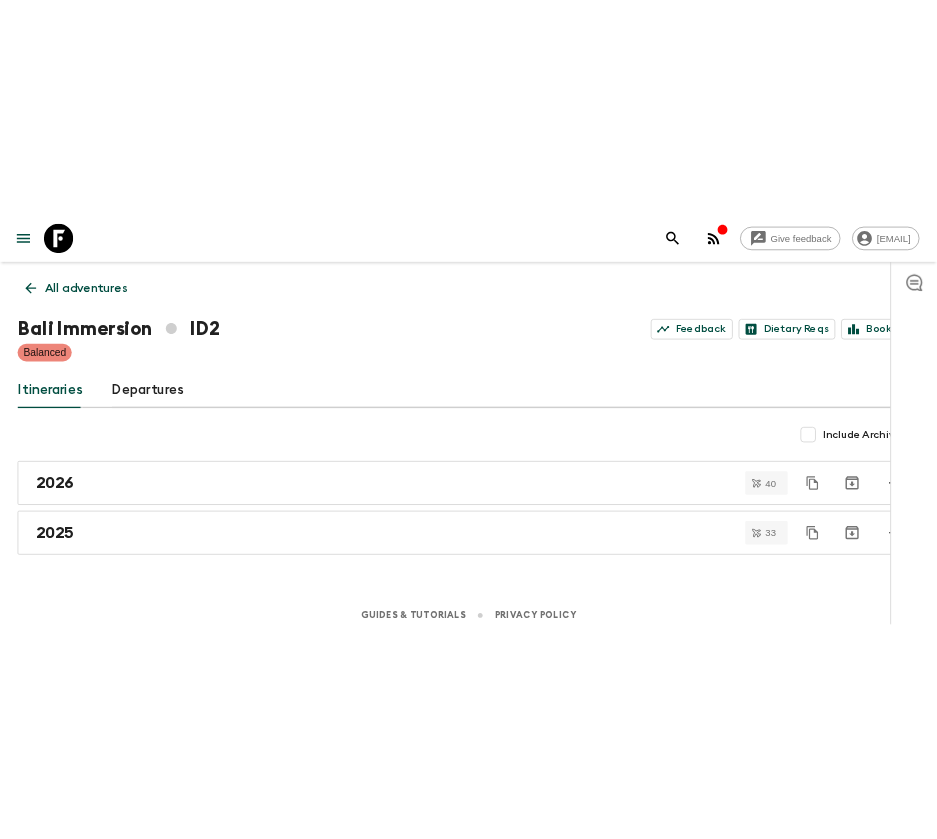 scroll, scrollTop: 0, scrollLeft: 0, axis: both 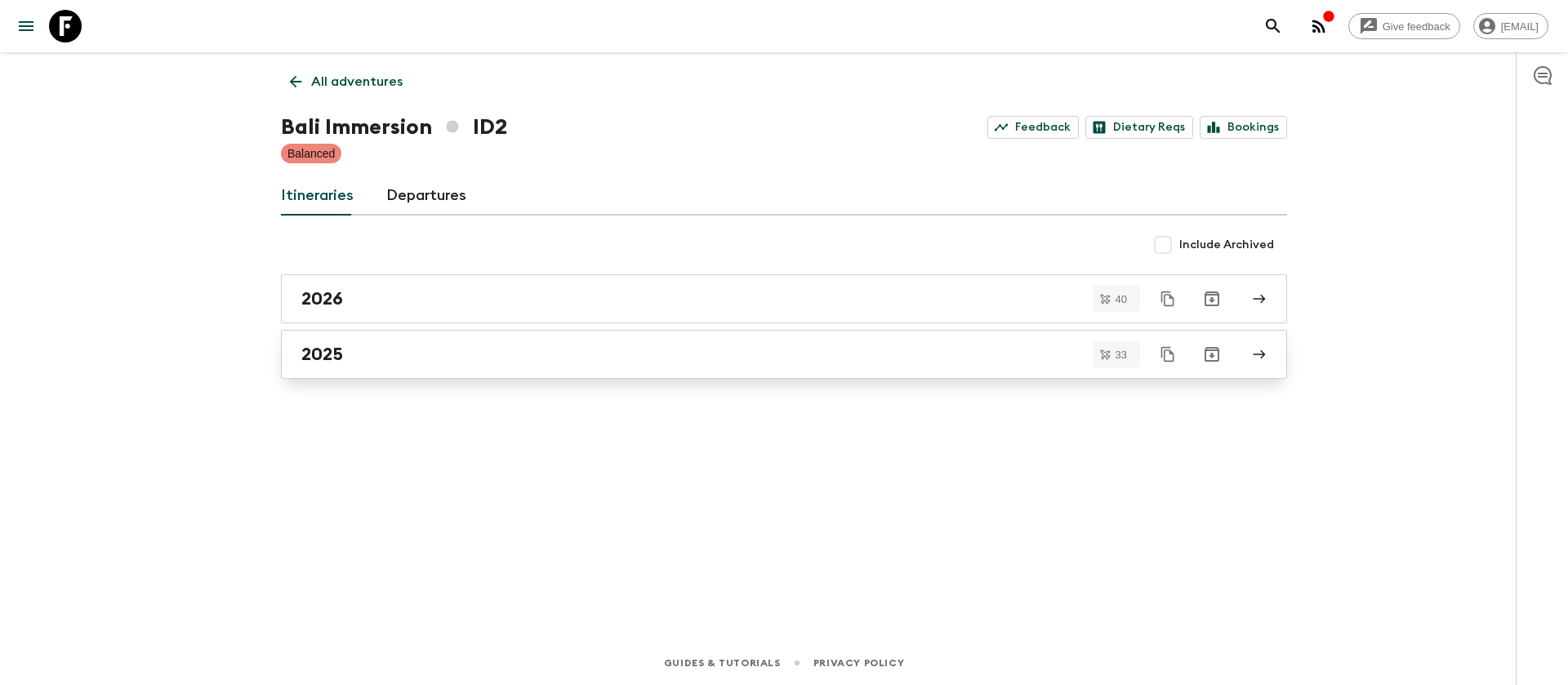 click on "2025" at bounding box center (768, 354) 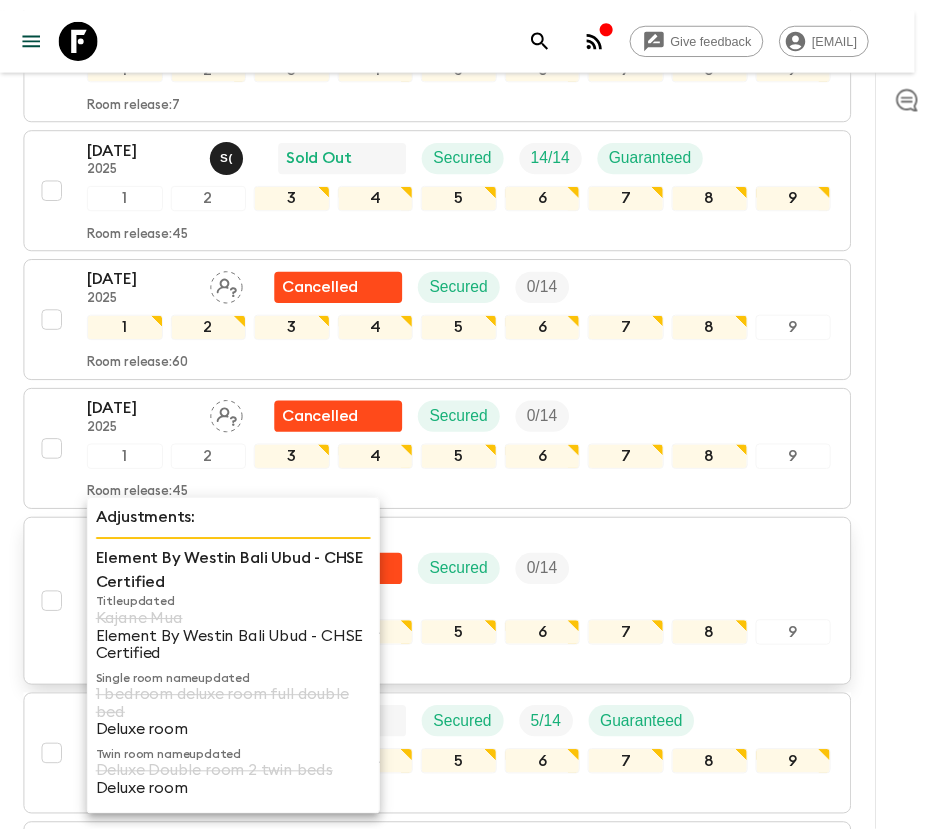 scroll, scrollTop: 750, scrollLeft: 0, axis: vertical 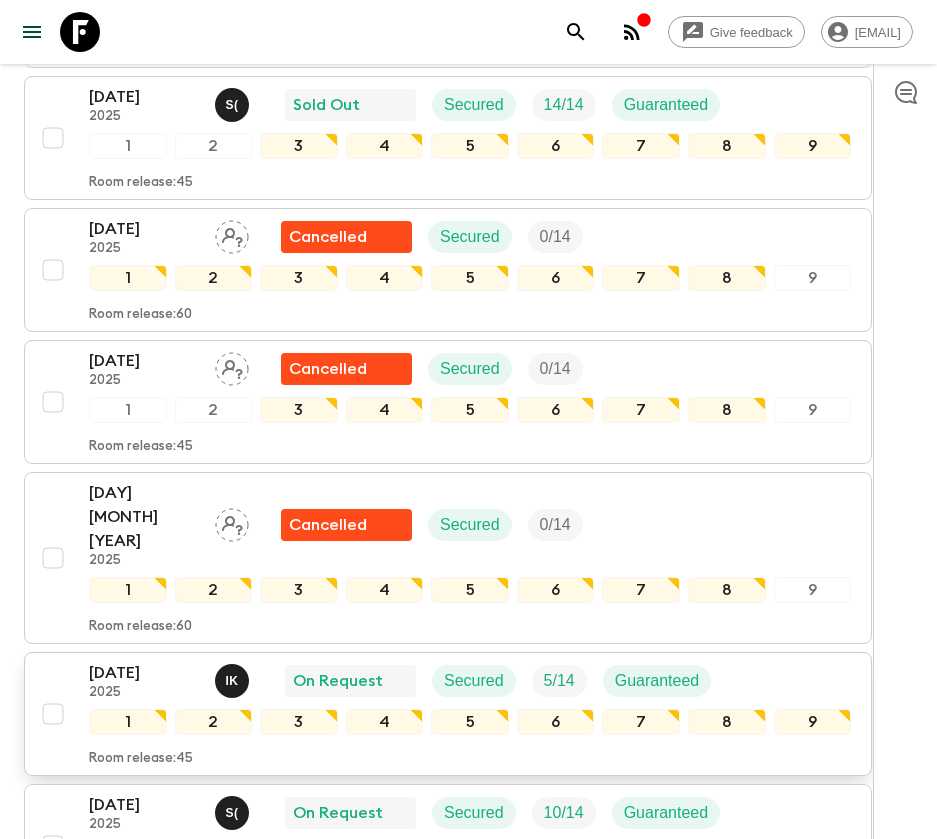 click on "15th [DATE] 2025 I K On Request Secured 5 / 14 Guaranteed 1 2 3 4 5 6 7 8 9 Room release:  45" at bounding box center [442, 714] 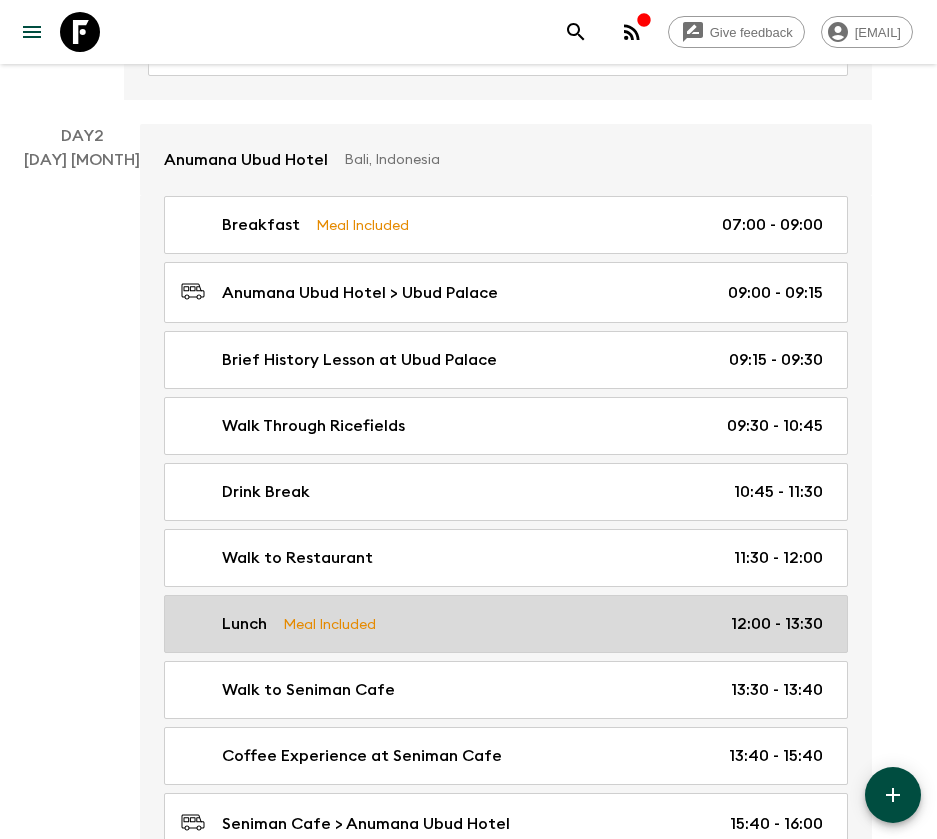 scroll, scrollTop: 600, scrollLeft: 0, axis: vertical 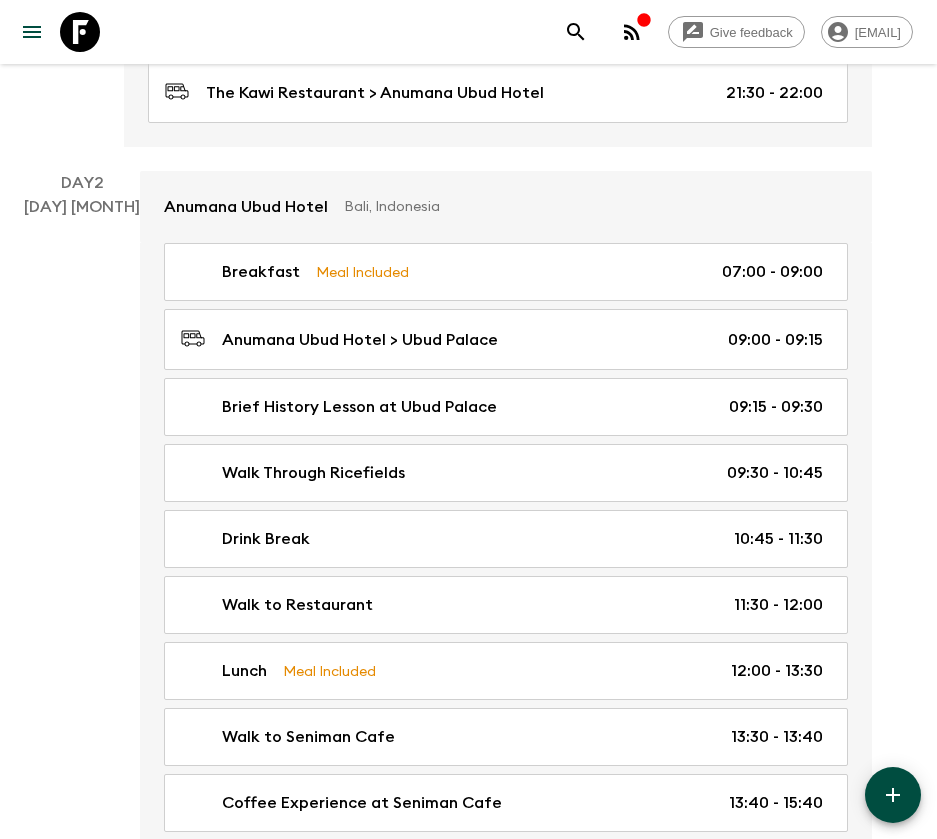 click on "Brief History Lesson at Ubud Palace 09:15 - 09:30" at bounding box center [506, 407] 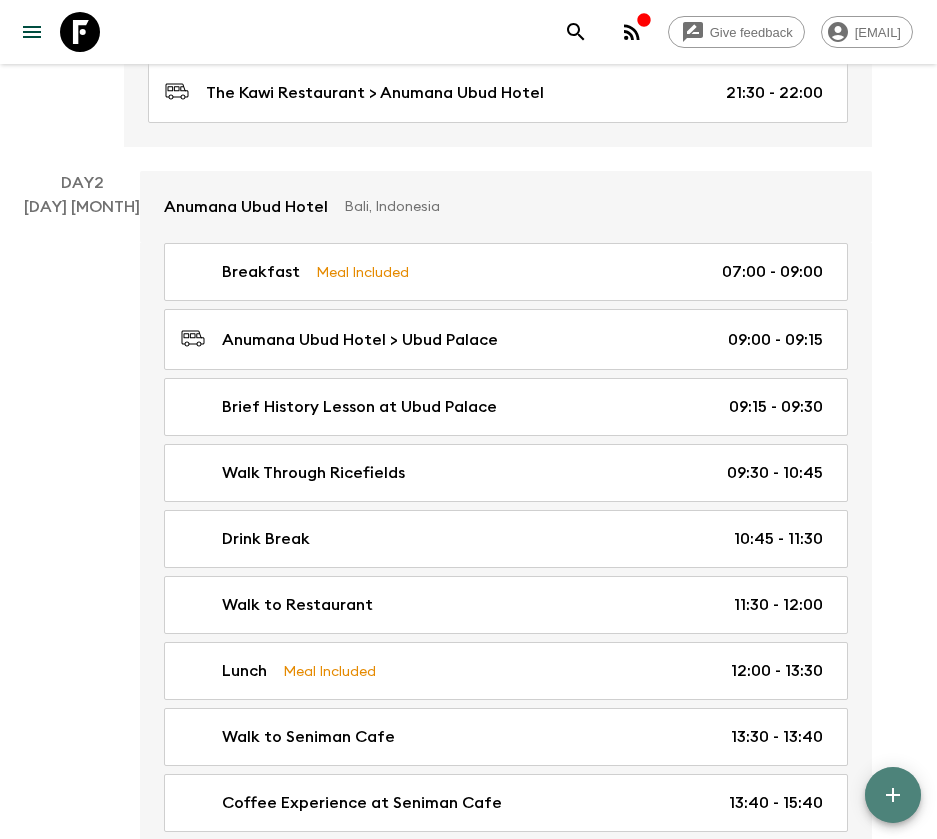 click 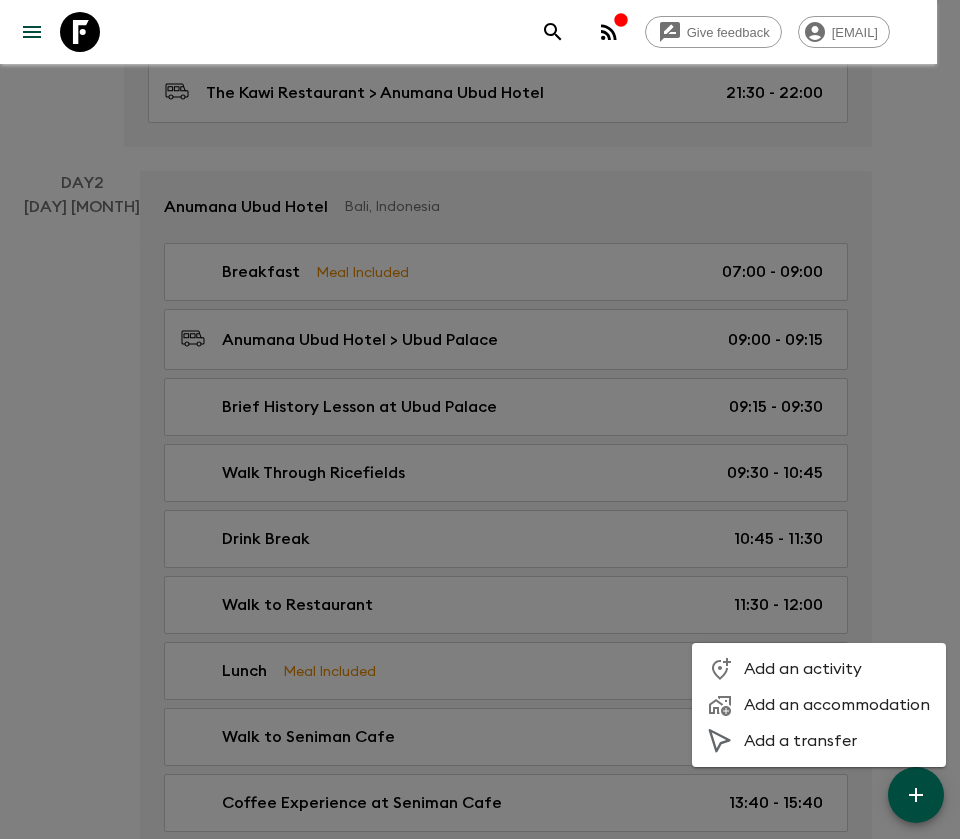 click at bounding box center [480, 419] 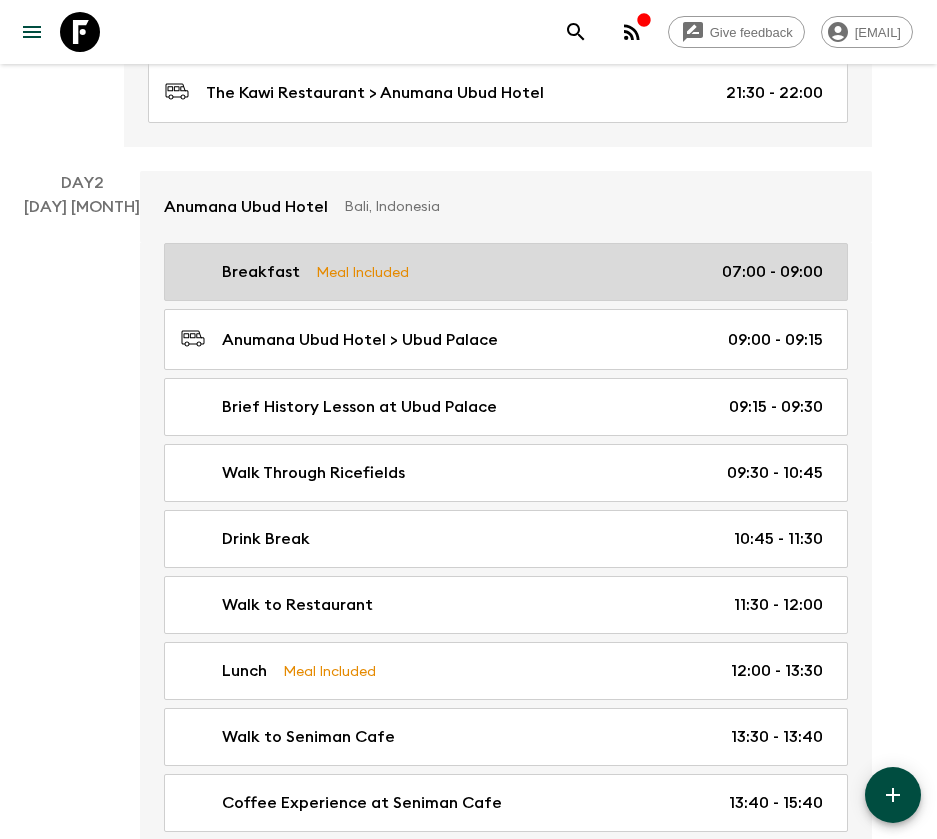click on "Breakfast Meal Included [TIME] - [TIME]" at bounding box center (502, 272) 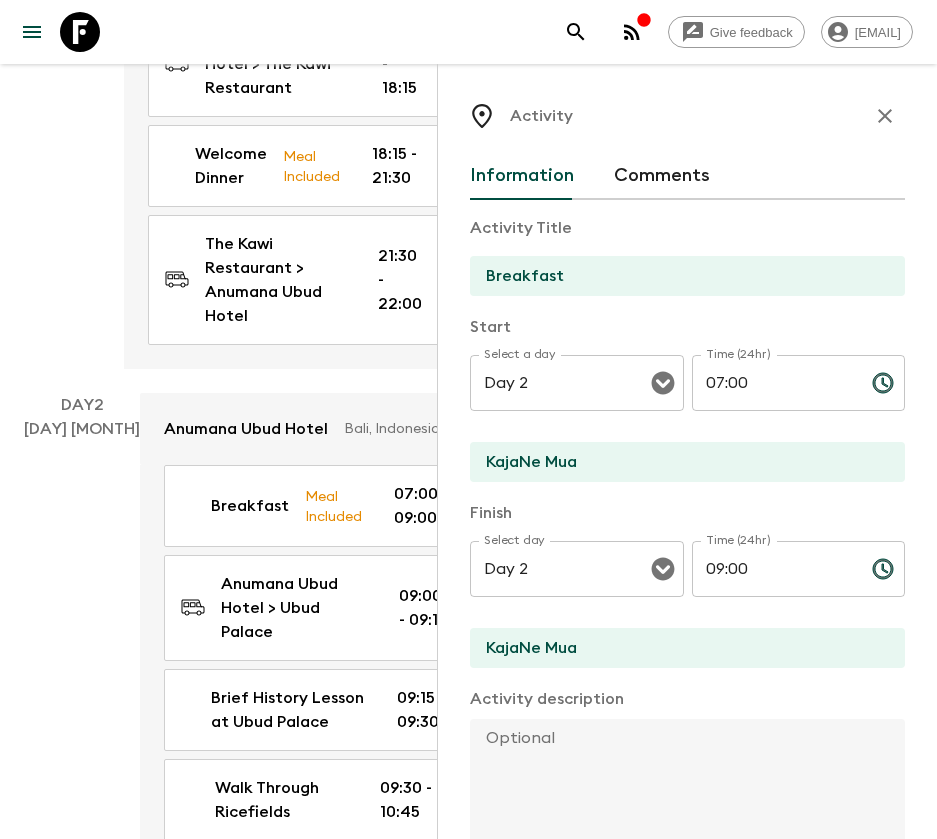 click on "09:00" at bounding box center (774, 569) 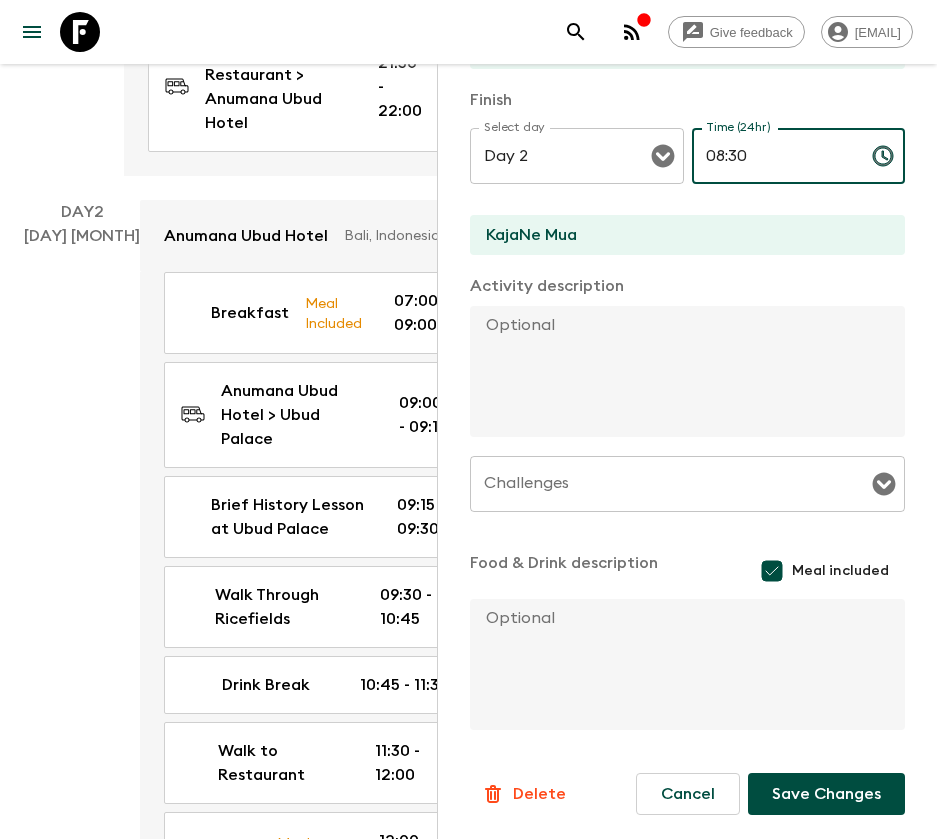 scroll, scrollTop: 900, scrollLeft: 0, axis: vertical 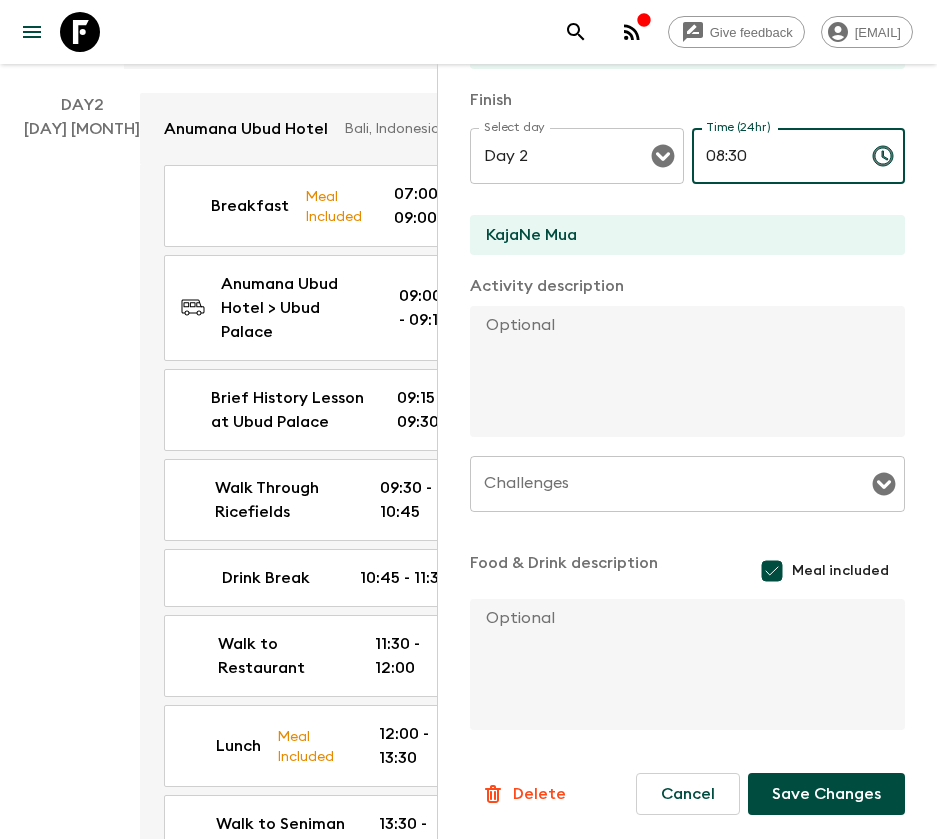 type on "08:30" 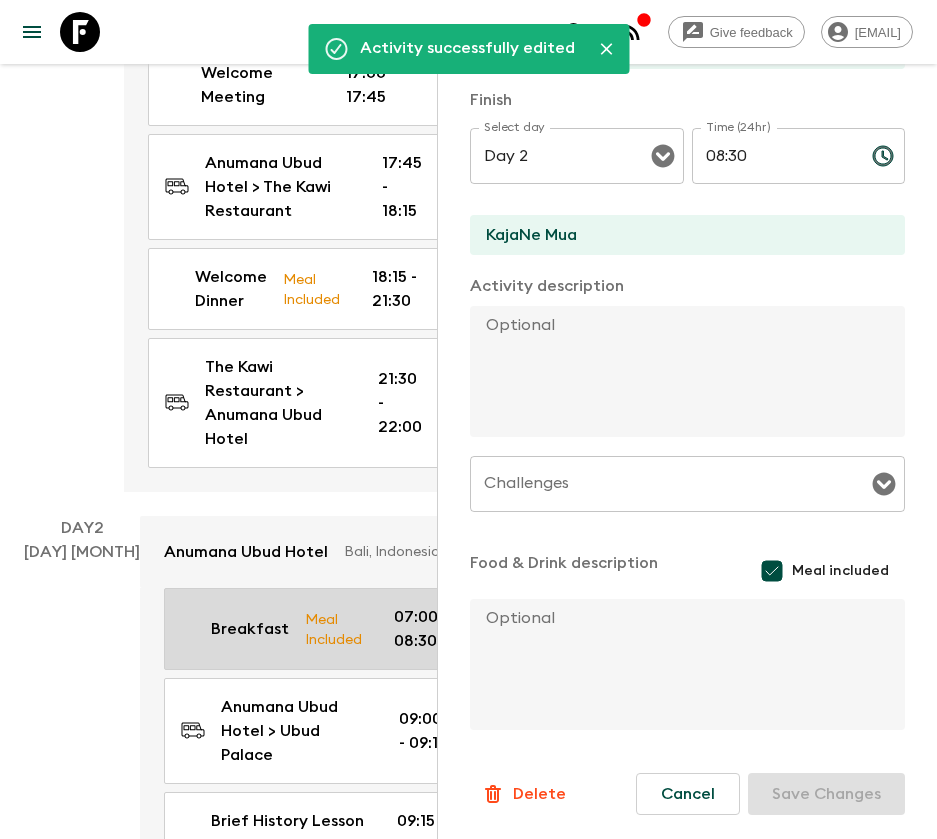 scroll, scrollTop: 750, scrollLeft: 0, axis: vertical 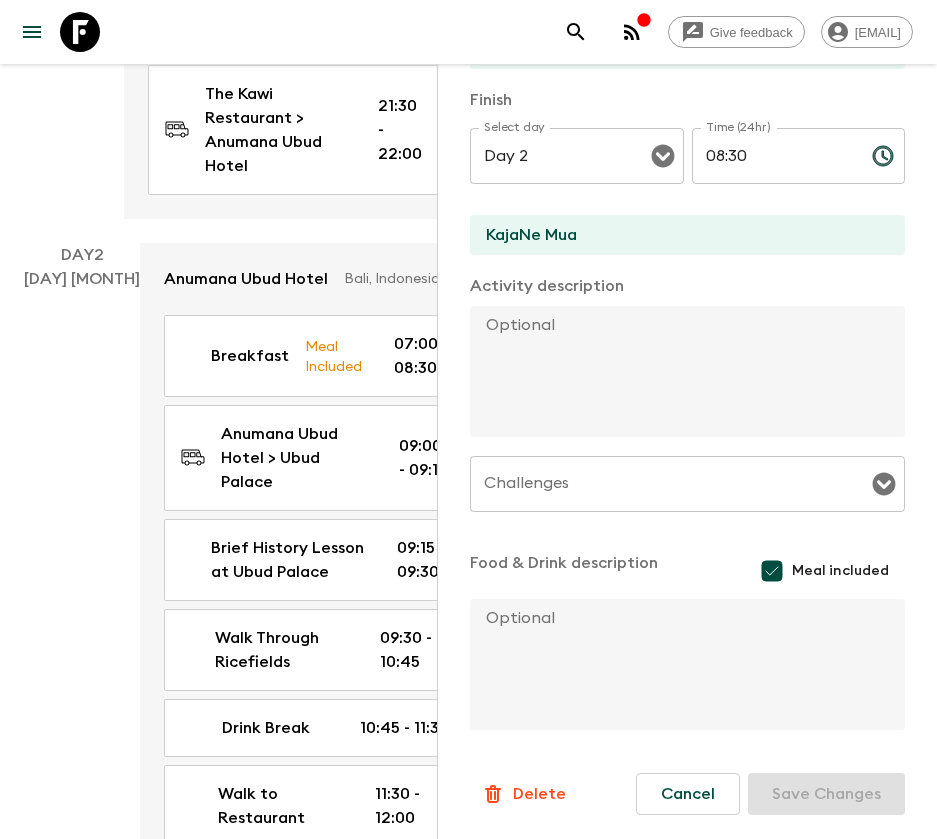 click on "[DAY] [MONTH]" at bounding box center (82, 761) 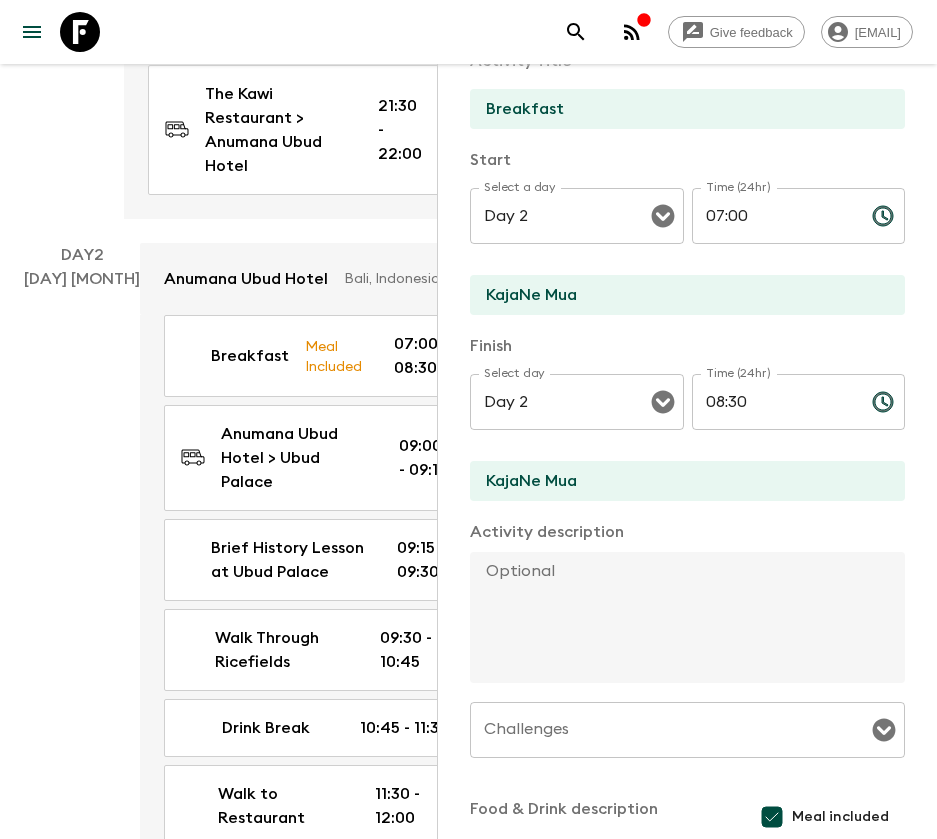 scroll, scrollTop: 0, scrollLeft: 0, axis: both 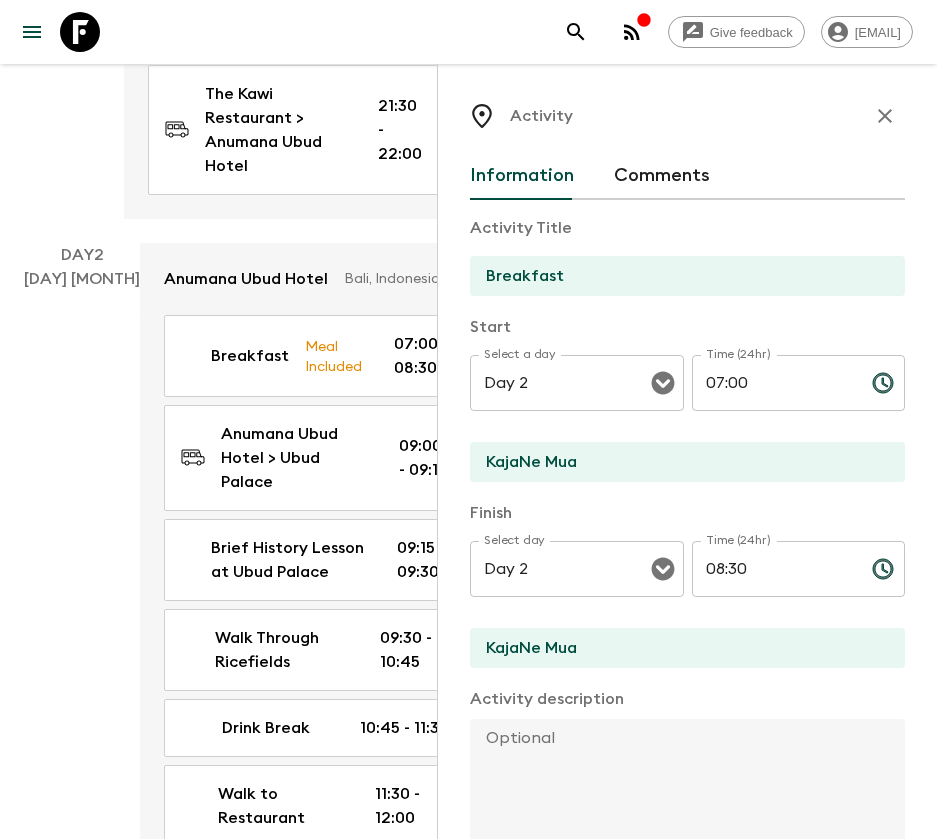 click on "Activity Information Comments Activity Title Breakfast   Start Select a day Day 2 Select a day ​ Time (24hr) 07:00 Time (24hr) ​ KajaNe Mua   Finish Select day Day 2 Select day ​ Time (24hr) 08:30 Time (24hr) ​ KajaNe Mua   Activity description x   Challenges Challenges ​ Food & Drink description Meal included x   Delete Cancel Save Changes" at bounding box center (687, 690) 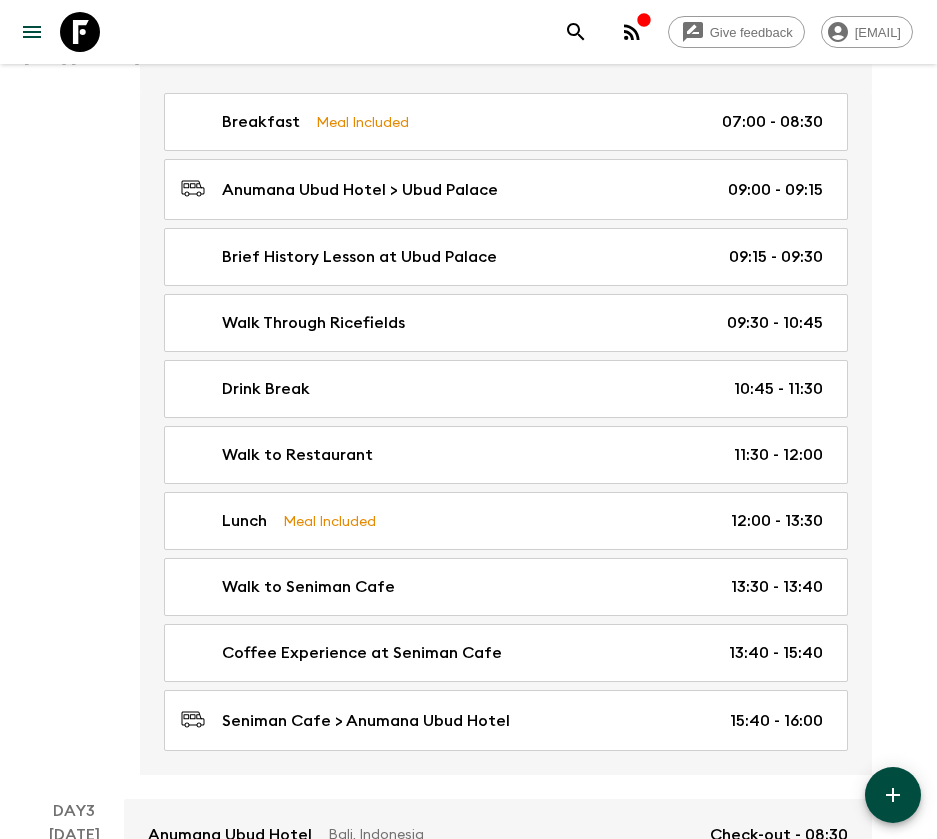scroll, scrollTop: 600, scrollLeft: 0, axis: vertical 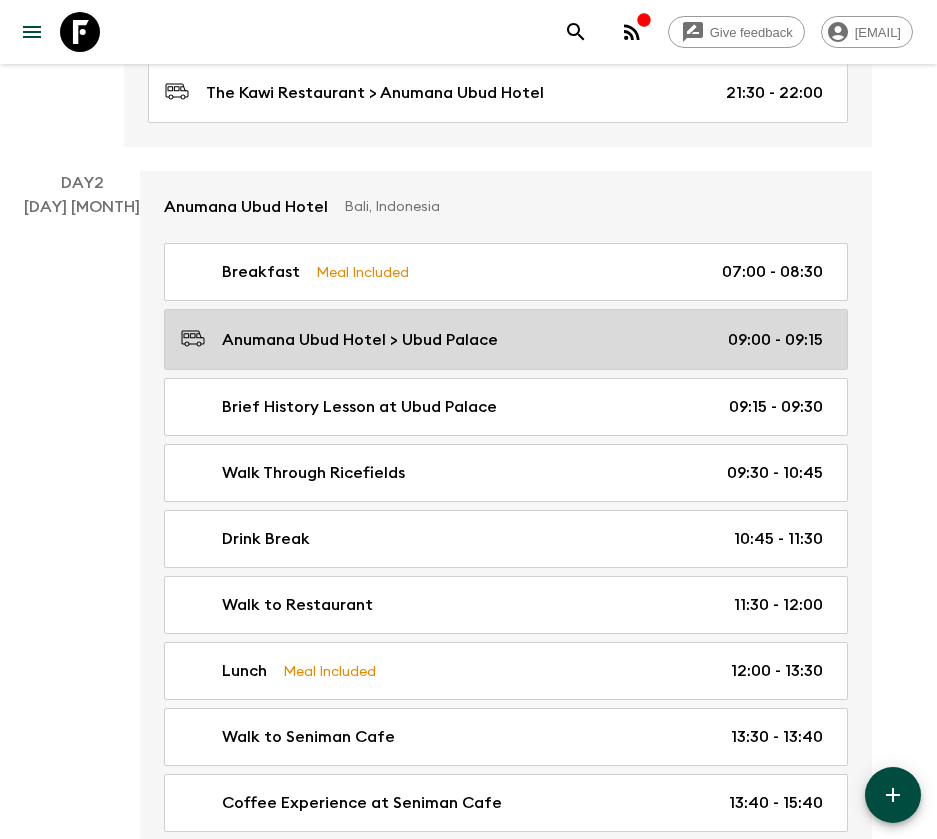 click on "Anumana Ubud Hotel > Ubud Palace" at bounding box center [360, 340] 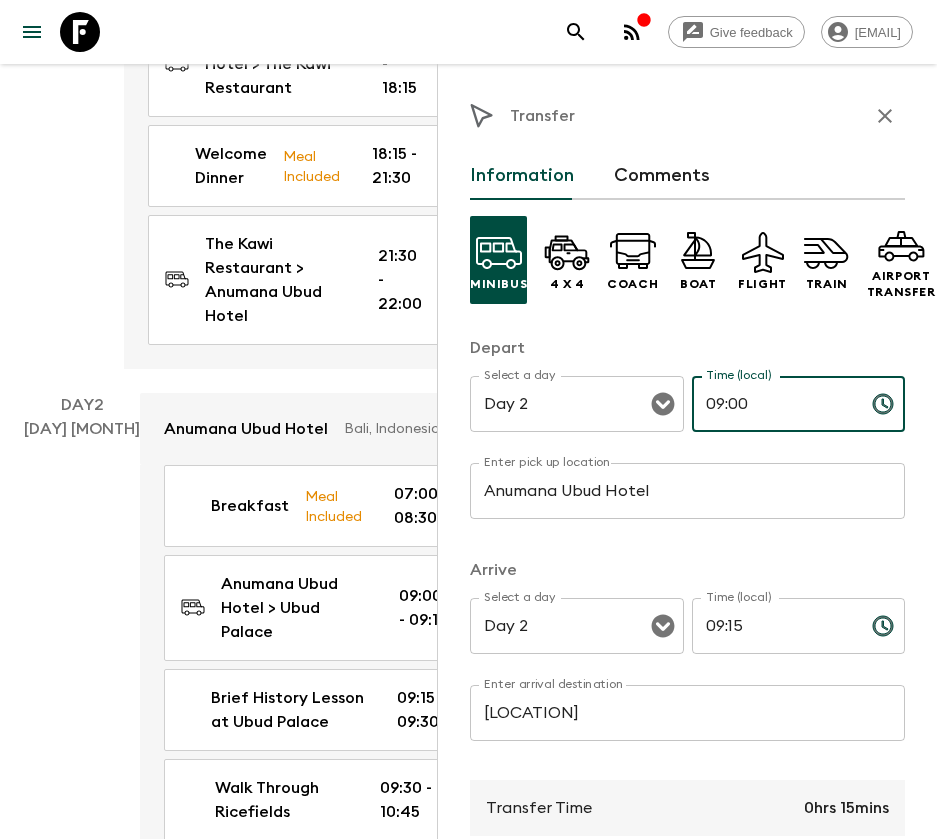 click on "09:00" at bounding box center [774, 404] 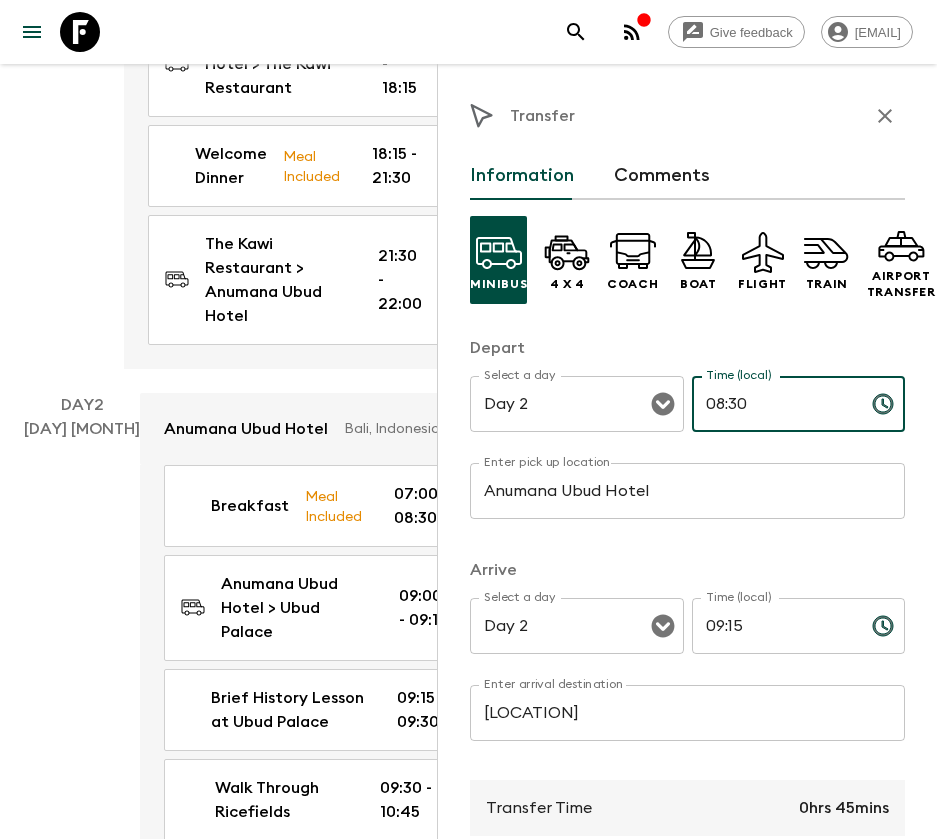 type on "08:30" 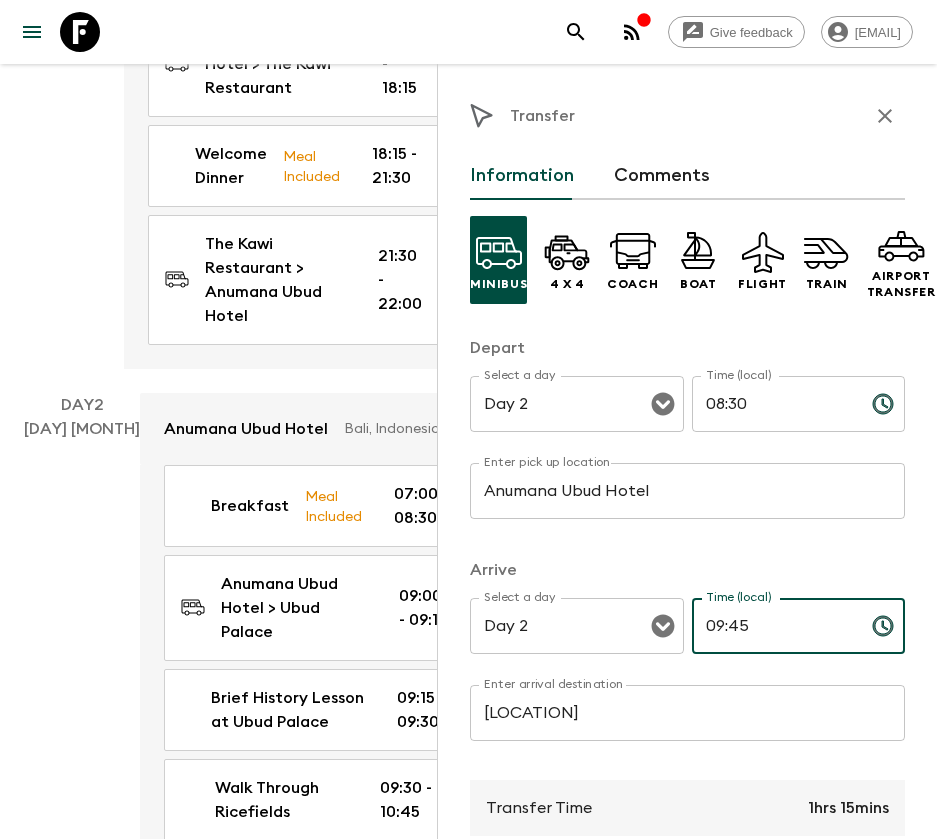 type on "09:45" 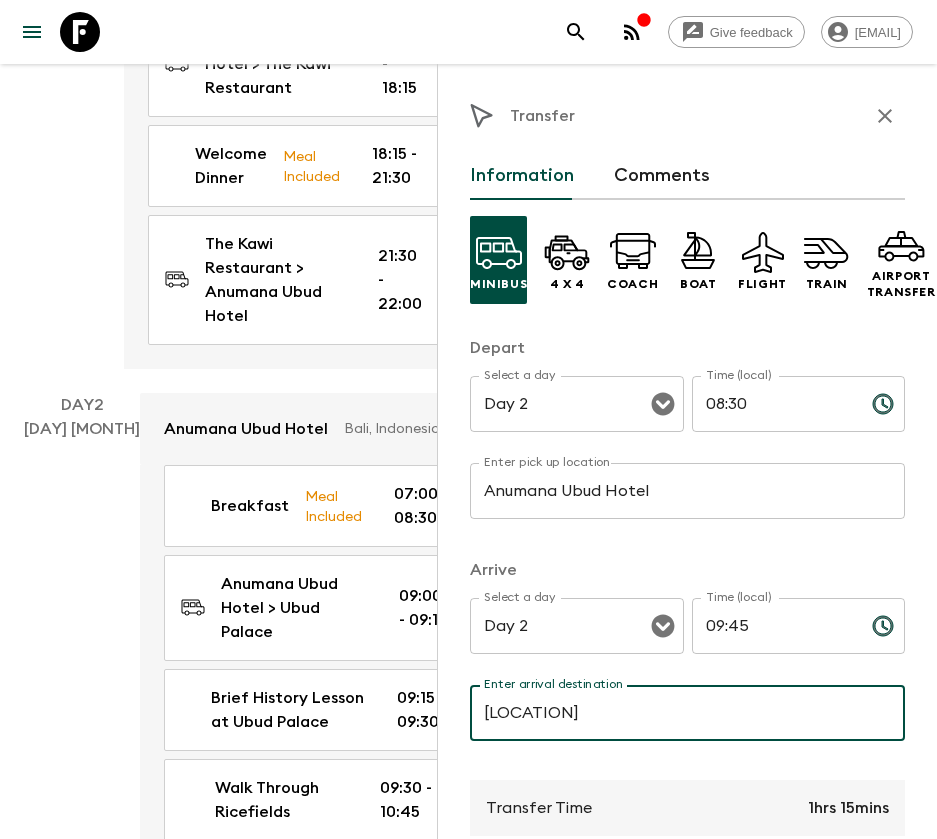 click on "[LOCATION]" at bounding box center [687, 713] 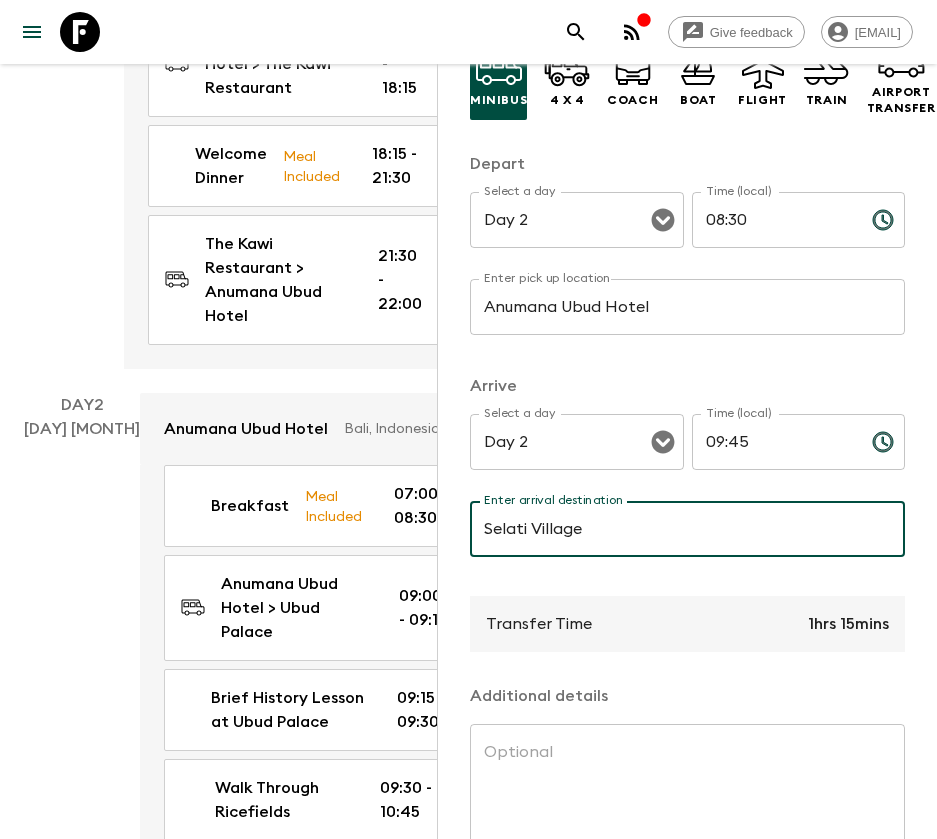 scroll, scrollTop: 338, scrollLeft: 0, axis: vertical 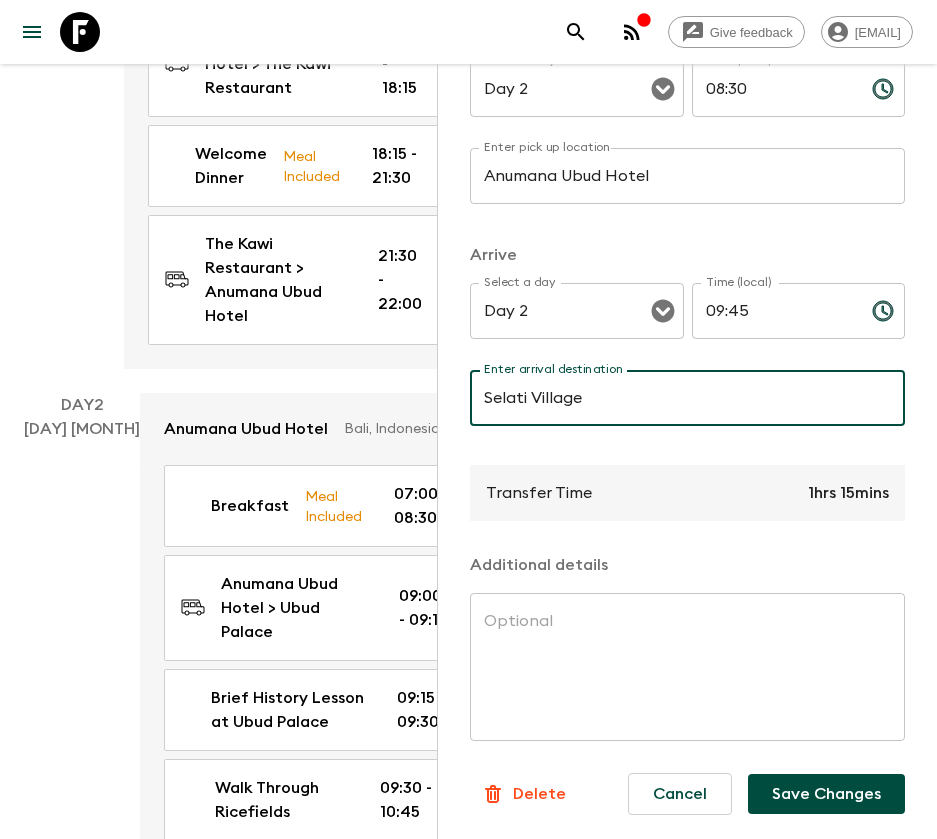 type on "Selati Village" 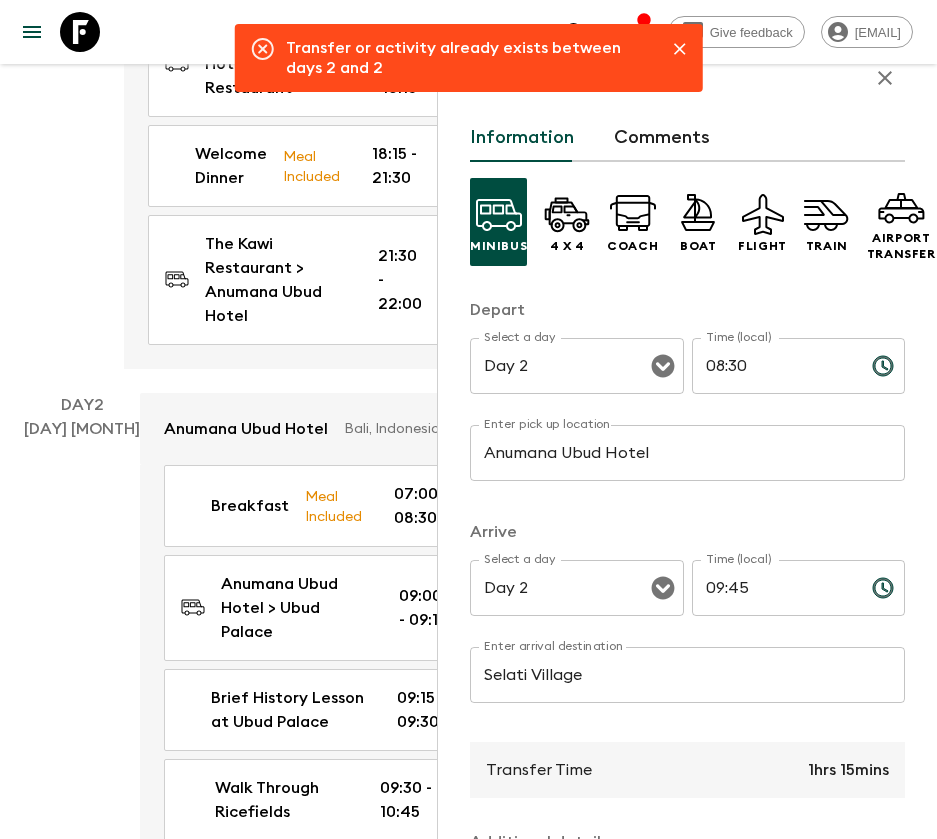 scroll, scrollTop: 0, scrollLeft: 0, axis: both 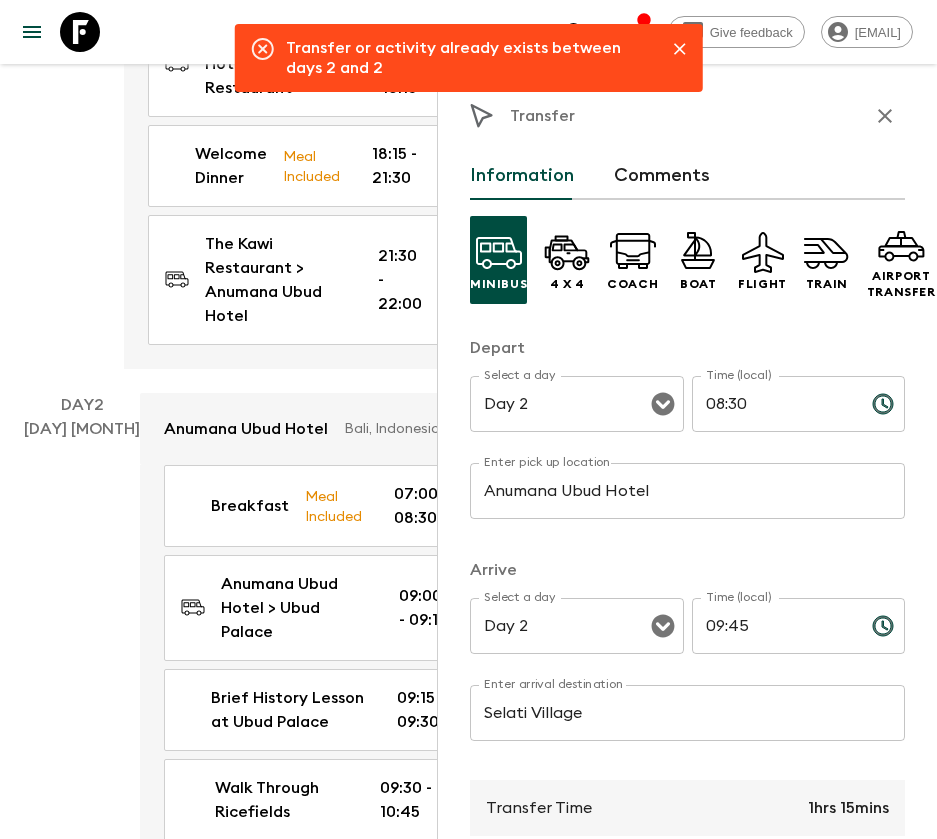click 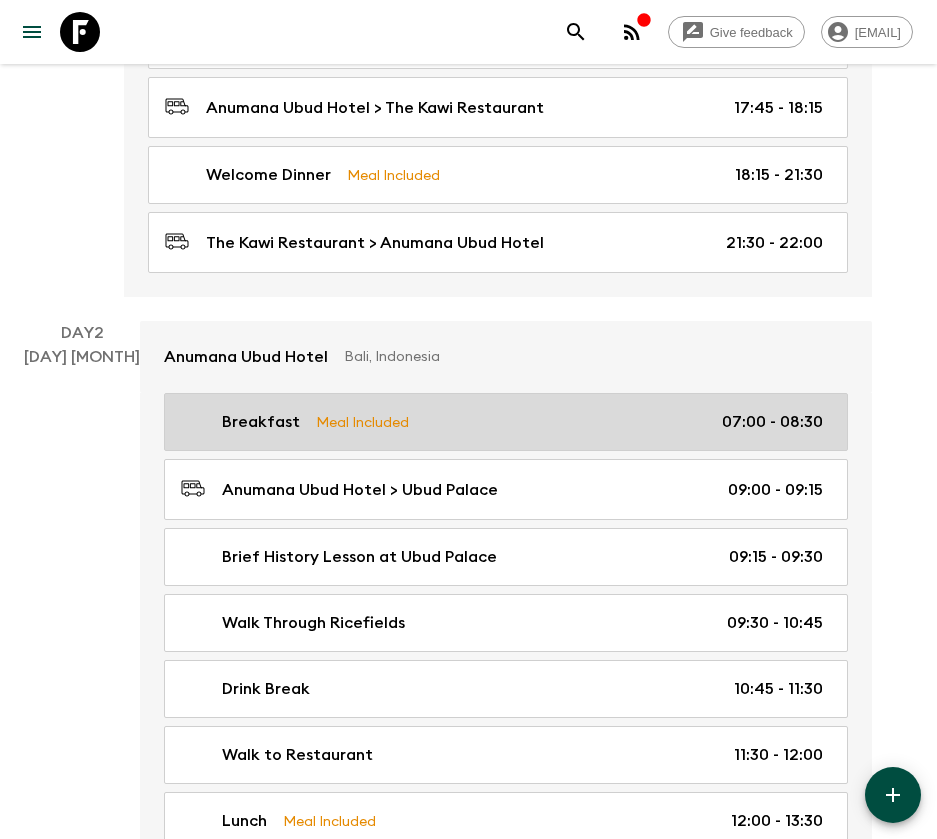 scroll, scrollTop: 600, scrollLeft: 0, axis: vertical 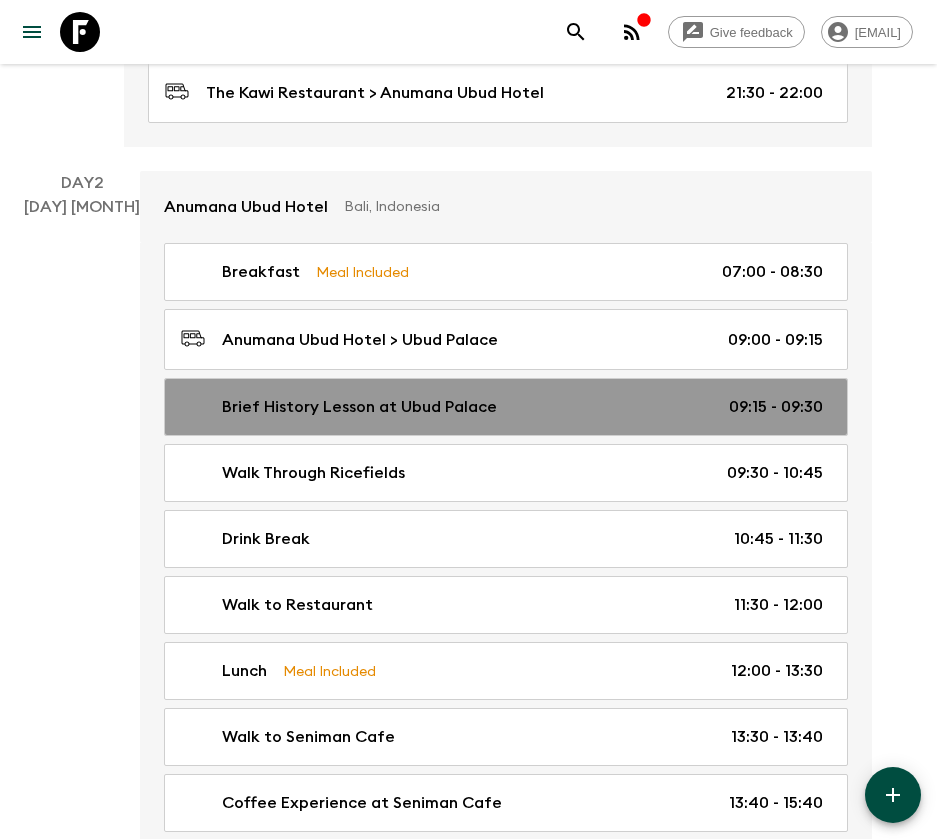 click on "Brief History Lesson at Ubud Palace" at bounding box center [359, 407] 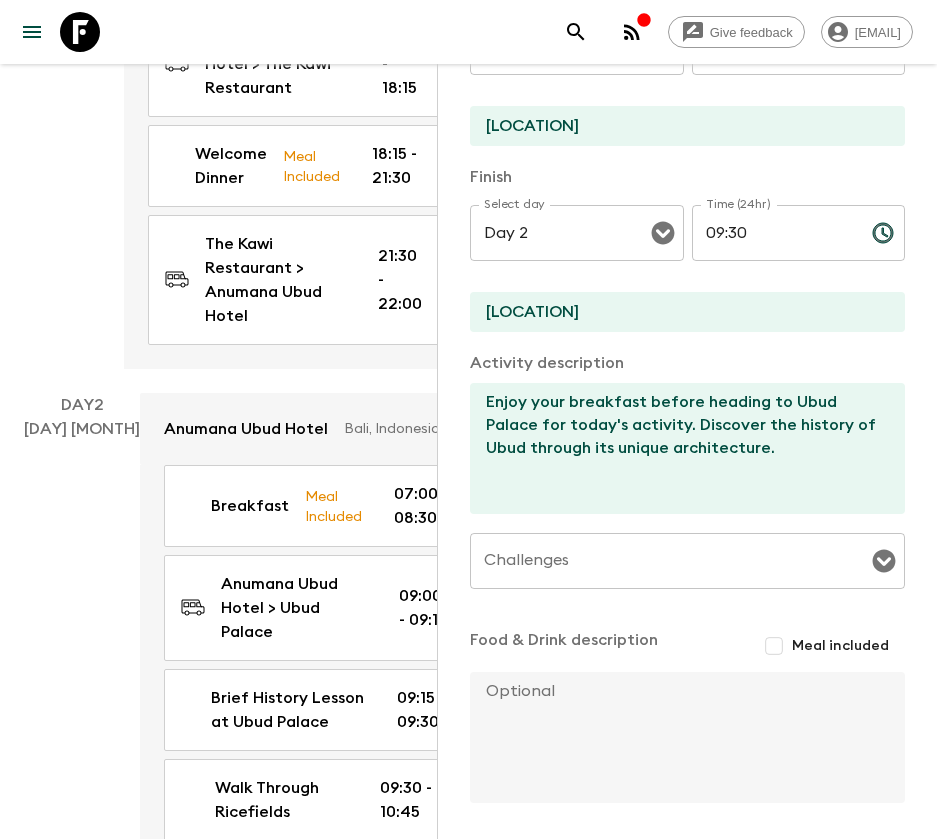 scroll, scrollTop: 409, scrollLeft: 0, axis: vertical 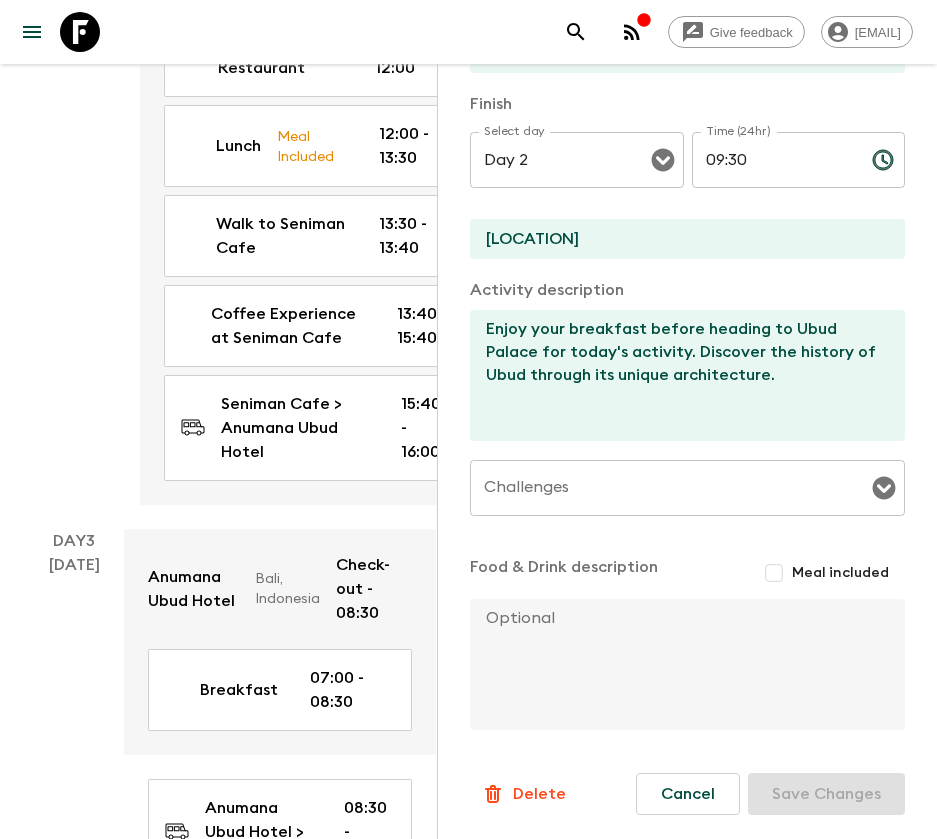 click on "Delete" at bounding box center (523, 794) 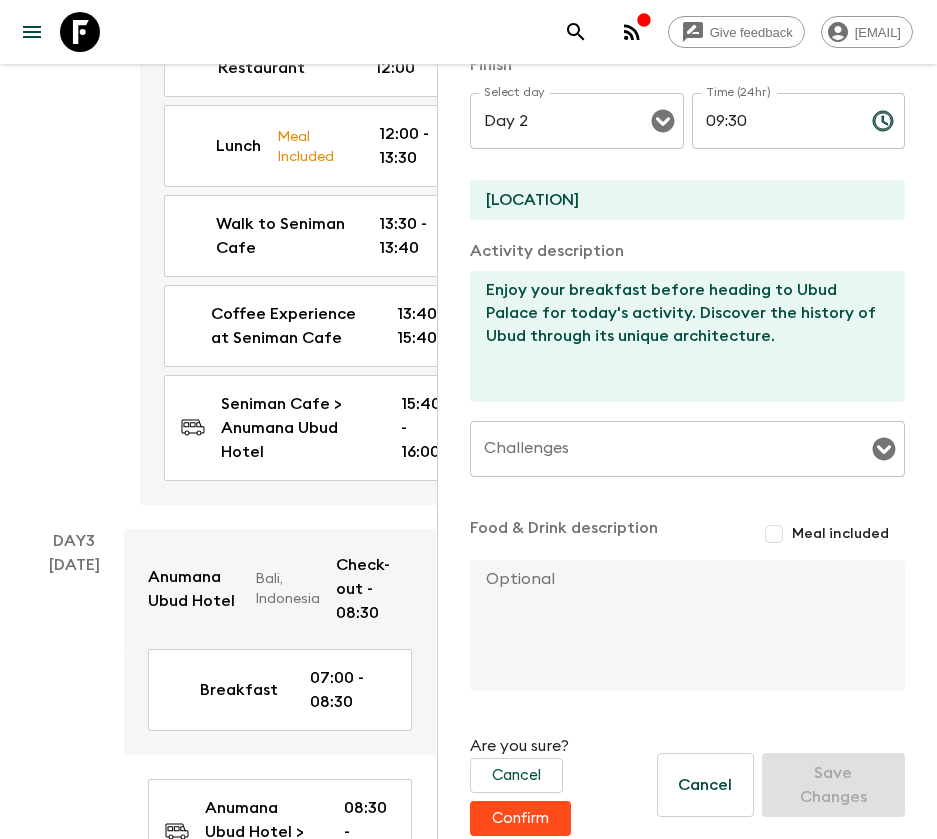 scroll, scrollTop: 469, scrollLeft: 0, axis: vertical 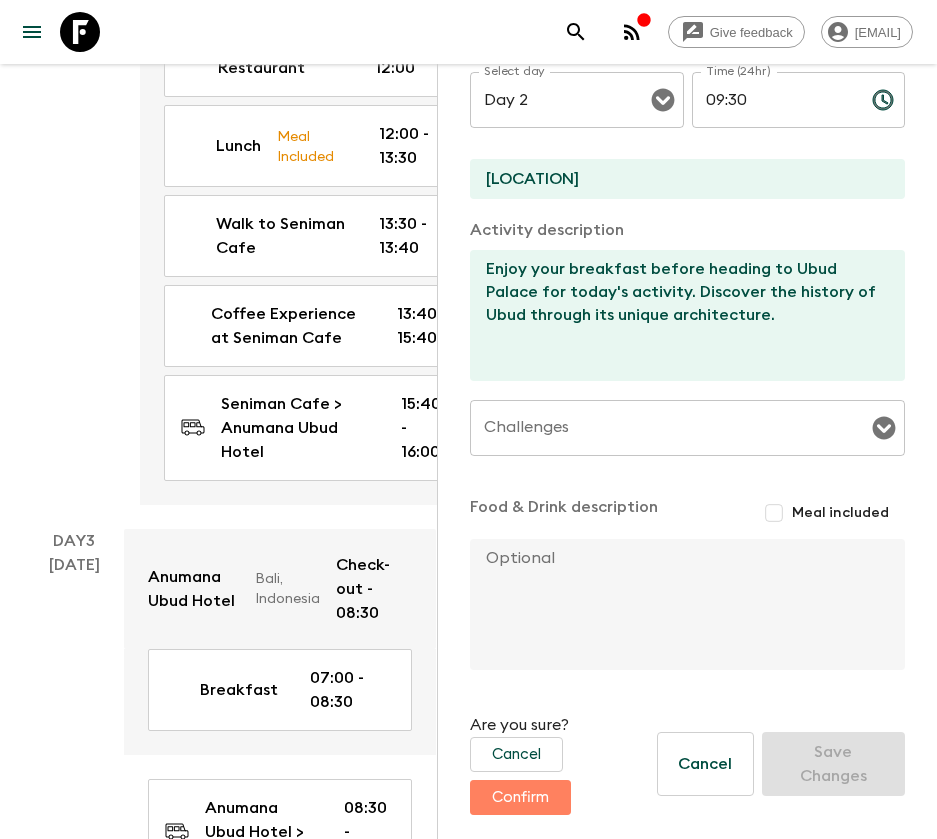 click on "Confirm" at bounding box center [520, 797] 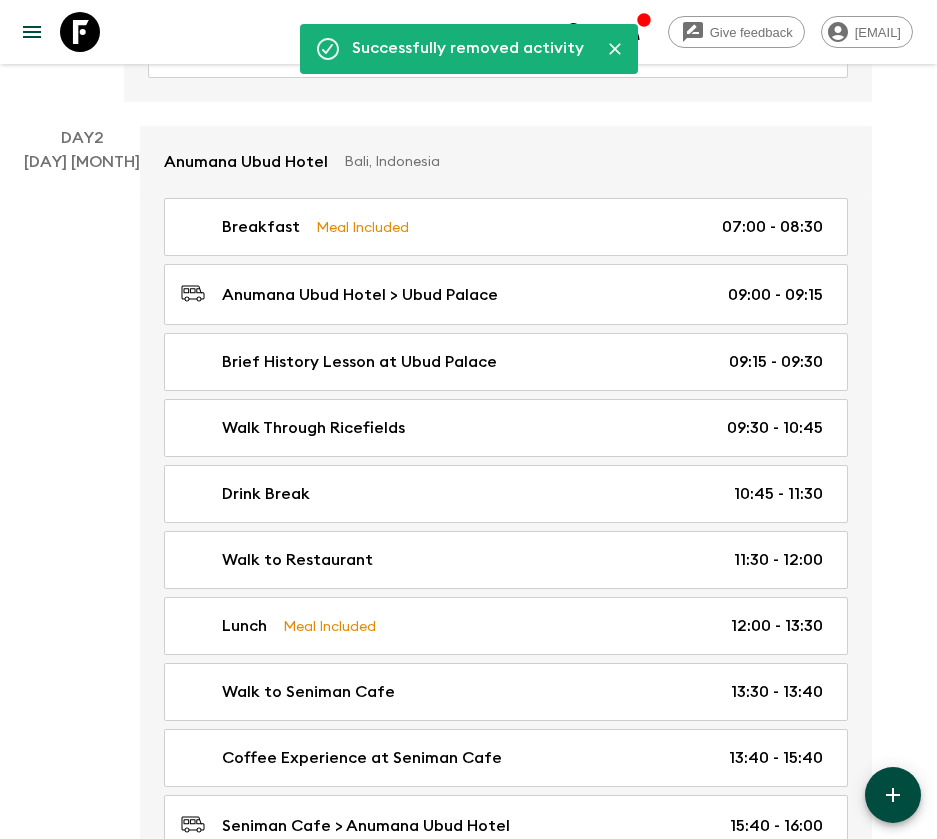 scroll, scrollTop: 600, scrollLeft: 0, axis: vertical 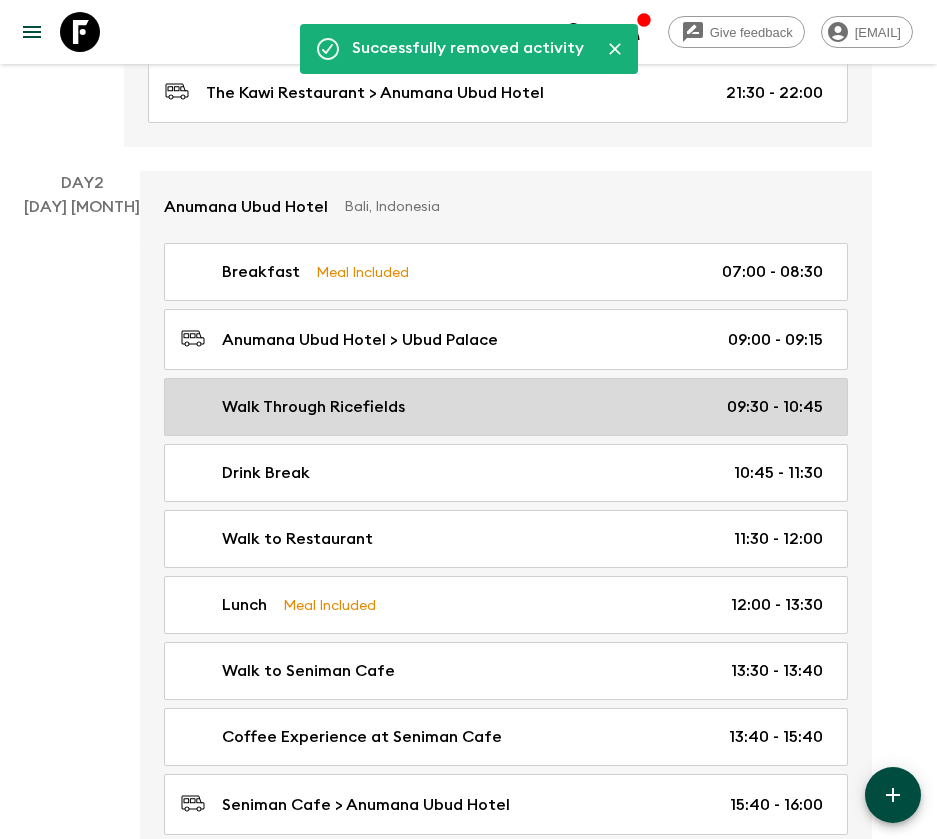 click on "Walk Through Ricefields 09:30 - 10:45" at bounding box center [502, 407] 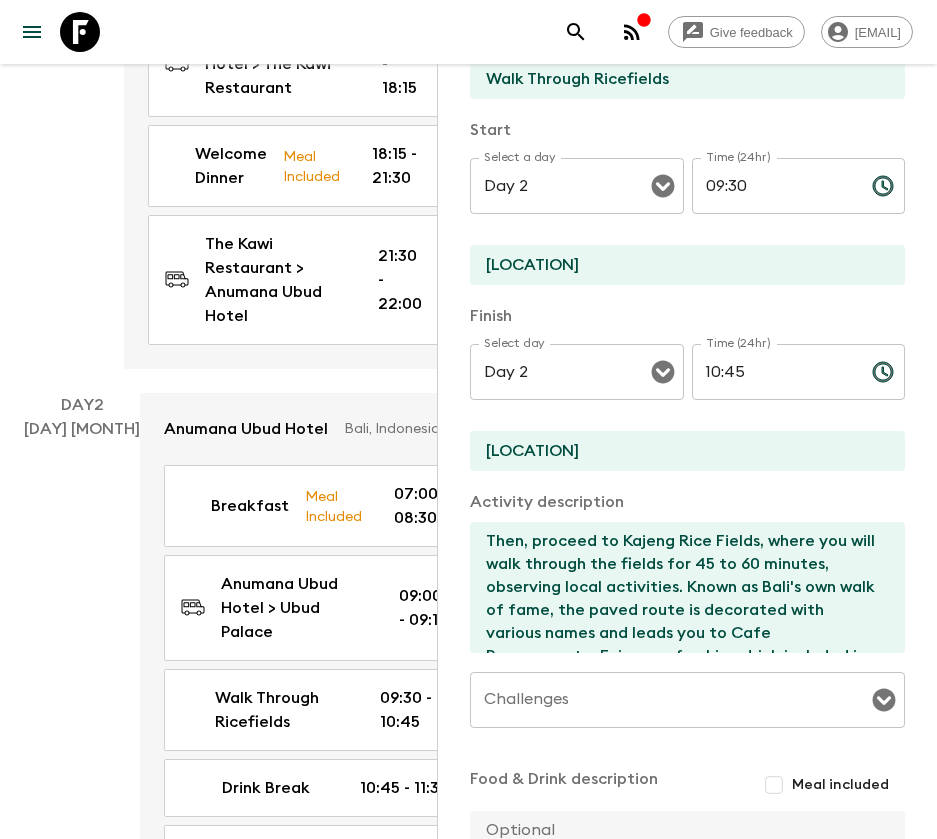 scroll, scrollTop: 409, scrollLeft: 0, axis: vertical 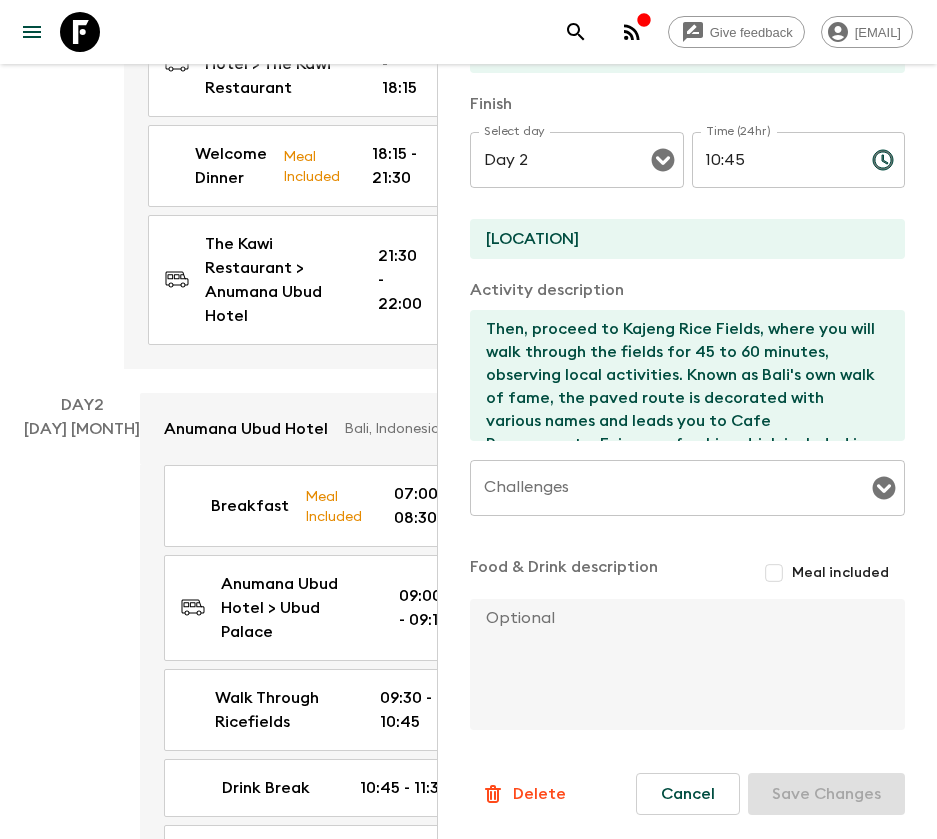 click on "Delete" at bounding box center (523, 794) 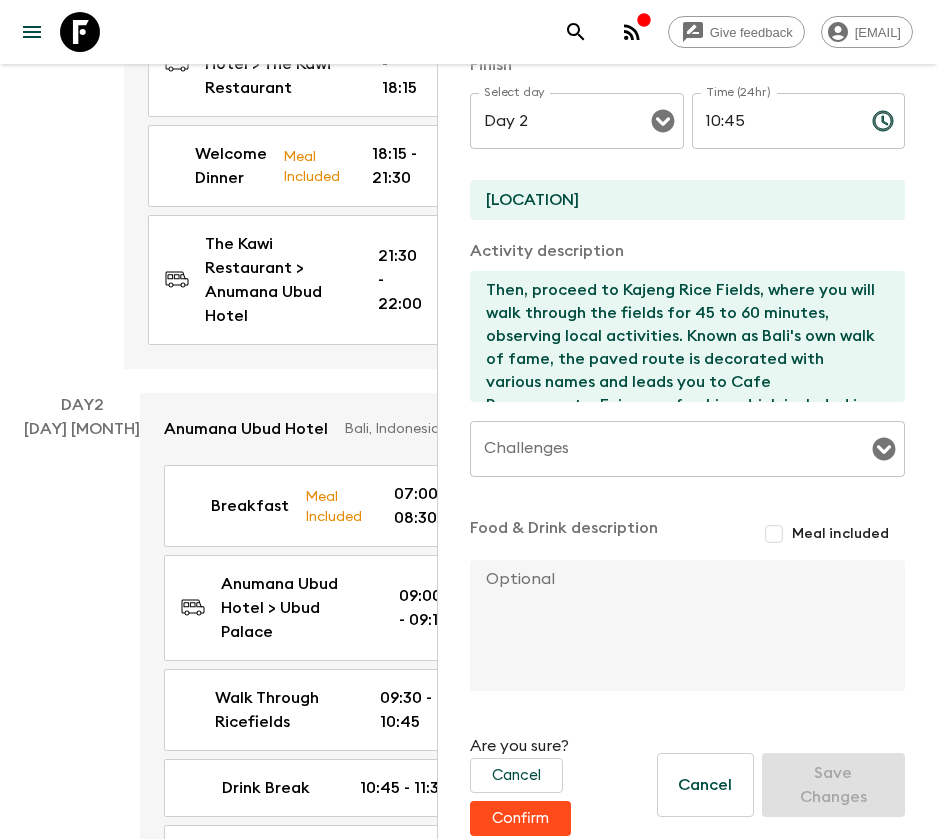 scroll, scrollTop: 469, scrollLeft: 0, axis: vertical 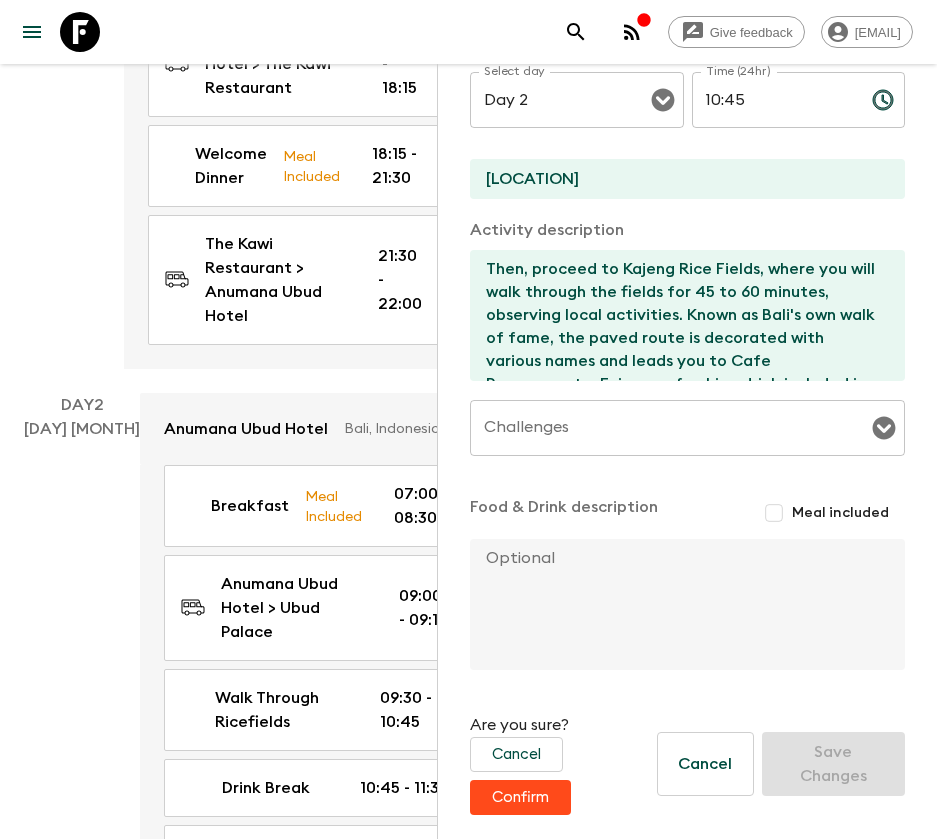 click on "Confirm" at bounding box center [520, 797] 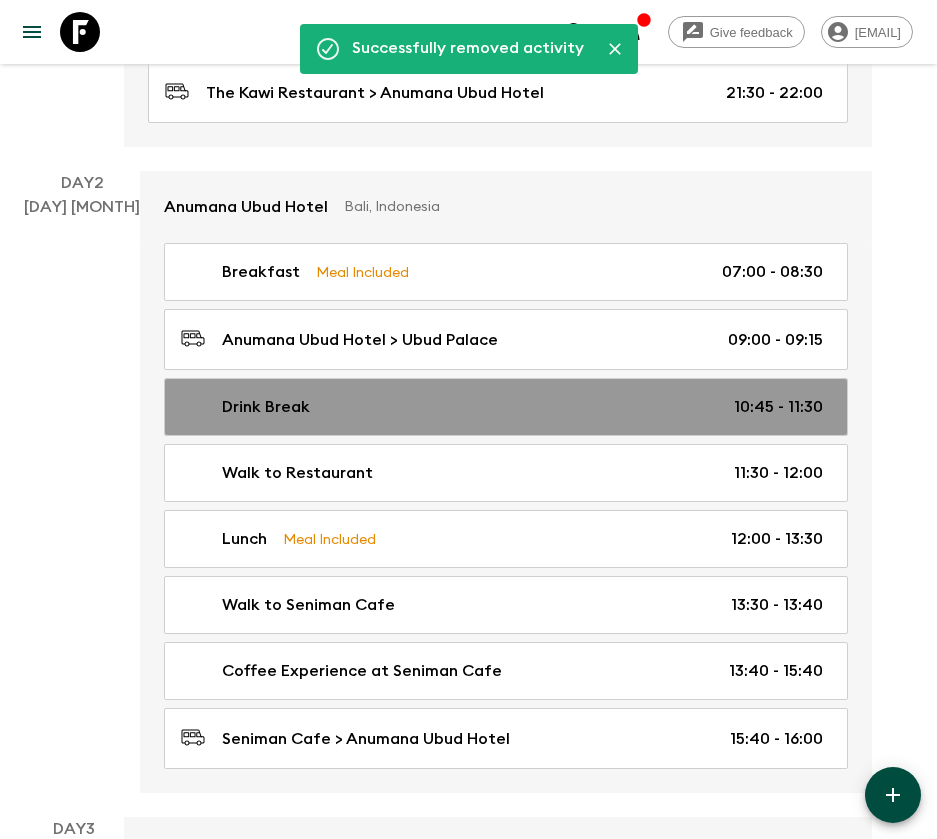 click on "Drink Break 10:45 - 11:30" at bounding box center [502, 407] 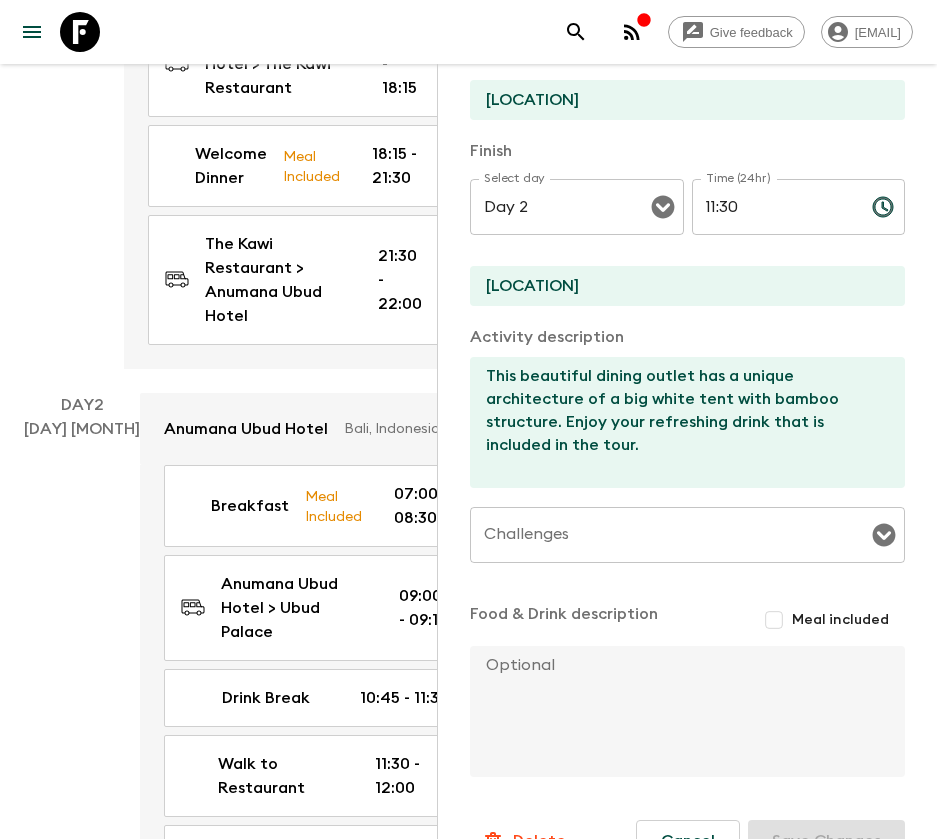 scroll, scrollTop: 409, scrollLeft: 0, axis: vertical 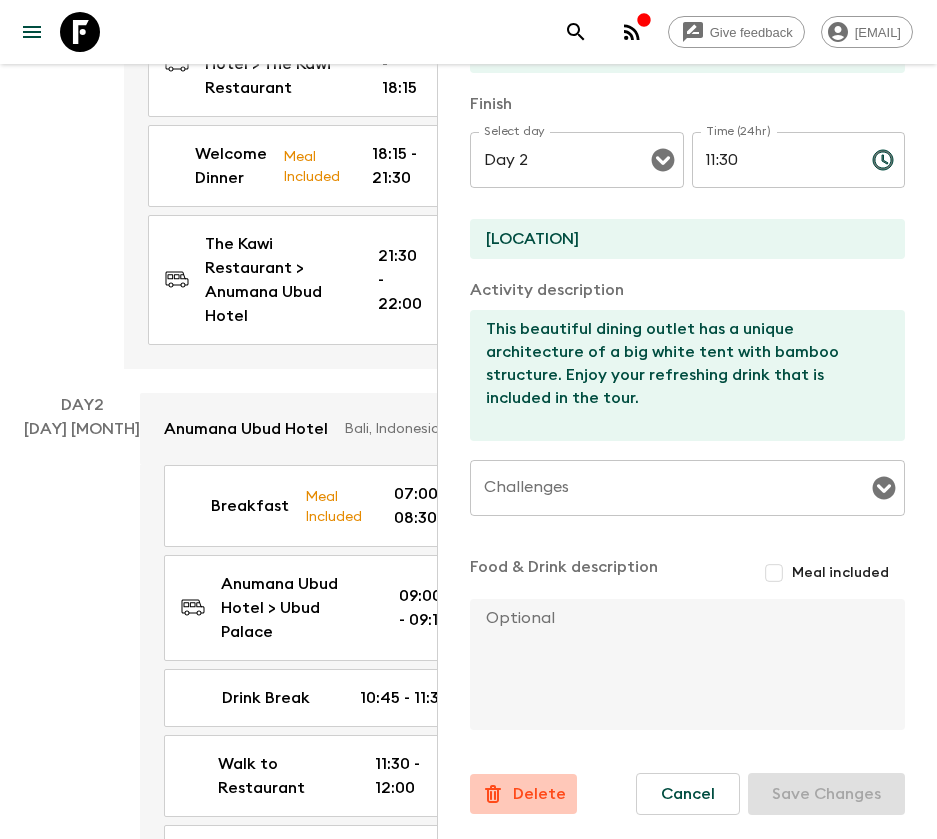 click on "Delete" at bounding box center [539, 794] 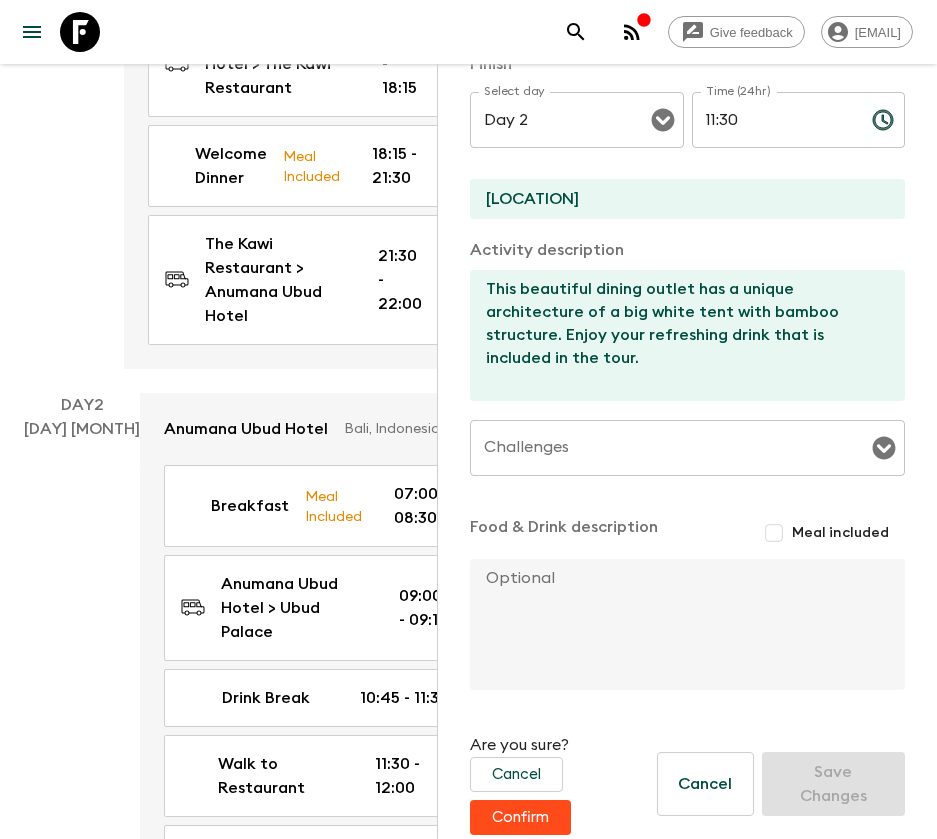 scroll, scrollTop: 469, scrollLeft: 0, axis: vertical 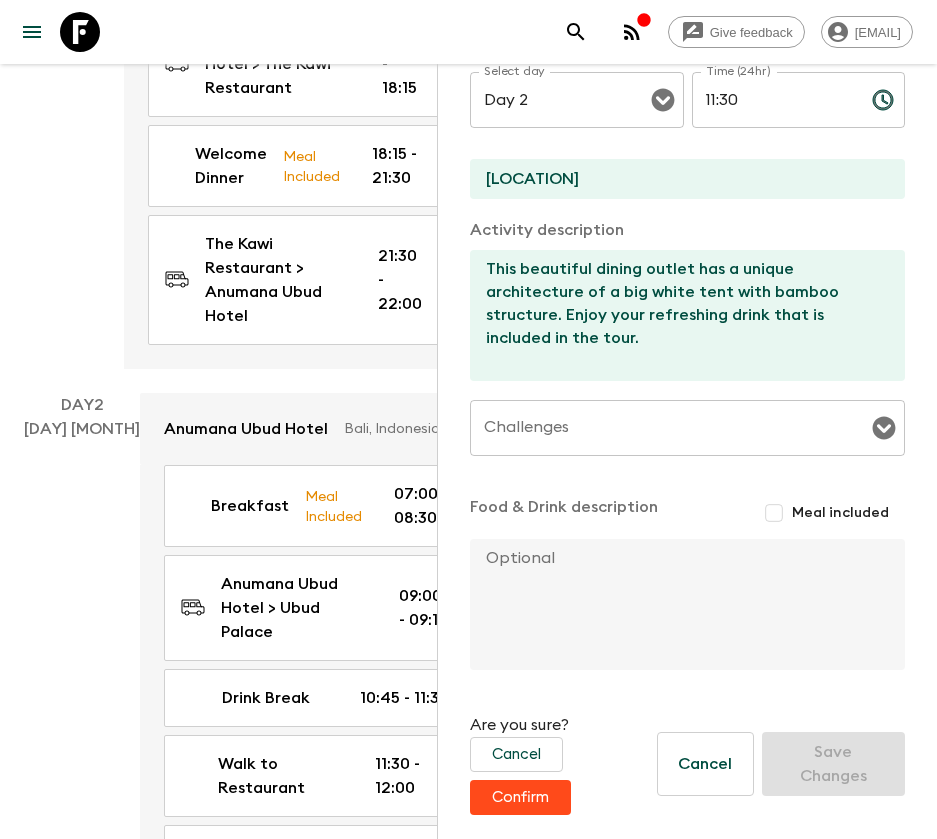 click on "Confirm" at bounding box center [520, 797] 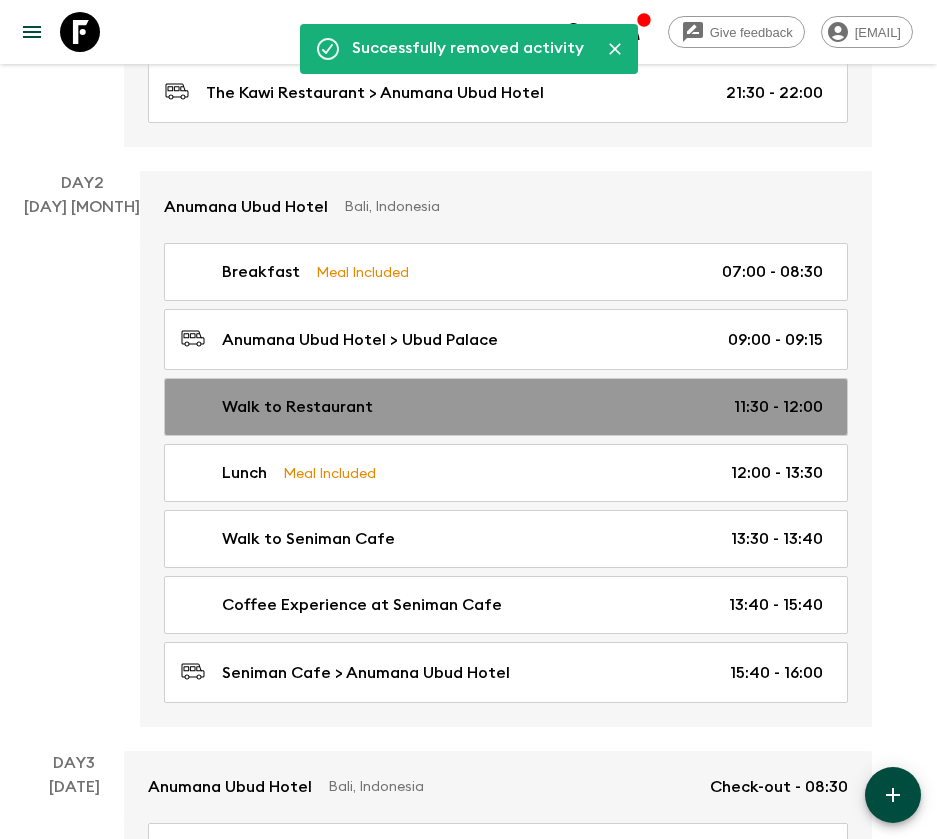 click on "Walk to Restaurant 11:30 - 12:00" at bounding box center (502, 407) 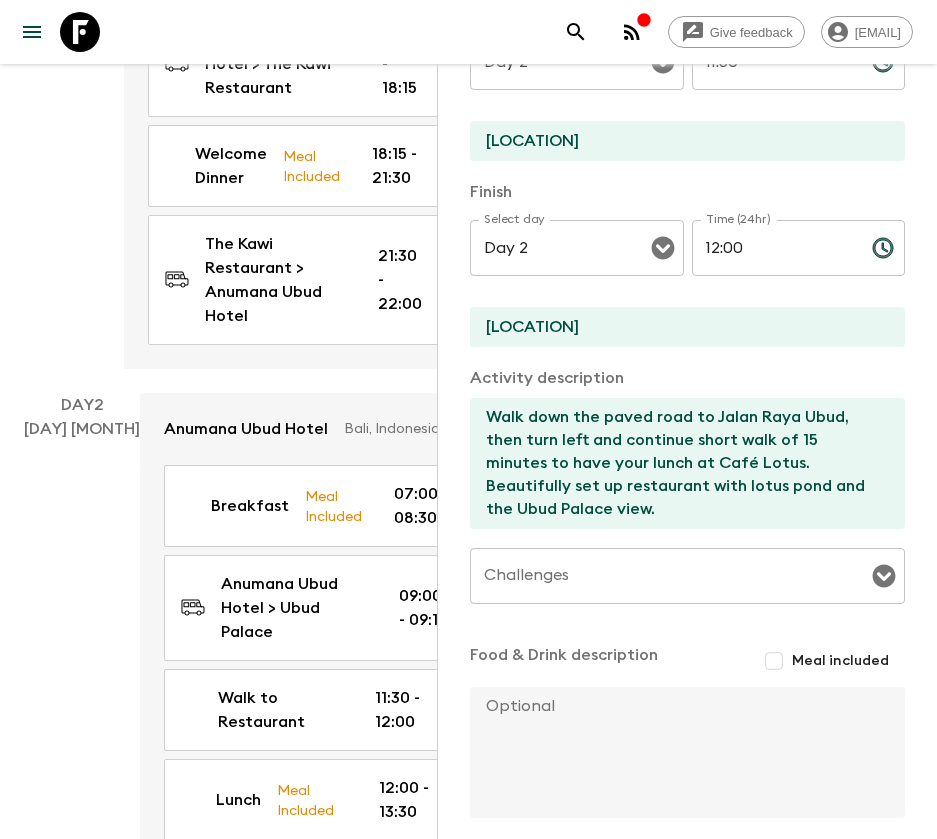 scroll, scrollTop: 409, scrollLeft: 0, axis: vertical 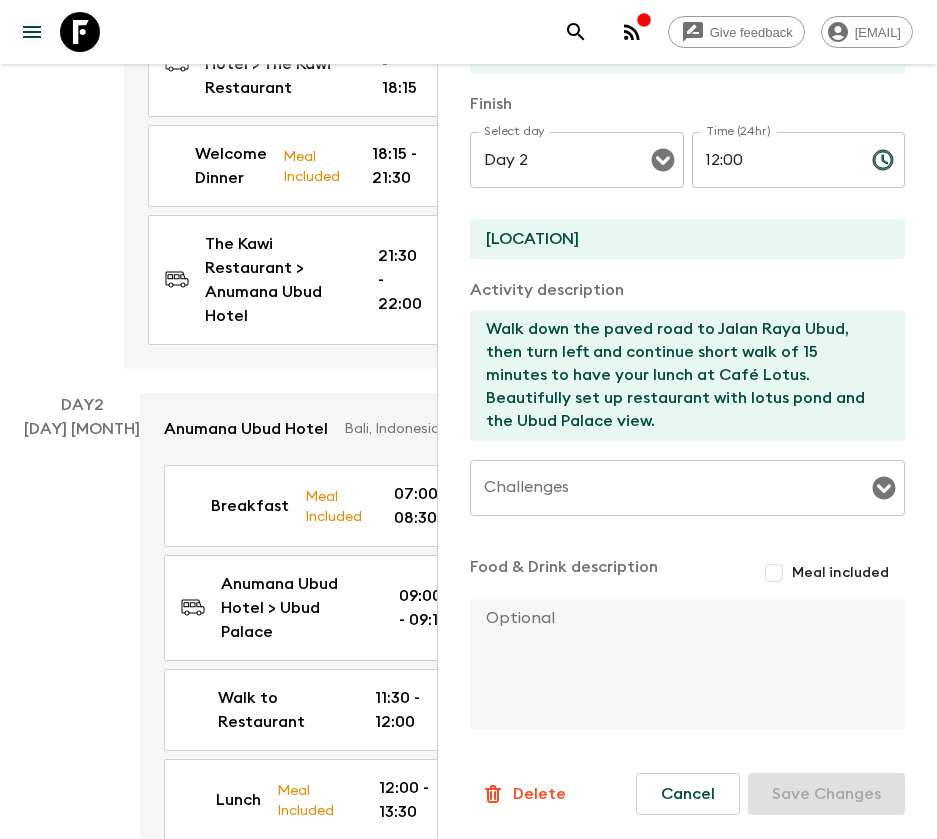 click on "Delete" at bounding box center (523, 794) 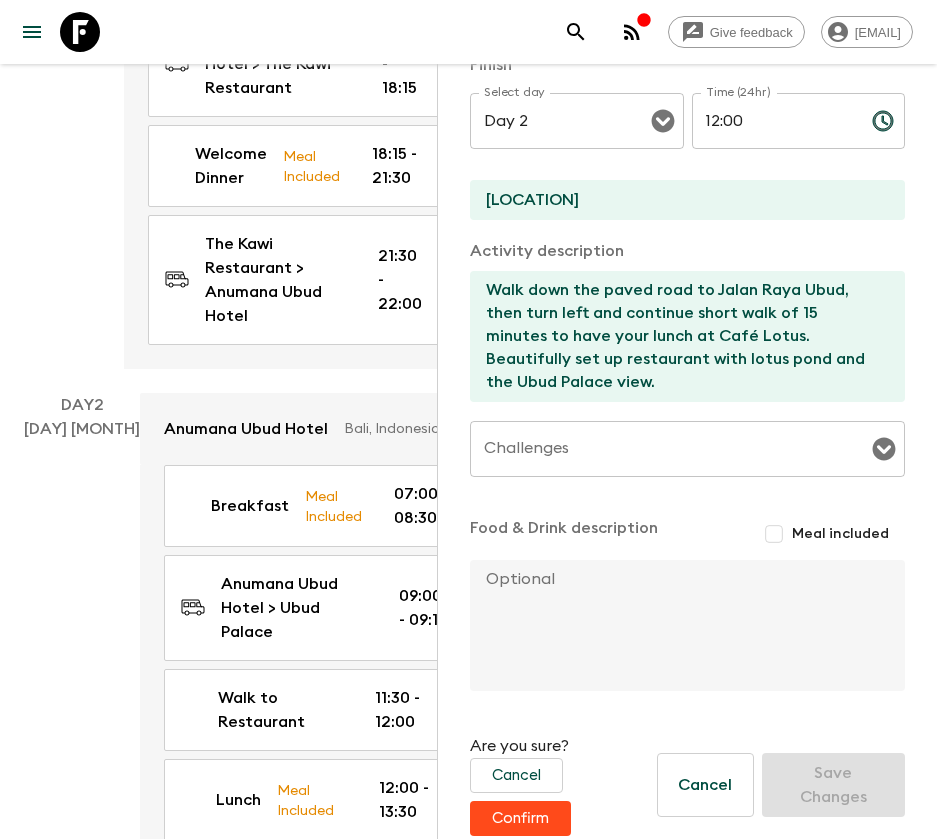 scroll, scrollTop: 469, scrollLeft: 0, axis: vertical 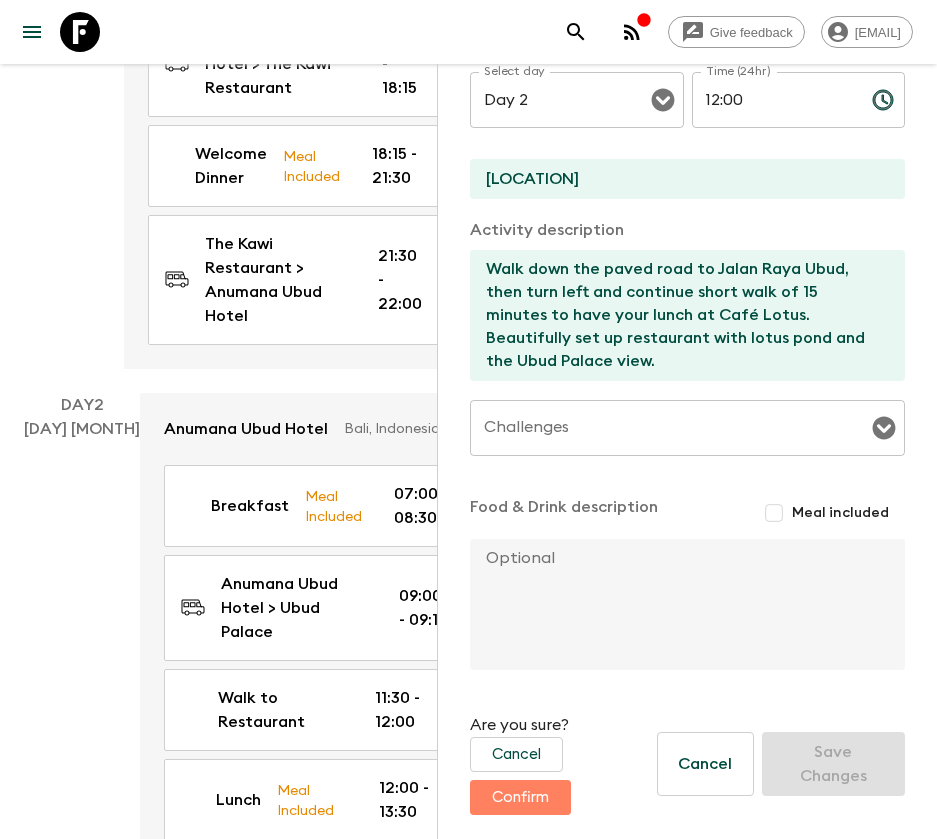 click on "Confirm" at bounding box center (520, 797) 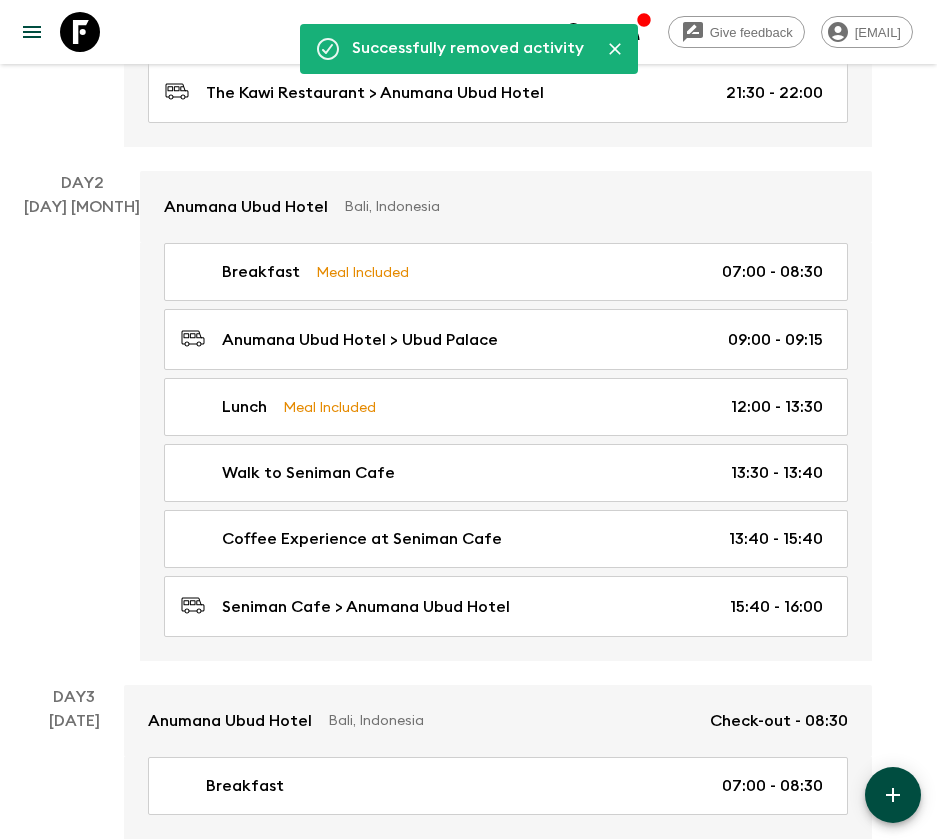 click on "Lunch  Meal Included [TIME] - [TIME]" at bounding box center [506, 407] 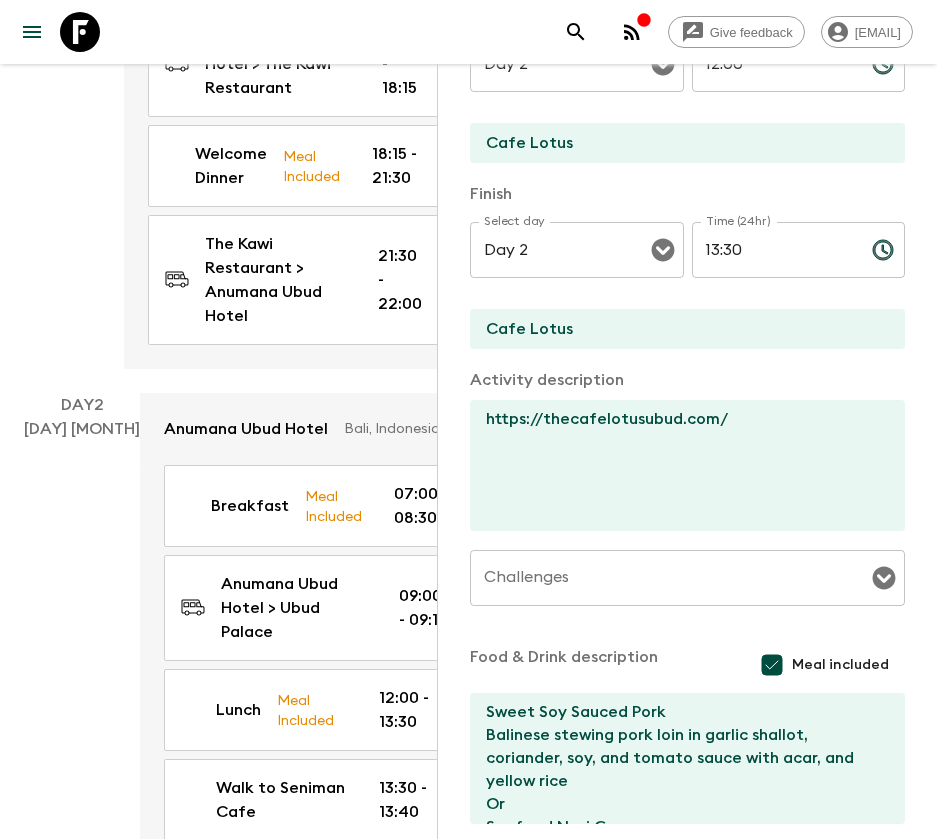 scroll, scrollTop: 413, scrollLeft: 0, axis: vertical 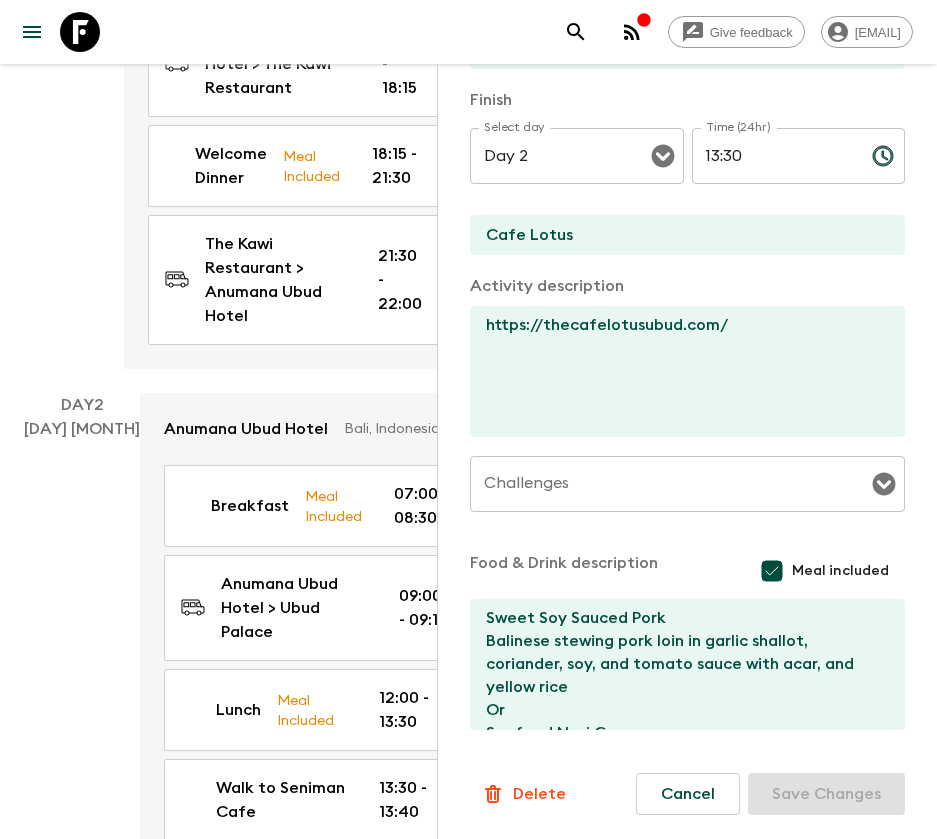 click on "Delete" at bounding box center (539, 794) 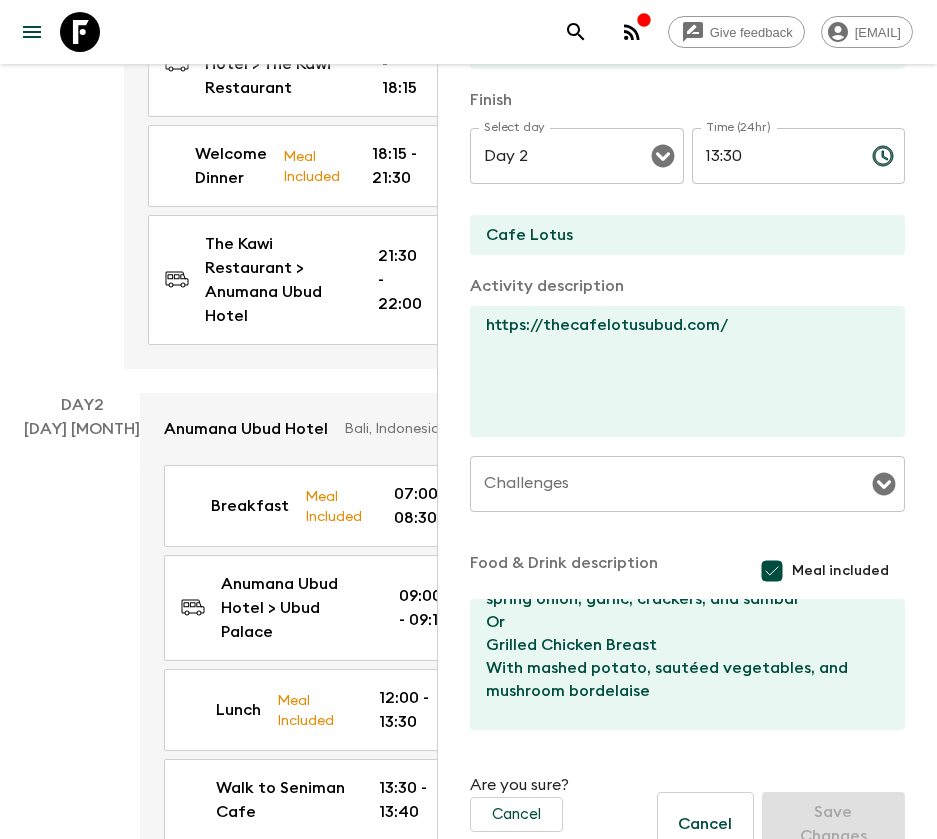 scroll, scrollTop: 253, scrollLeft: 0, axis: vertical 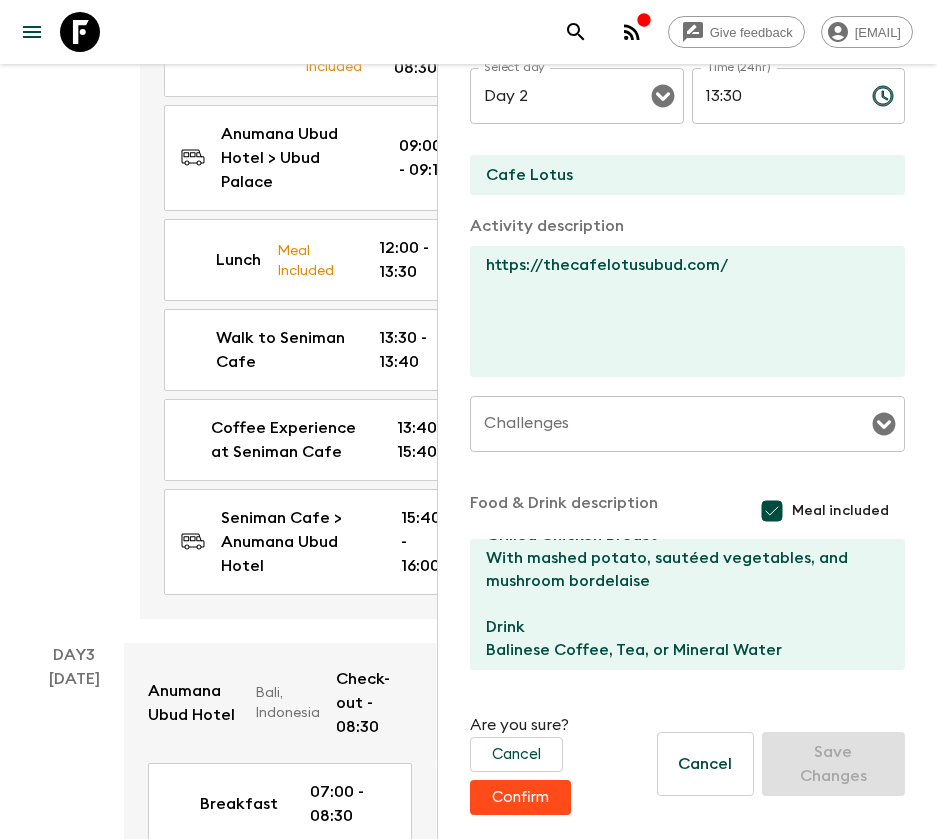 click on "Confirm" at bounding box center (520, 797) 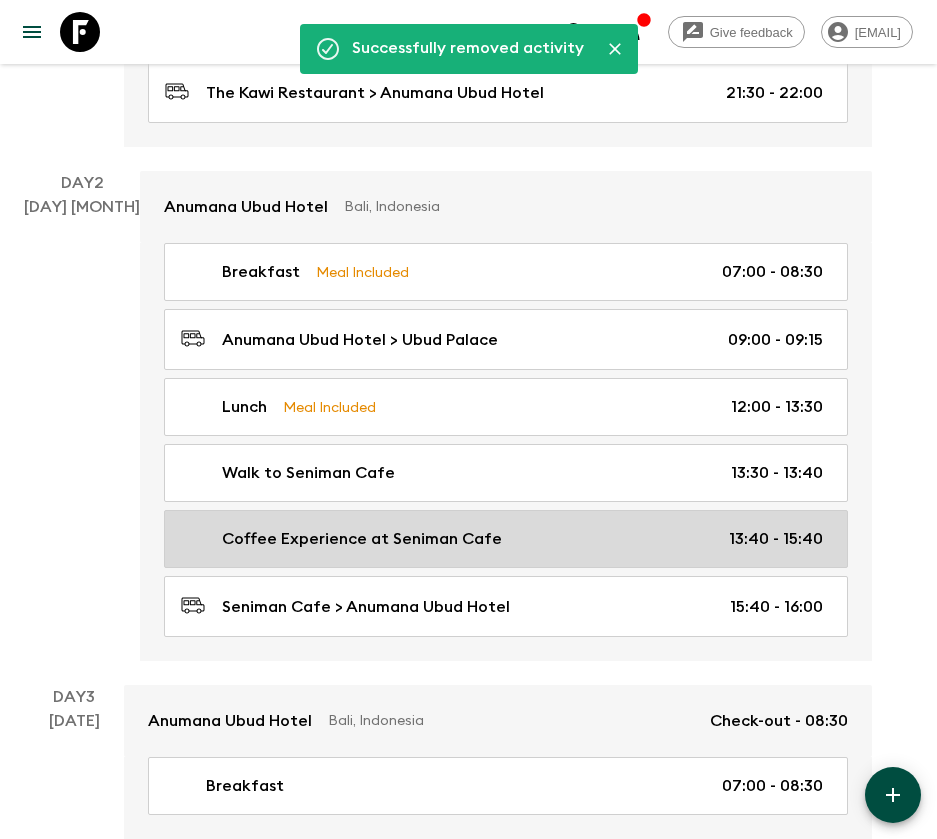 scroll, scrollTop: 450, scrollLeft: 0, axis: vertical 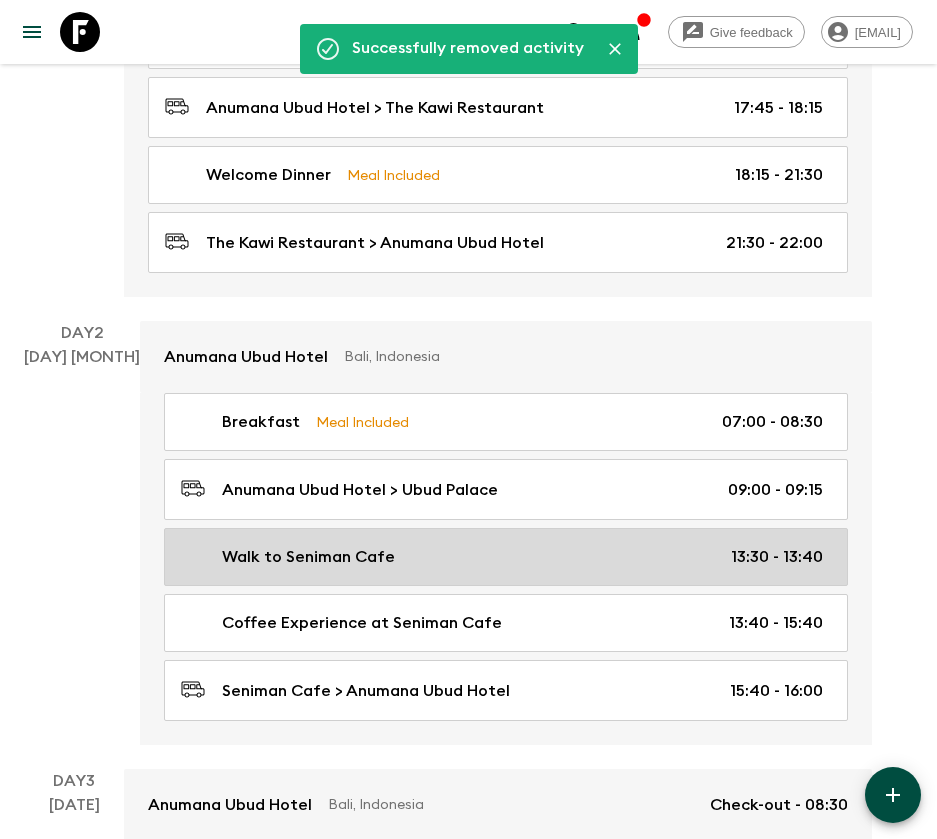 click on "Walk to Seniman Cafe 13:30 - 13:40" at bounding box center (502, 557) 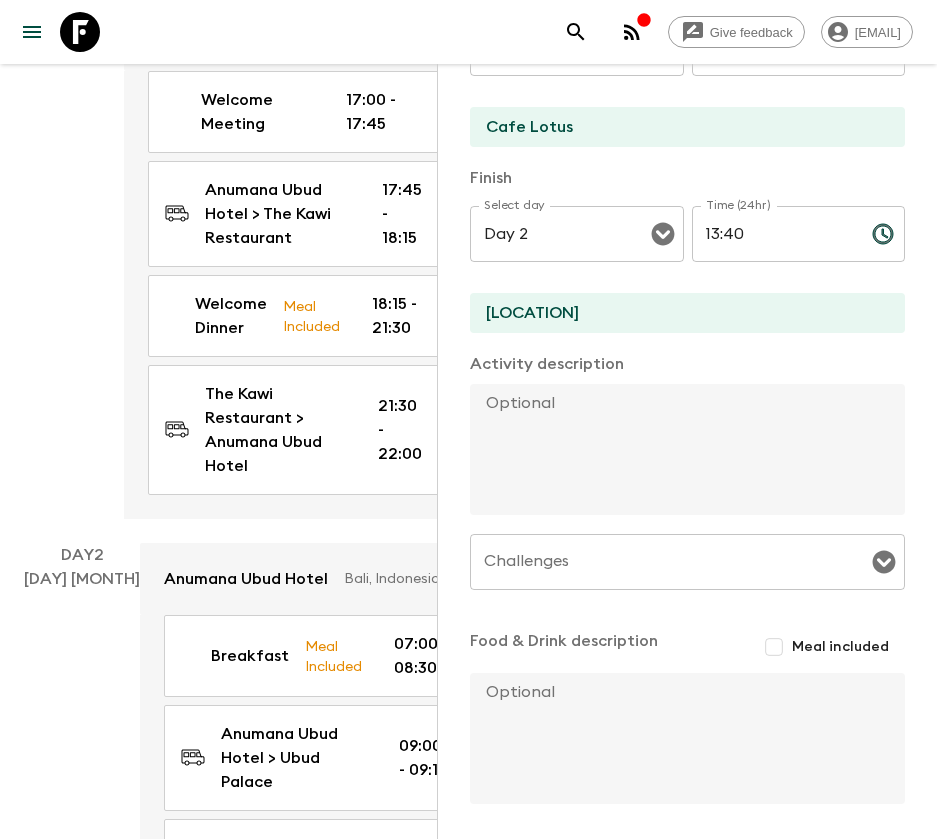 scroll, scrollTop: 409, scrollLeft: 0, axis: vertical 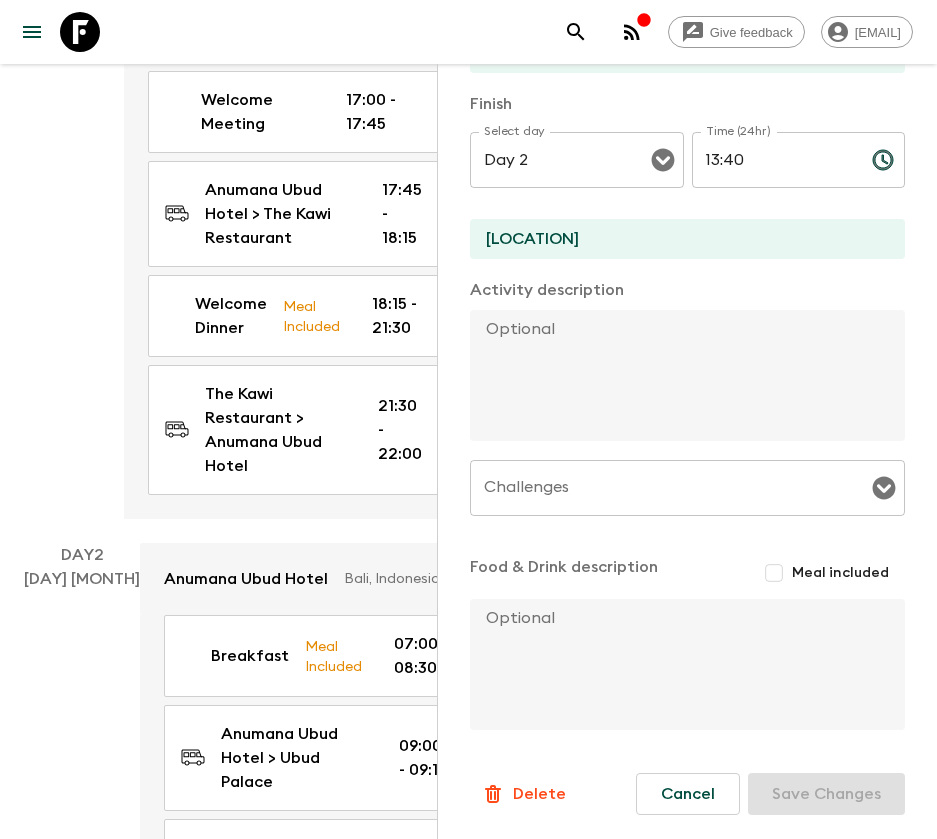 click on "Delete" at bounding box center [539, 794] 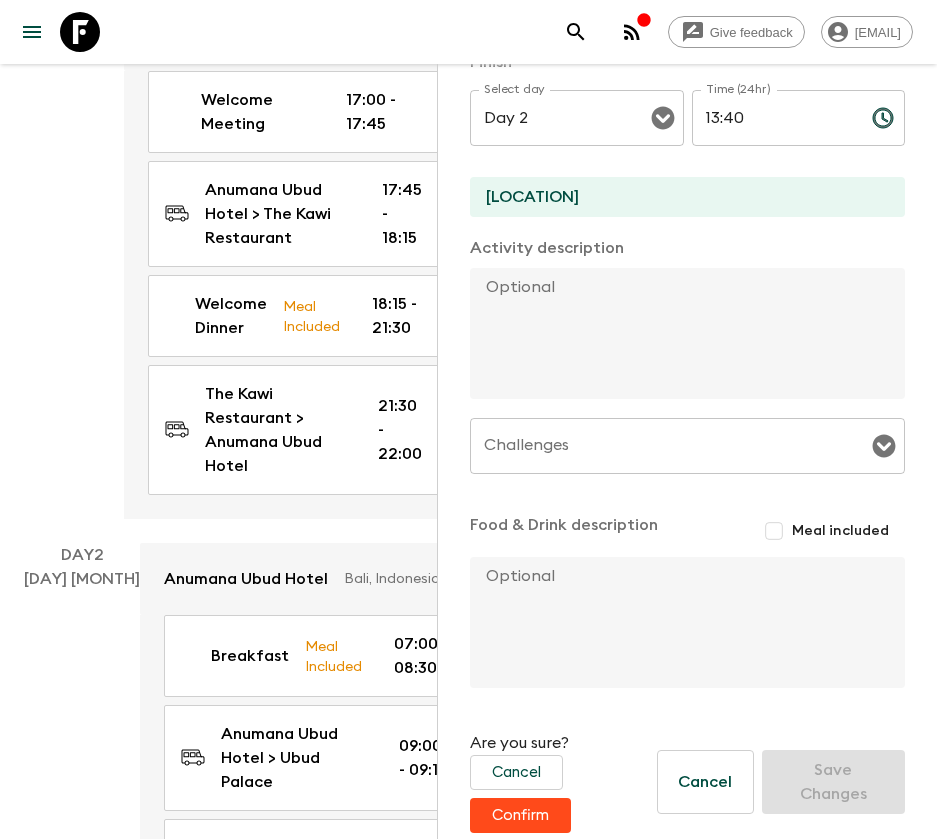 scroll, scrollTop: 469, scrollLeft: 0, axis: vertical 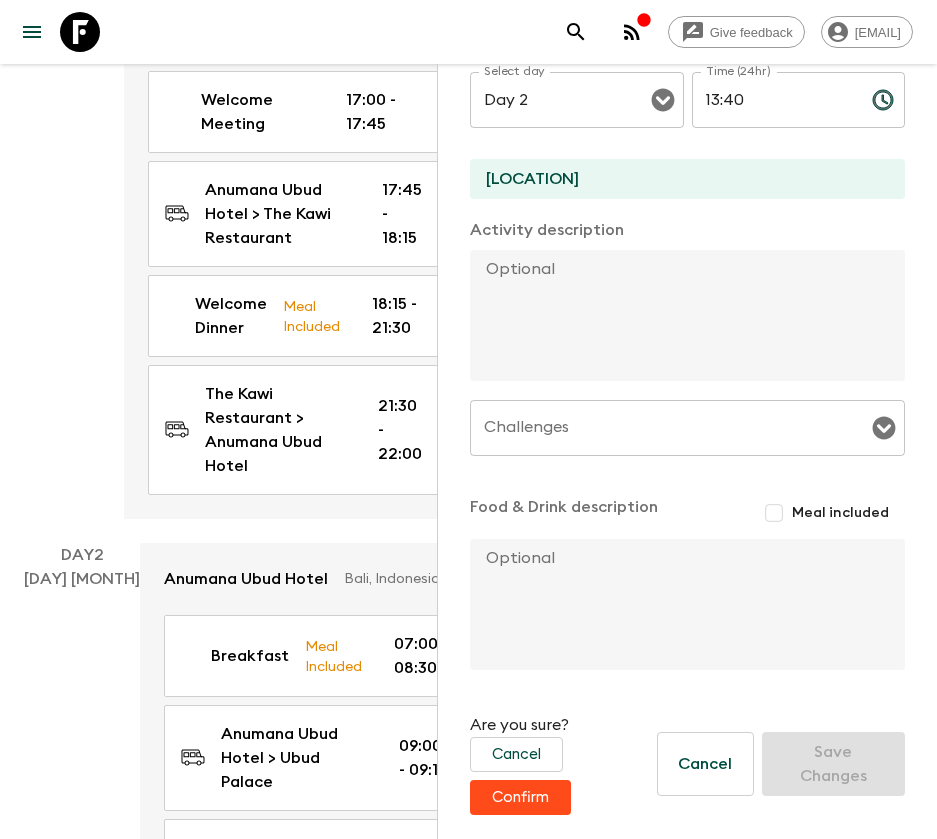 click on "Confirm" at bounding box center (520, 797) 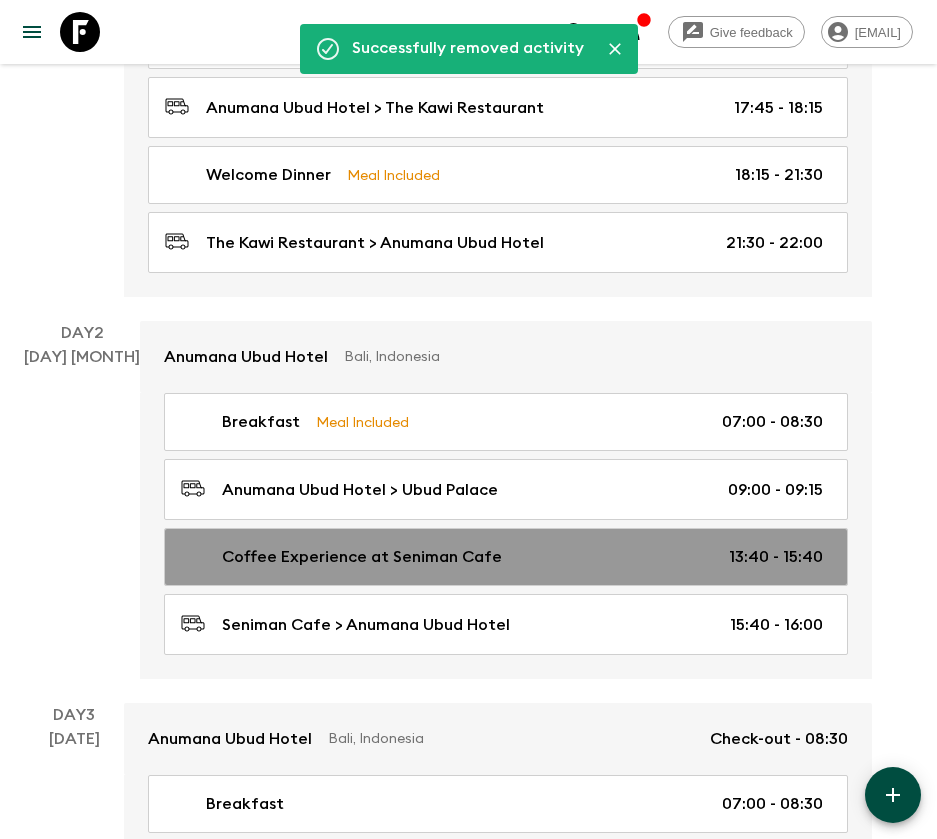 click on "Coffee Experience at Seniman Cafe" at bounding box center [362, 557] 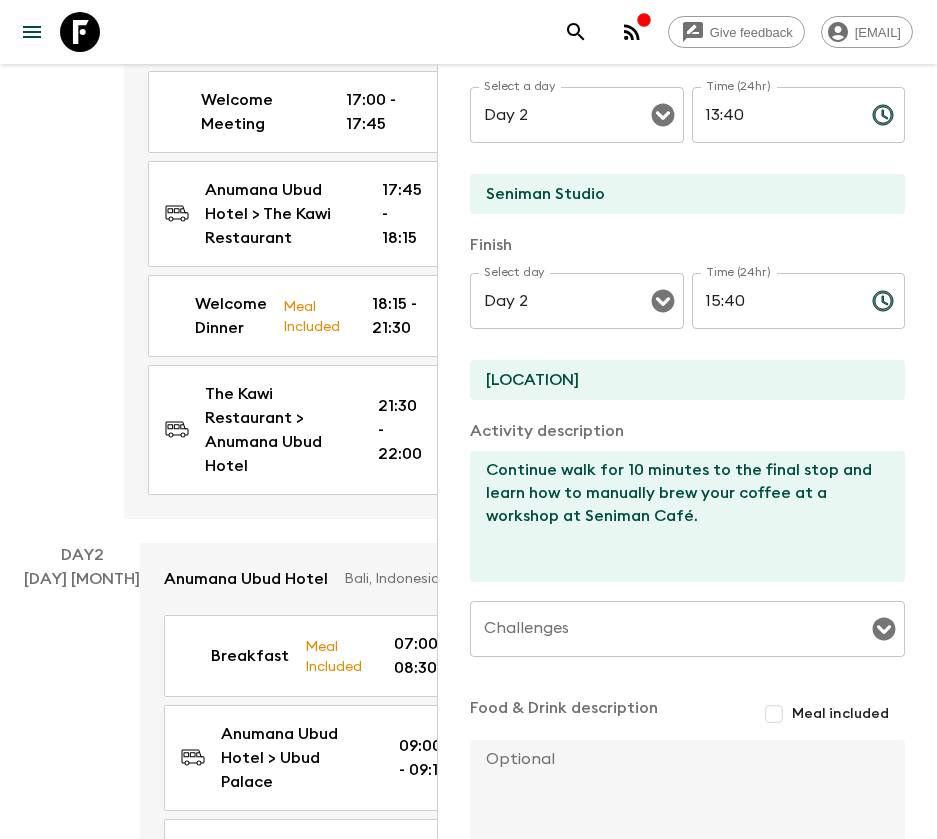 scroll, scrollTop: 409, scrollLeft: 0, axis: vertical 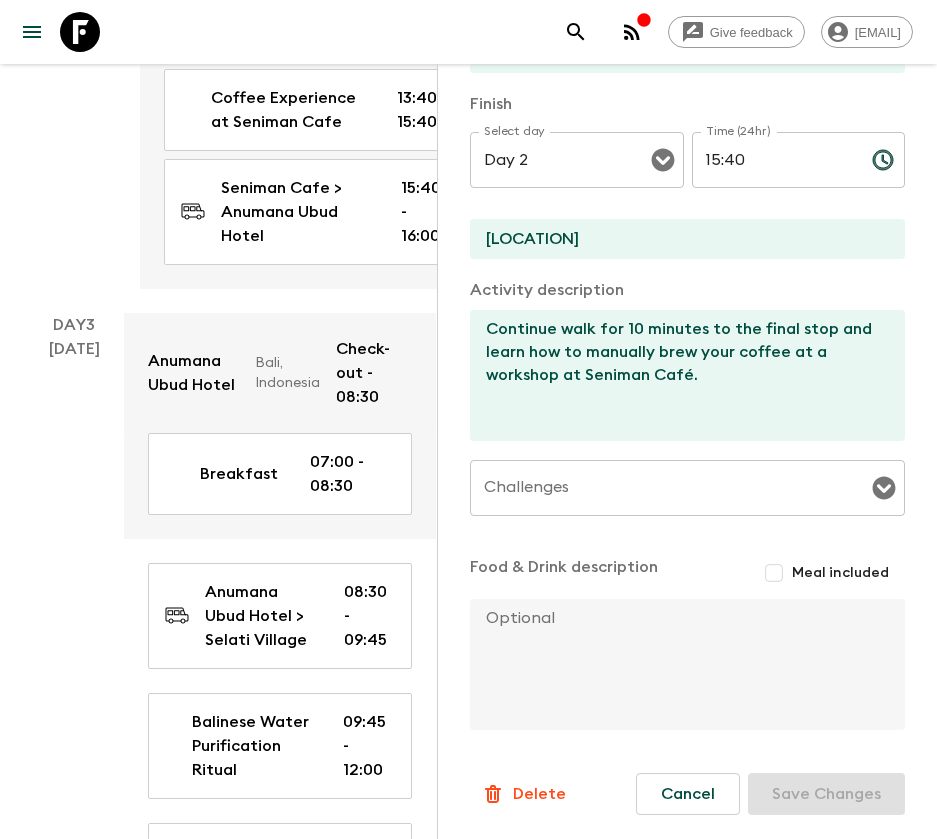 click on "Delete" at bounding box center (539, 794) 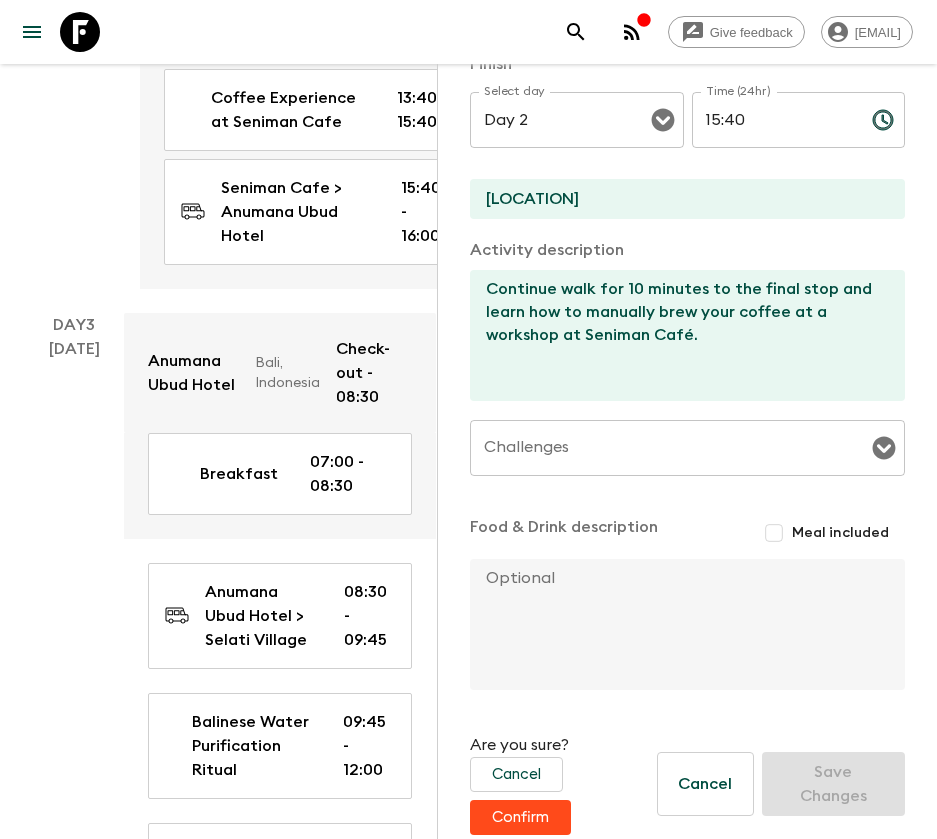 scroll, scrollTop: 469, scrollLeft: 0, axis: vertical 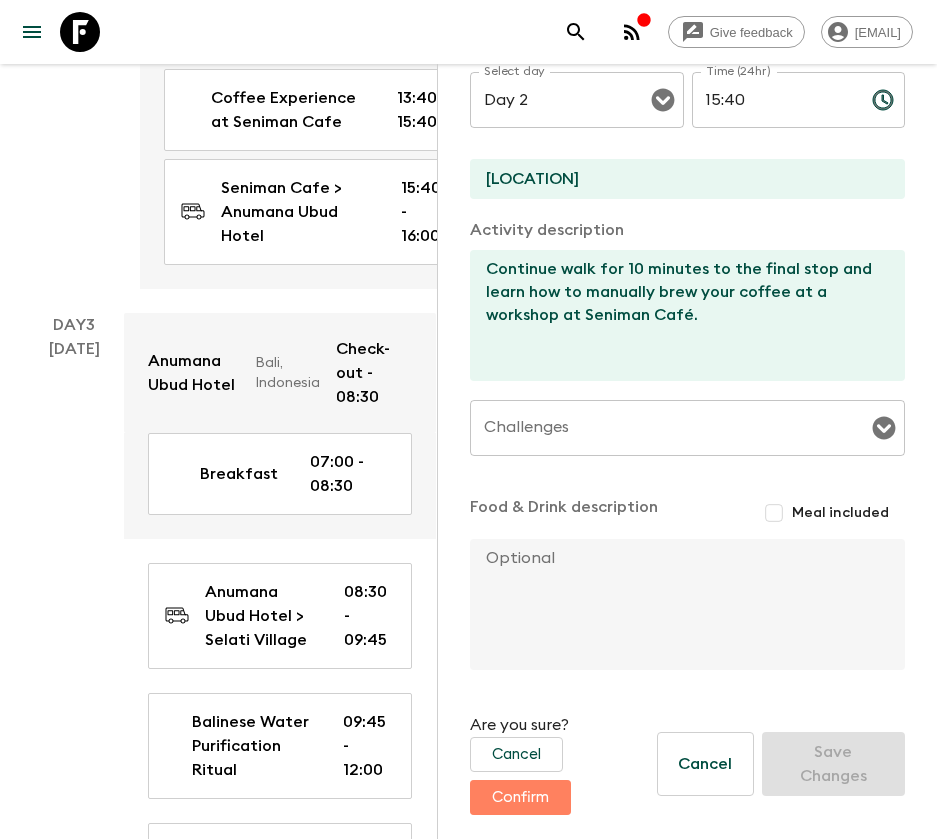 click on "Confirm" at bounding box center [520, 797] 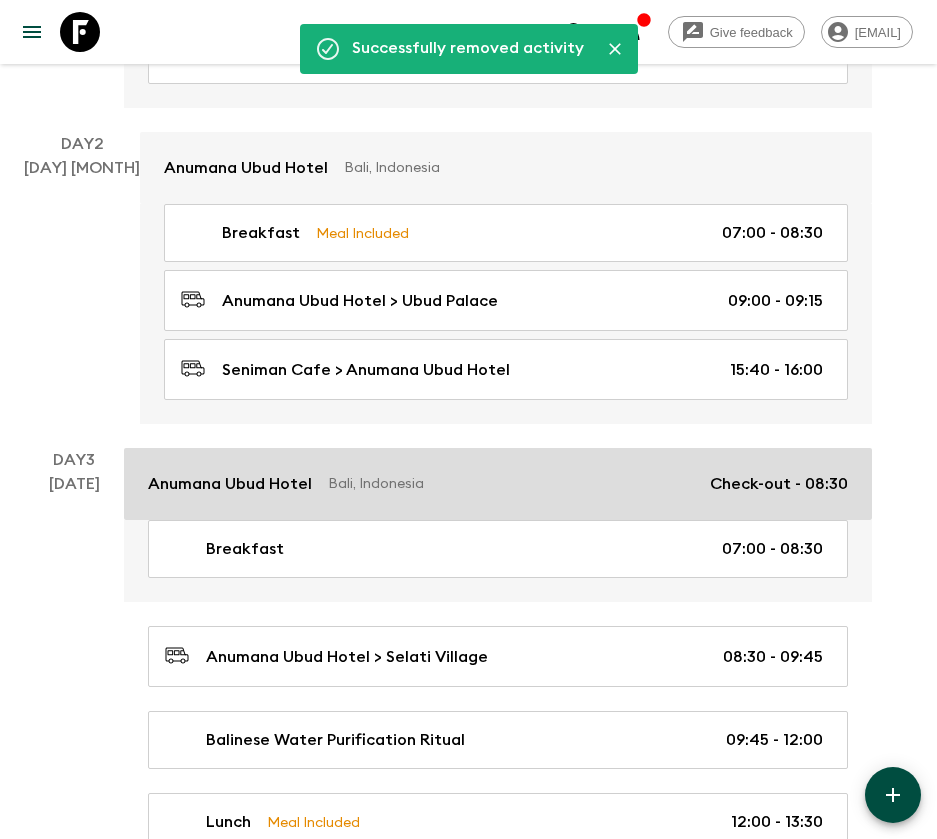 scroll, scrollTop: 600, scrollLeft: 0, axis: vertical 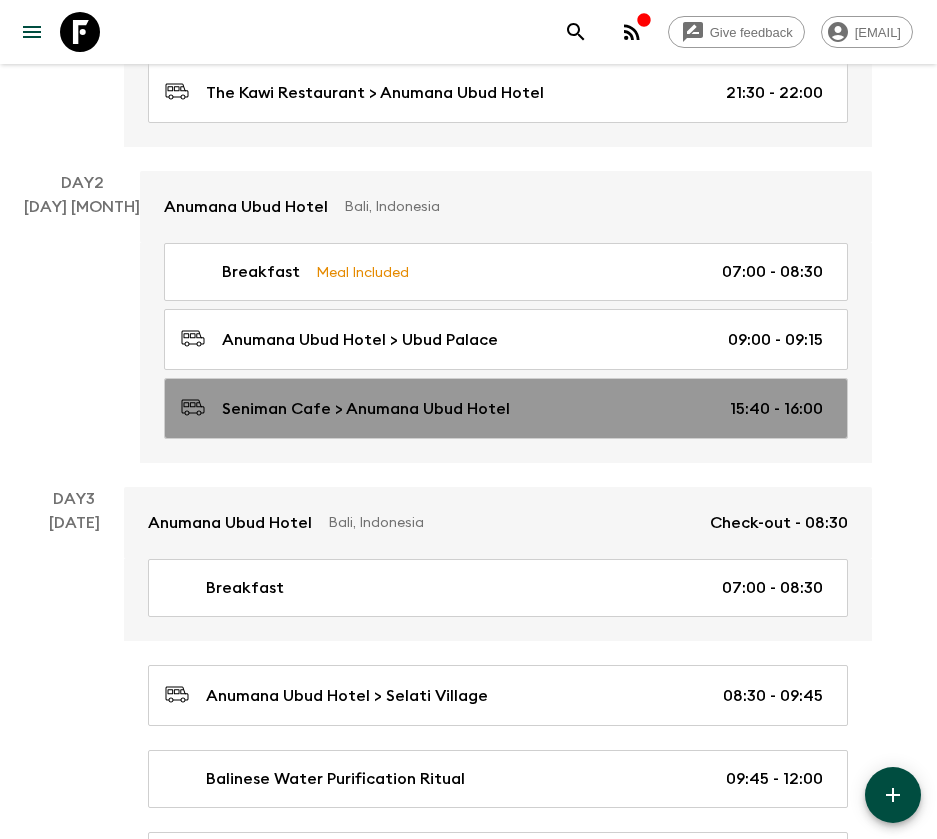 click on "Seniman Cafe > Anumana Ubud Hotel" at bounding box center [366, 409] 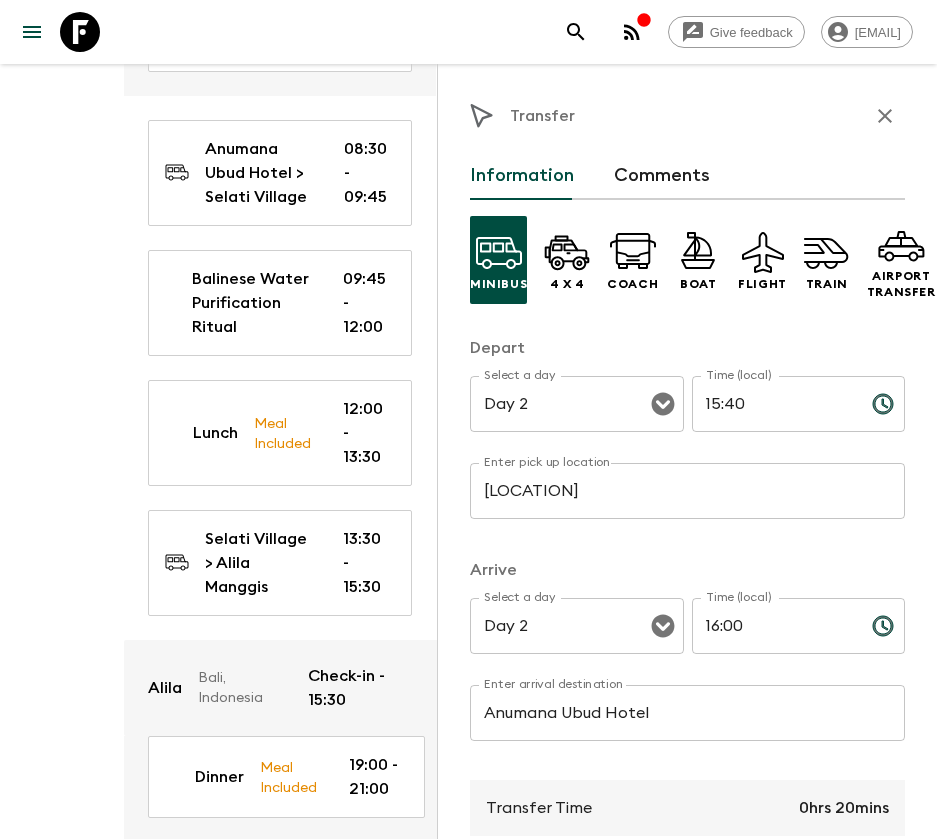 scroll, scrollTop: 1800, scrollLeft: 0, axis: vertical 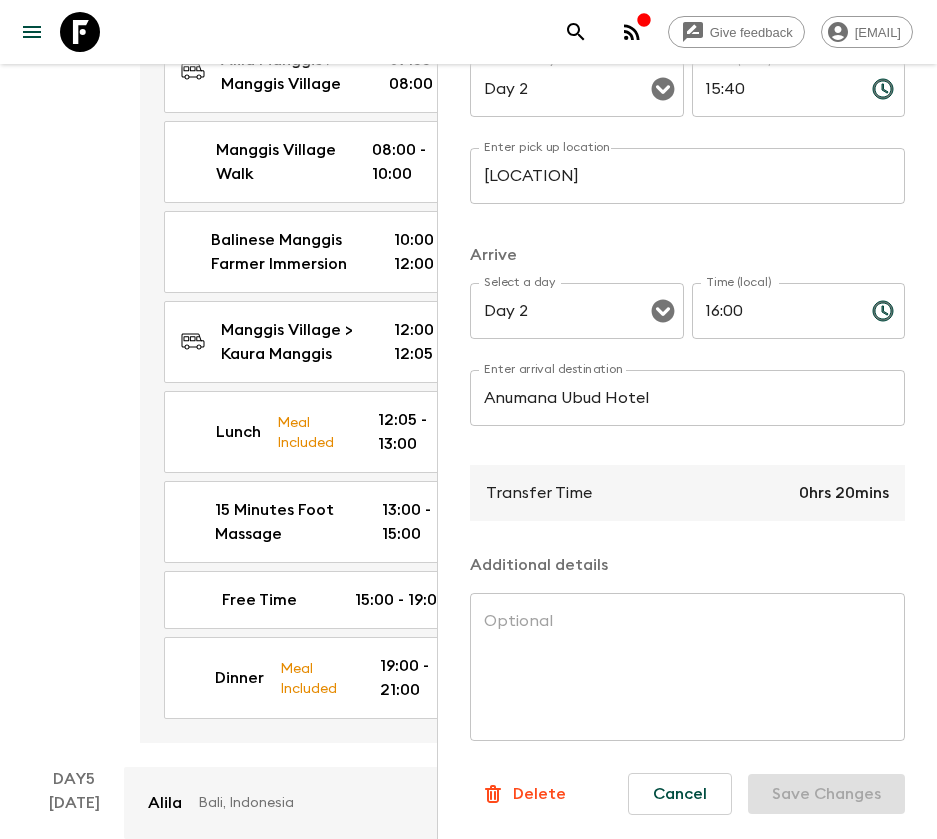 click on "Delete" at bounding box center (539, 794) 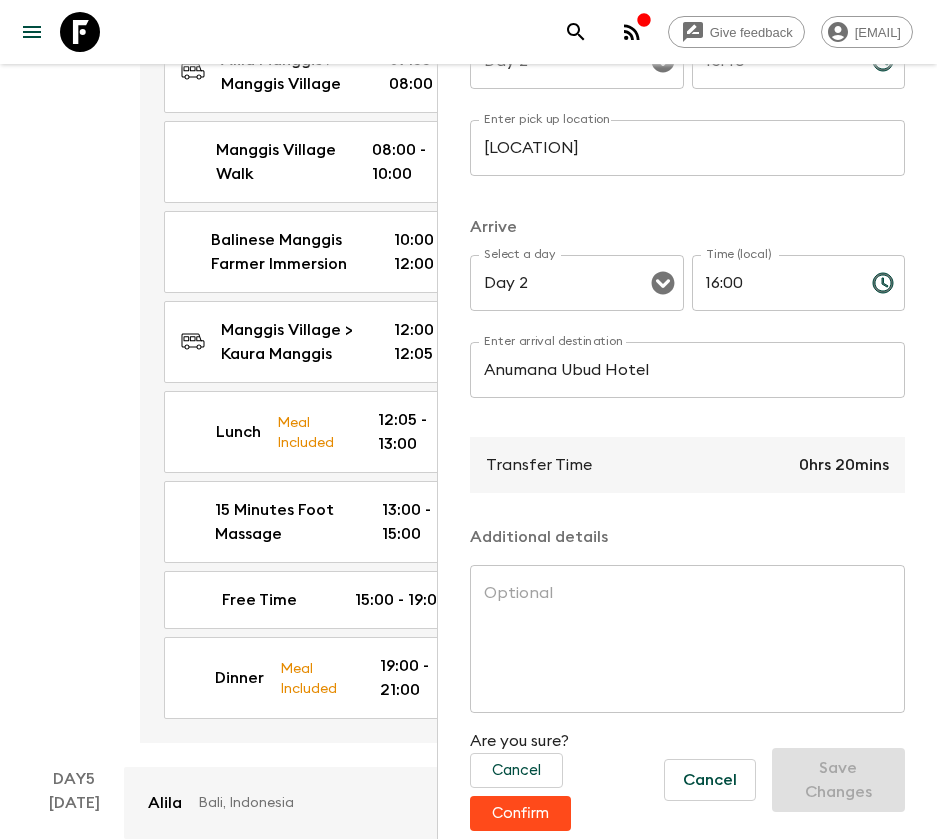 scroll, scrollTop: 366, scrollLeft: 0, axis: vertical 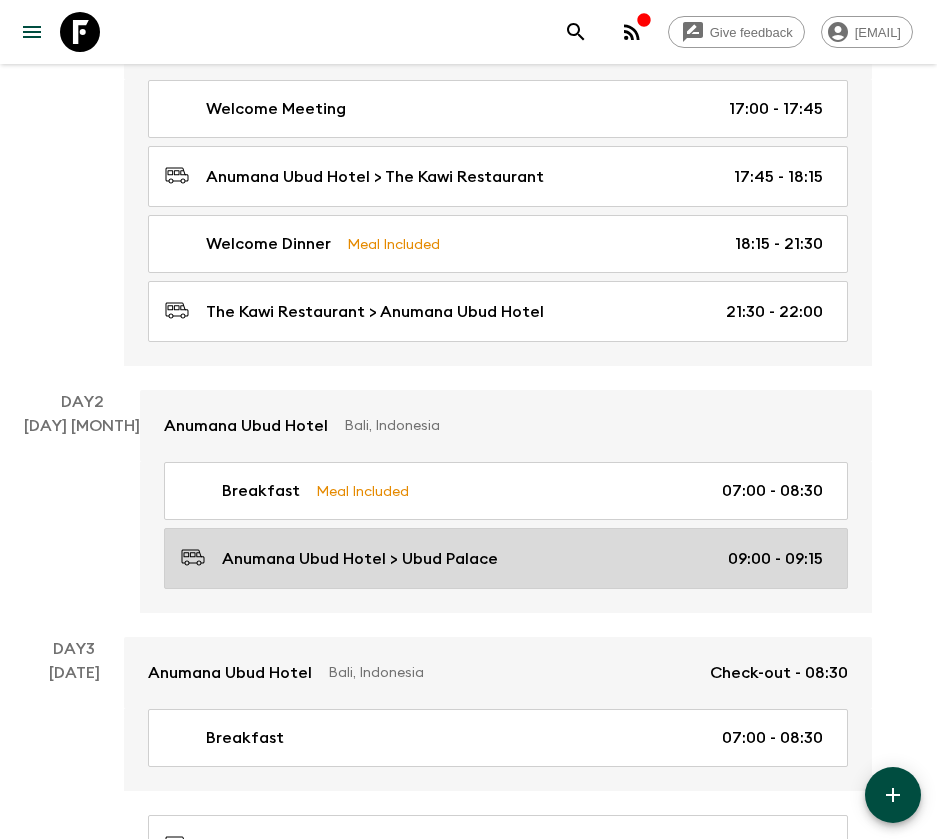 click on "Anumana Ubud Hotel > Ubud Palace" at bounding box center (360, 559) 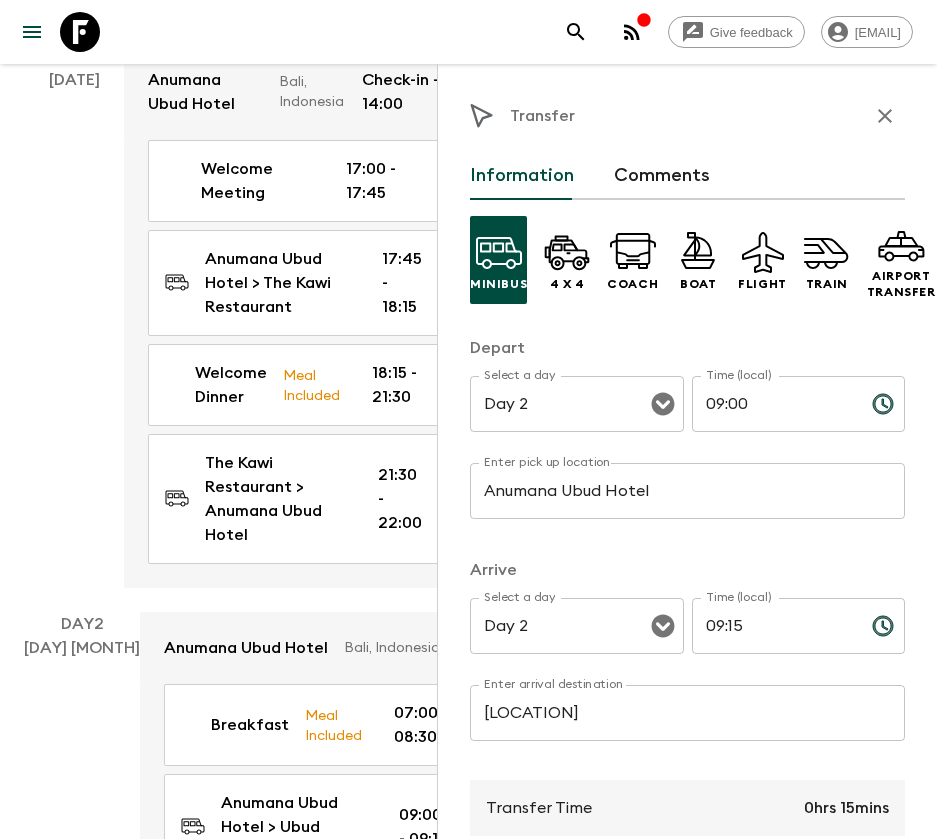click on "[LOCATION]" at bounding box center (687, 713) 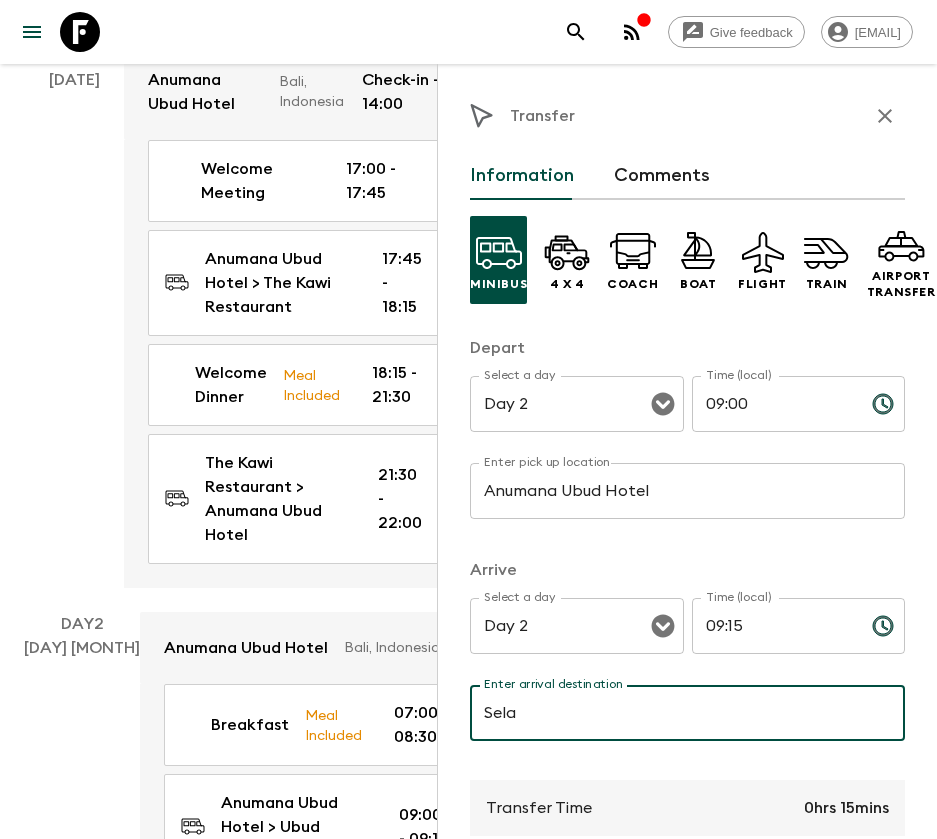 type on "Selati Village" 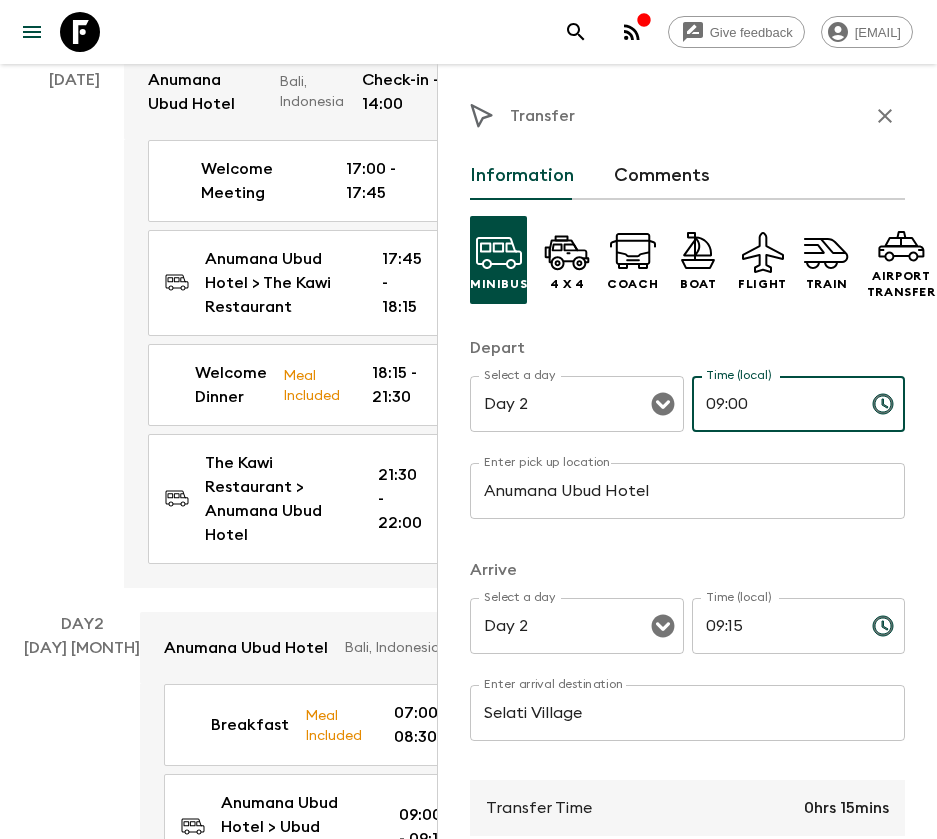 click on "09:00" at bounding box center [774, 404] 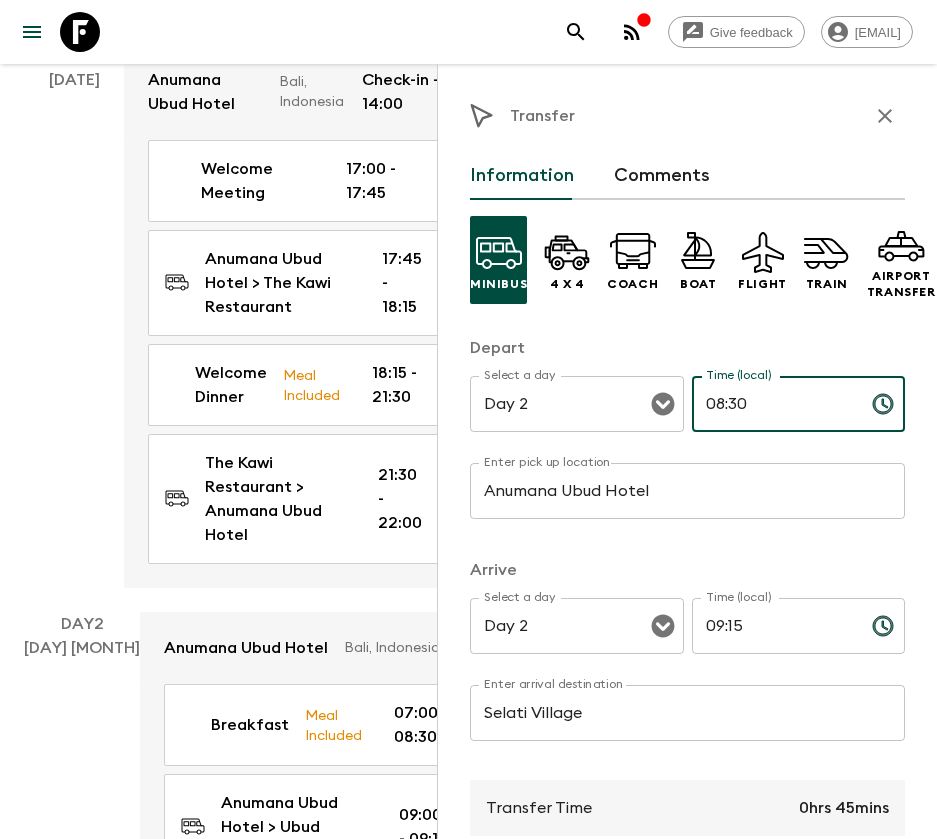 type on "08:30" 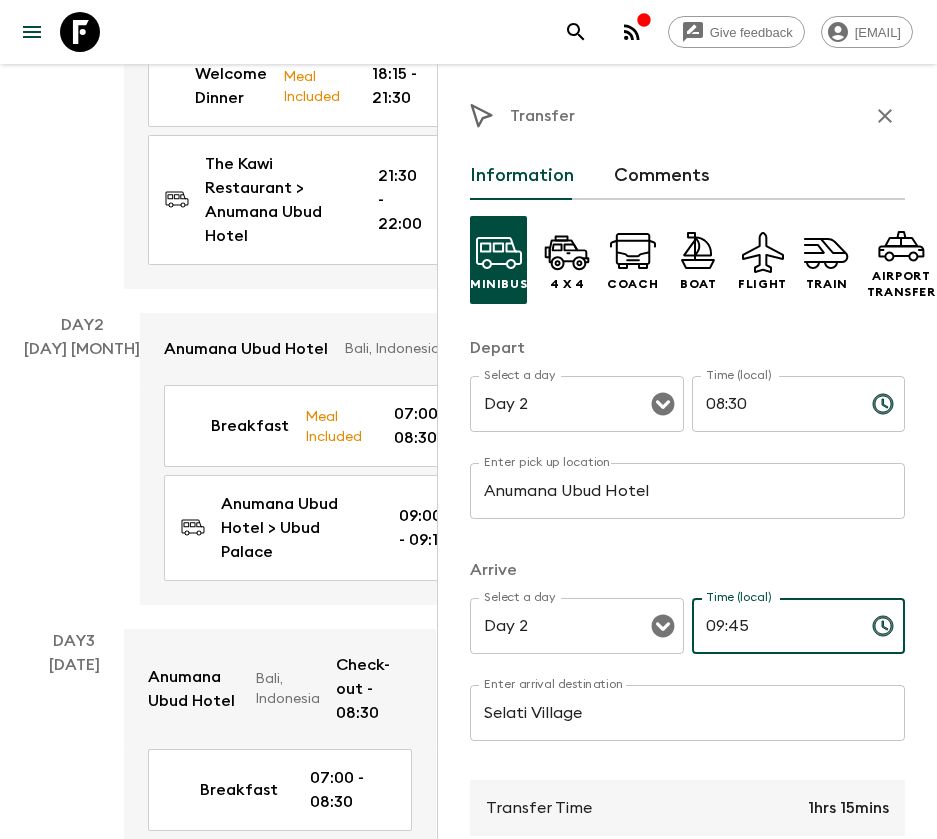 scroll, scrollTop: 681, scrollLeft: 0, axis: vertical 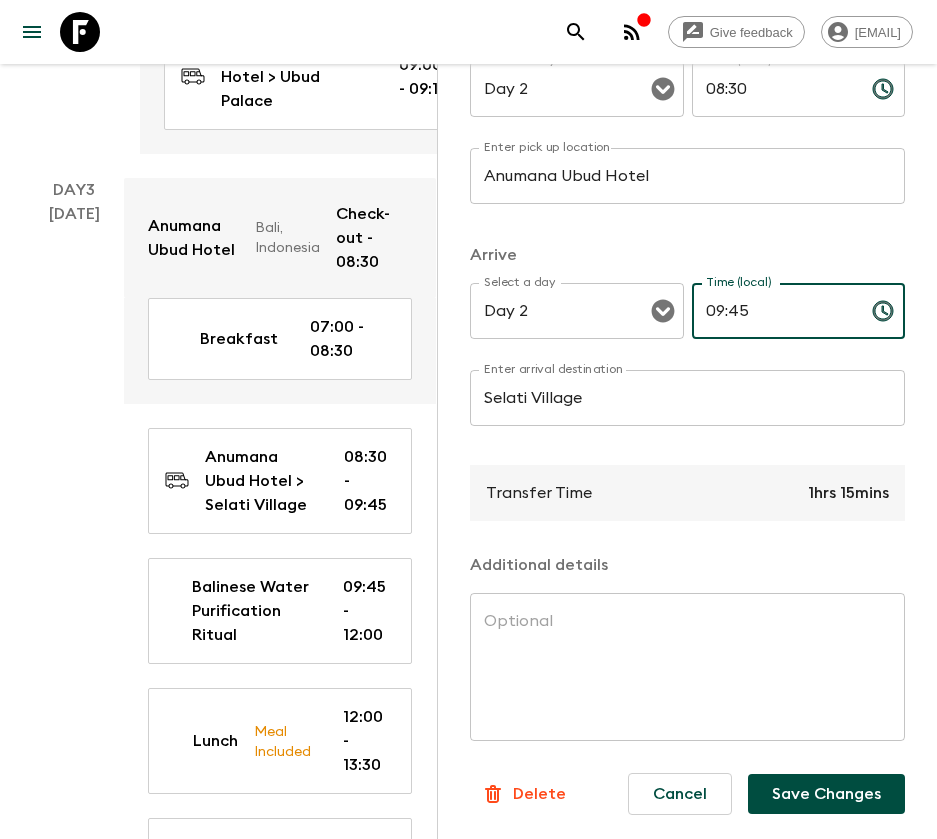 type on "09:45" 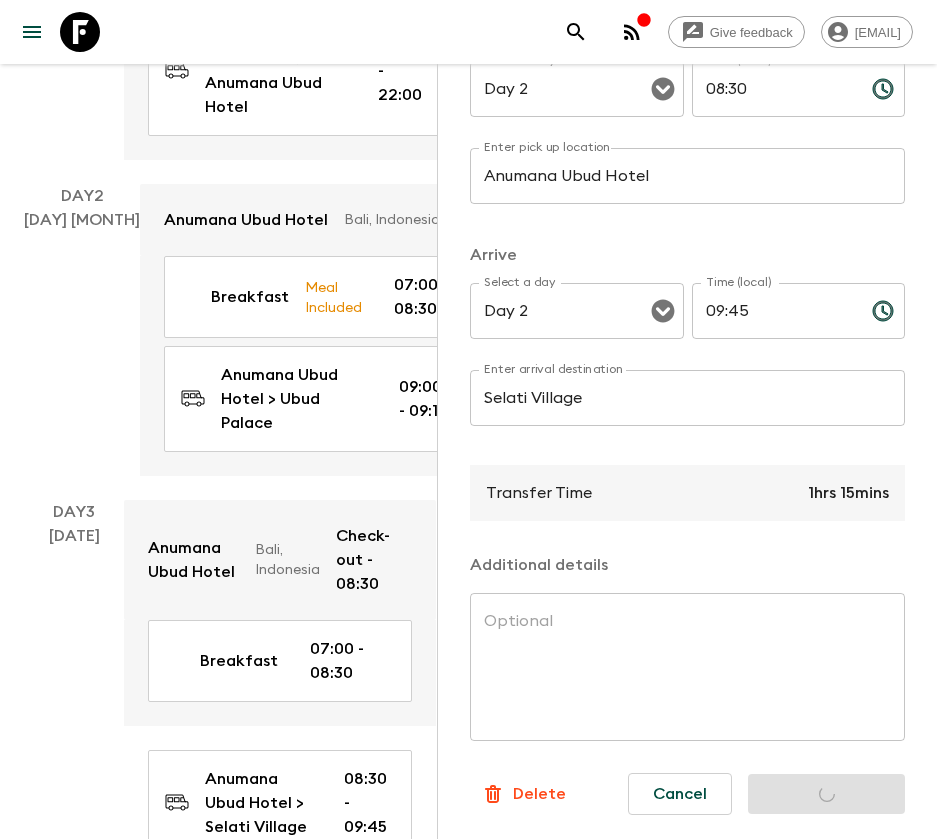scroll, scrollTop: 681, scrollLeft: 0, axis: vertical 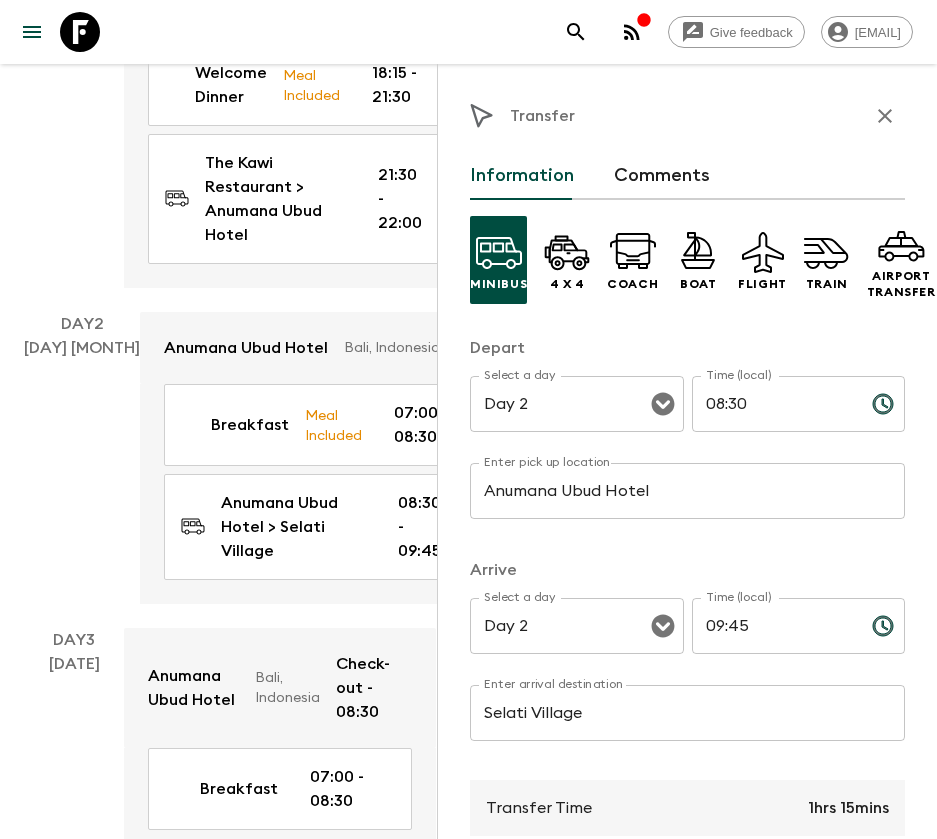 click at bounding box center (885, 116) 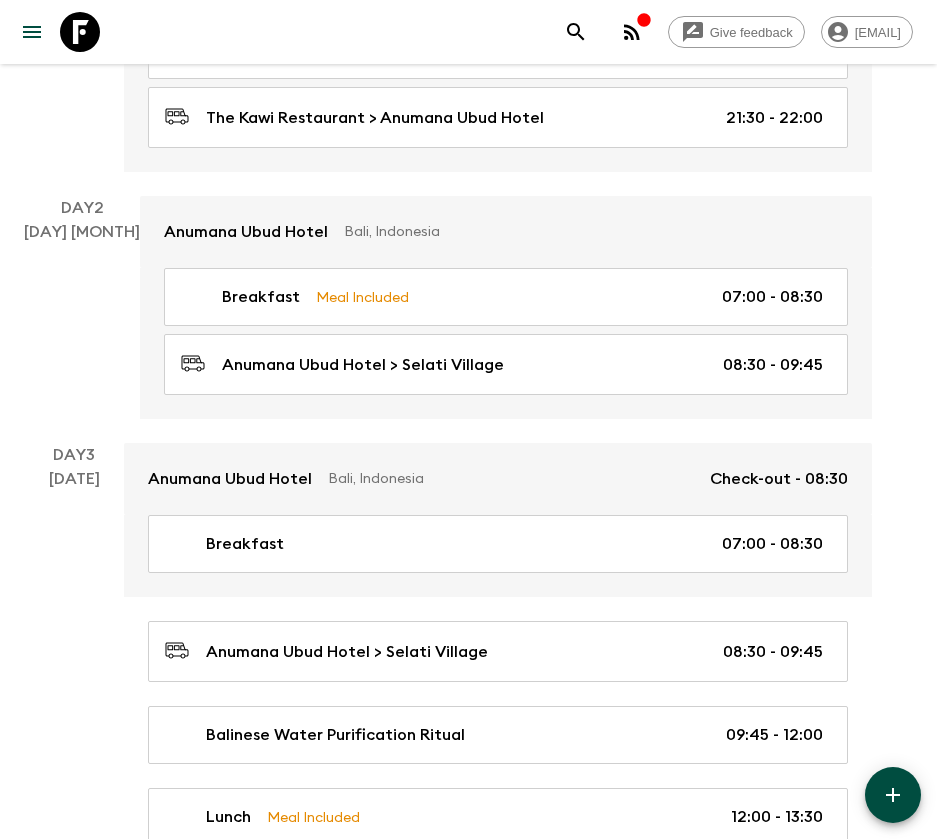 scroll, scrollTop: 531, scrollLeft: 0, axis: vertical 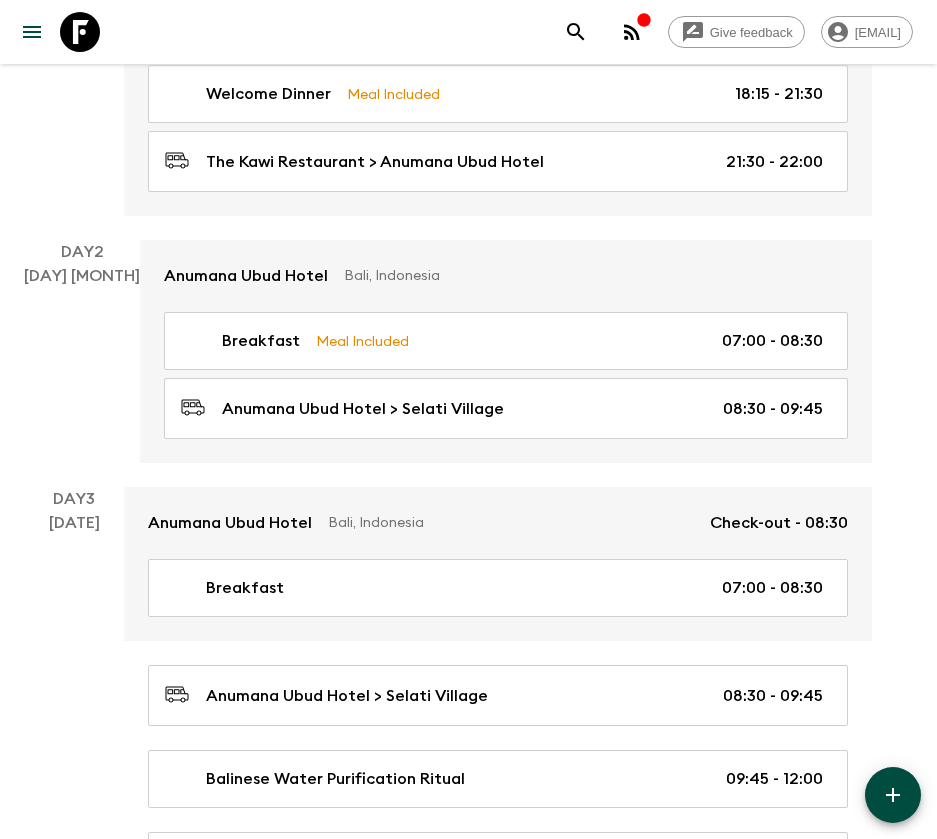 click at bounding box center (893, 795) 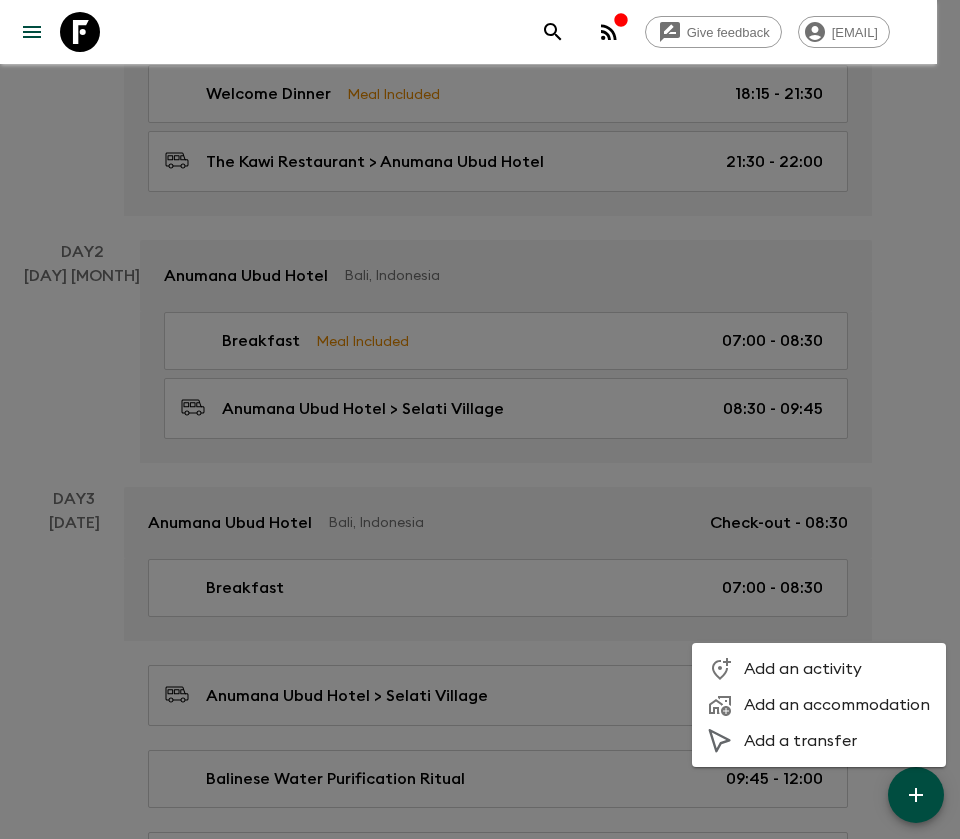click on "Add an activity" at bounding box center (837, 669) 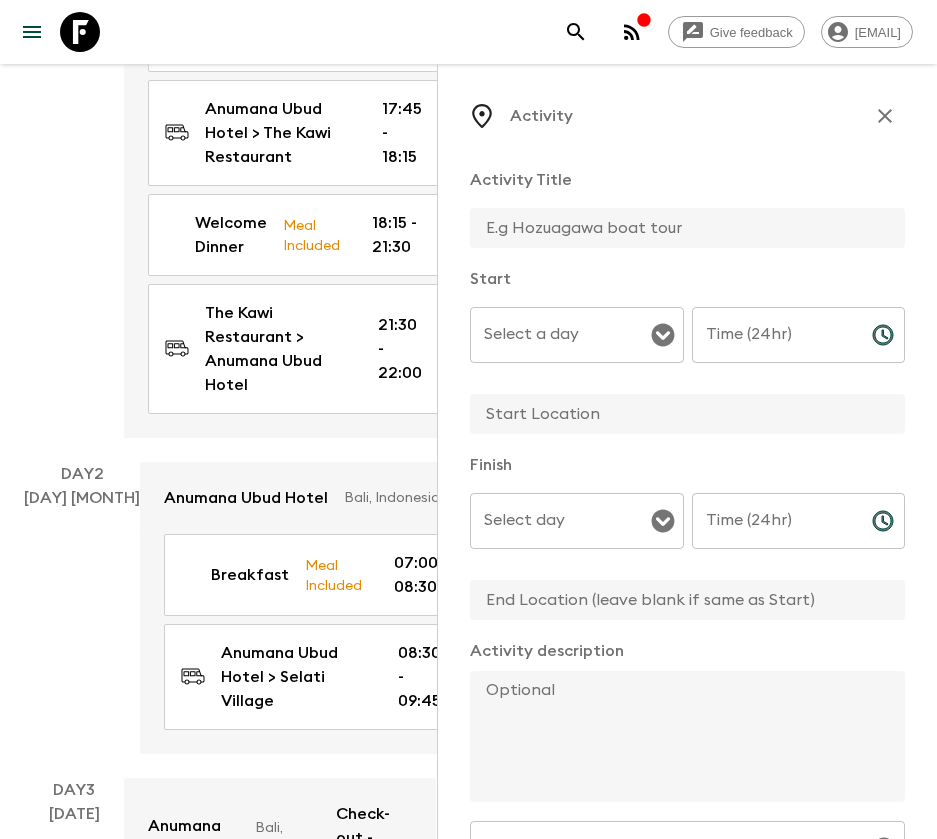 click at bounding box center [679, 228] 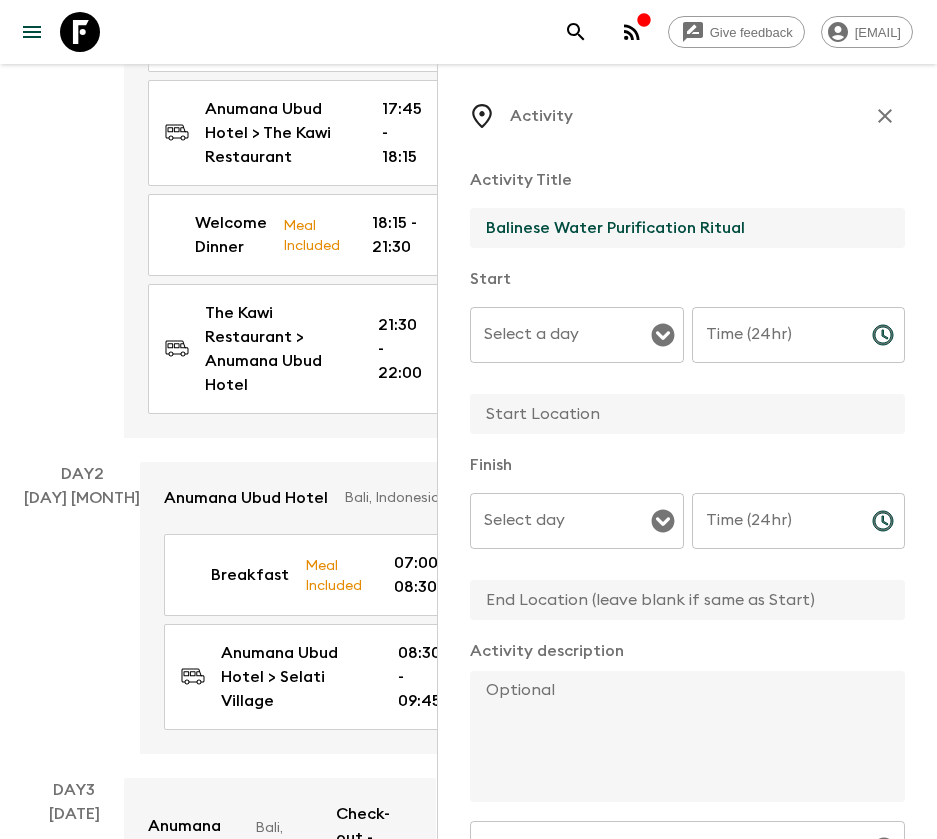 type on "Balinese Water Purification Ritual" 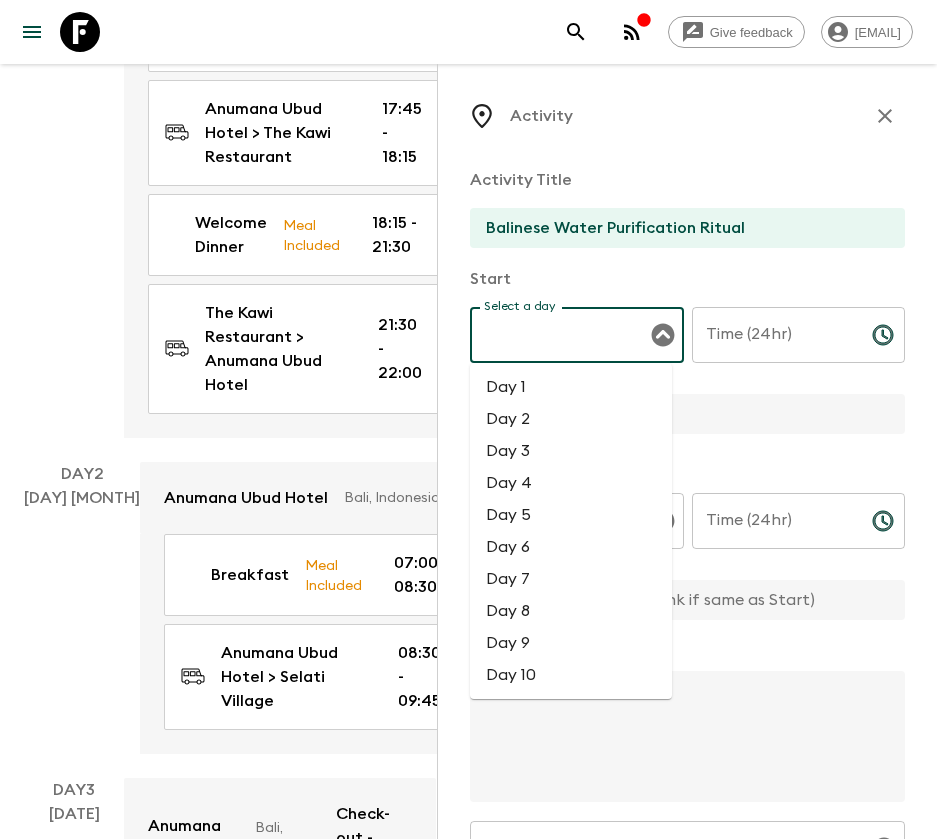 click on "Select a day" at bounding box center [562, 335] 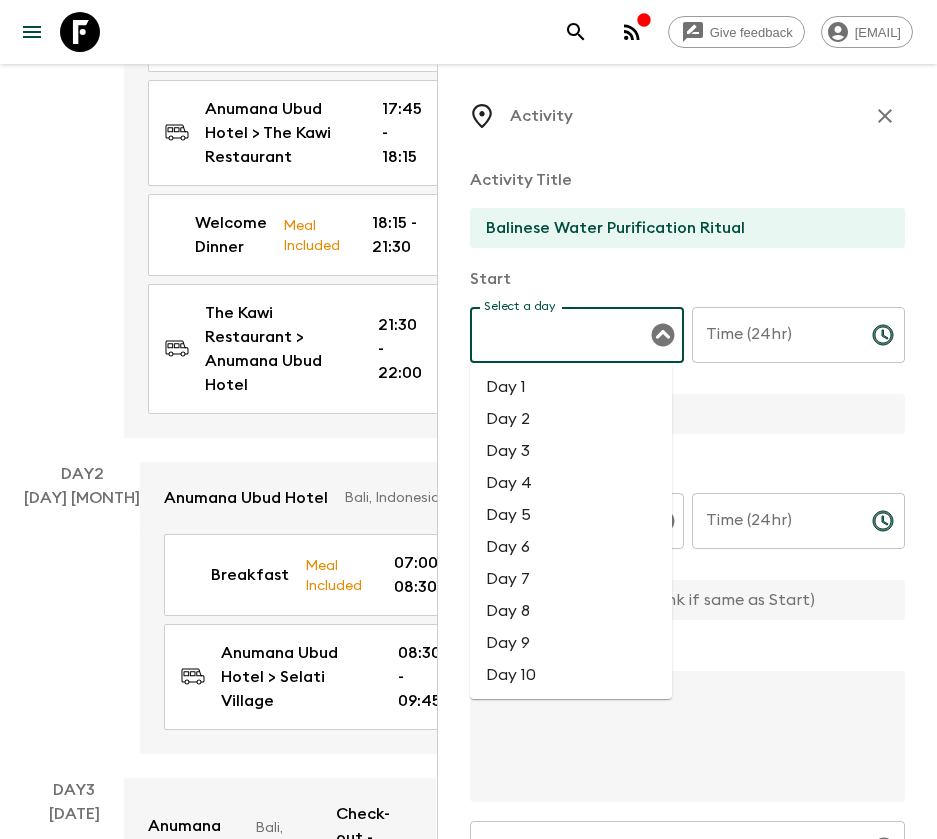 click on "Day 2" at bounding box center [571, 419] 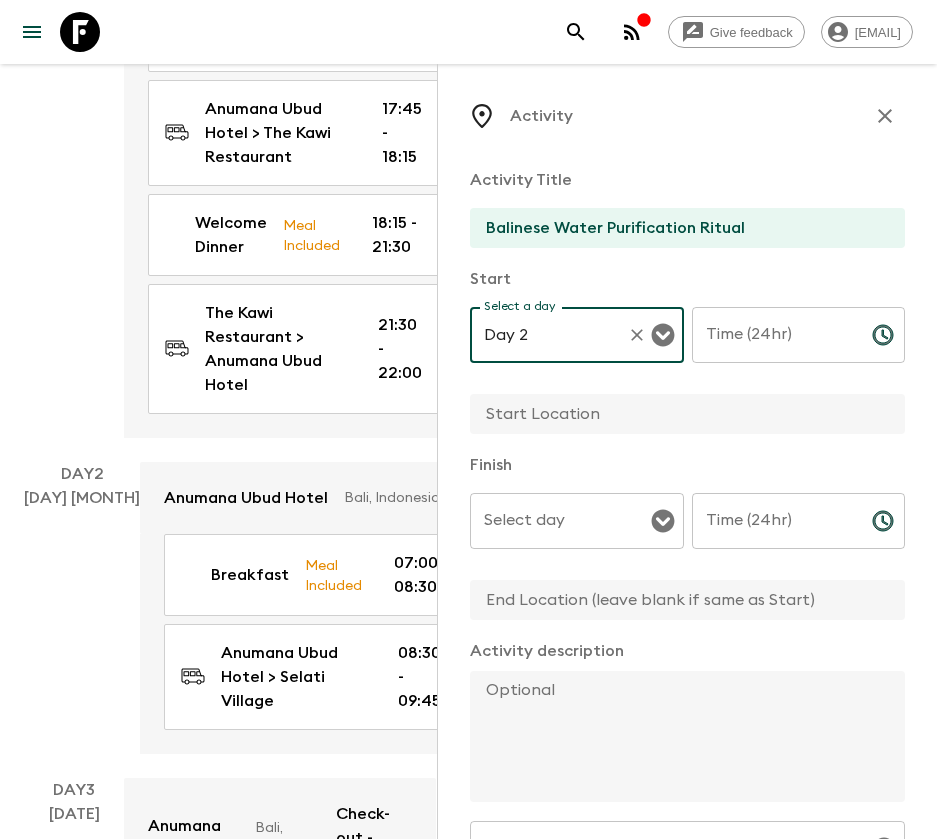 click on "Time (24hr)" at bounding box center (774, 335) 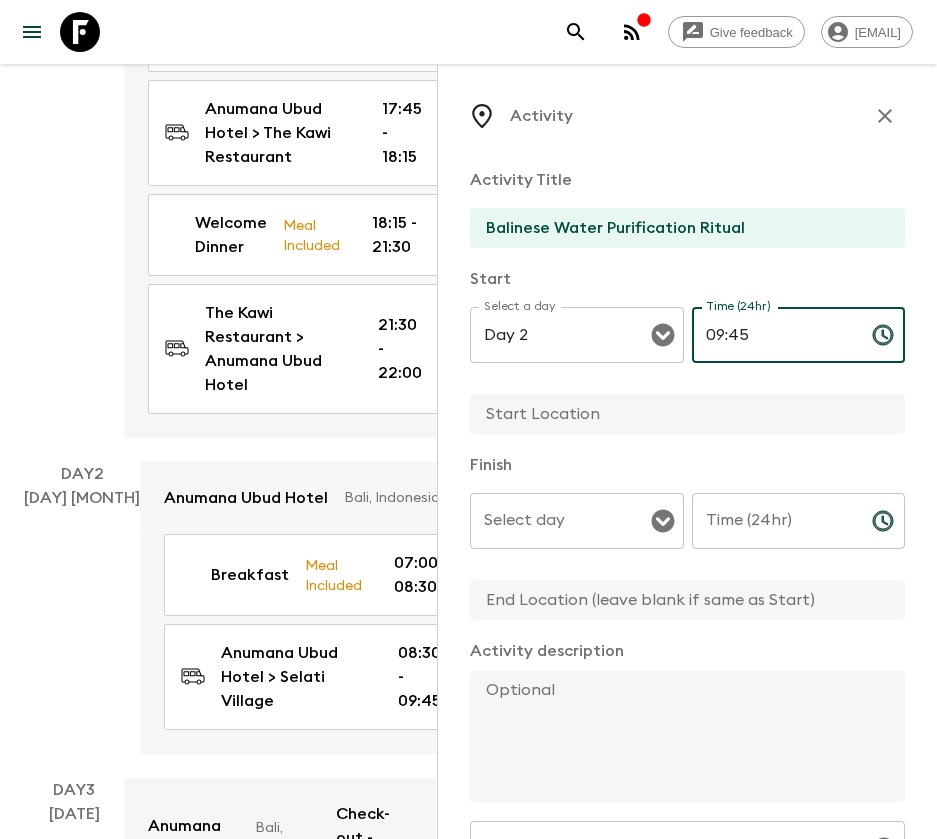 type on "09:45" 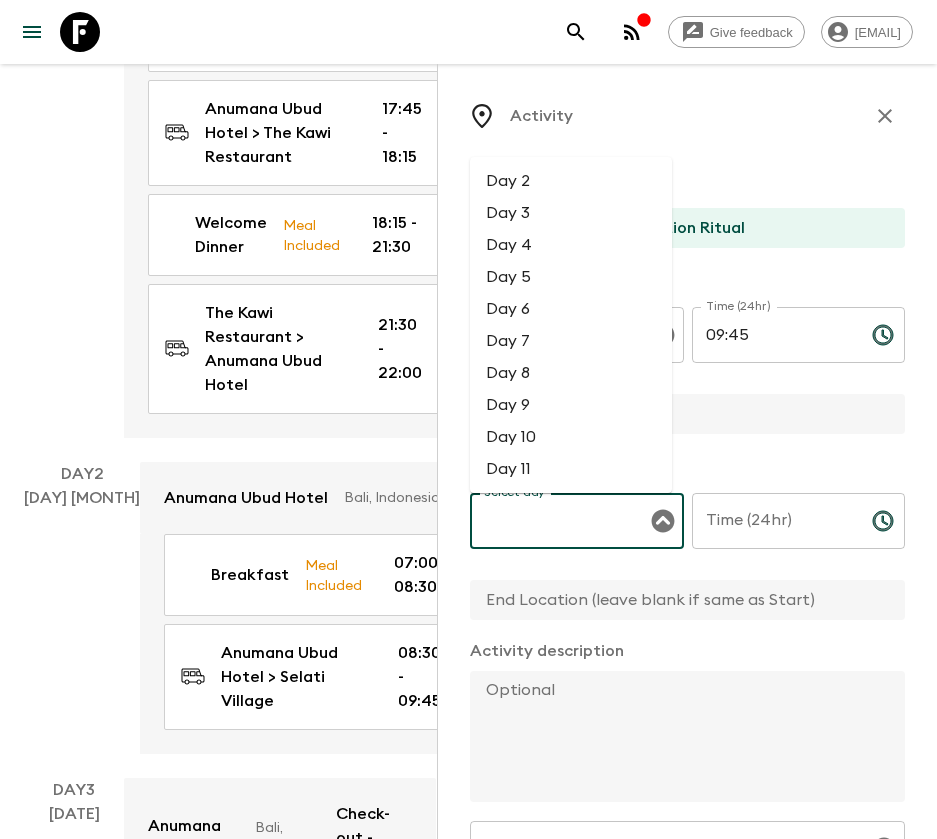 click on "Select day" at bounding box center (562, 521) 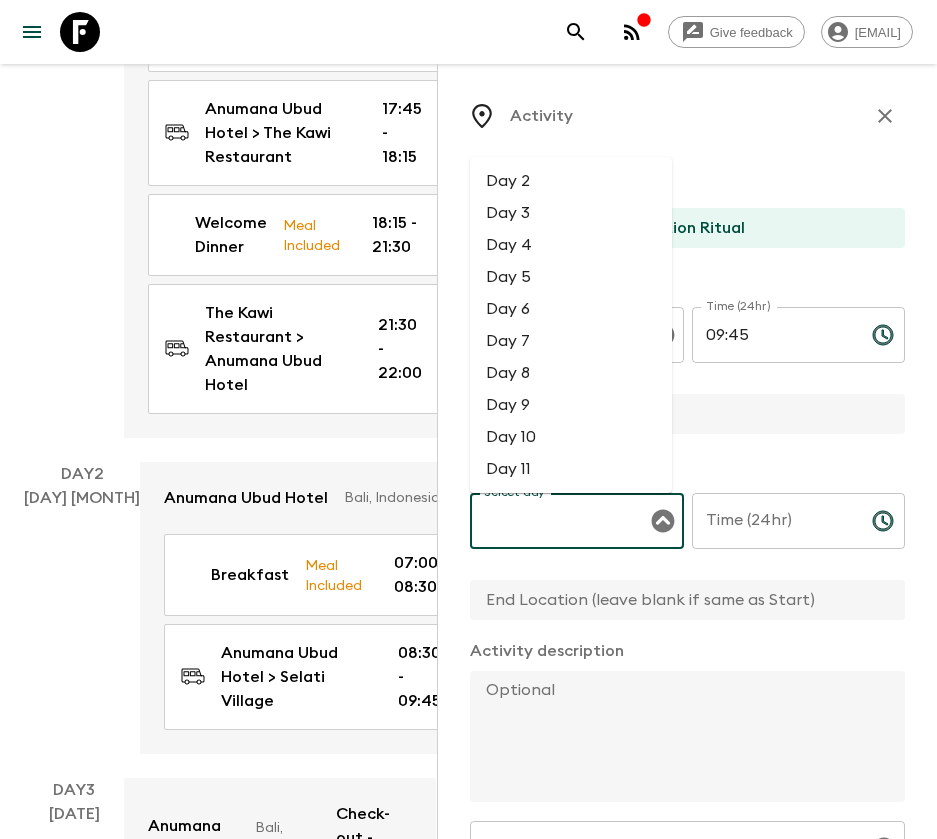 click on "Day 2" at bounding box center (571, 181) 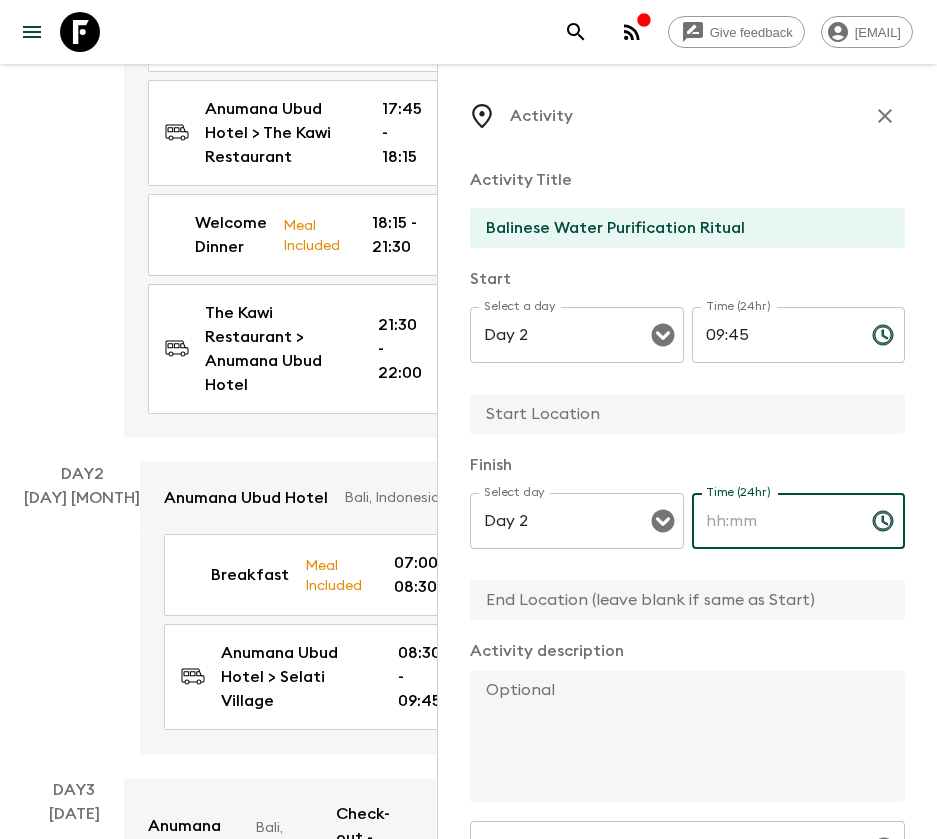 click on "Time (24hr)" at bounding box center (774, 521) 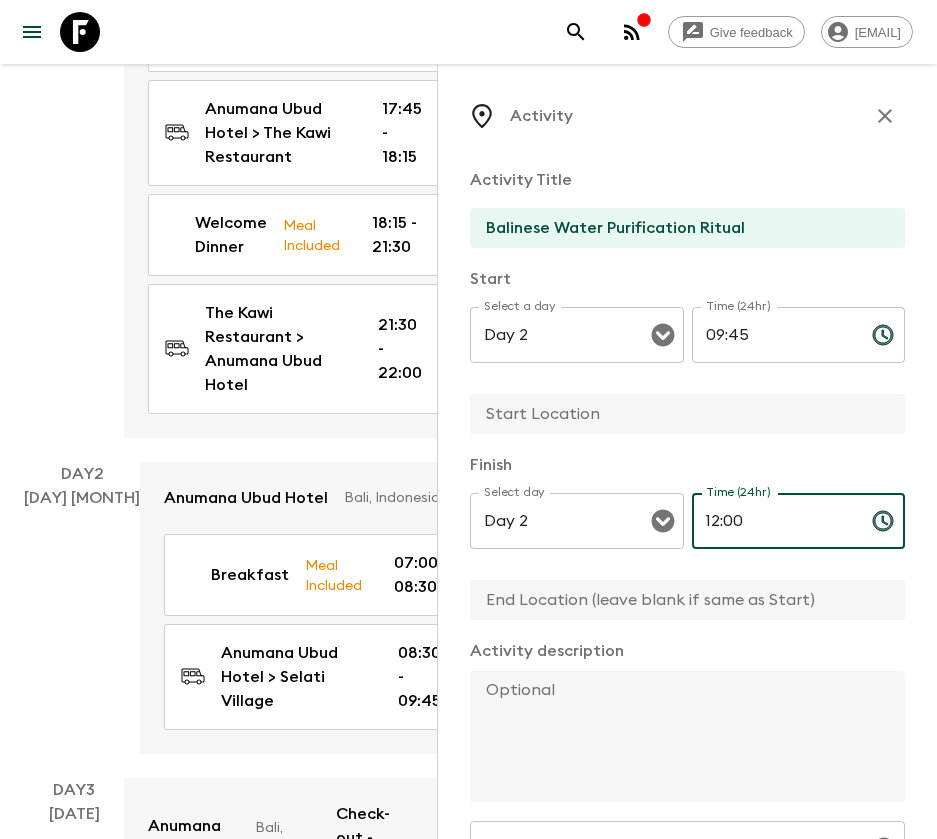 type on "12:00" 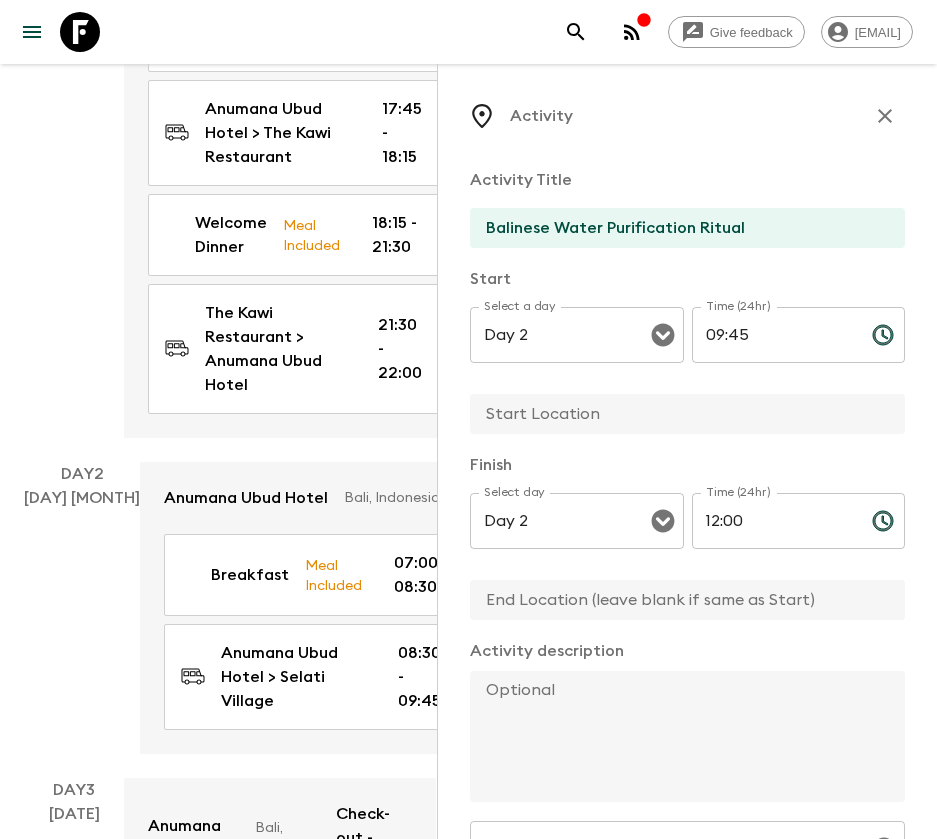 click at bounding box center [679, 600] 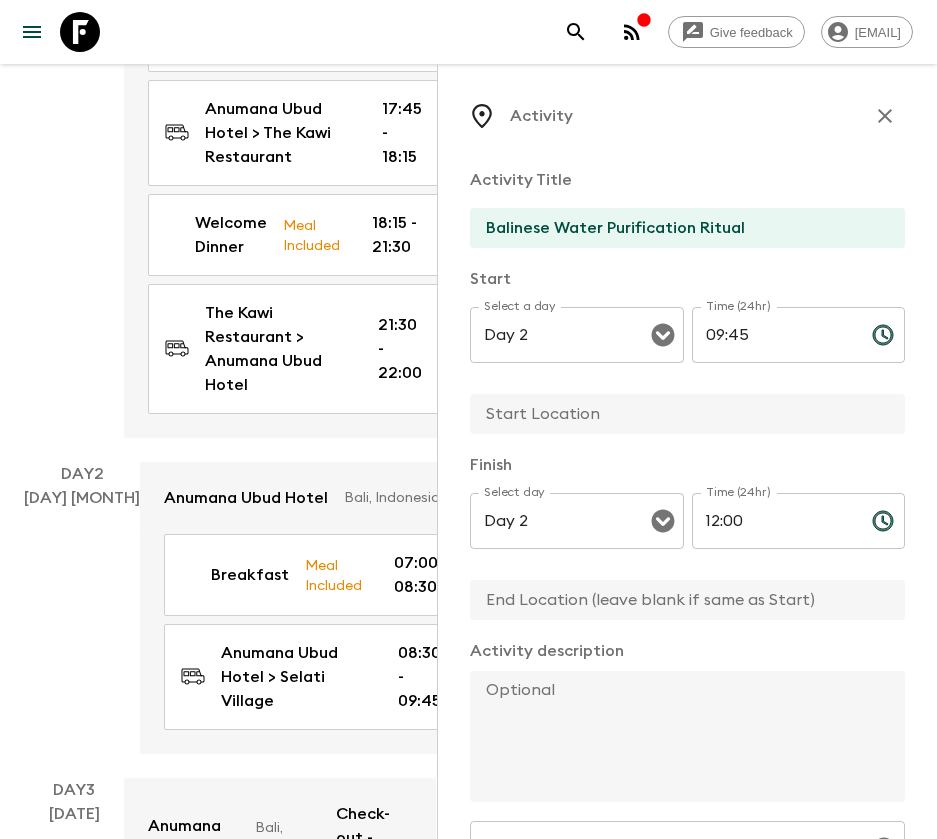 type on "Selati Village" 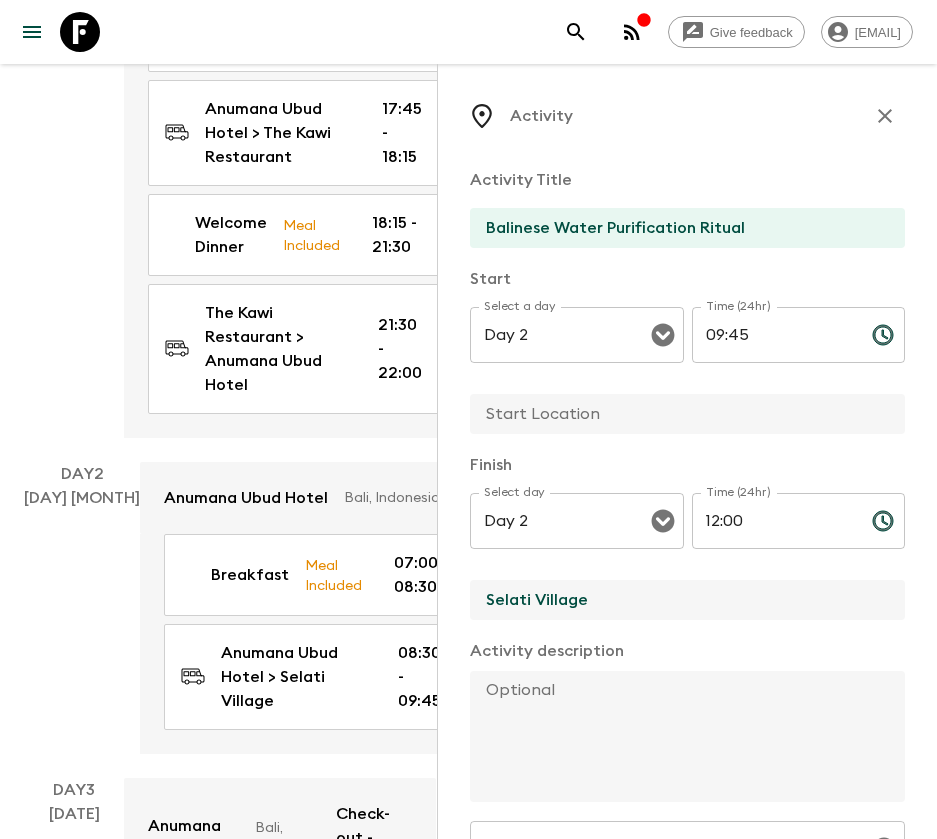 click at bounding box center [679, 414] 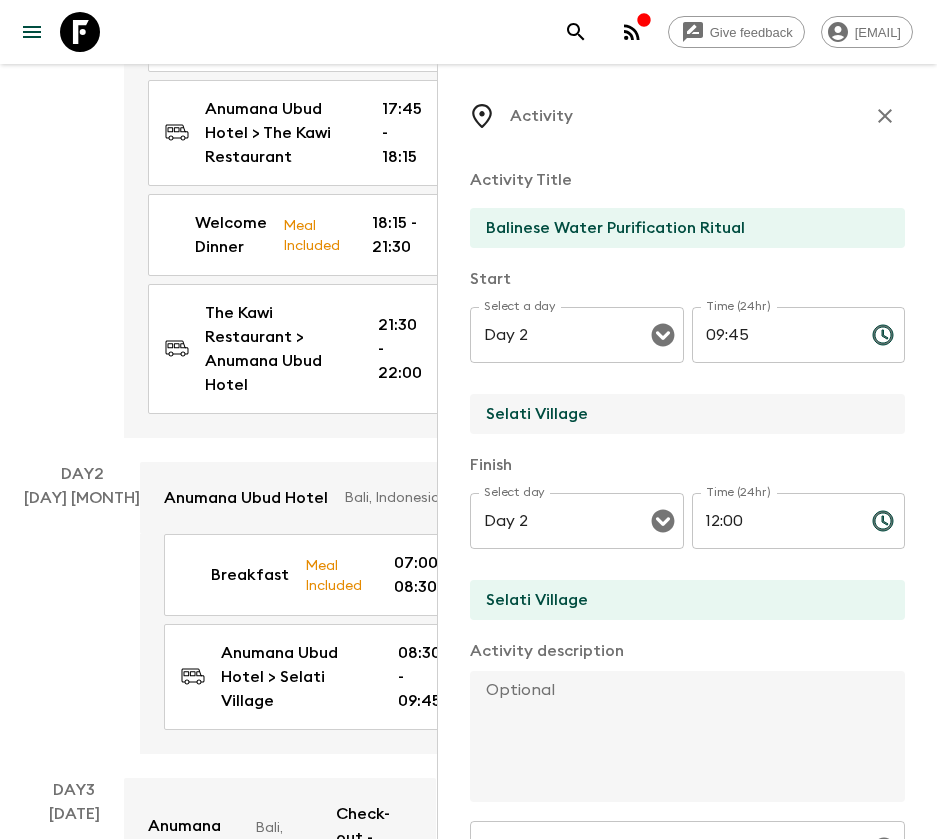 type on "Selati Village" 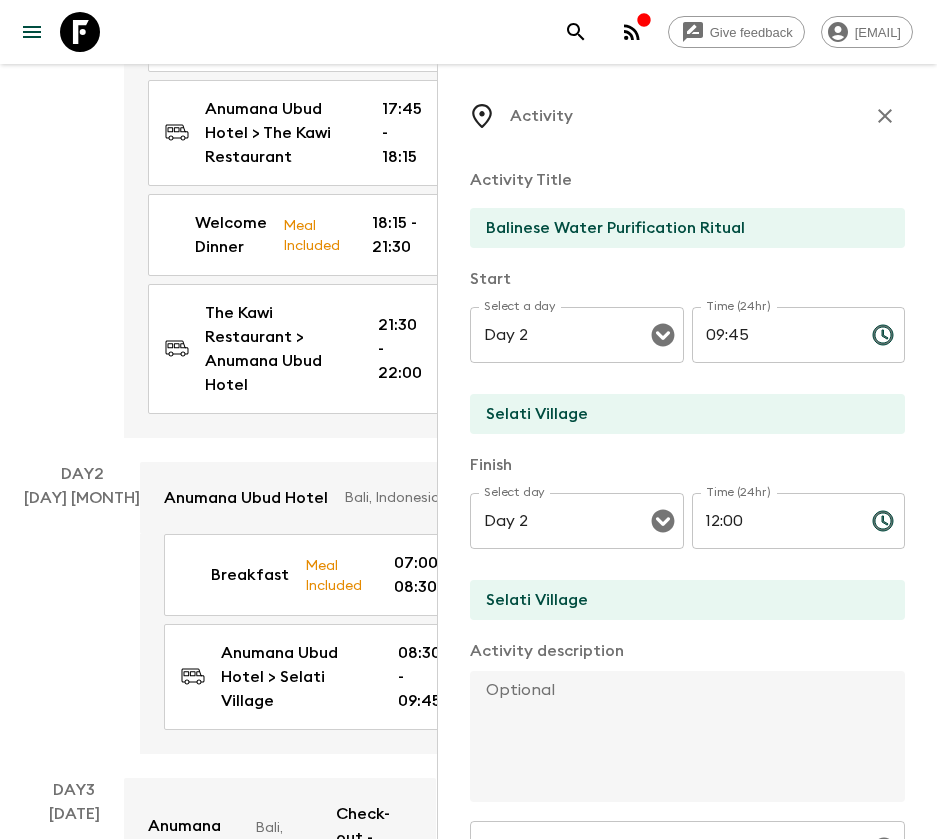 click at bounding box center (679, 736) 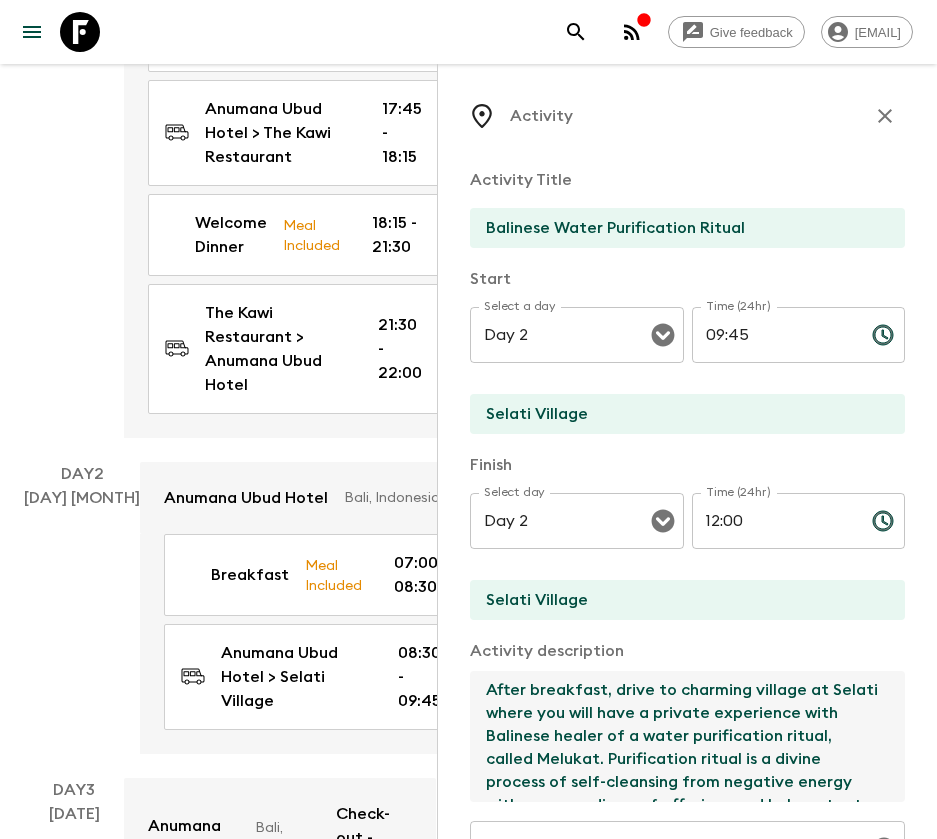 scroll, scrollTop: 126, scrollLeft: 0, axis: vertical 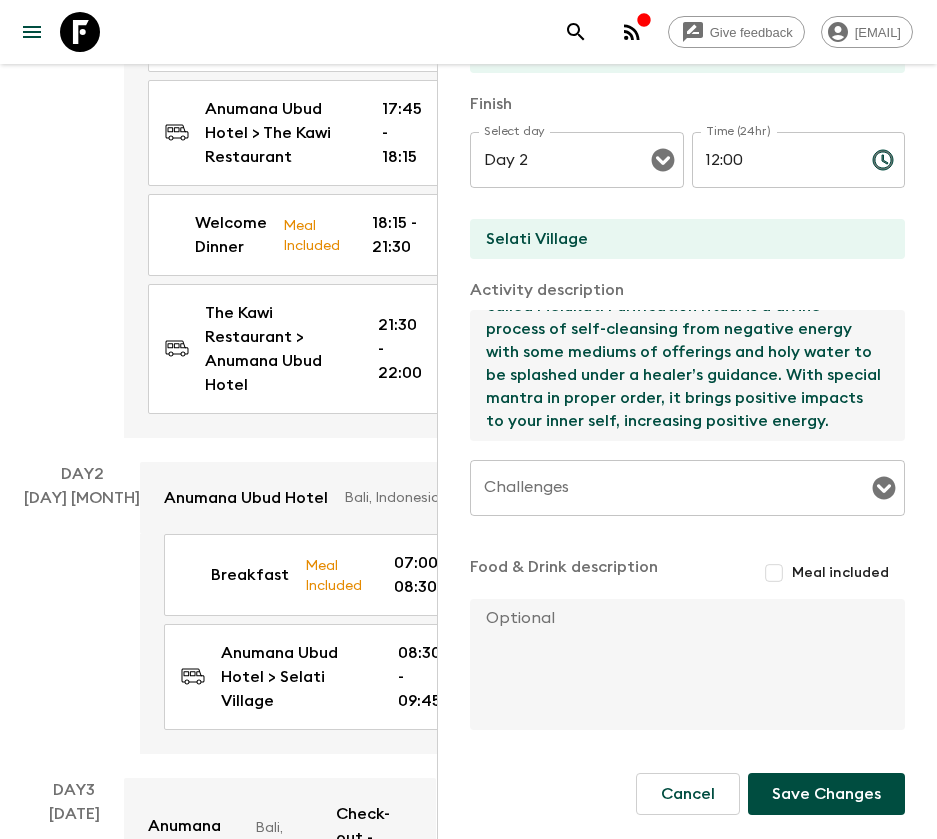 type on "After breakfast, drive to charming village at Selati where you will have a private experience with Balinese healer of a water purification ritual, called Melukat. Purification ritual is a divine process of self-cleansing from negative energy with some mediums of offerings and holy water to be splashed under a healer’s guidance. With special mantra in proper order, it brings positive impacts to your inner self, increasing positive energy." 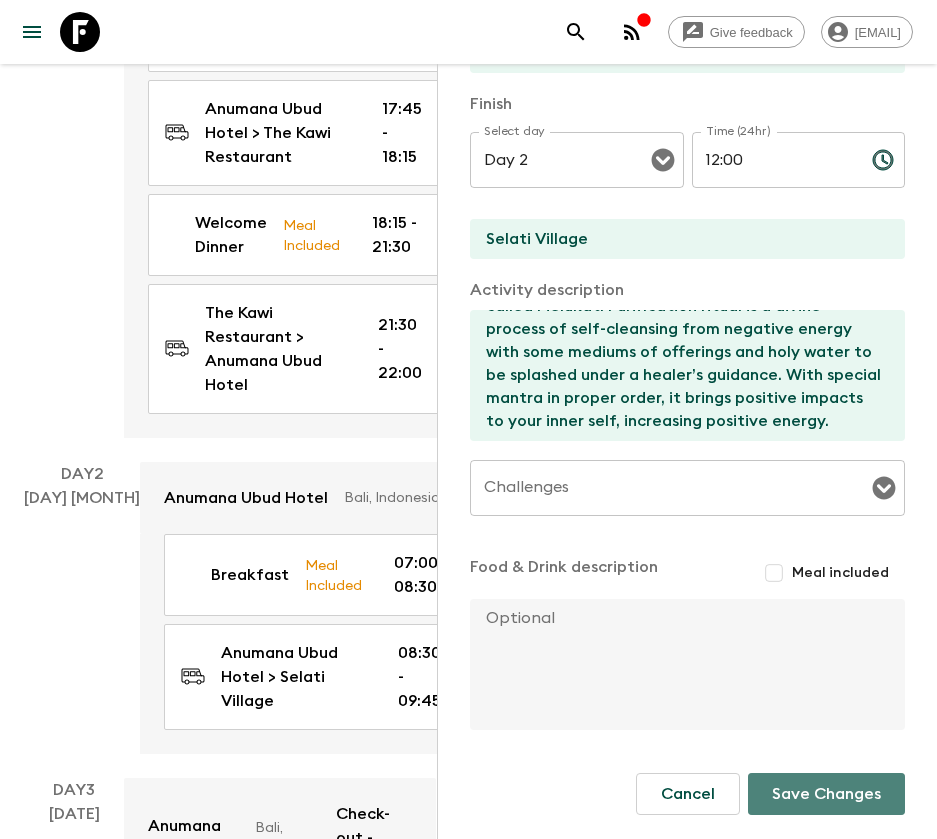 click on "Save Changes" at bounding box center (826, 794) 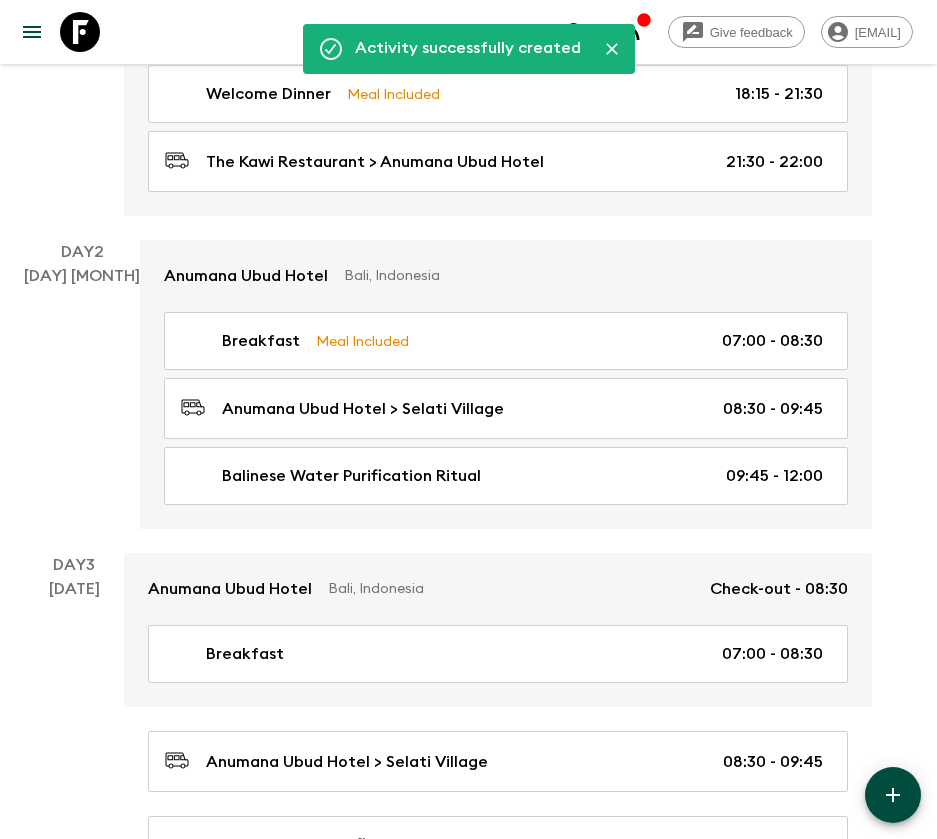 click 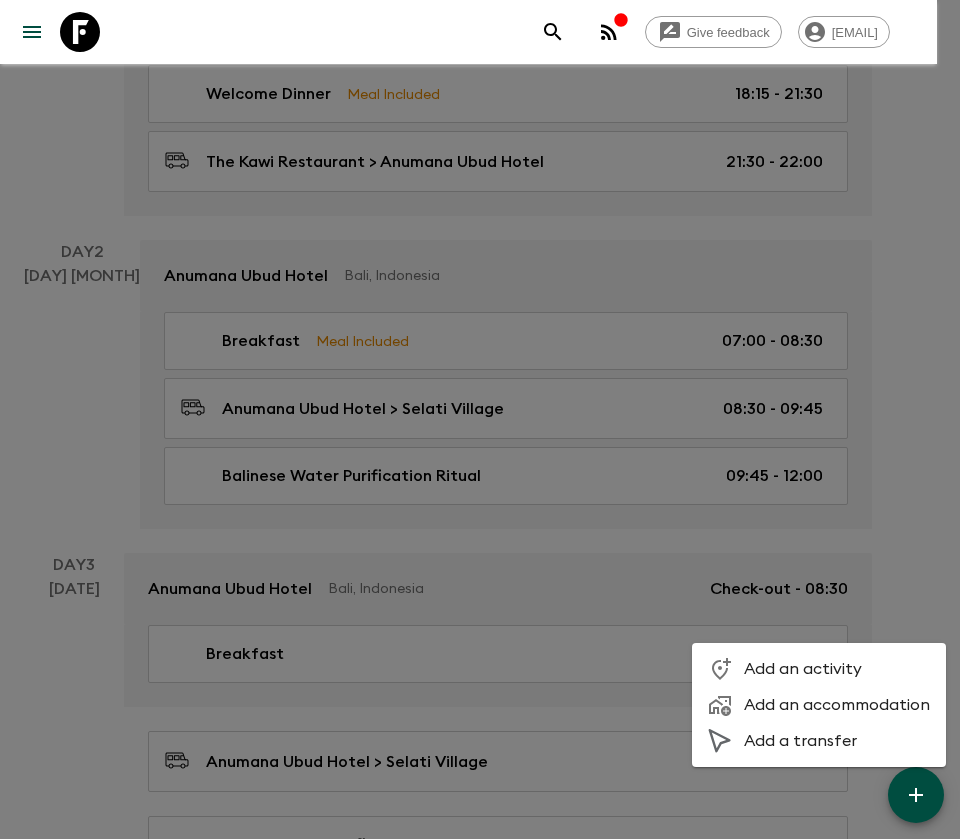 click on "Add an activity" at bounding box center (819, 669) 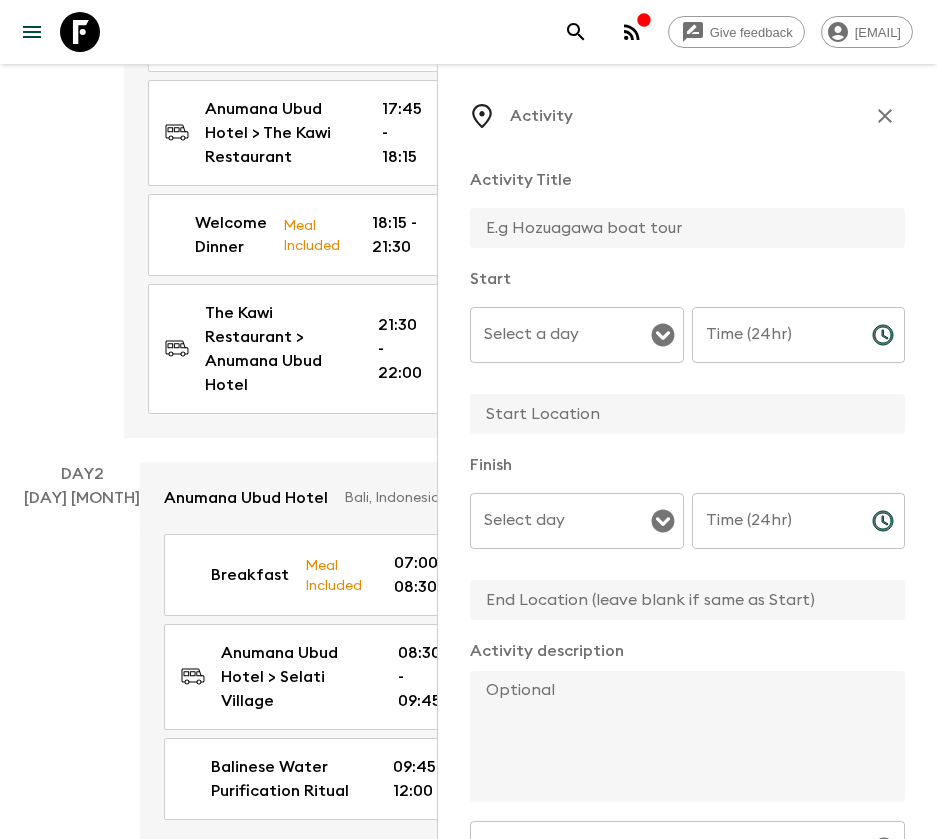 click at bounding box center (679, 228) 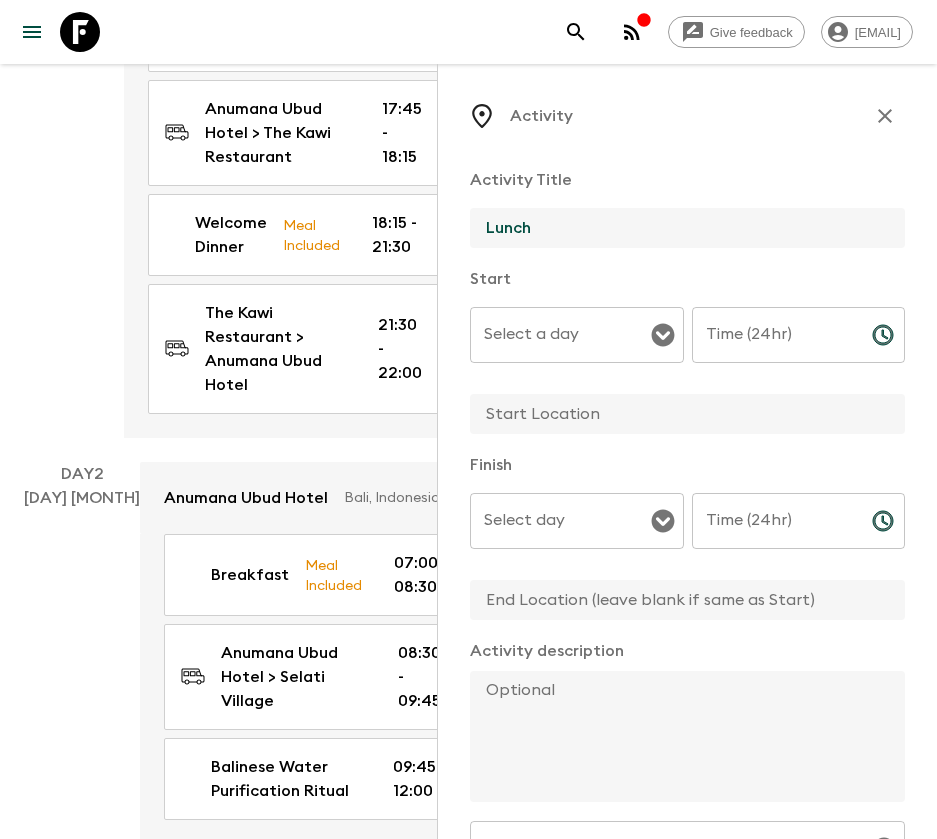 type on "Lunch" 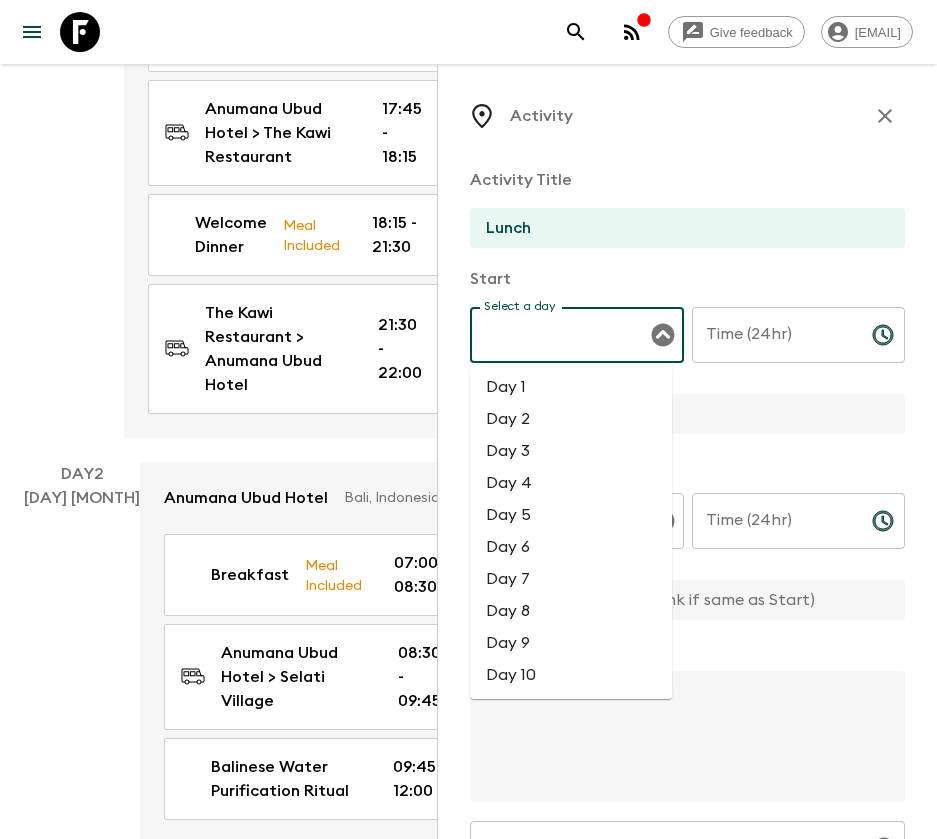 click on "Select a day" at bounding box center (562, 335) 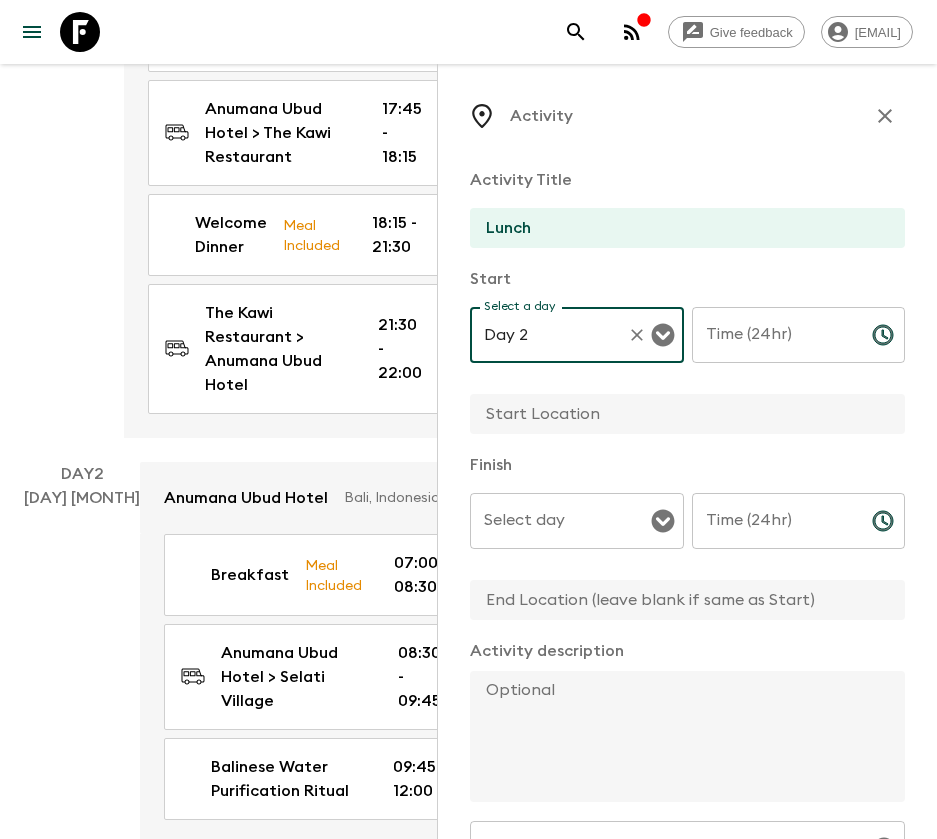 click on "Time (24hr)" at bounding box center (774, 335) 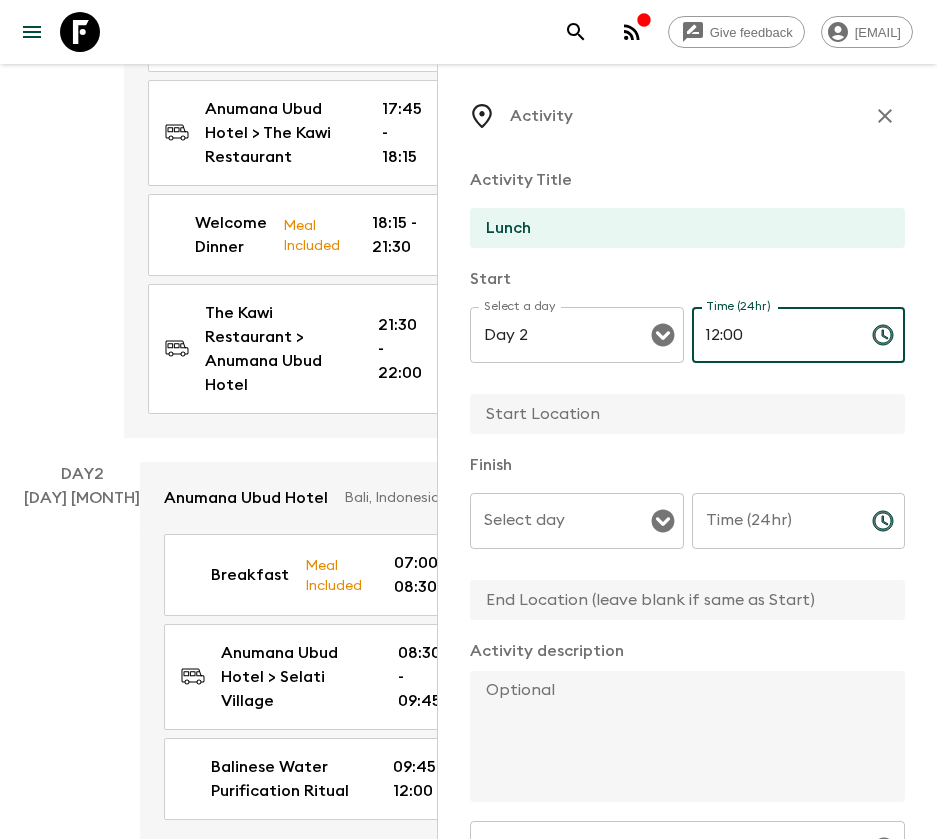 type on "12:00" 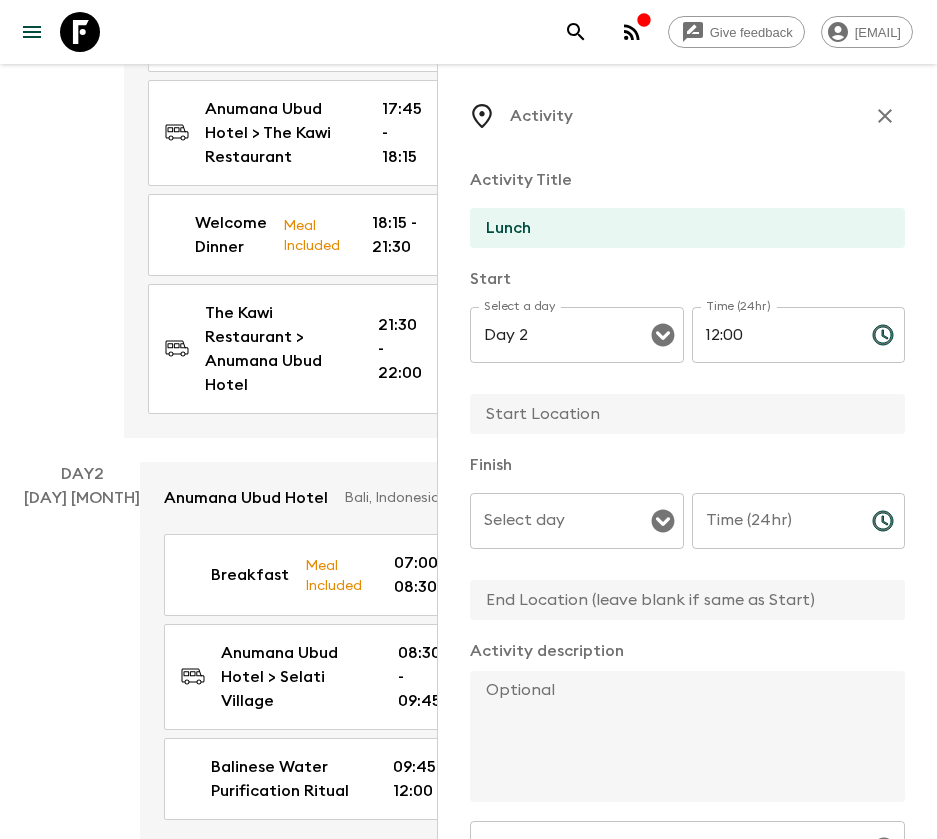 click at bounding box center [679, 414] 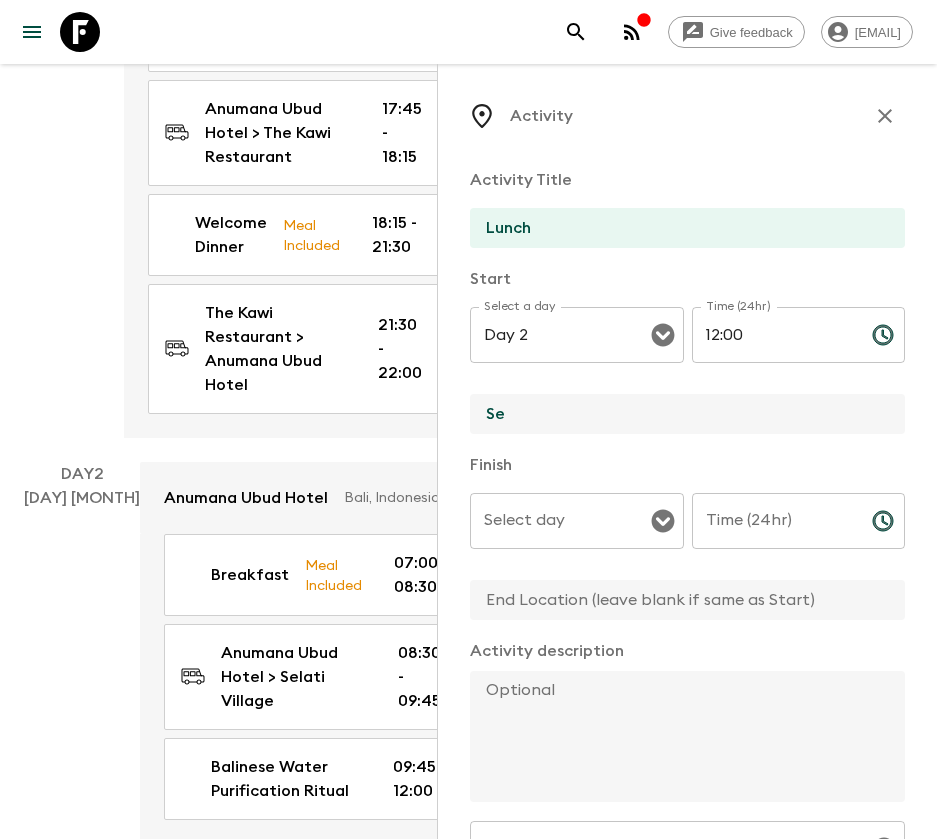 type on "Selati Village" 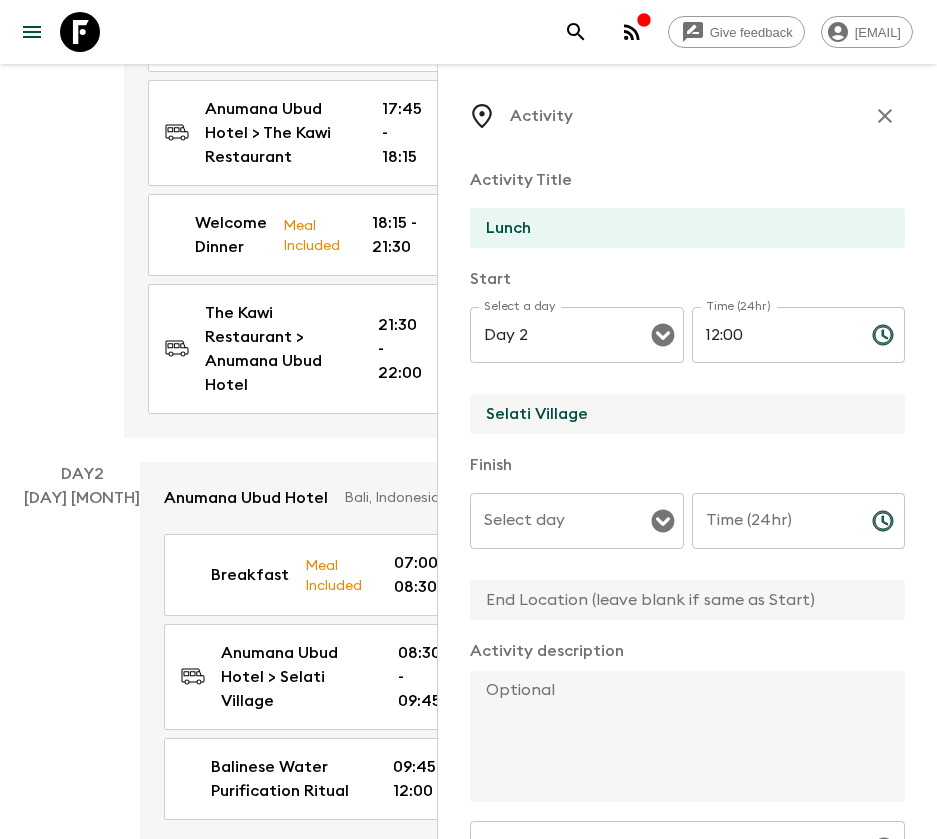 click on "Select day" at bounding box center (562, 521) 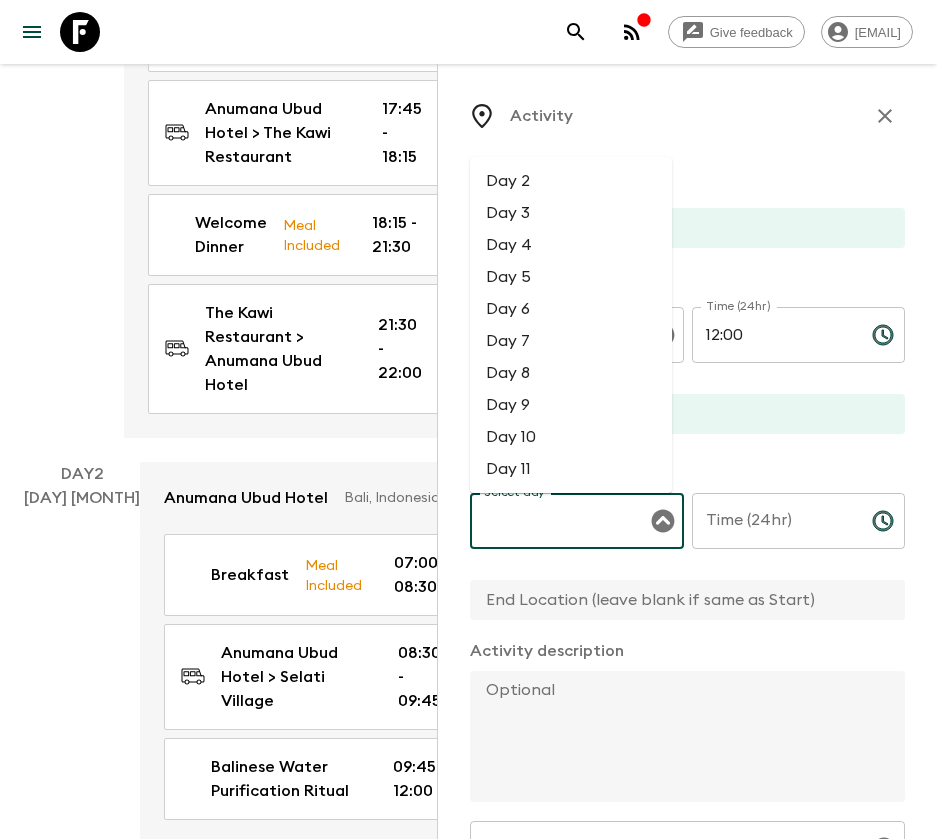 click on "Day 2" at bounding box center (571, 181) 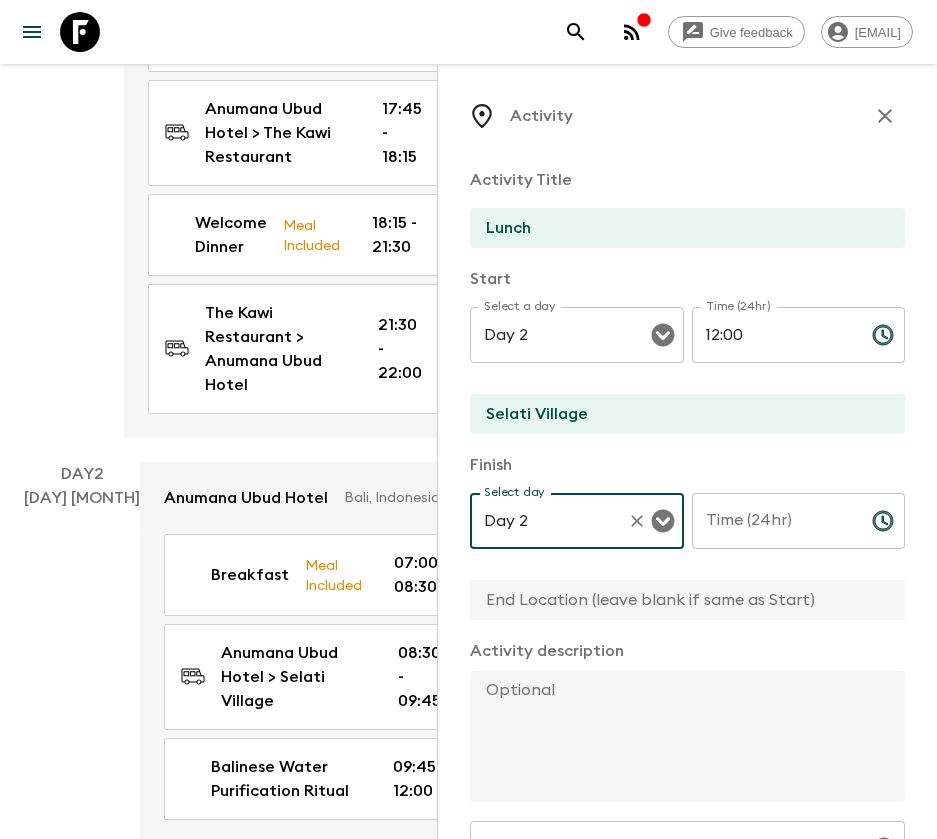 click on "Time (24hr)" at bounding box center (774, 521) 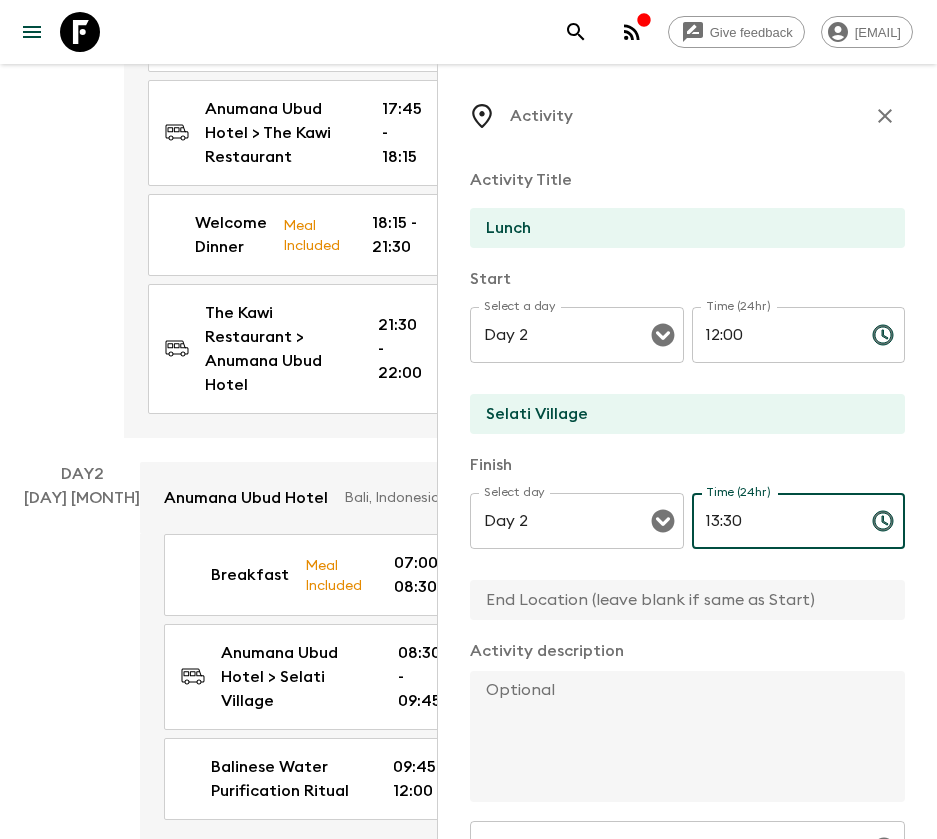 type on "13:30" 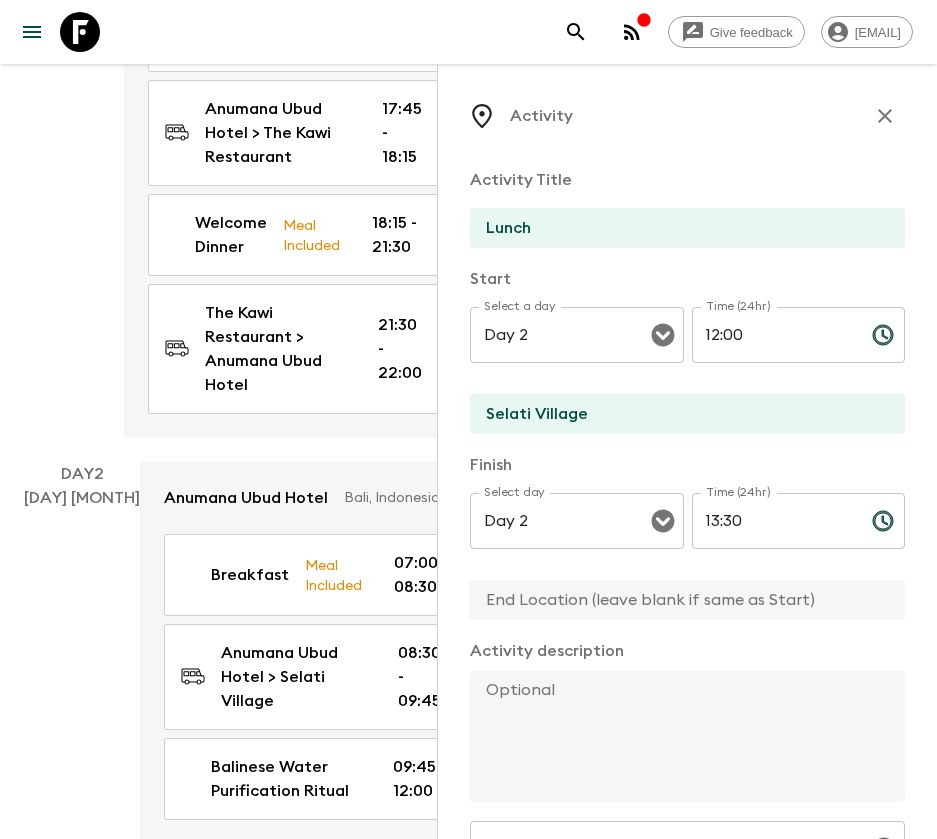 type on "Selati Village" 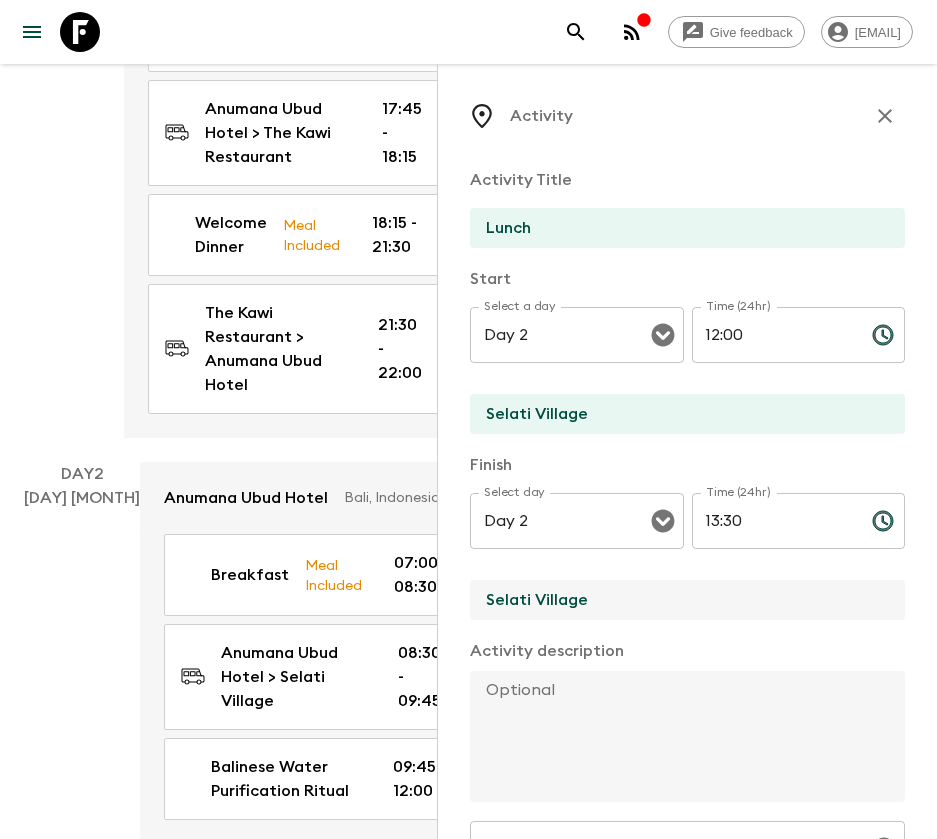 click at bounding box center [679, 736] 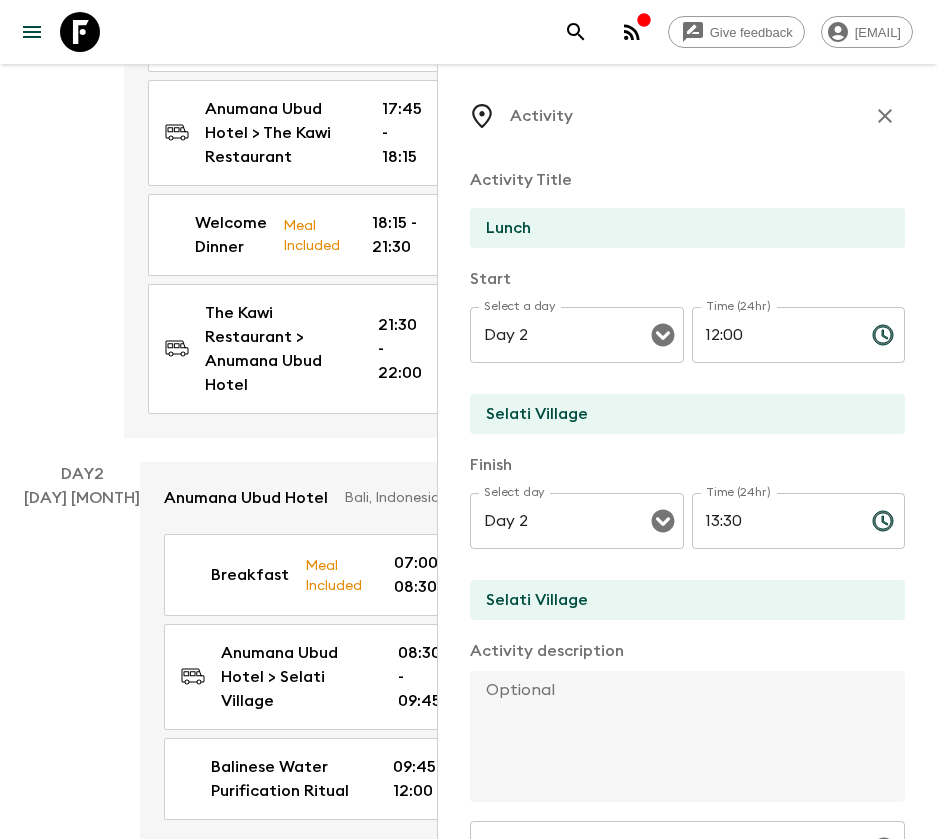 click at bounding box center (679, 736) 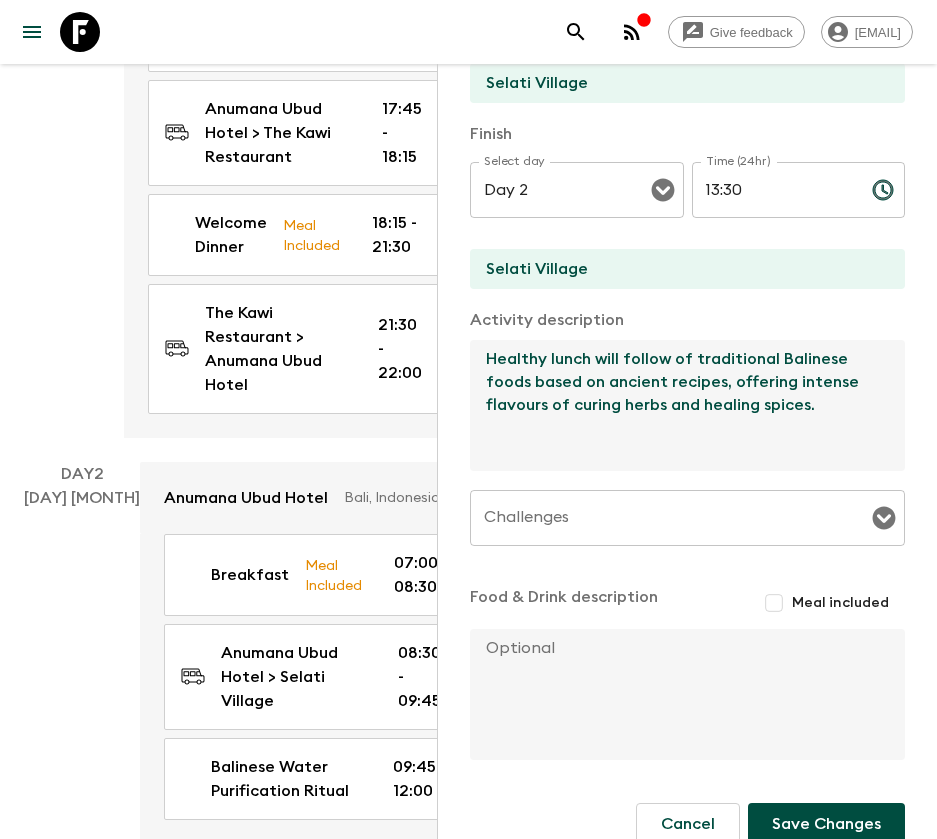 scroll, scrollTop: 361, scrollLeft: 0, axis: vertical 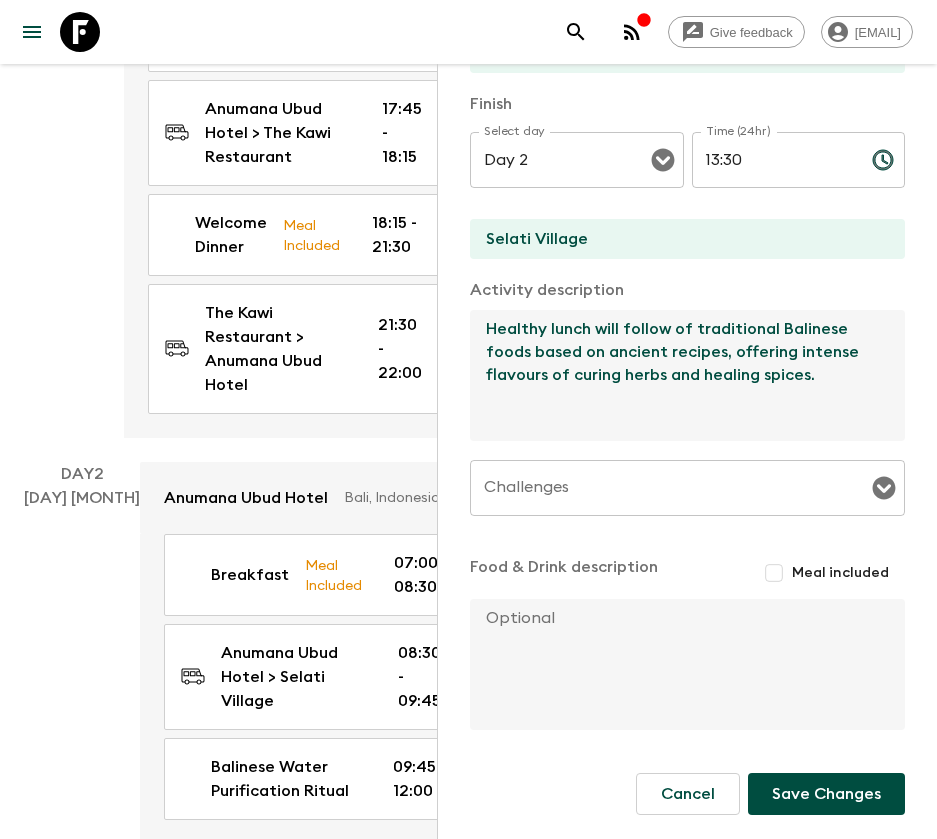 type on "Healthy lunch will follow of traditional Balinese foods based on ancient recipes, offering intense flavours of curing herbs and healing spices." 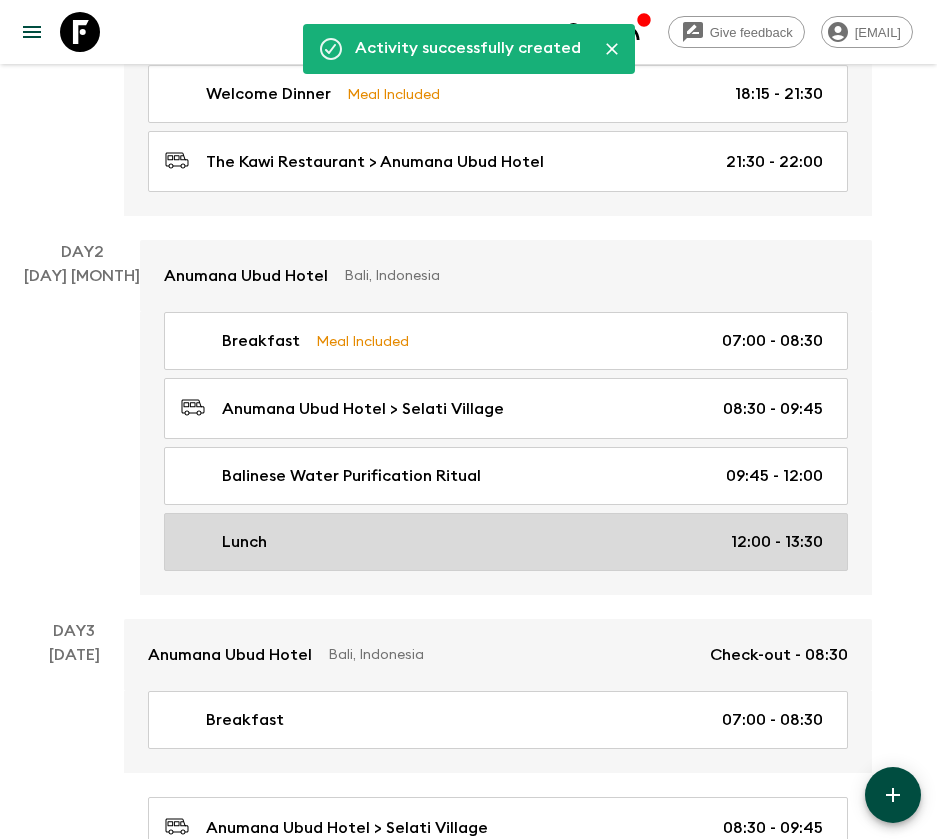 click on "Lunch 12:00 - 13:30" at bounding box center (502, 542) 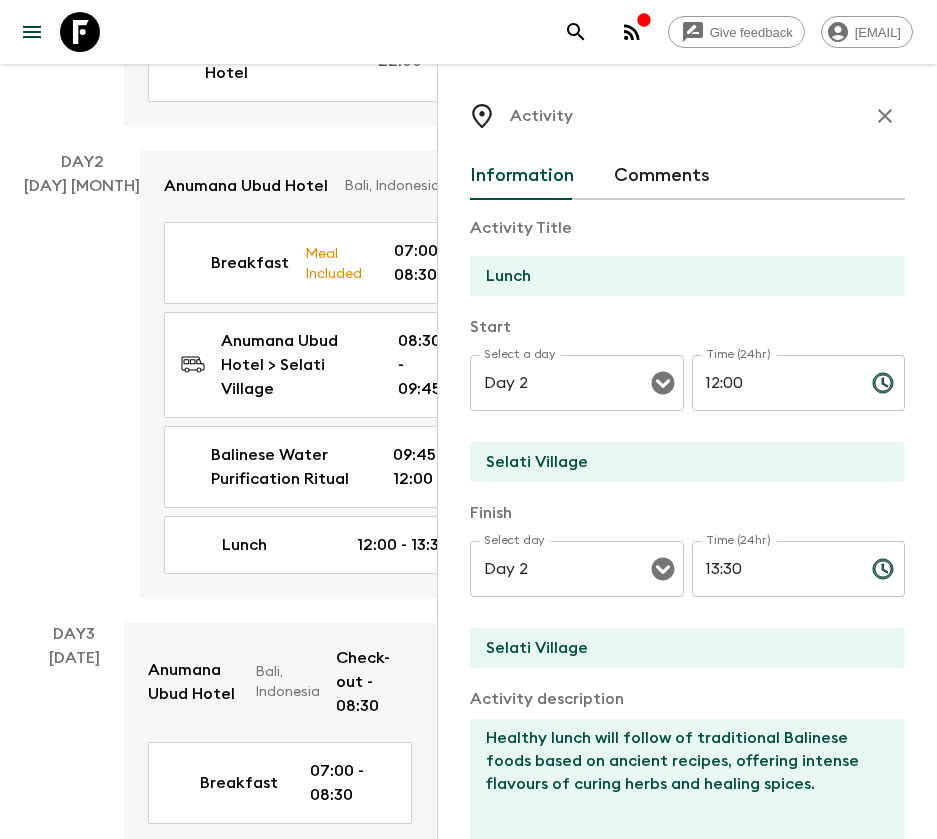 scroll, scrollTop: 1131, scrollLeft: 0, axis: vertical 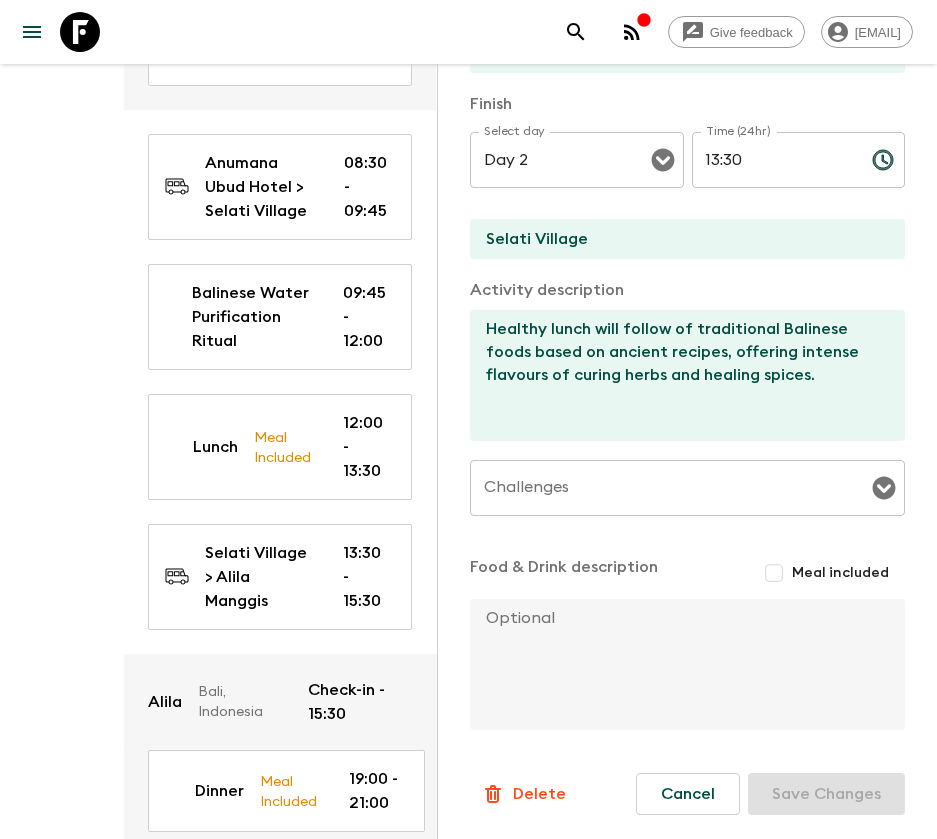 click on "Meal included" at bounding box center [840, 573] 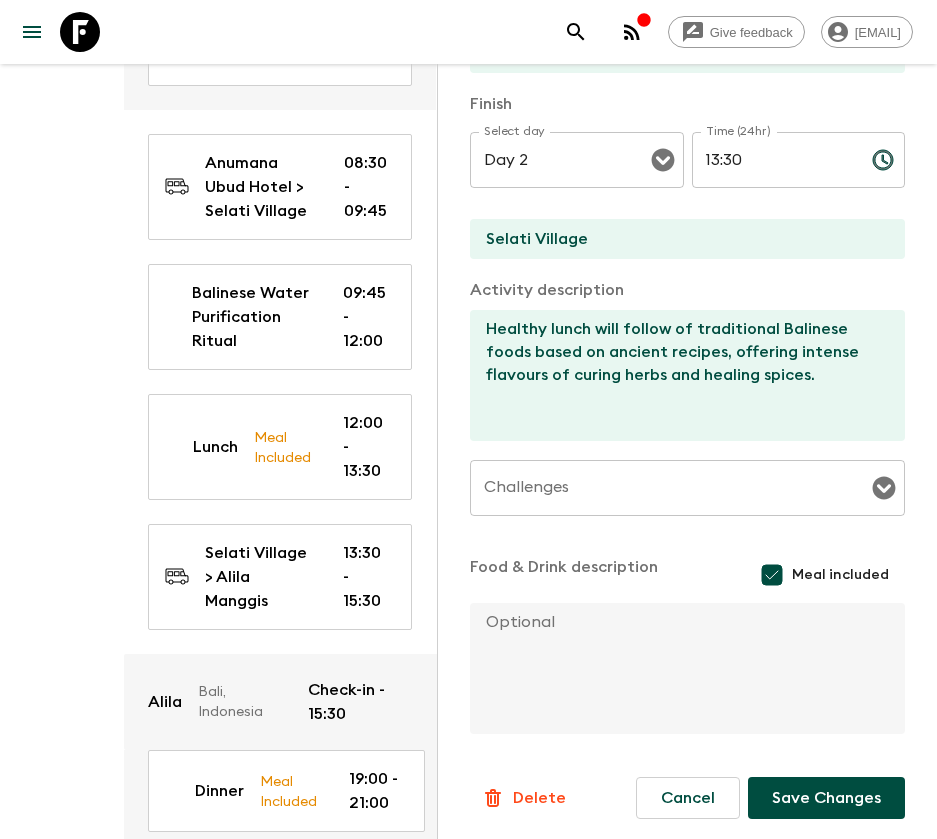 click on "Save Changes" at bounding box center (826, 798) 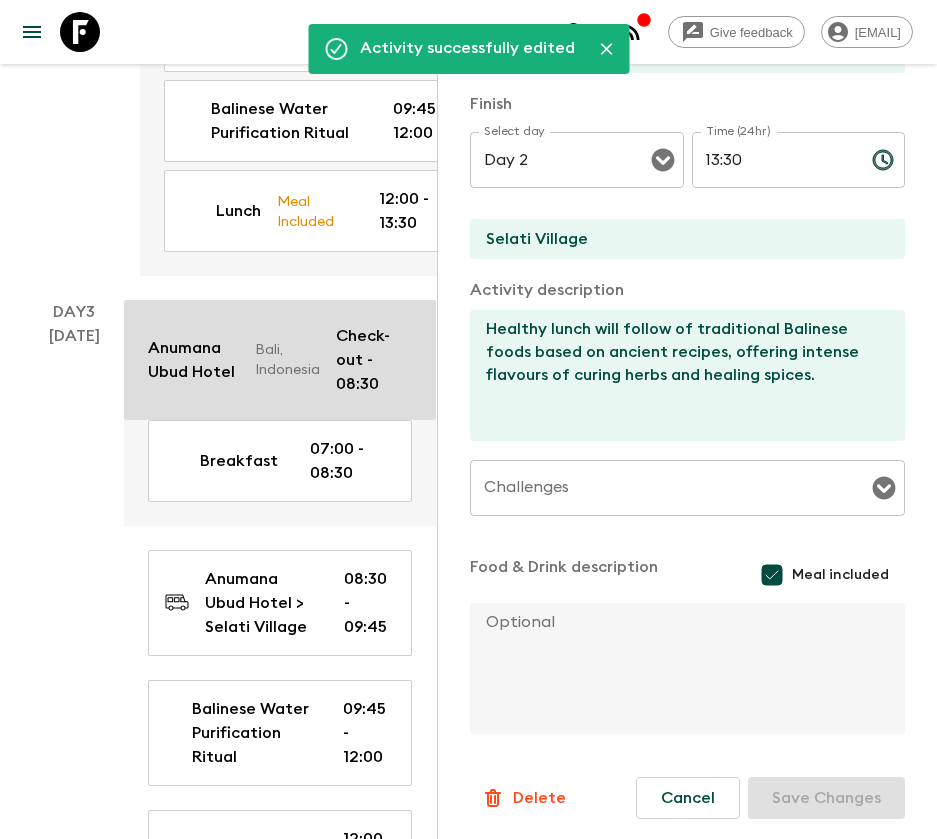 scroll, scrollTop: 1131, scrollLeft: 0, axis: vertical 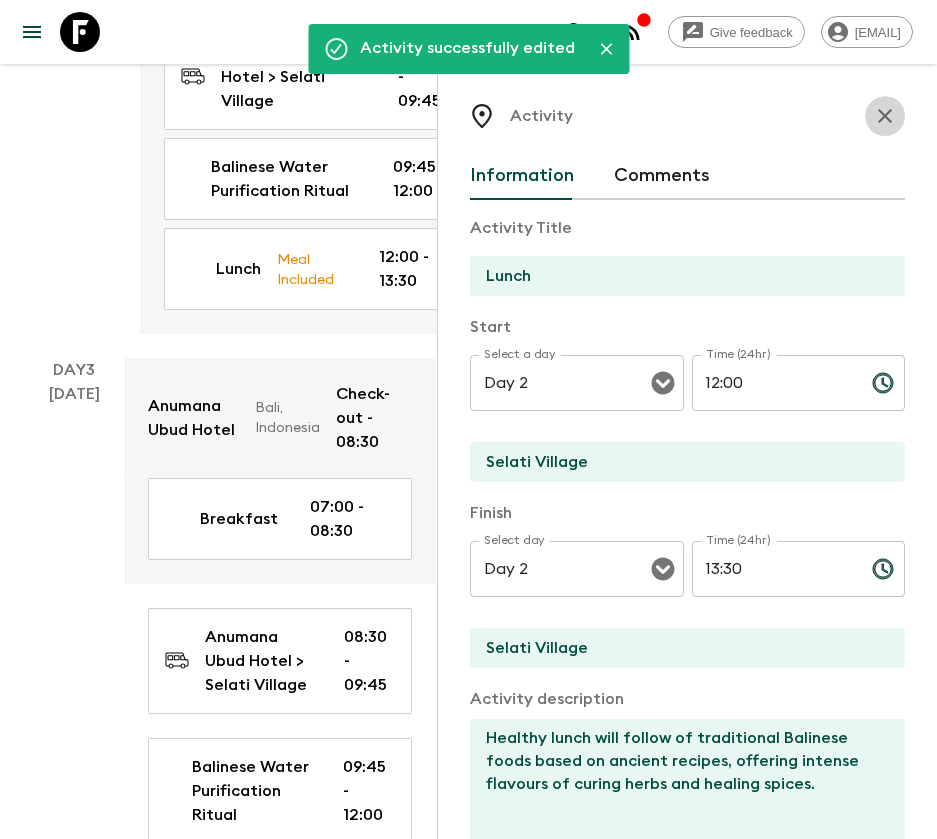 click at bounding box center (885, 116) 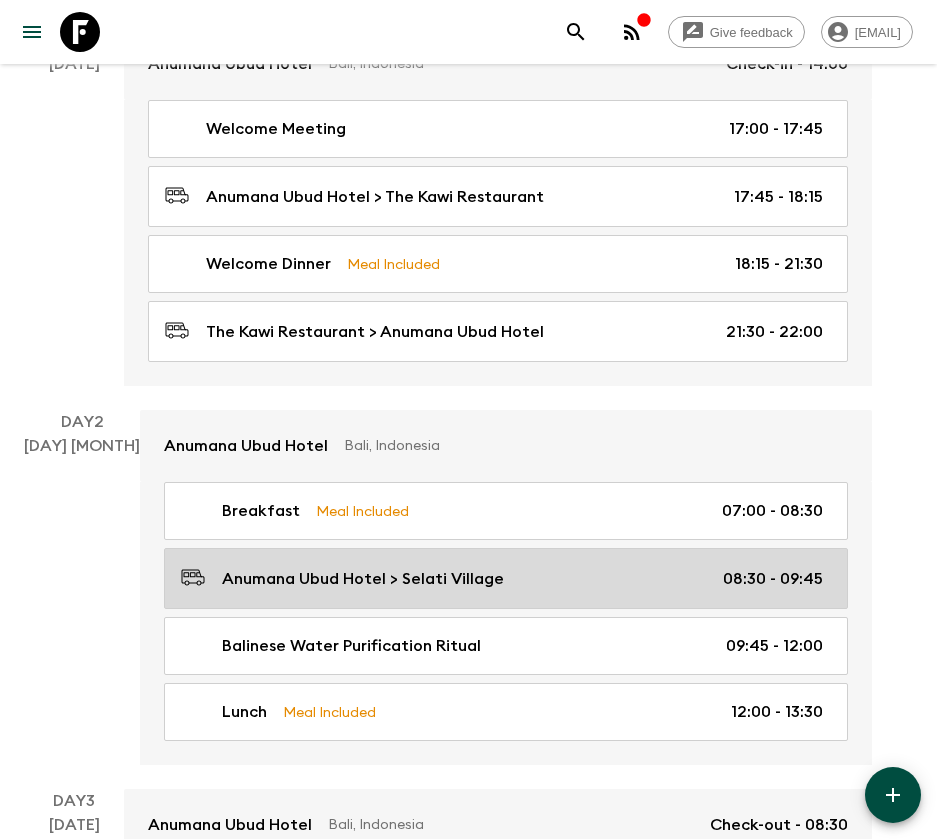 scroll, scrollTop: 531, scrollLeft: 0, axis: vertical 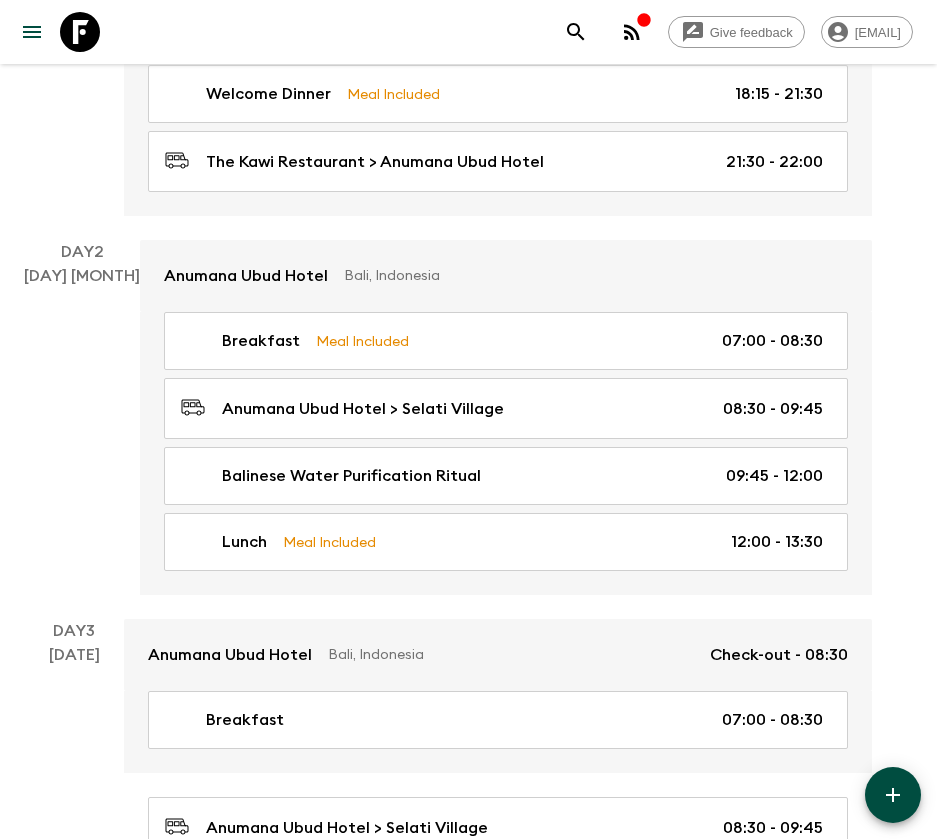 click at bounding box center [893, 795] 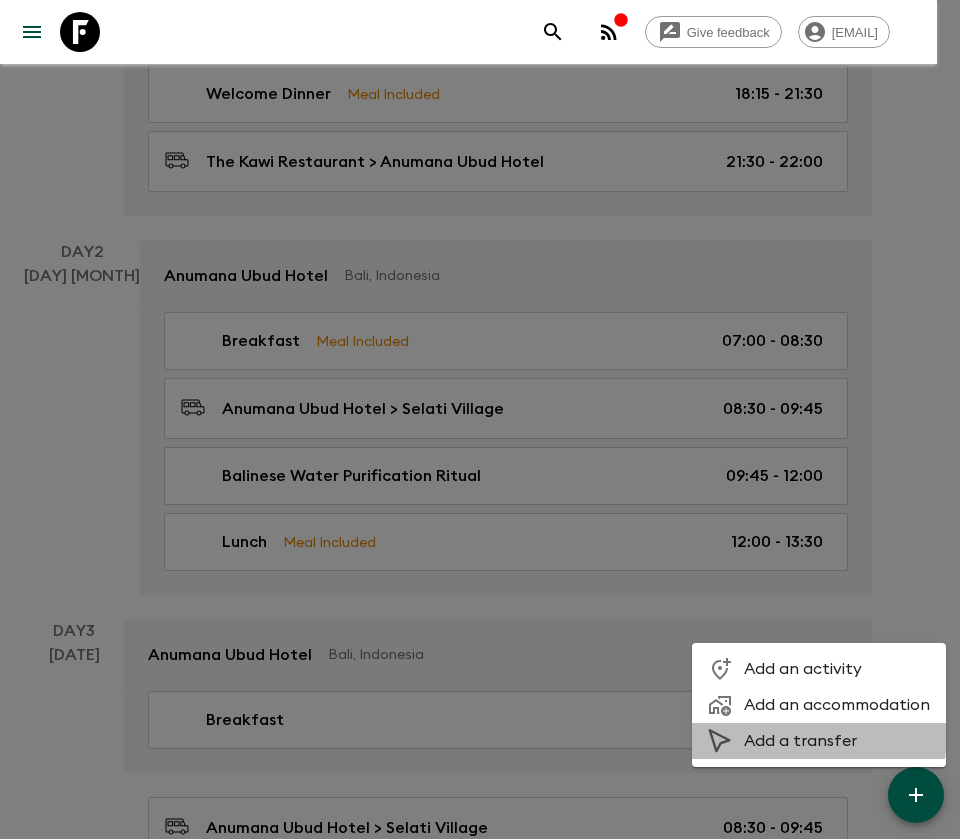 click on "Add a transfer" at bounding box center [837, 741] 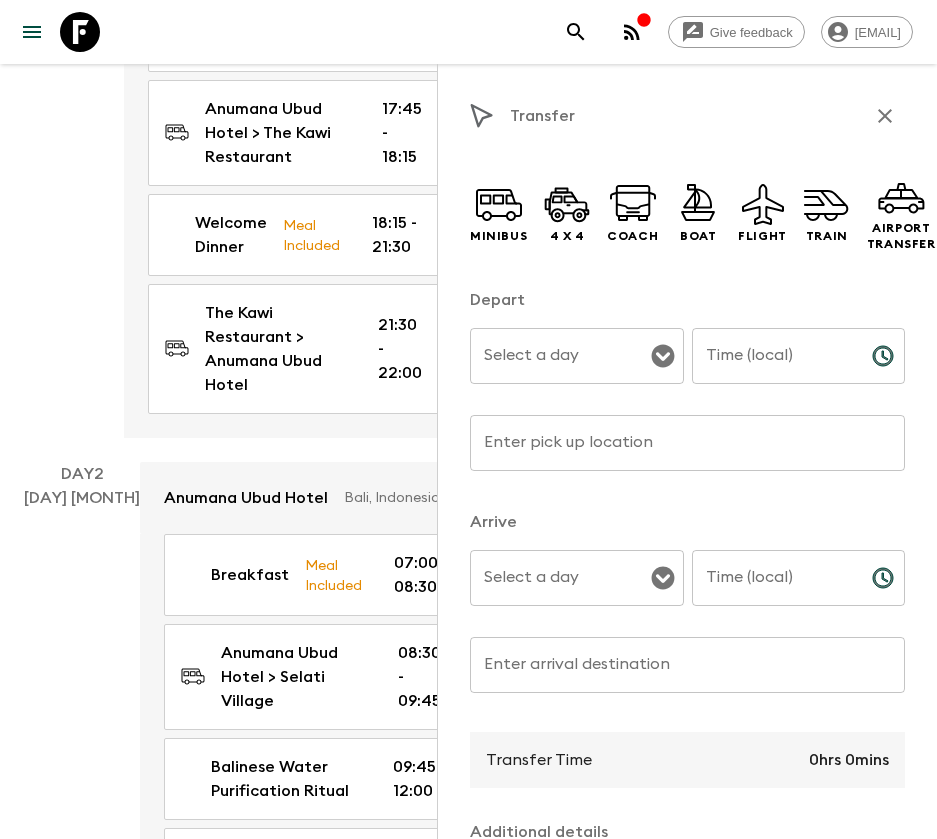 click on "Select a day" at bounding box center [562, 356] 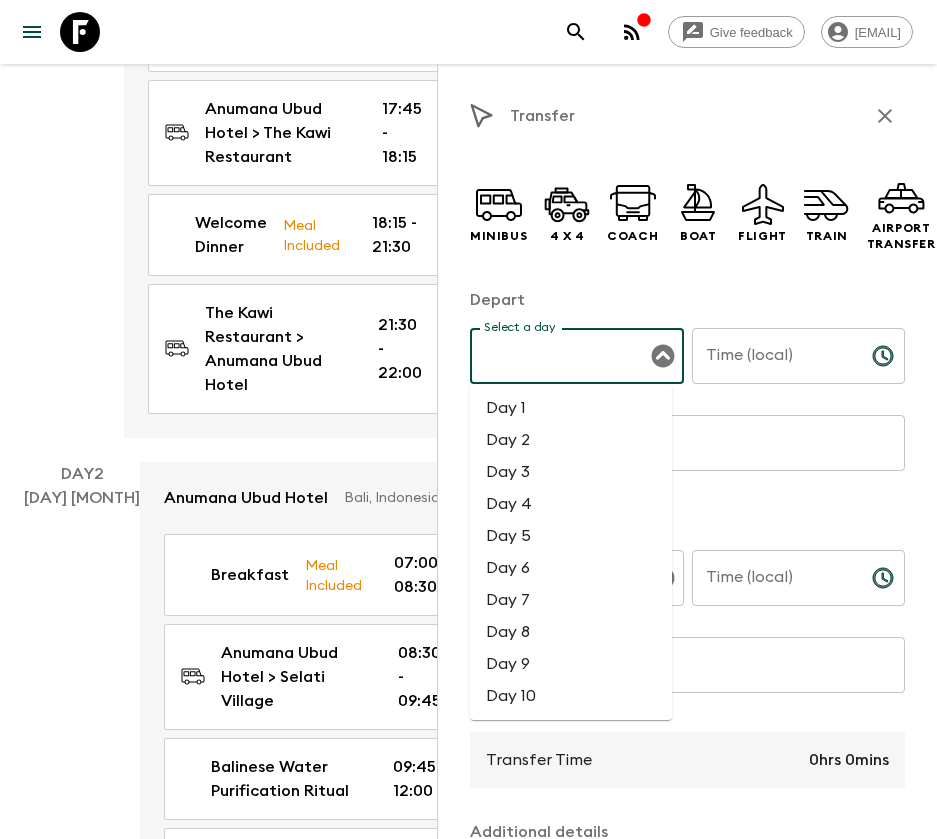 click on "Day 2" at bounding box center (571, 440) 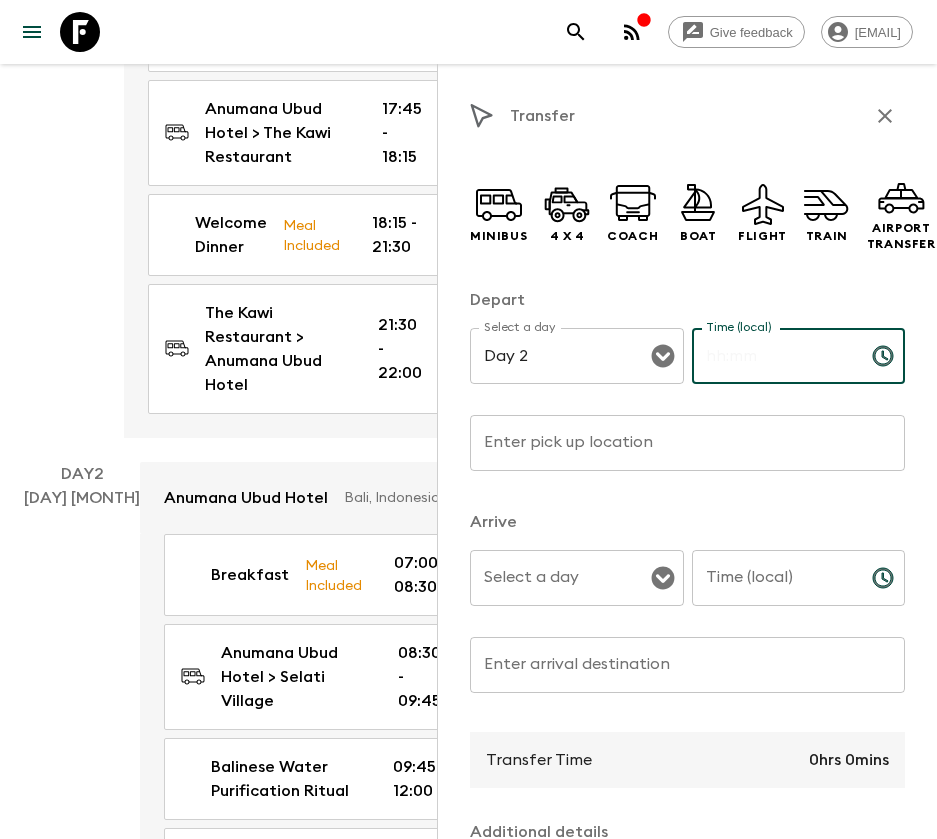 click on "Time (local) Time (local) ​" at bounding box center (799, 367) 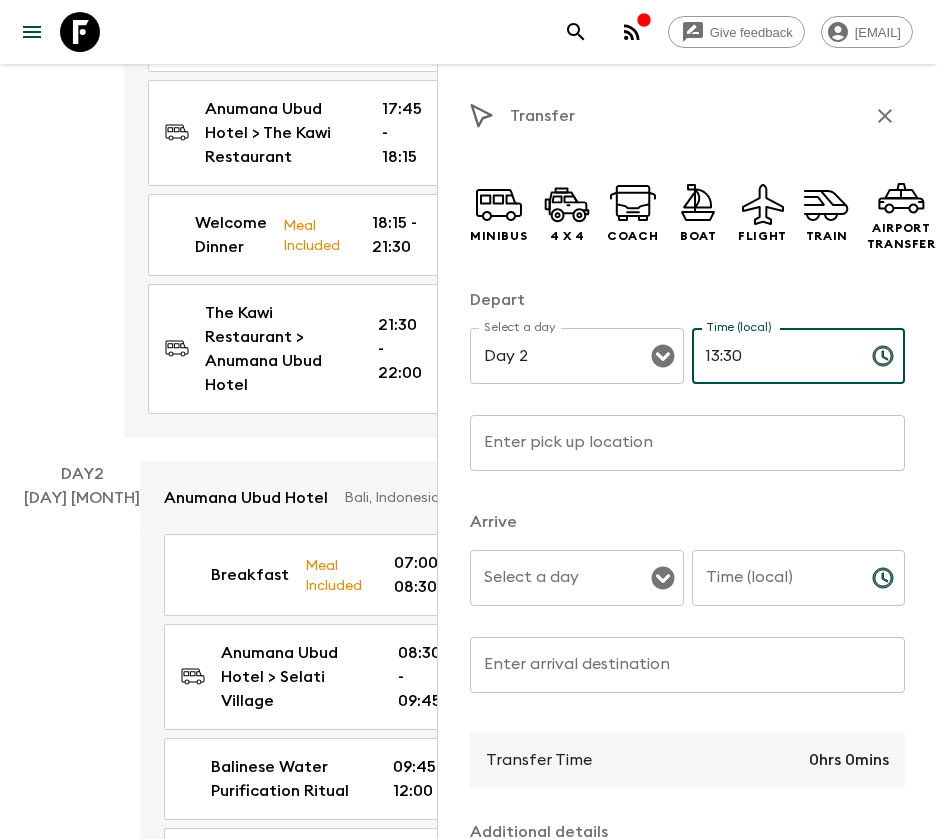 type on "13:30" 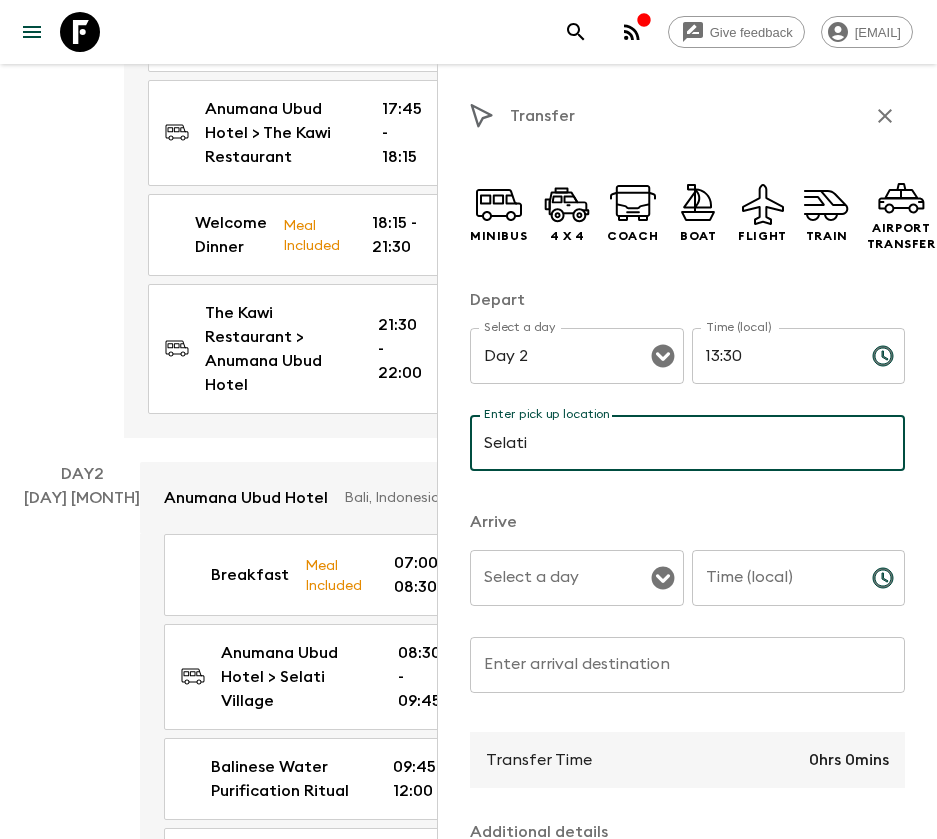 type on "Selati Village" 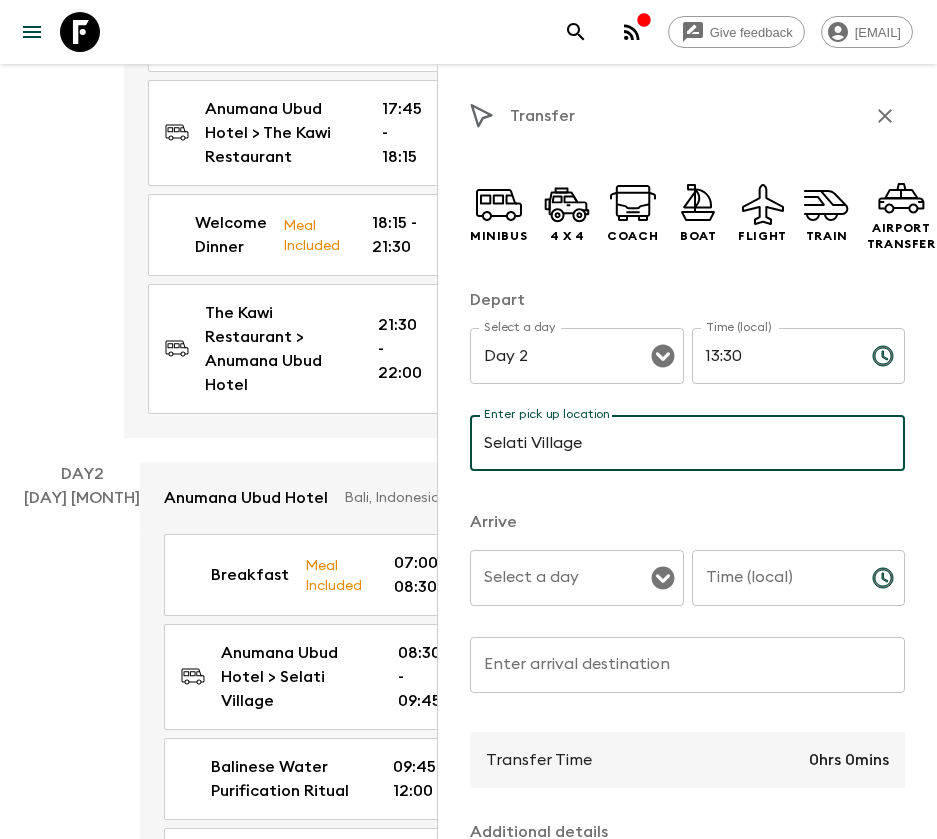 click on "Select a day" at bounding box center [562, 578] 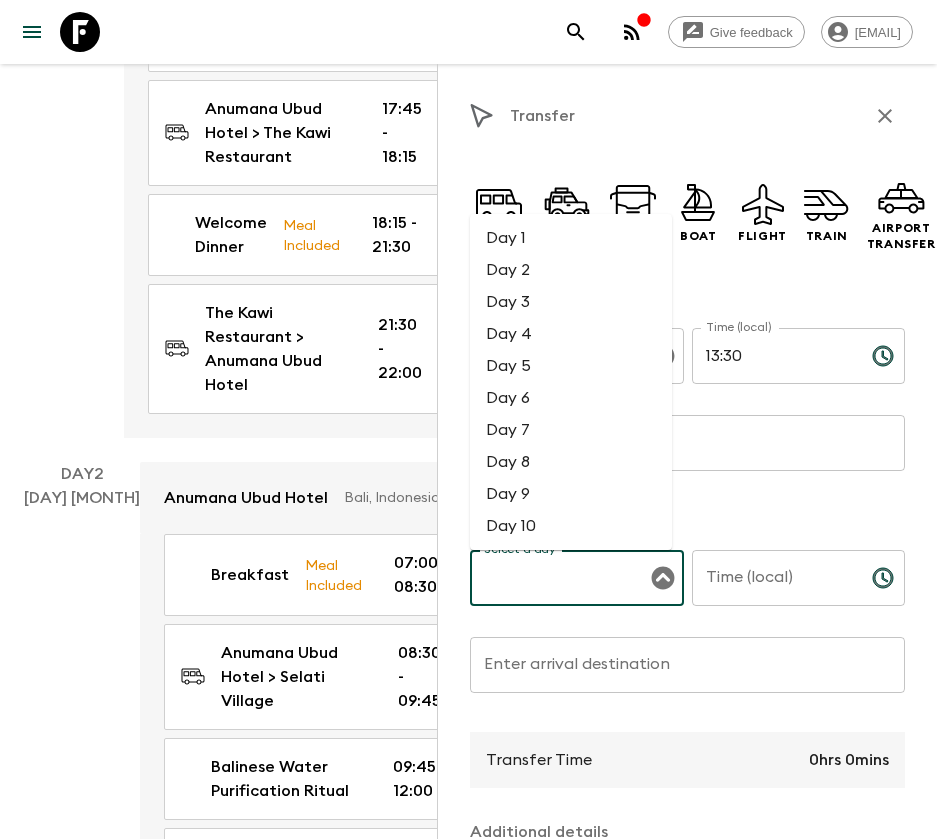 click on "Day 2" at bounding box center [571, 270] 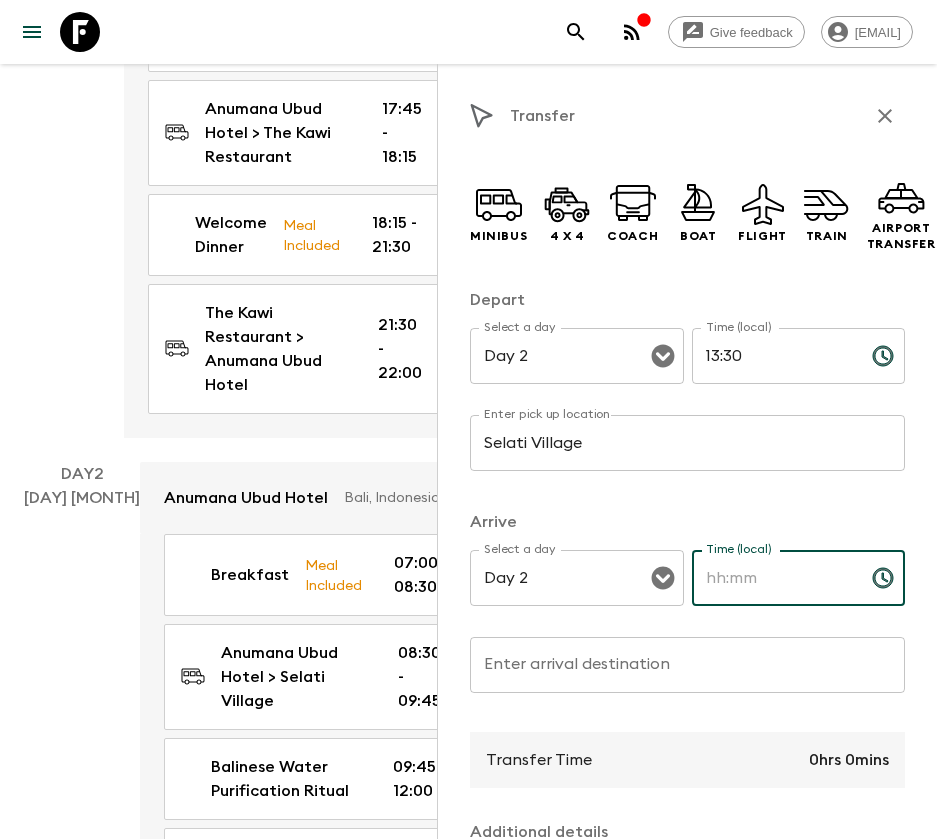 click on "Time (local) Time (local) ​" at bounding box center [799, 589] 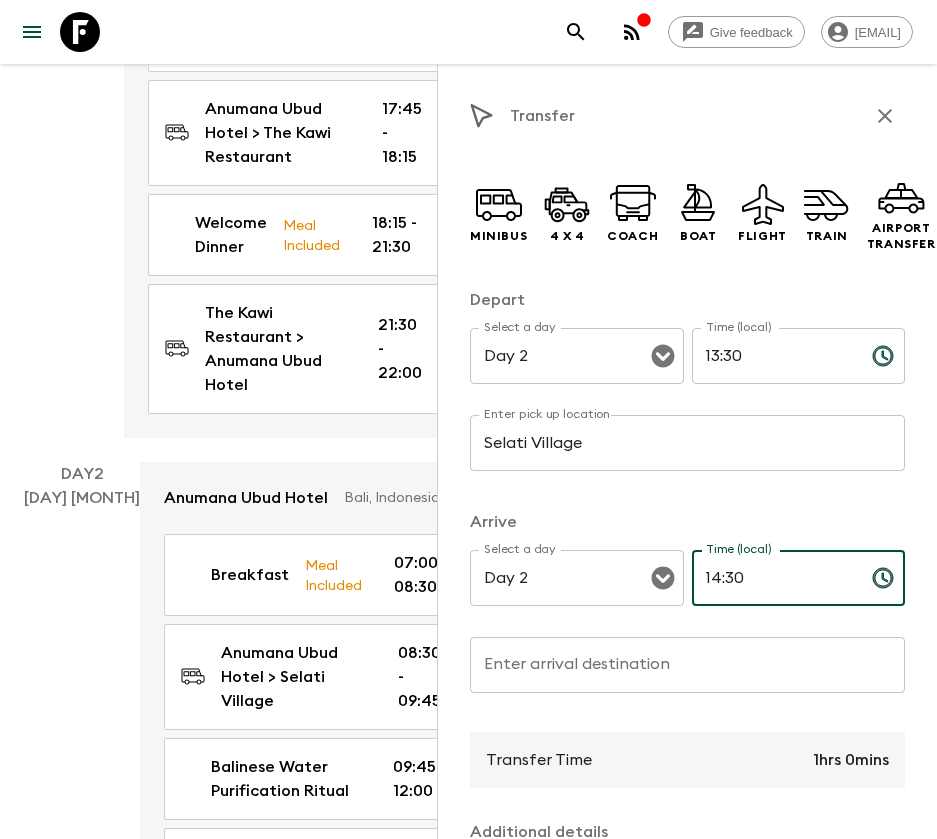 type on "14:30" 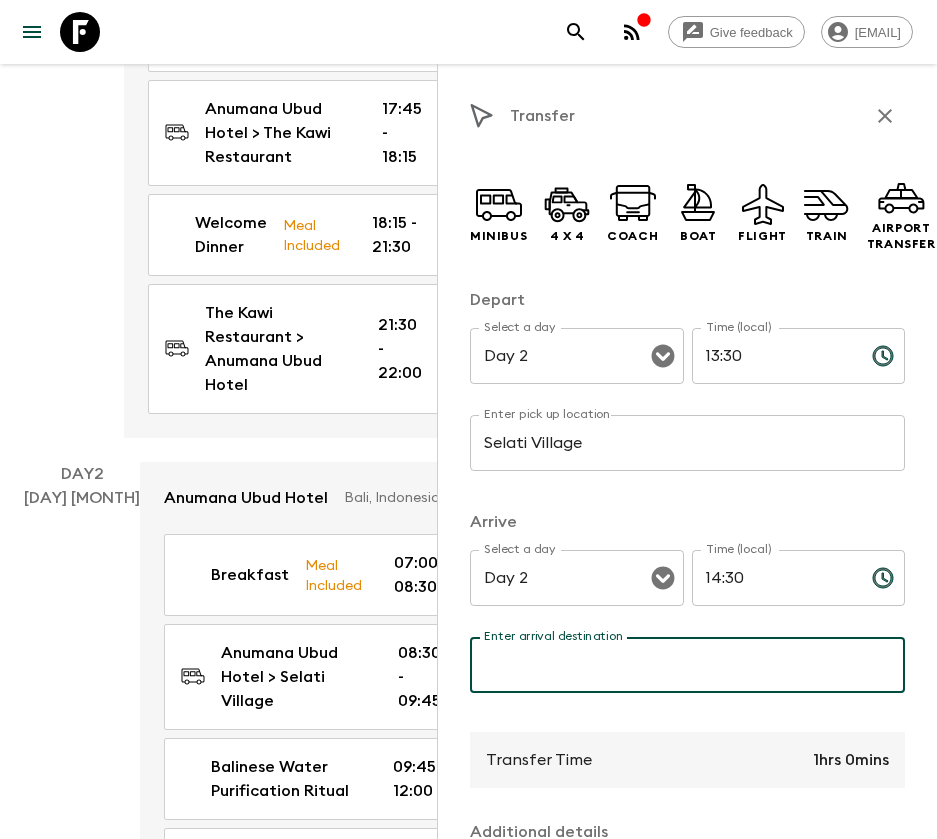 click on "Enter arrival destination" at bounding box center [687, 665] 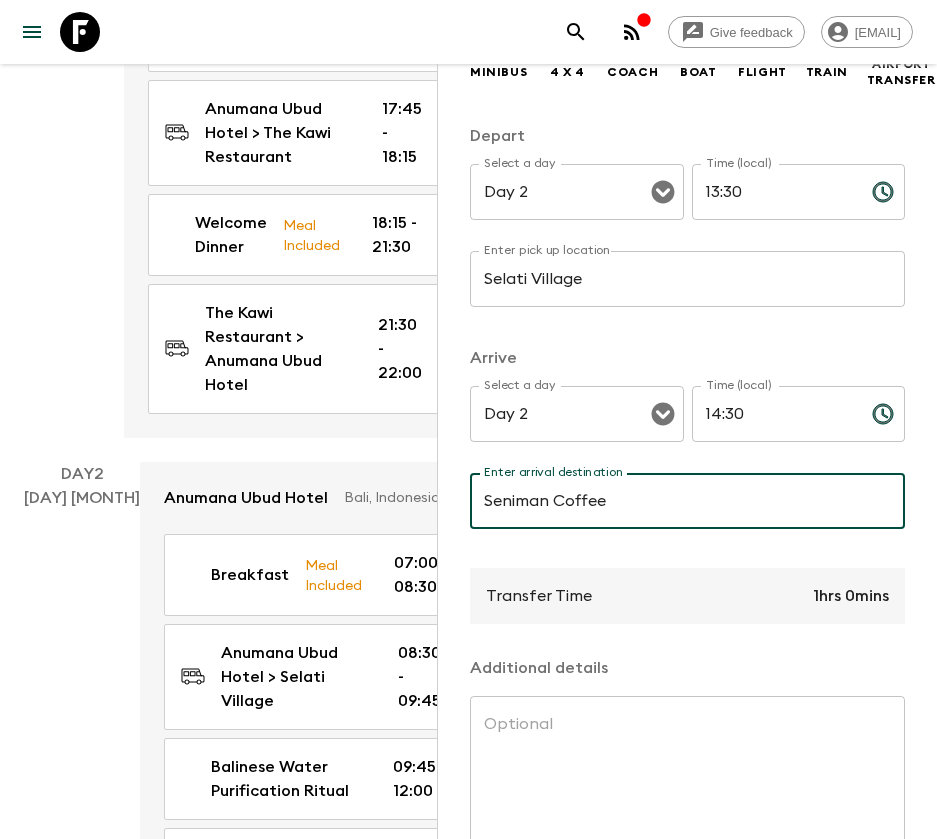 scroll, scrollTop: 290, scrollLeft: 0, axis: vertical 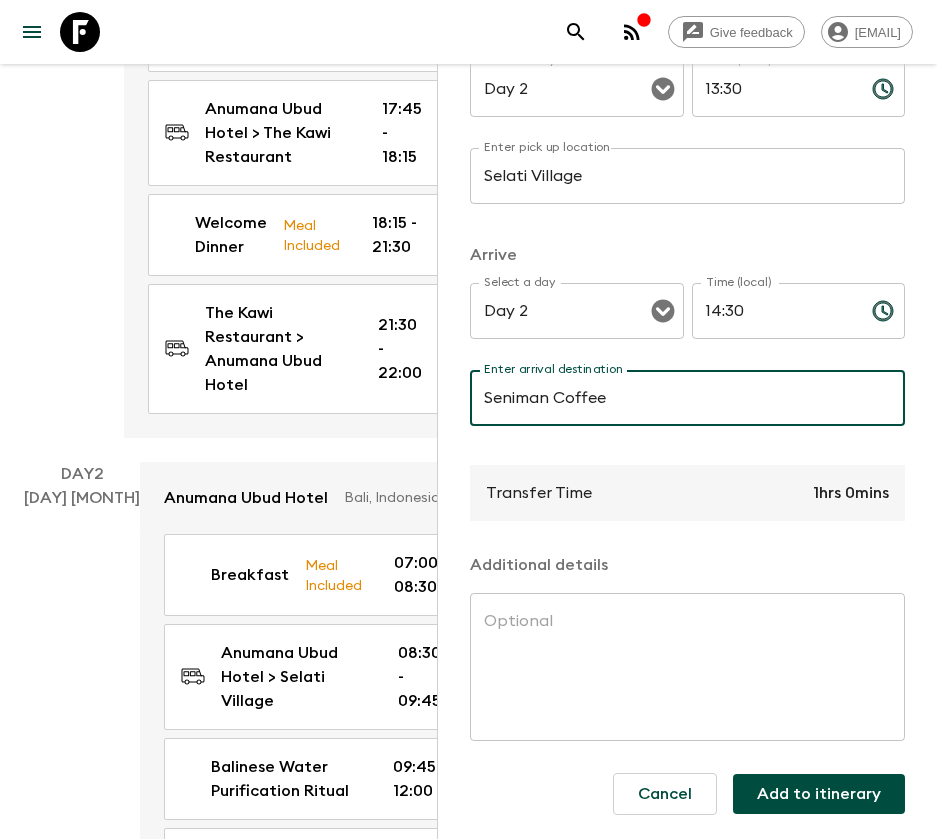type on "Seniman Coffee" 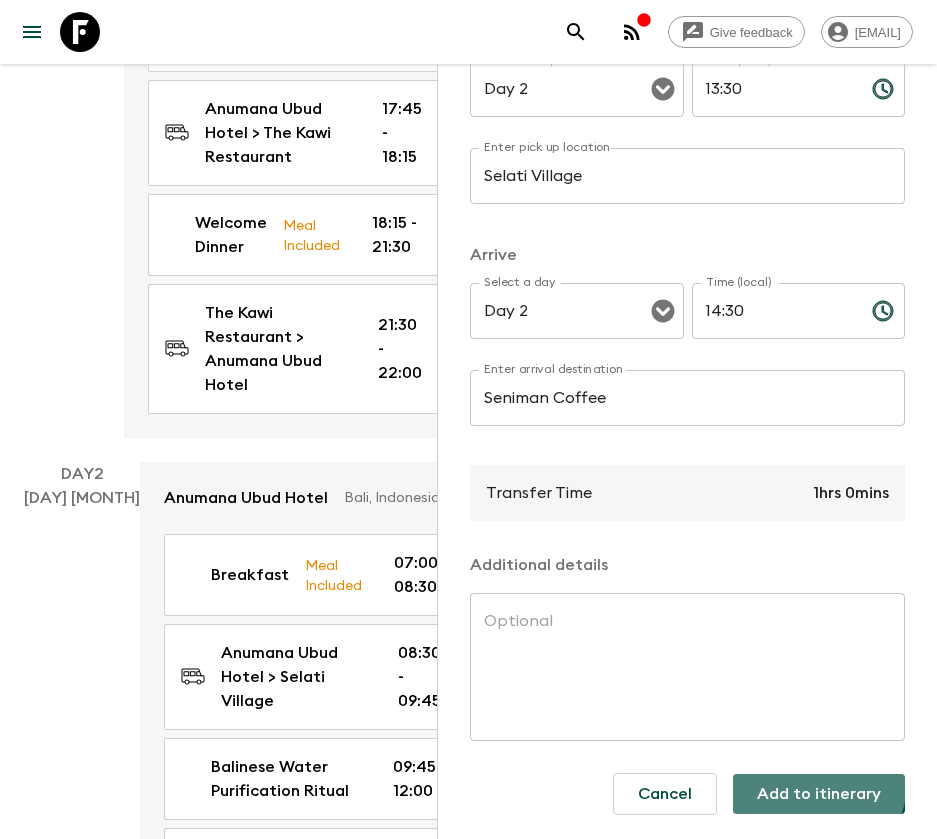 click on "Add to itinerary" at bounding box center (819, 794) 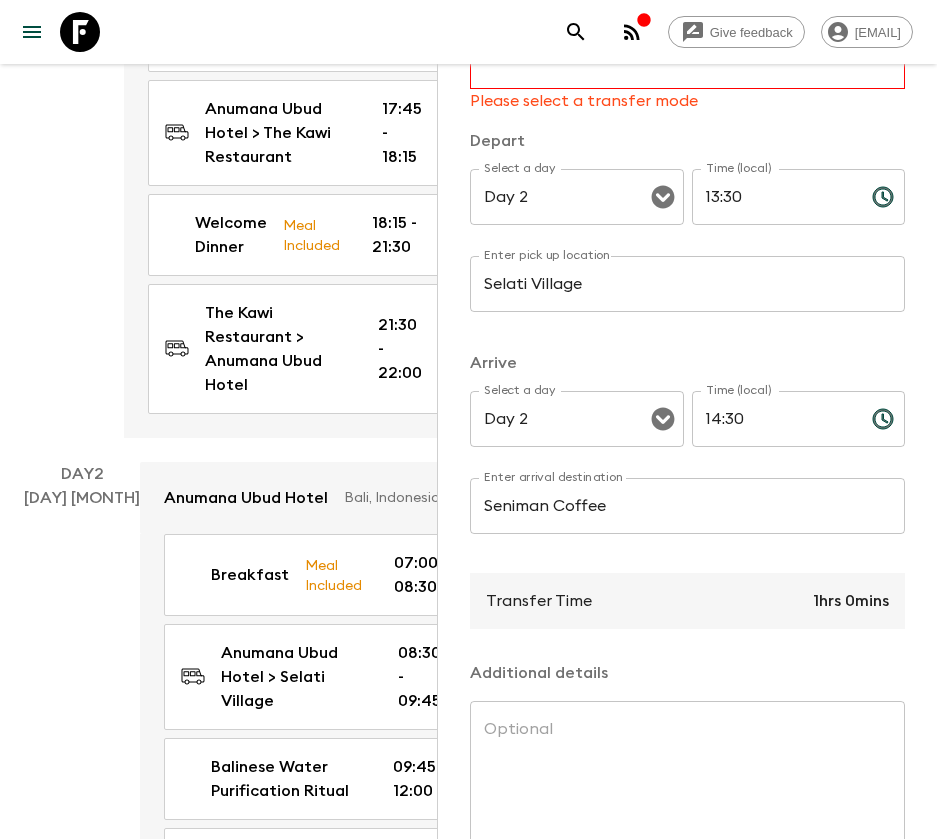 scroll, scrollTop: 16, scrollLeft: 0, axis: vertical 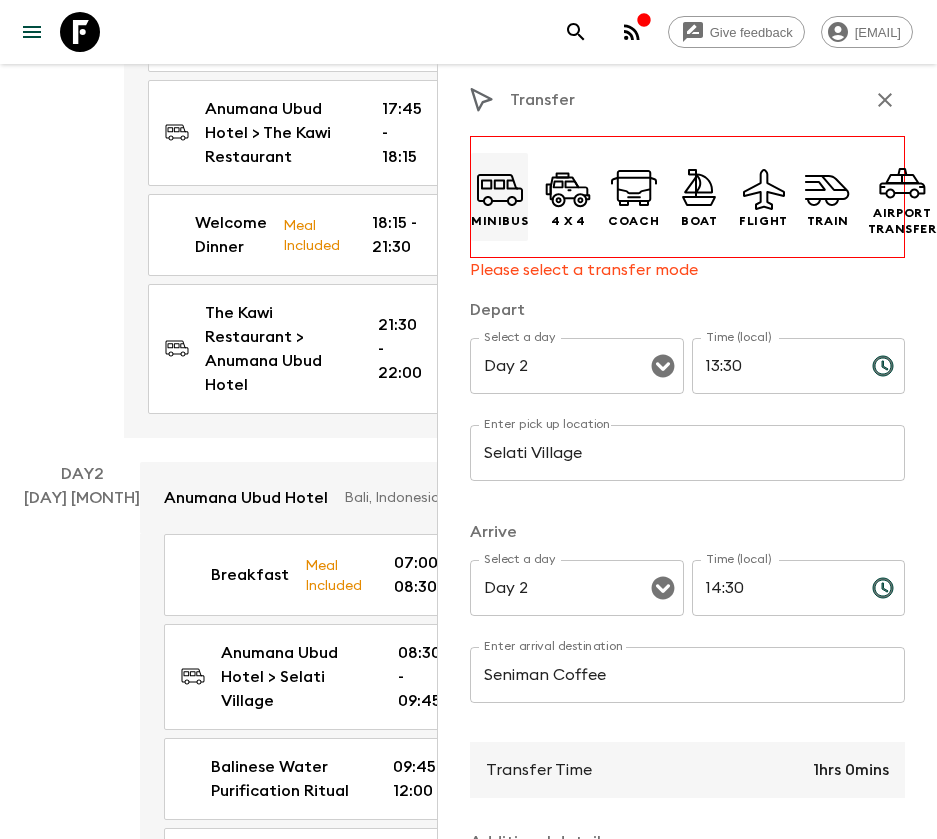 click 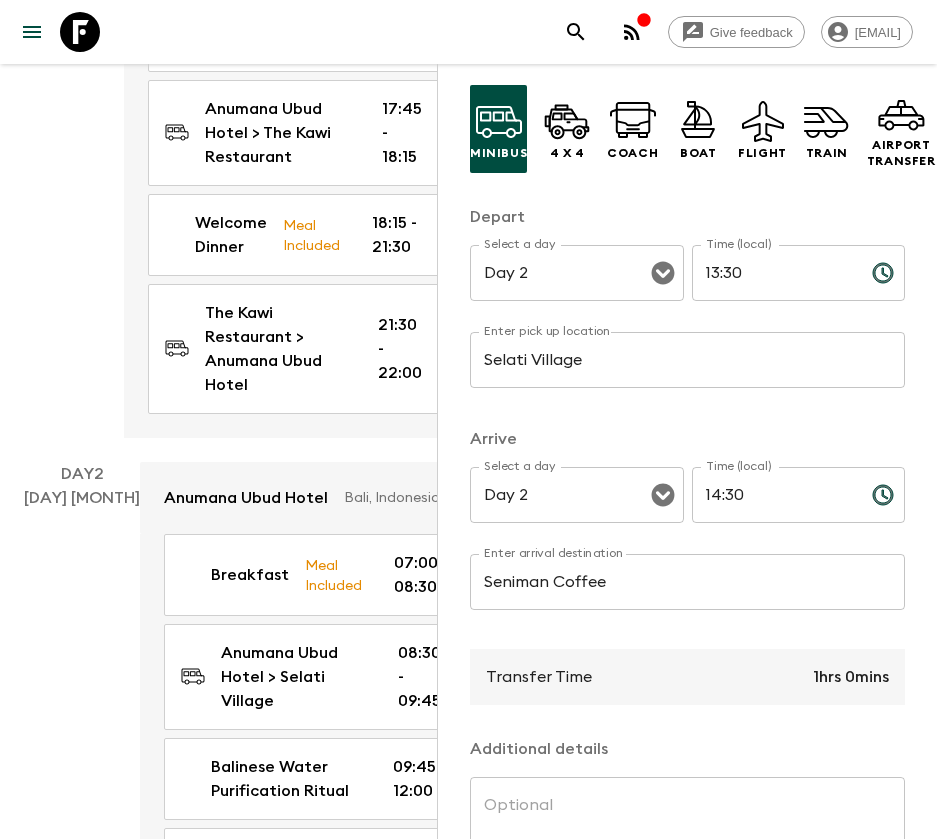 scroll, scrollTop: 290, scrollLeft: 0, axis: vertical 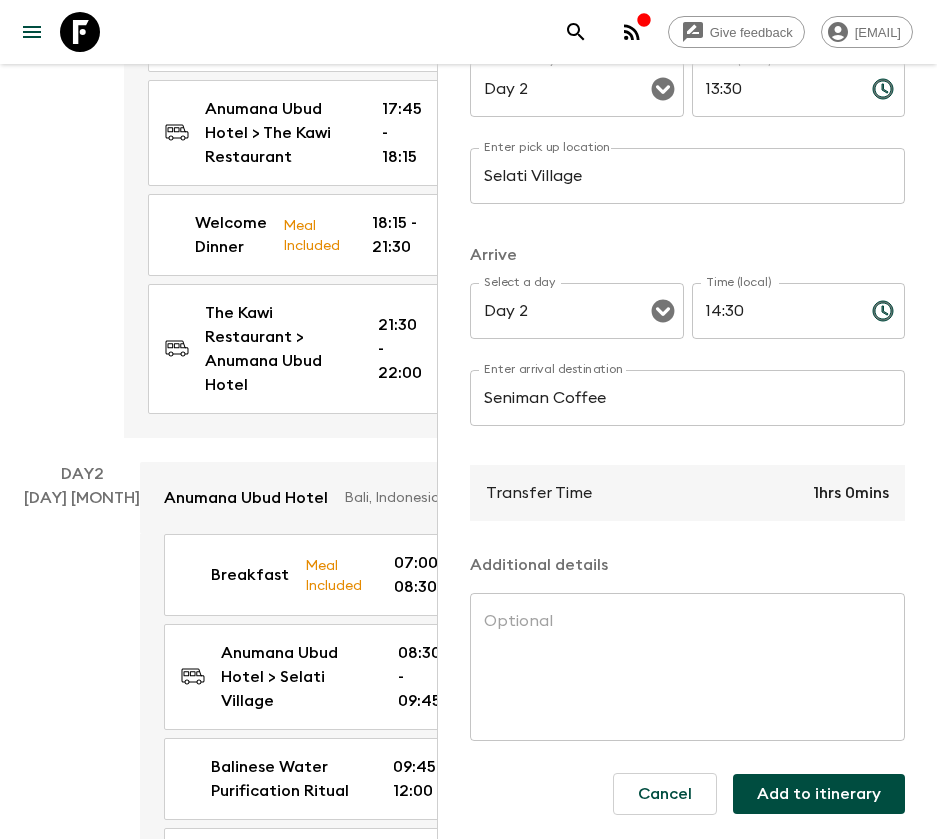 click on "Add to itinerary" at bounding box center [819, 794] 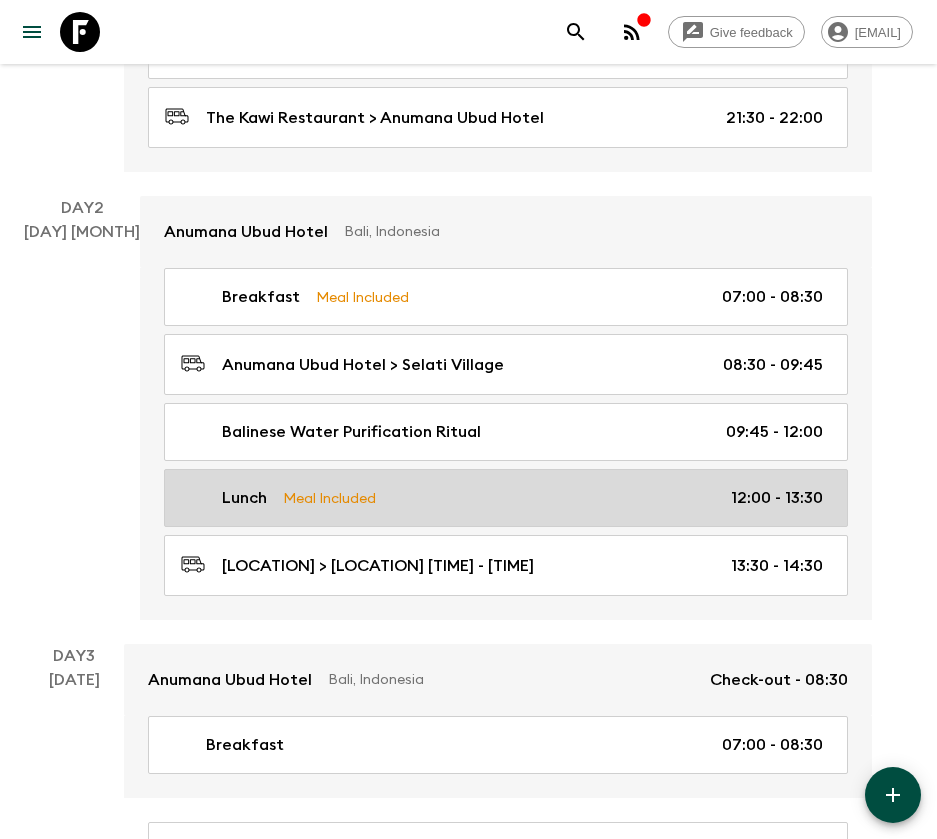 scroll, scrollTop: 531, scrollLeft: 0, axis: vertical 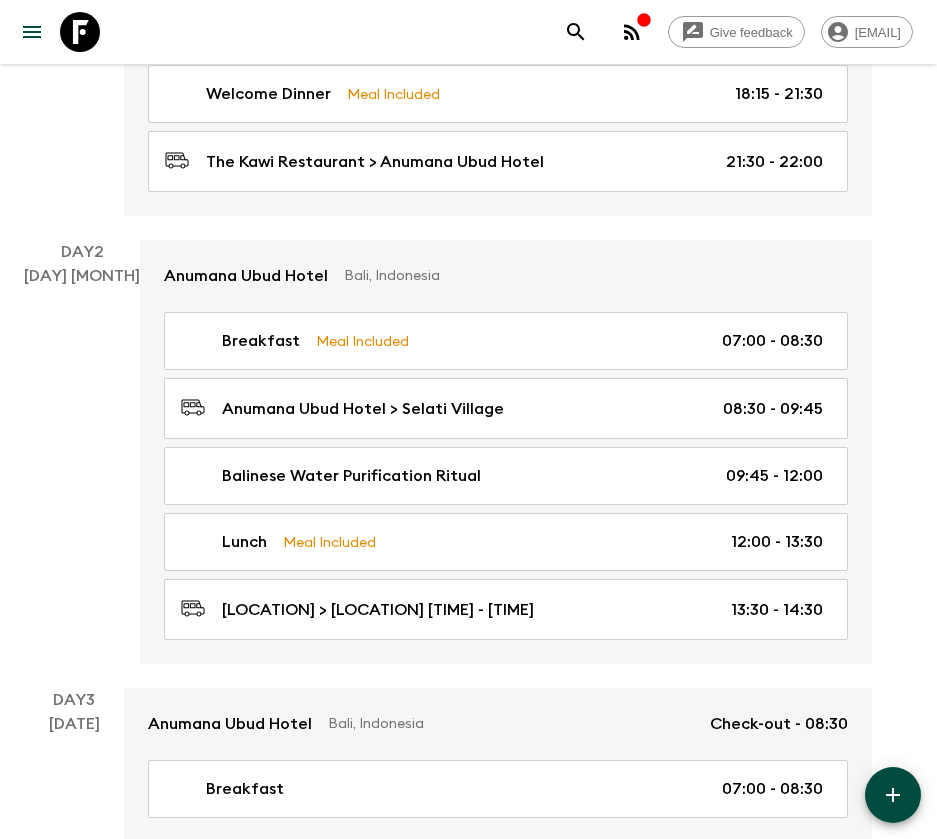 click 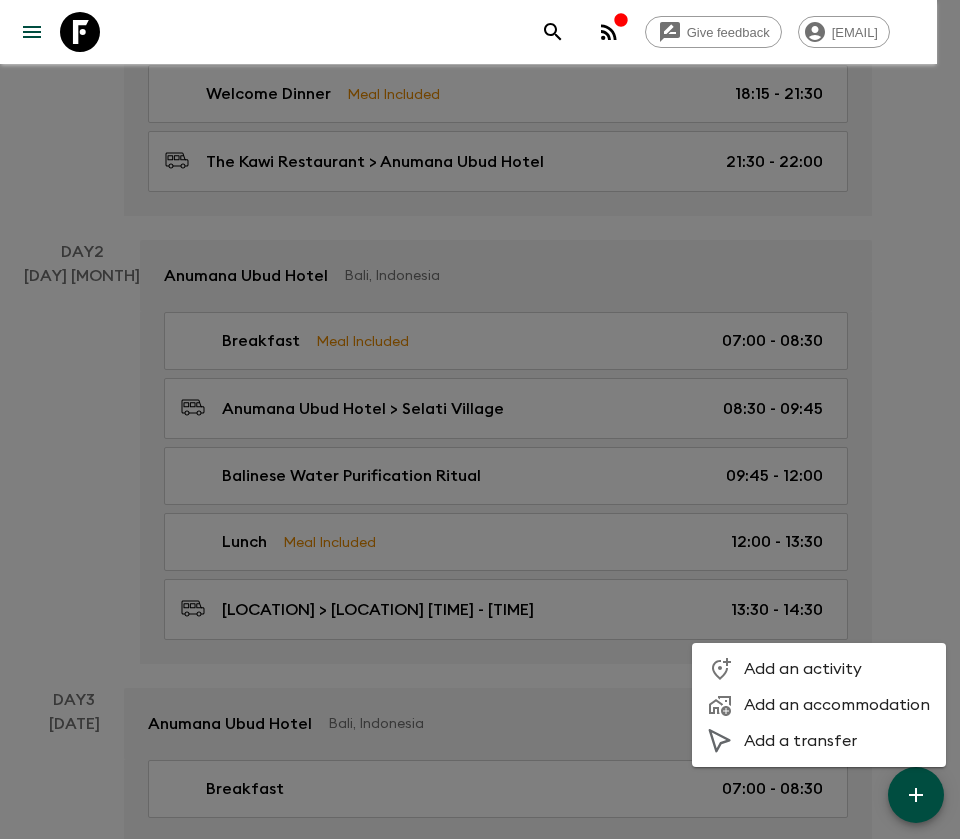 click on "Add an activity" at bounding box center (837, 669) 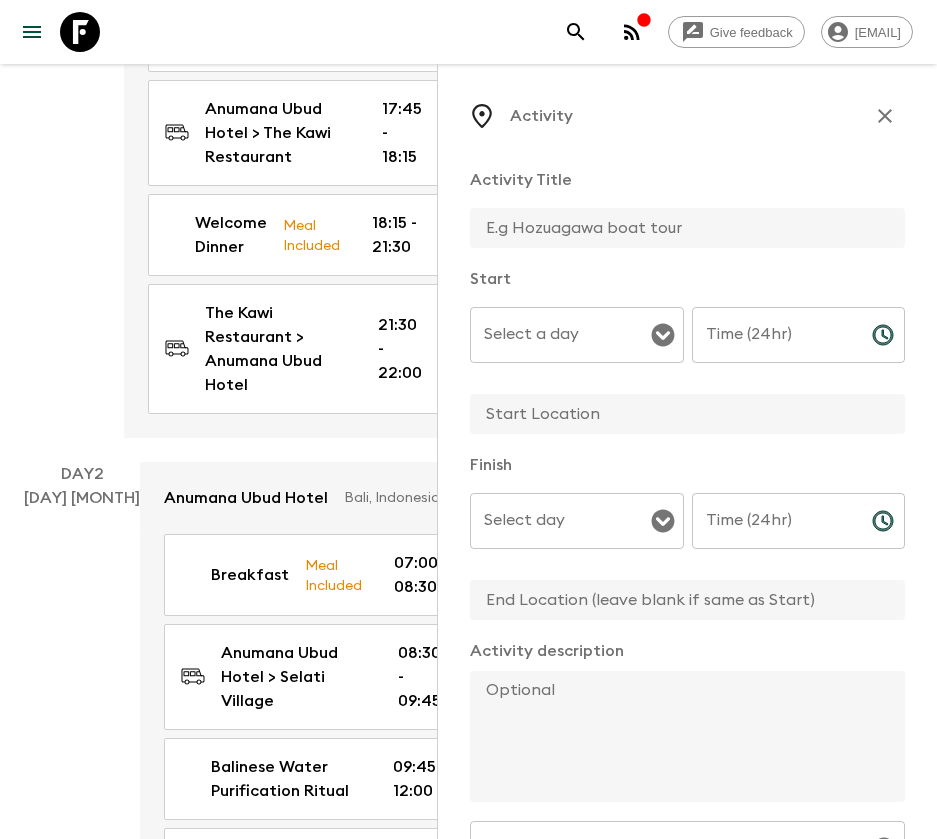 click at bounding box center [679, 228] 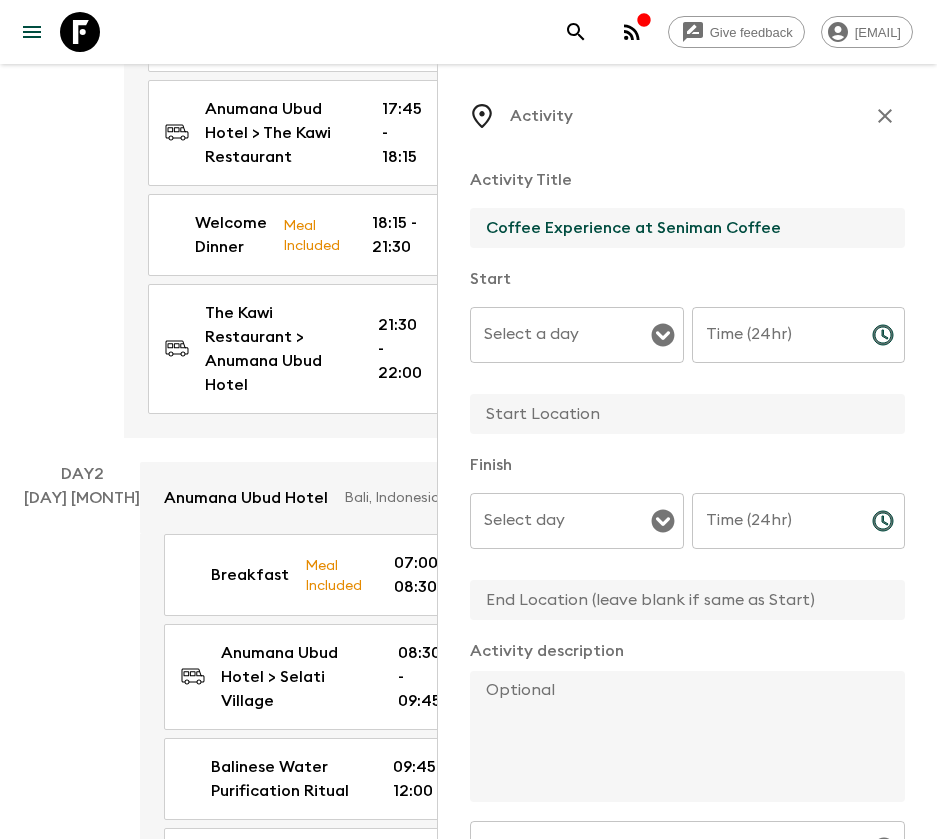 type on "Coffee Experience at Seniman Coffee" 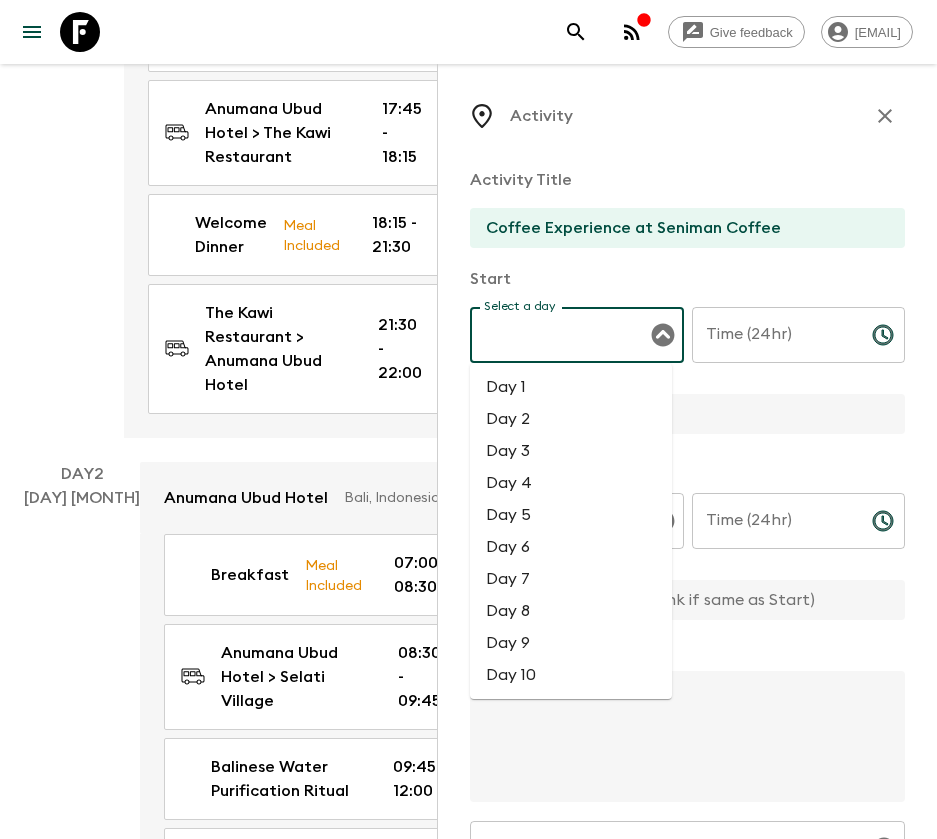 click on "Day 2" at bounding box center (571, 419) 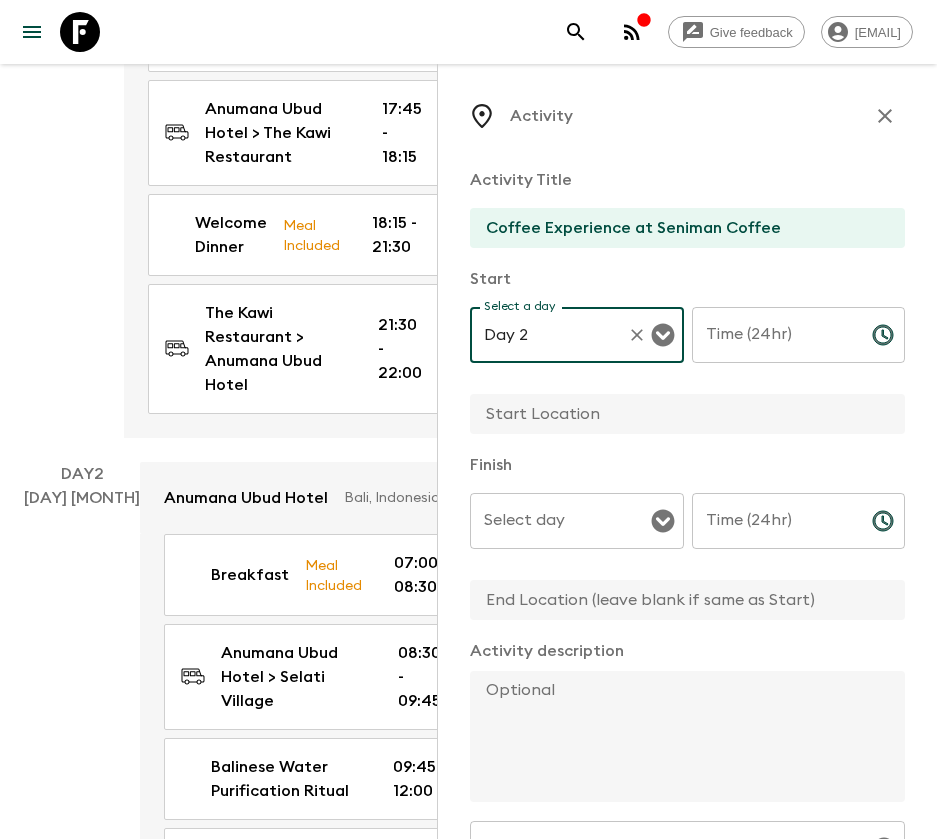 click on "Time (24hr)" at bounding box center (774, 335) 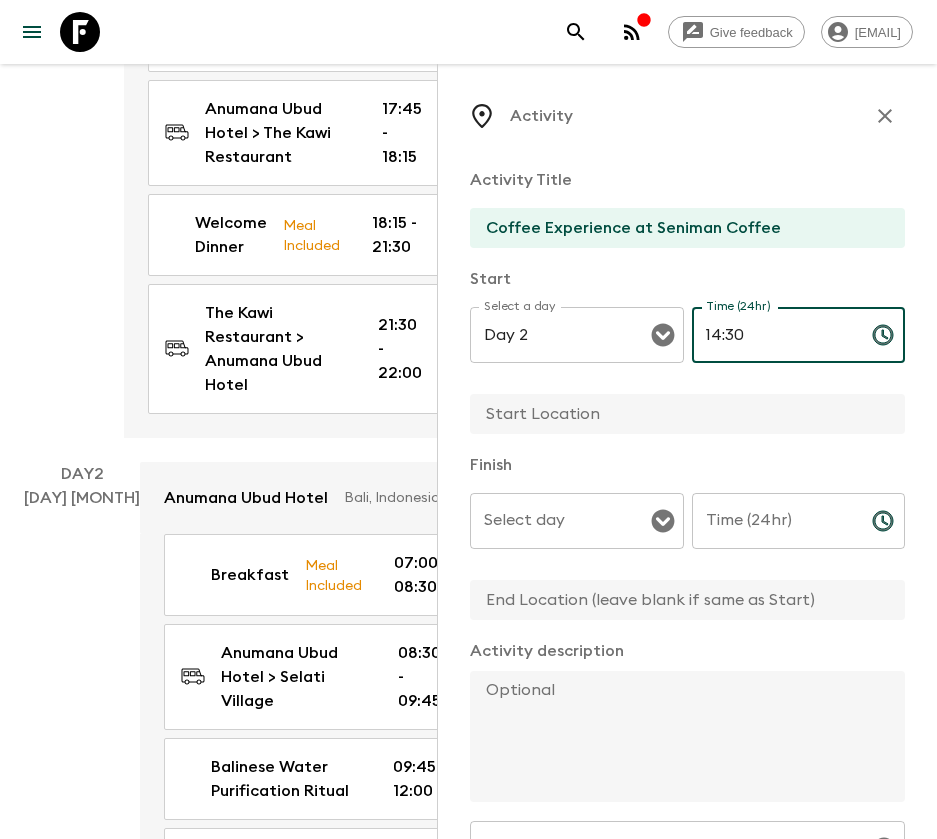 type on "14:30" 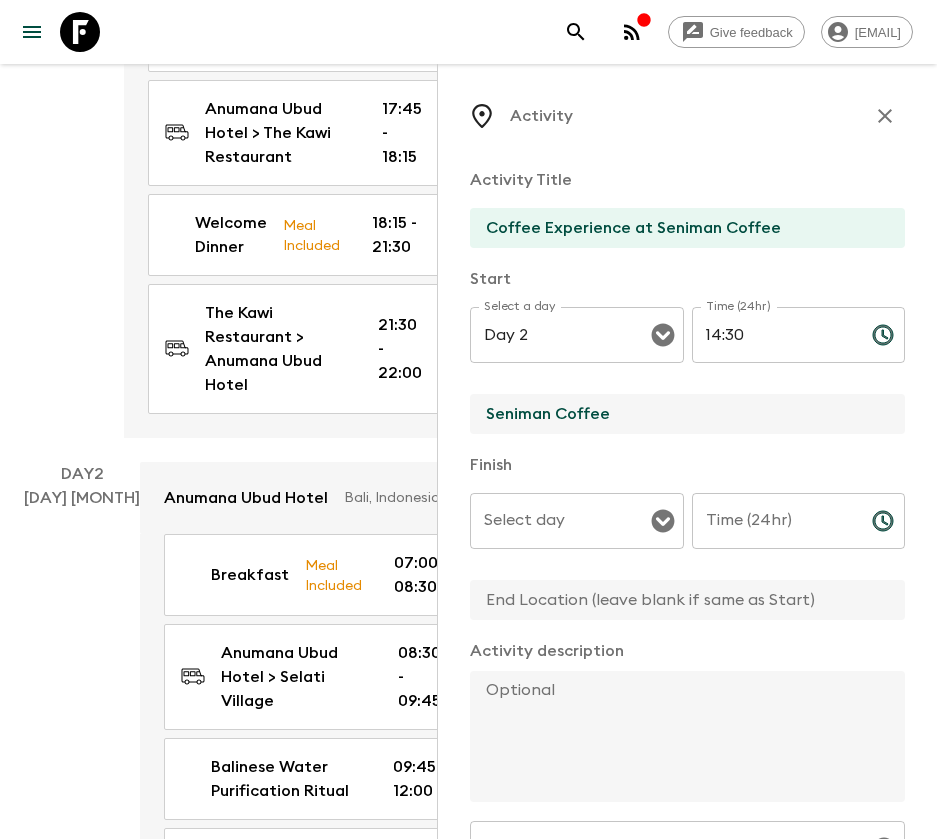 type on "Seniman Coffee" 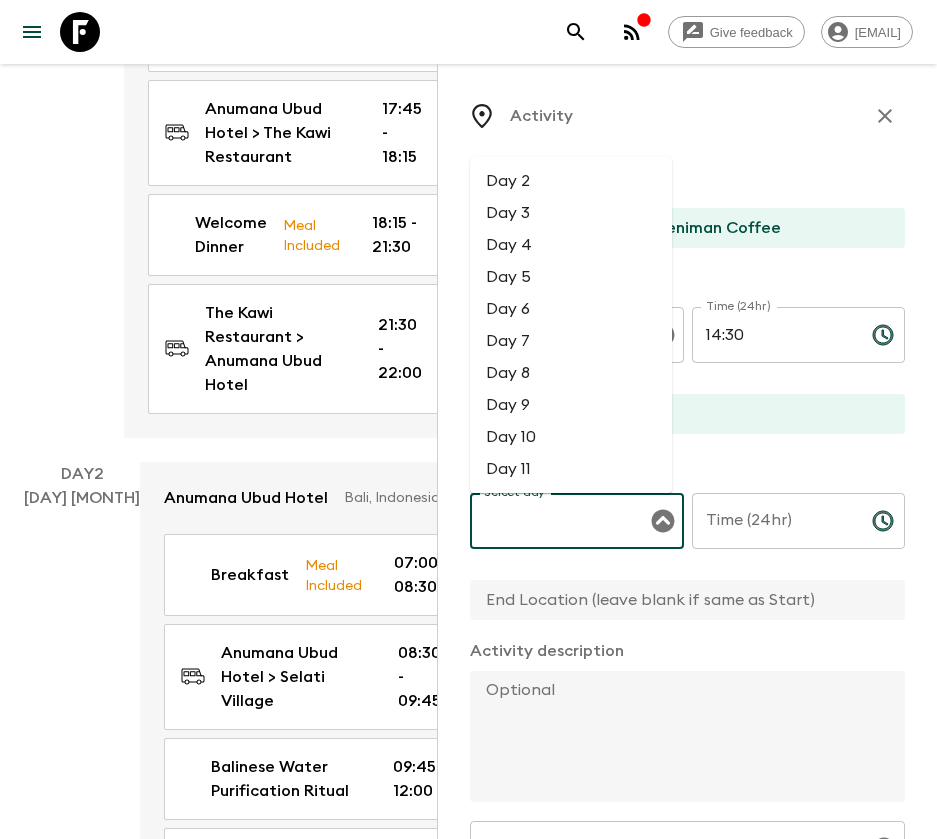 click on "Day 2" at bounding box center [571, 181] 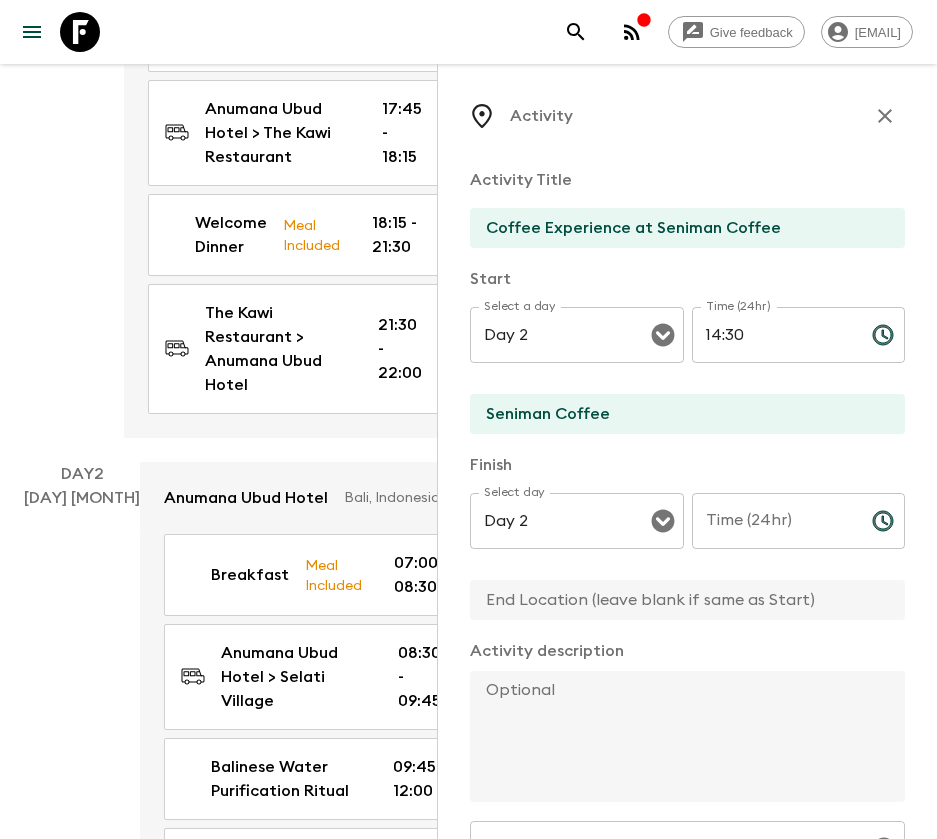 click on "Time (24hr) Time (24hr) ​" at bounding box center (799, 532) 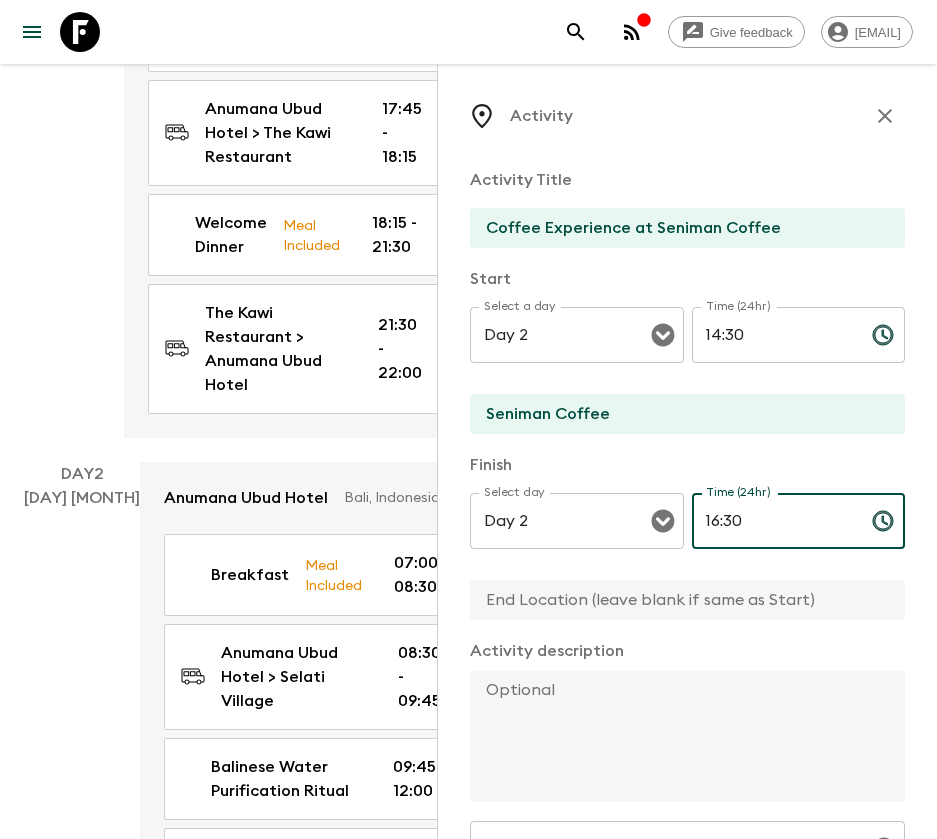 type on "16:30" 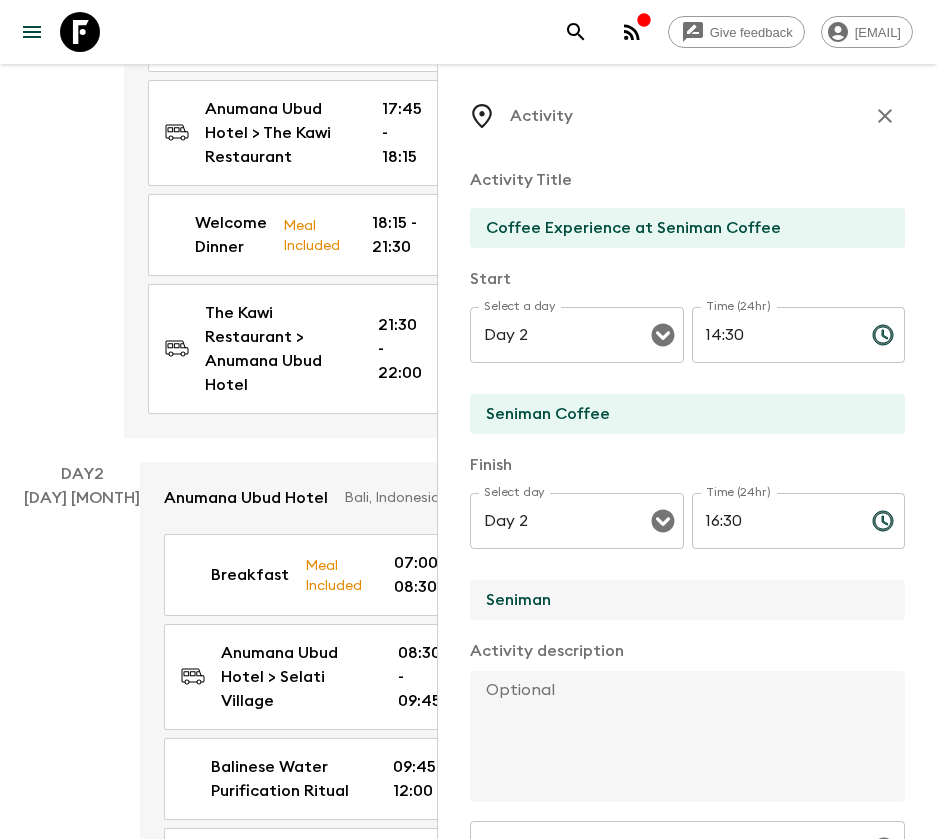 type on "Seniman Coffee" 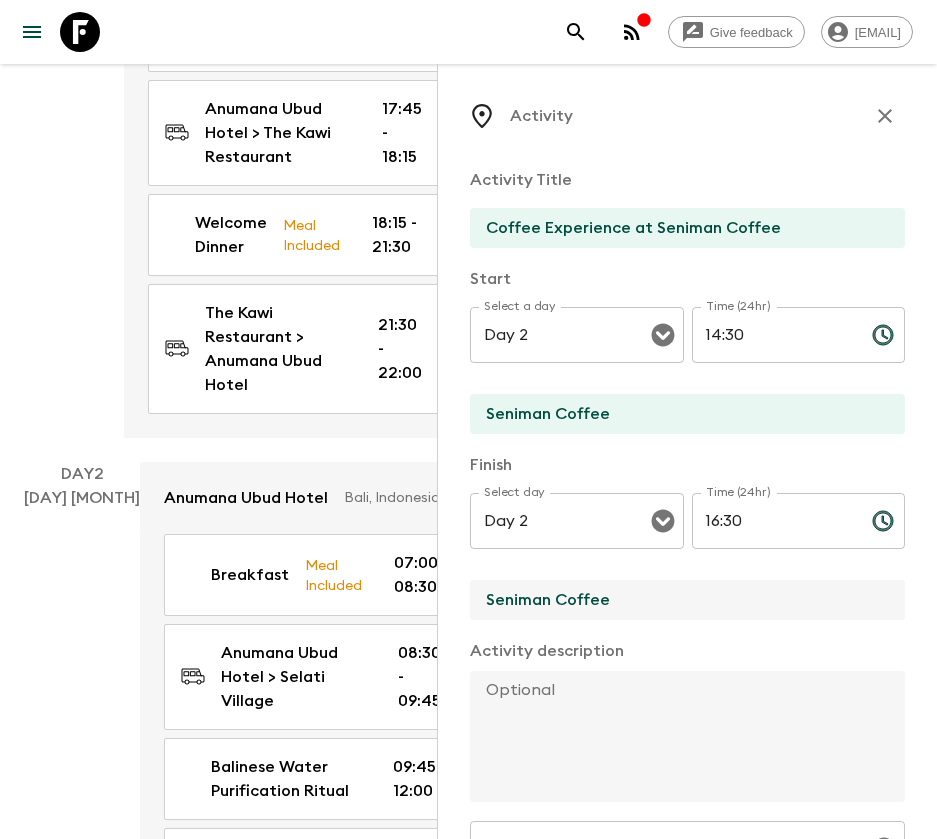 click at bounding box center (679, 736) 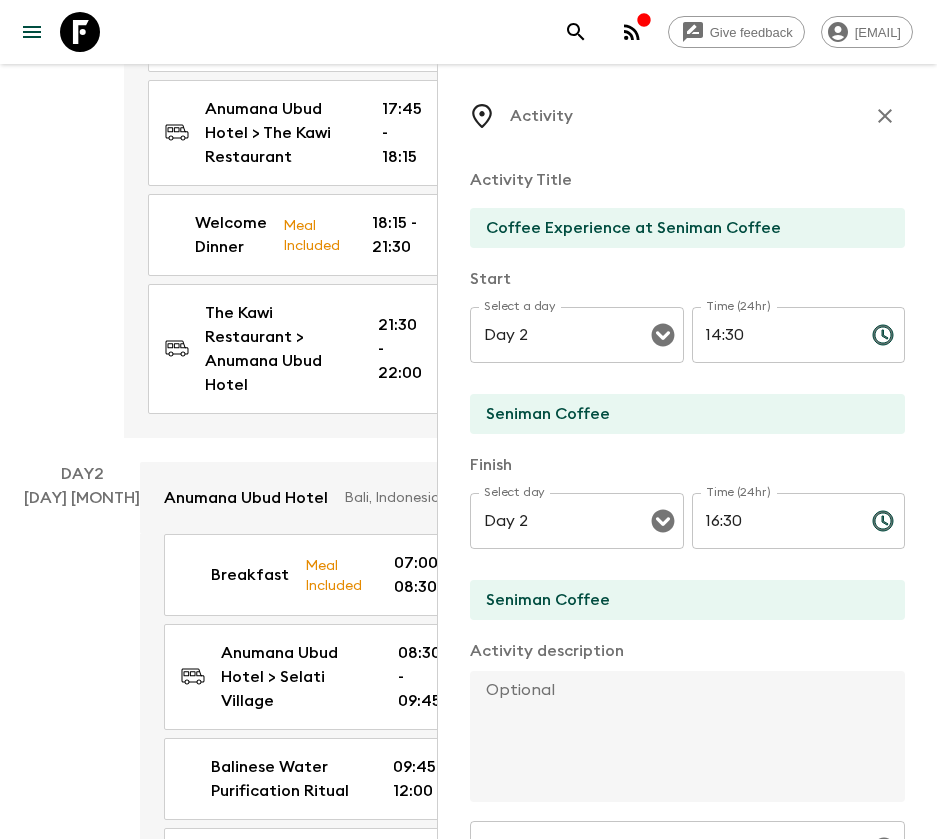 click at bounding box center [679, 736] 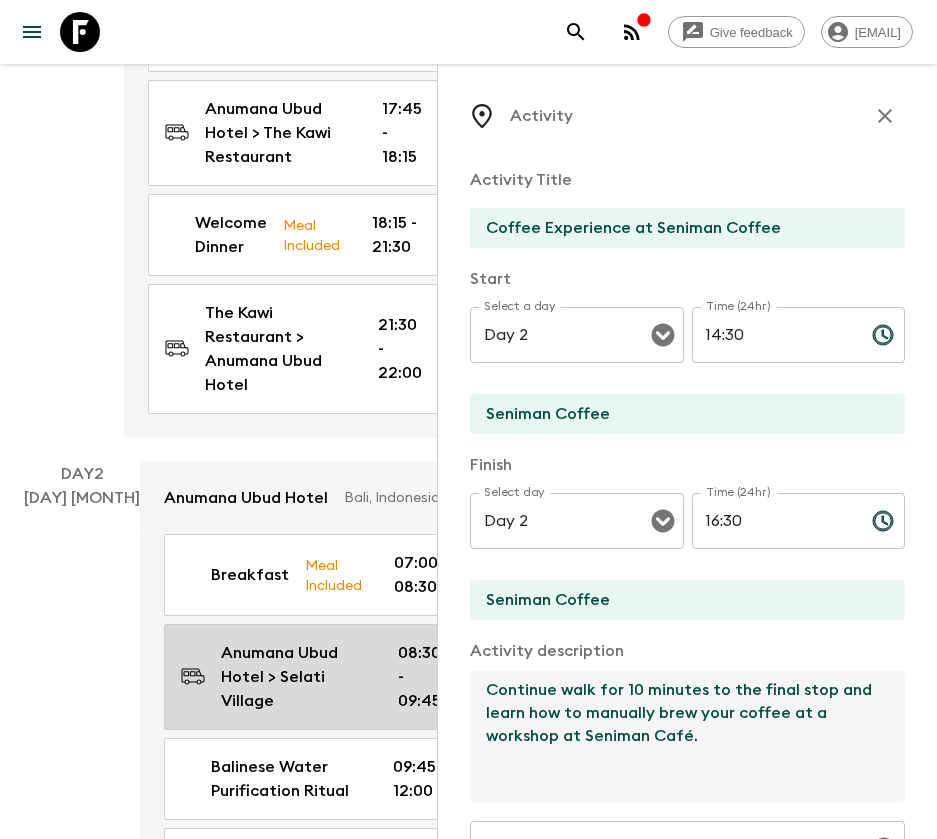 drag, startPoint x: 724, startPoint y: 690, endPoint x: 401, endPoint y: 679, distance: 323.18726 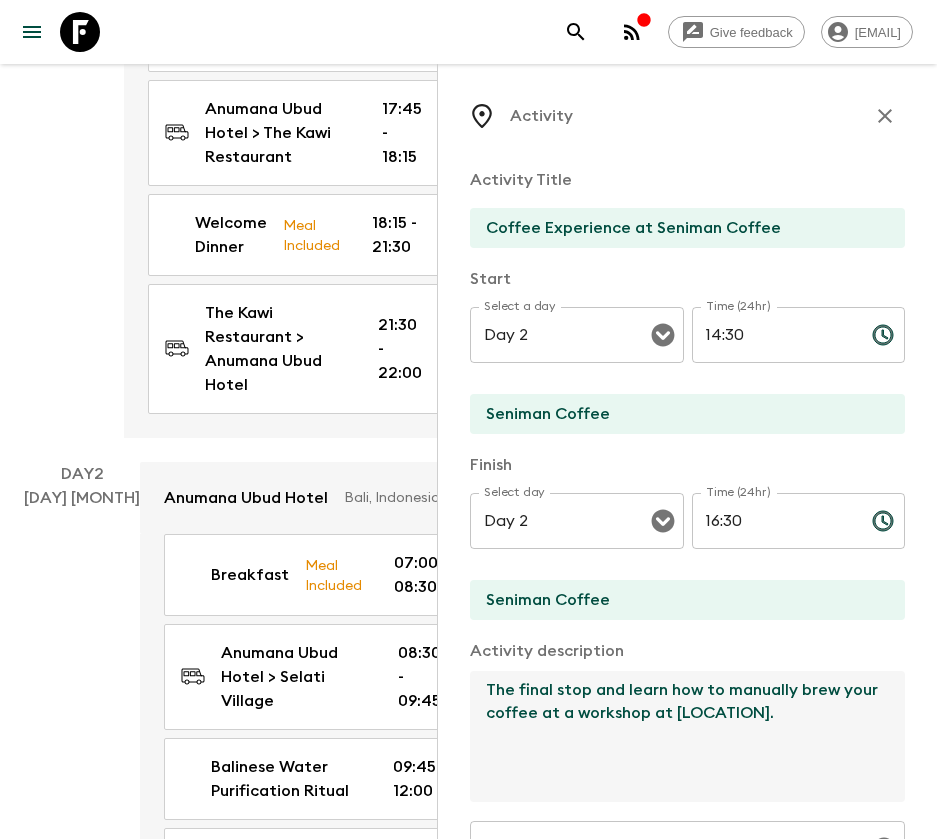 click on "The final stop and learn how to manually brew your coffee at a workshop at [LOCATION]." at bounding box center (679, 736) 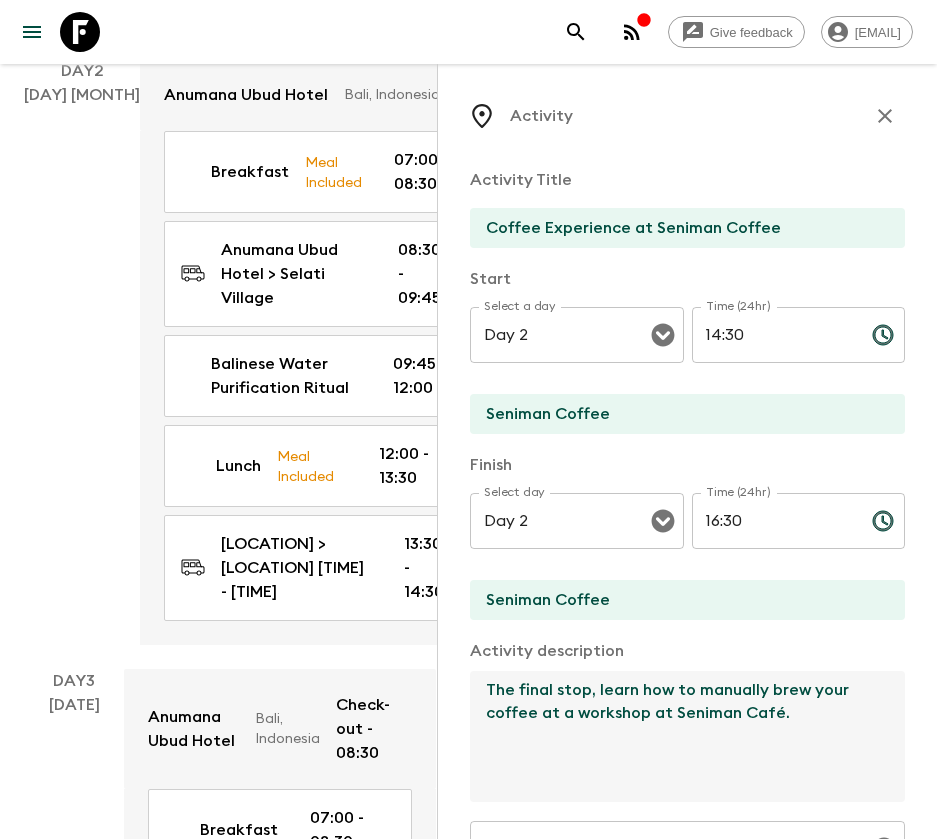 scroll, scrollTop: 981, scrollLeft: 0, axis: vertical 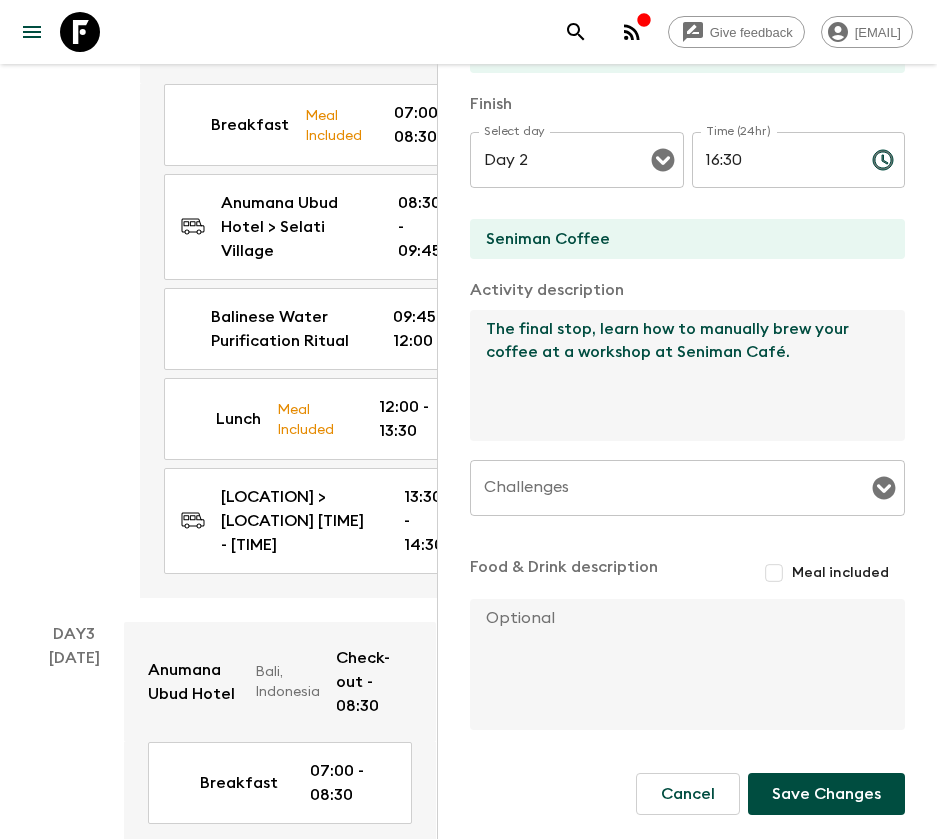 type on "The final stop, learn how to manually brew your coffee at a workshop at Seniman Café." 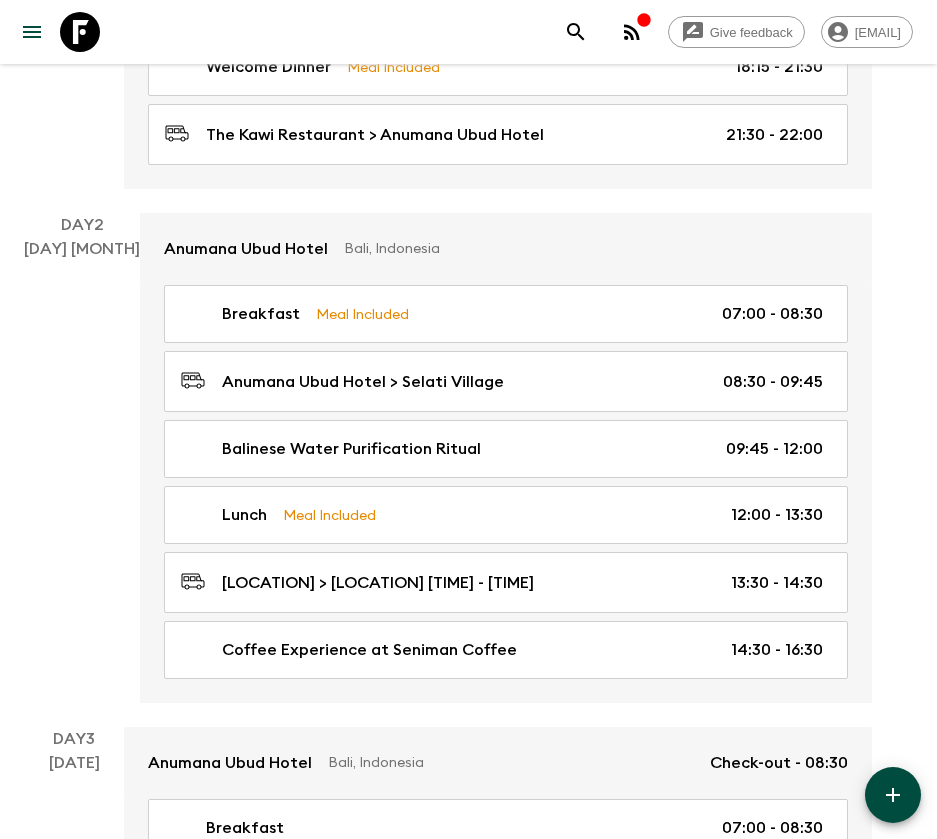 scroll, scrollTop: 531, scrollLeft: 0, axis: vertical 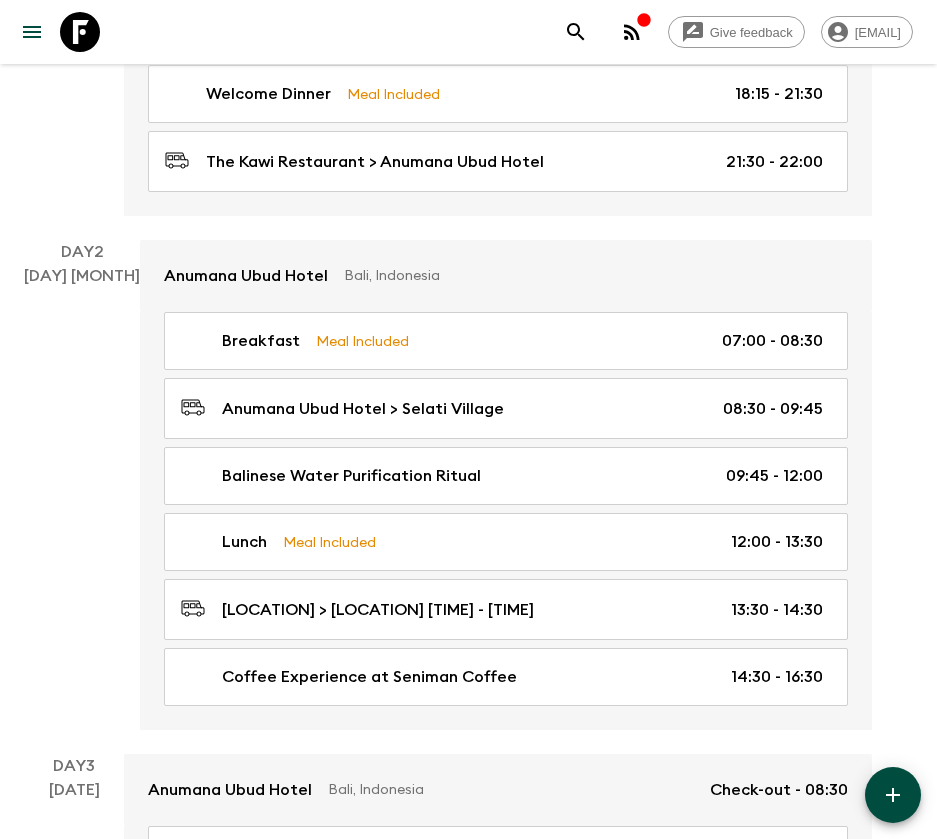 click 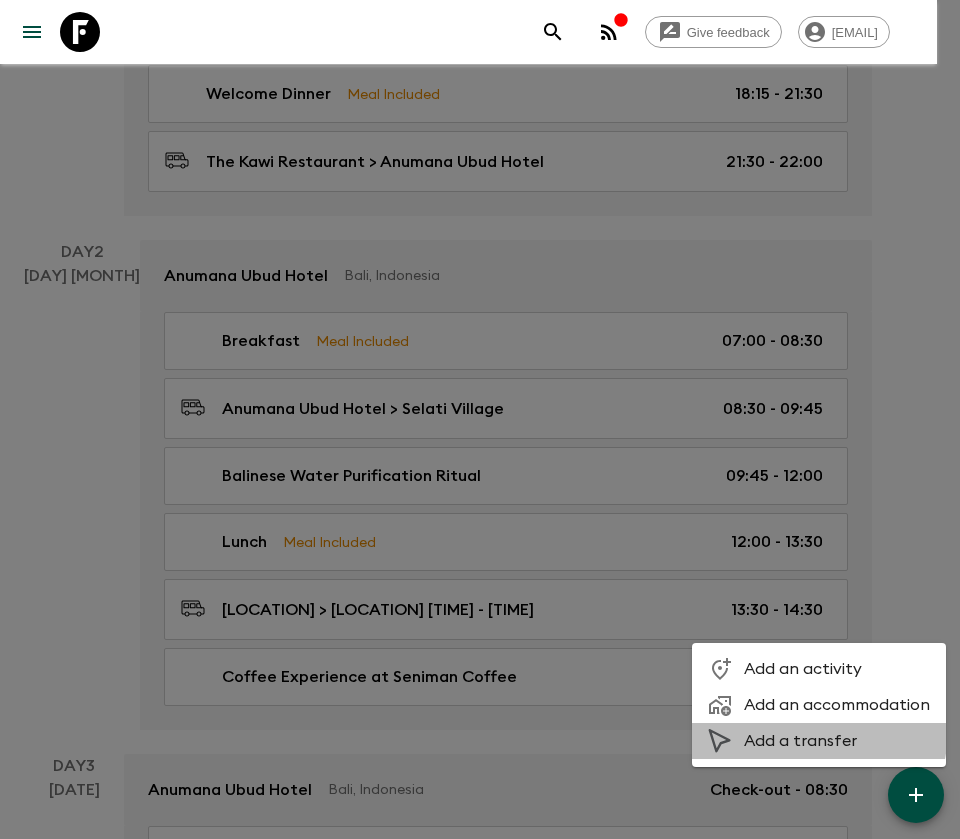 click on "Add a transfer" at bounding box center [819, 741] 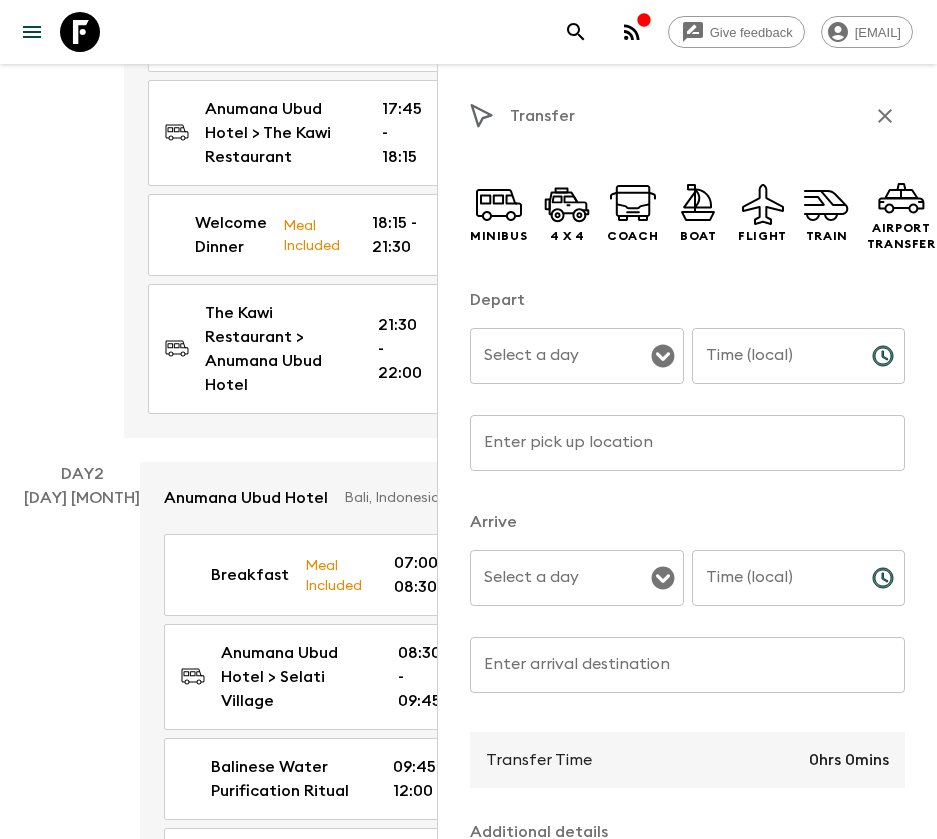 click on "Select a day" at bounding box center (562, 356) 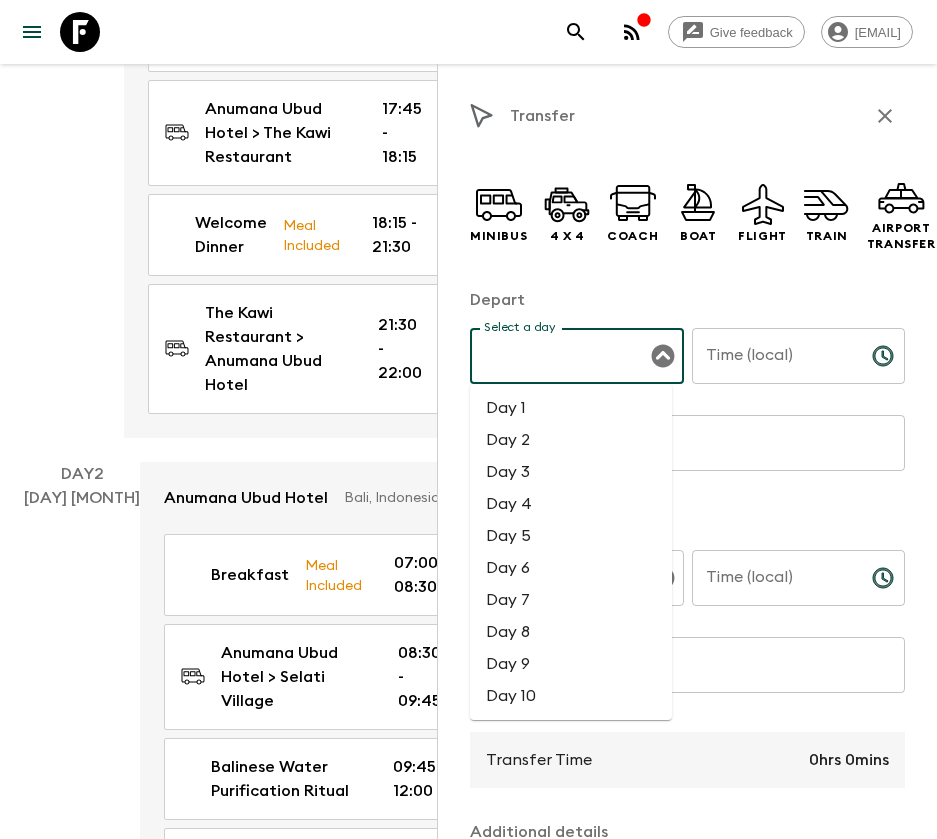 click on "Day 2" at bounding box center [571, 440] 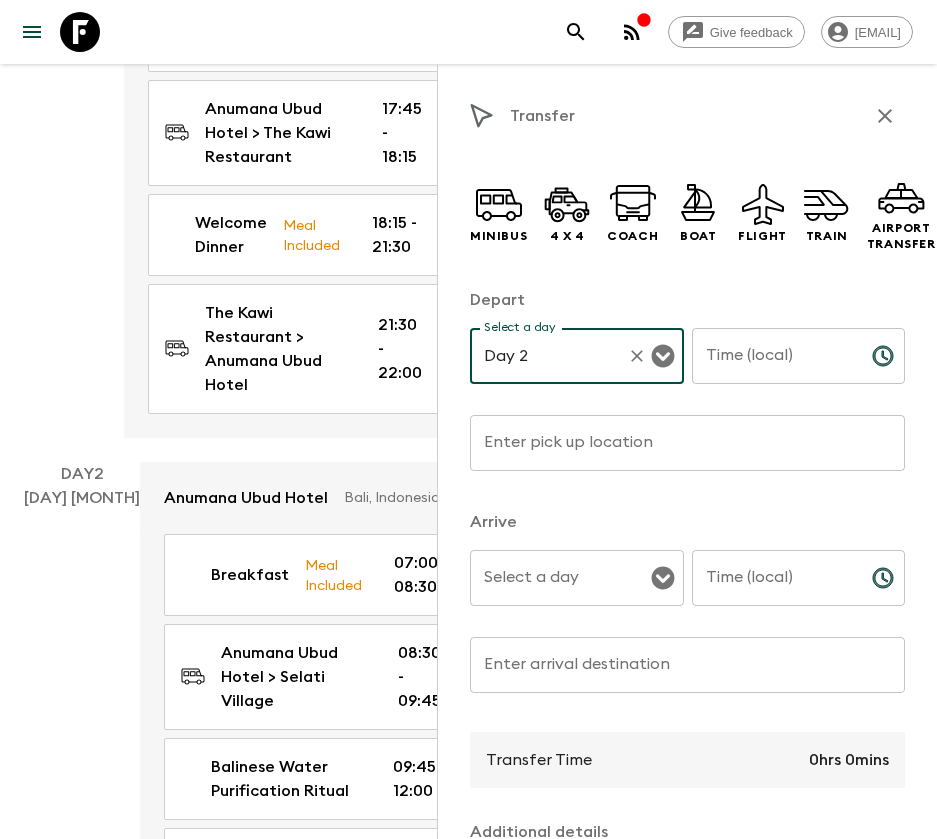 type on "Day 2" 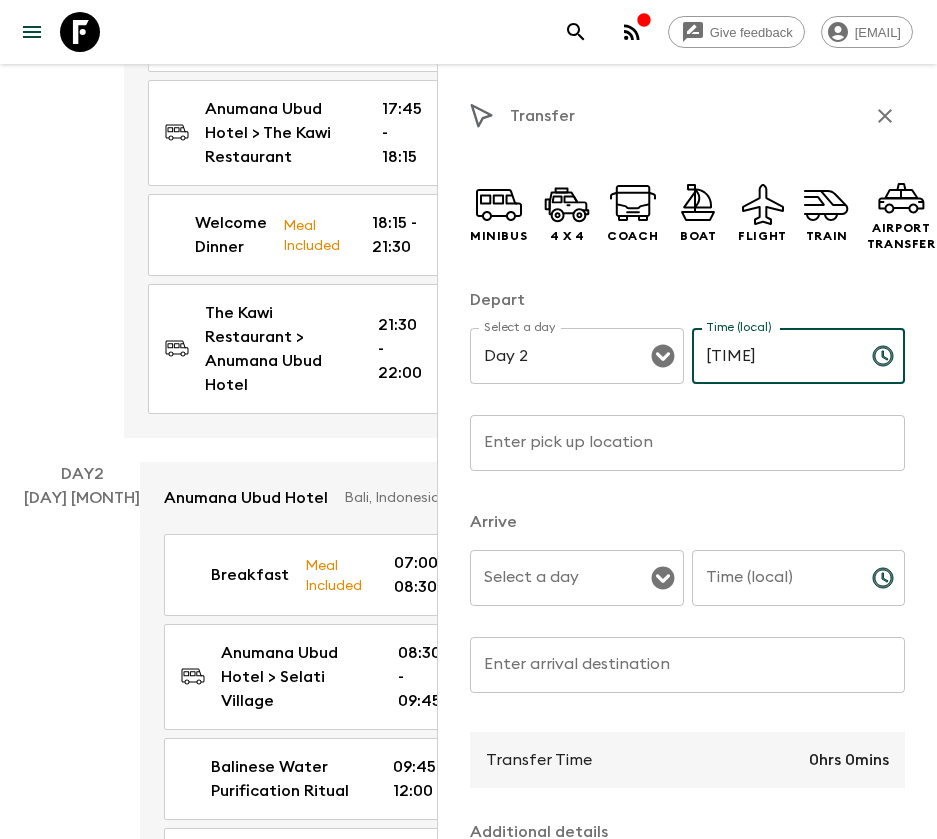 type on "1" 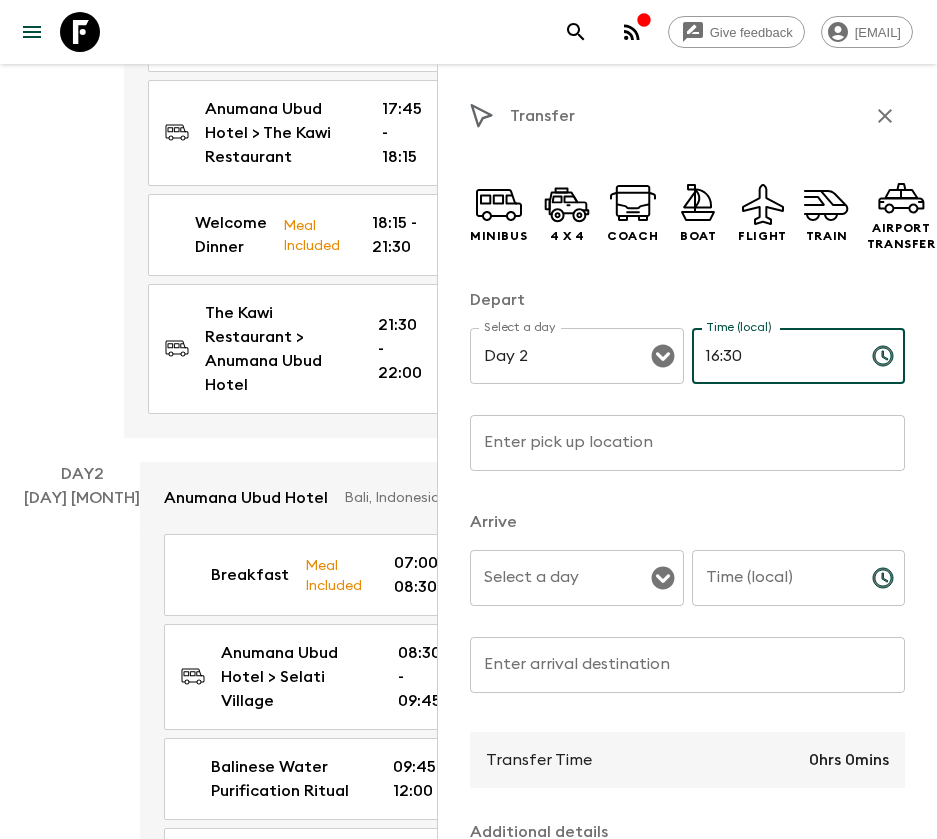 type on "16:30" 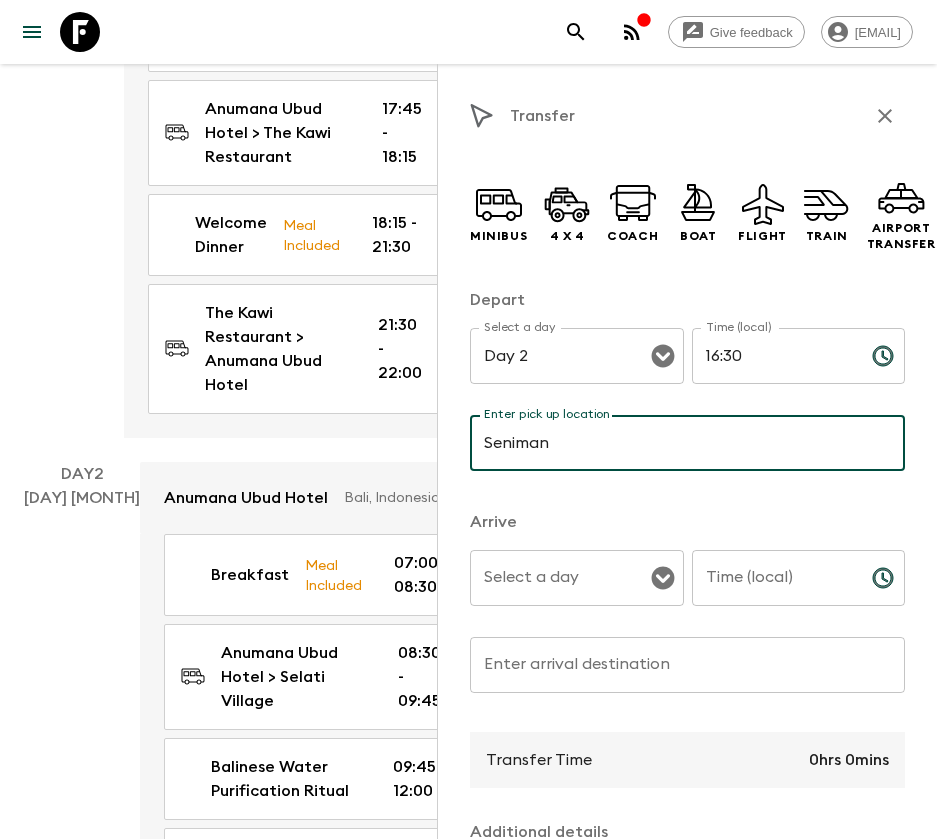 type on "Seniman Coffee" 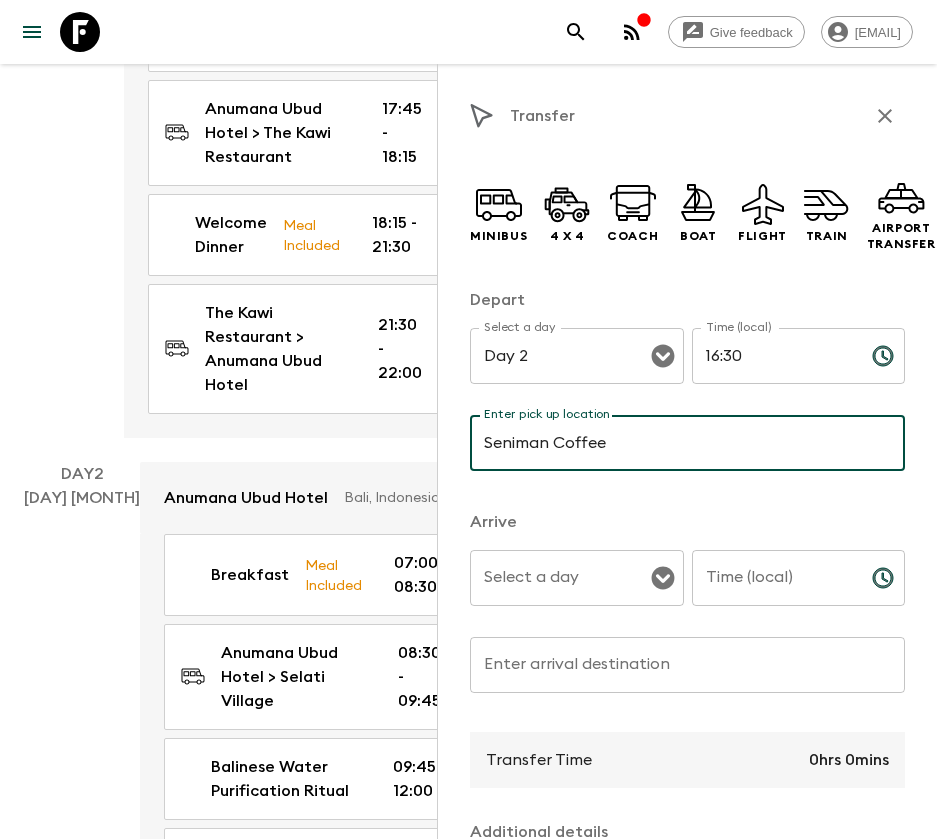 click on "Select a day" at bounding box center (562, 578) 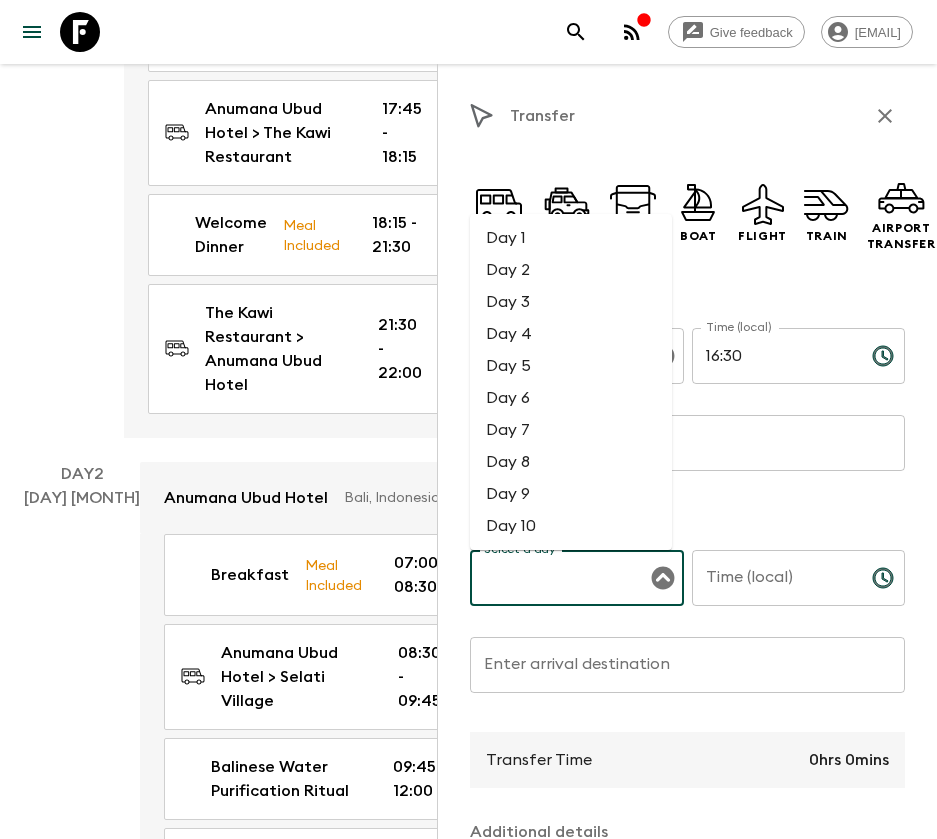 click 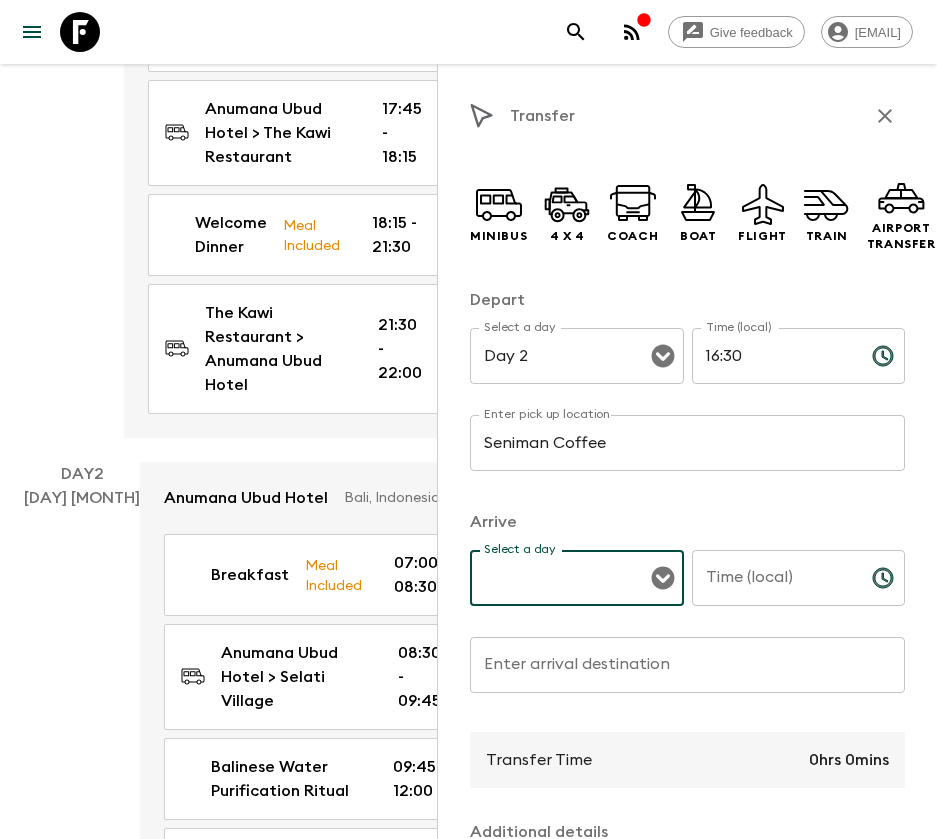 click 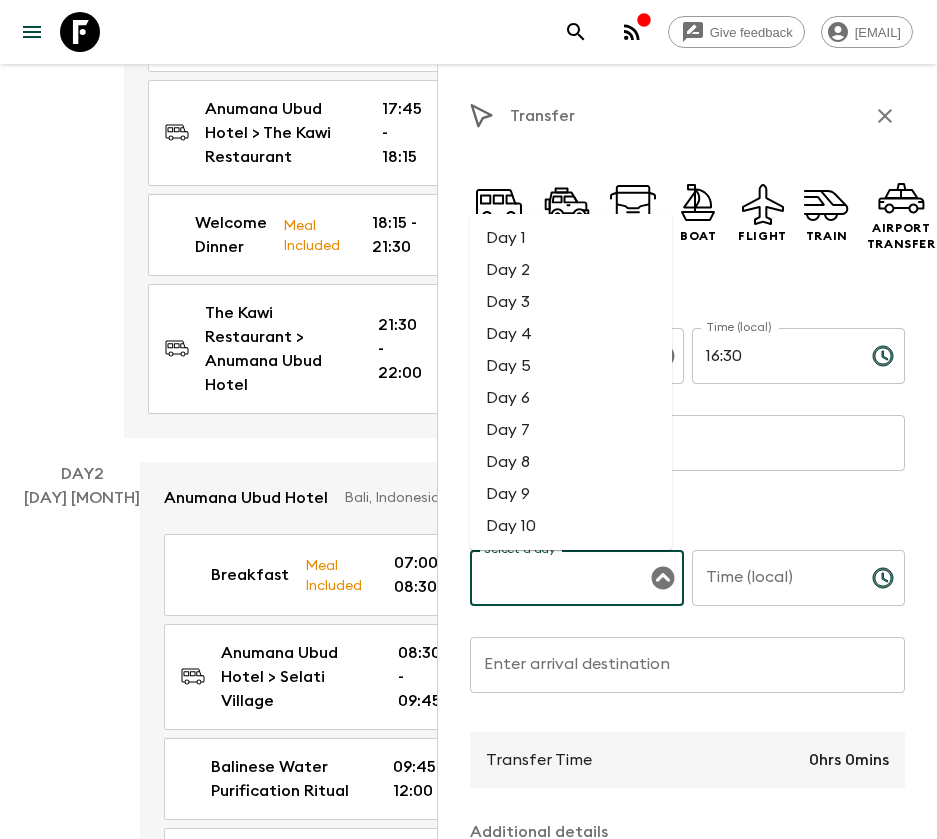 click on "Day 2" at bounding box center [571, 270] 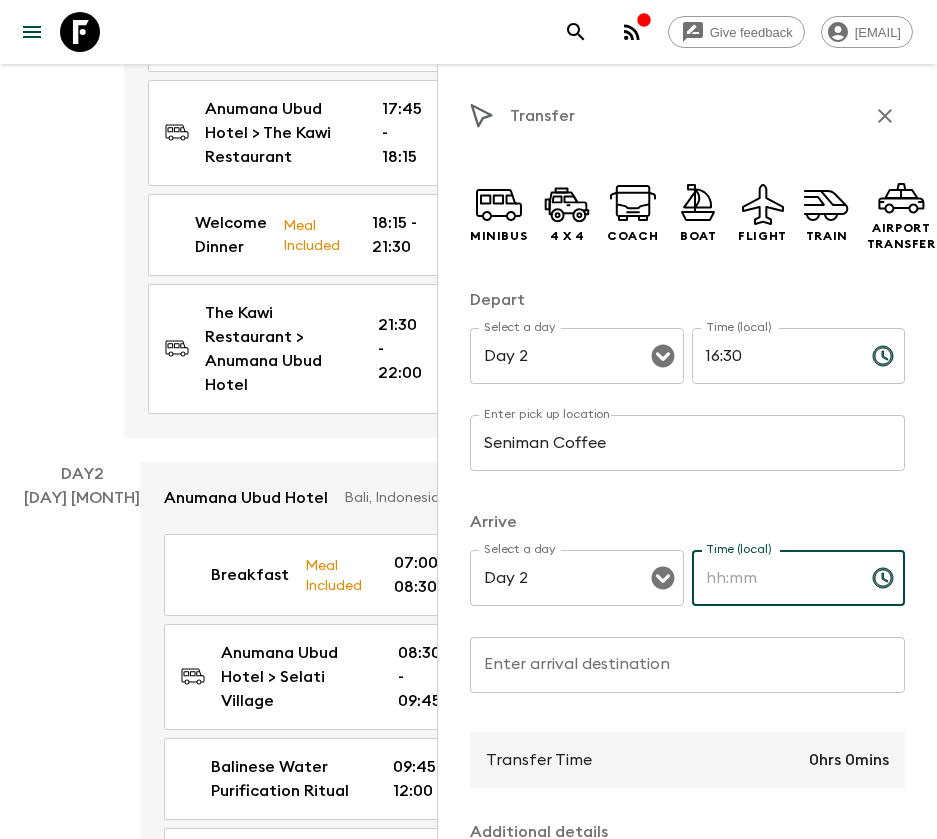 click on "Time (local)" at bounding box center (774, 578) 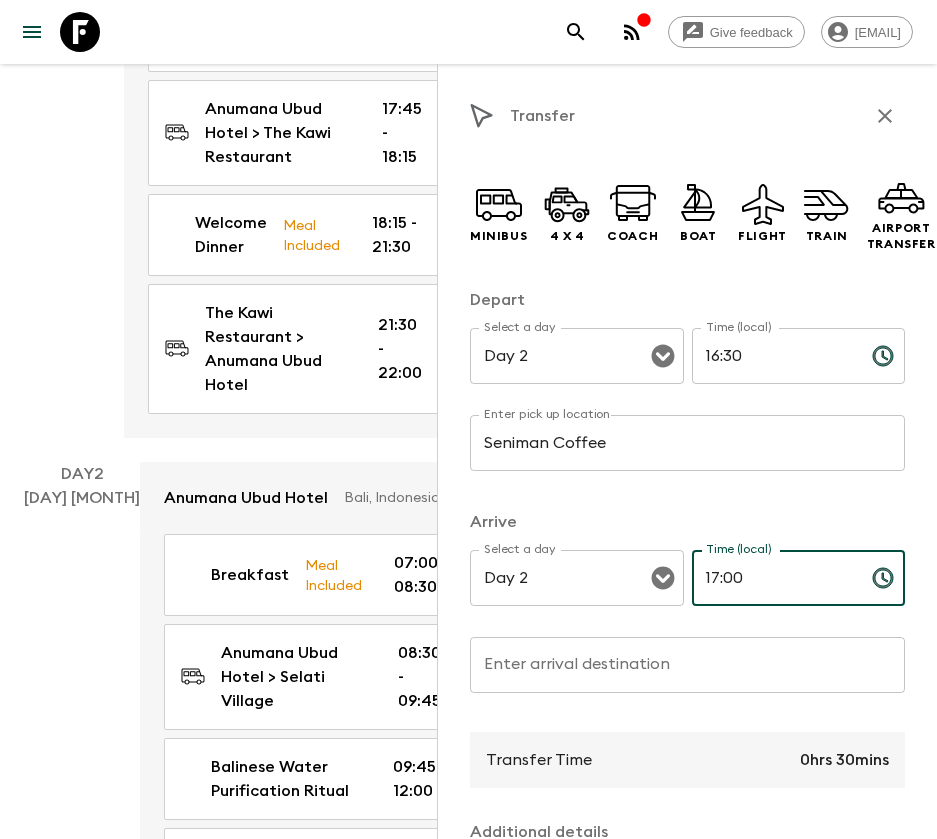 type on "17:00" 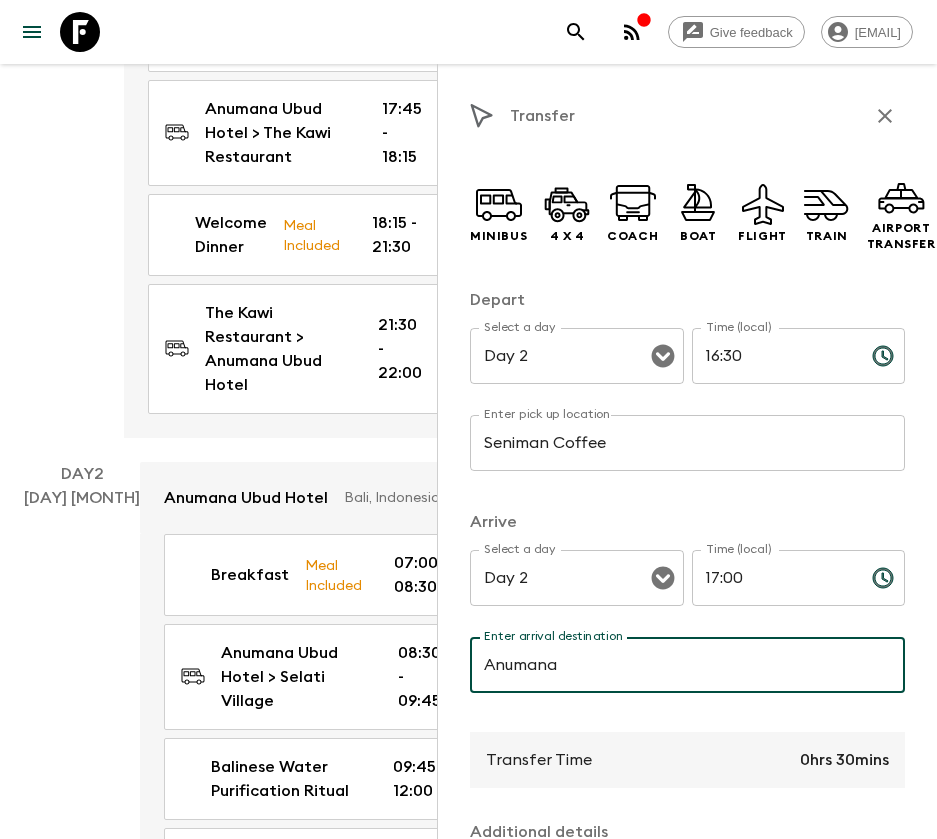 click on "Anumana" at bounding box center [687, 665] 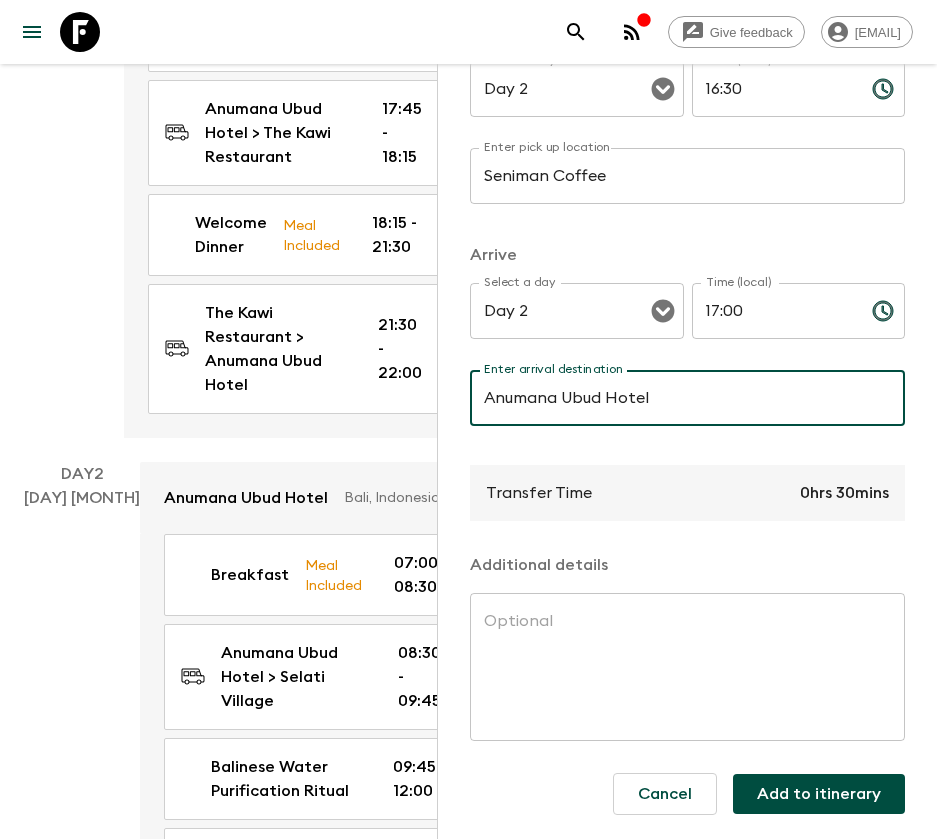 type on "Anumana Ubud Hotel" 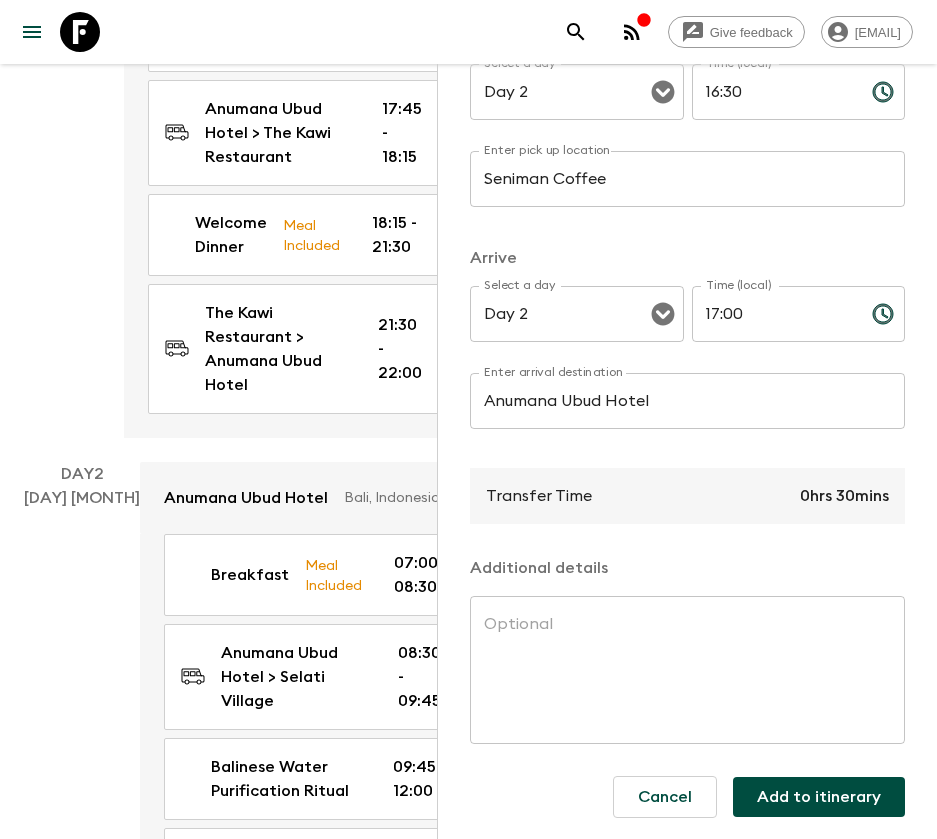 scroll, scrollTop: 316, scrollLeft: 0, axis: vertical 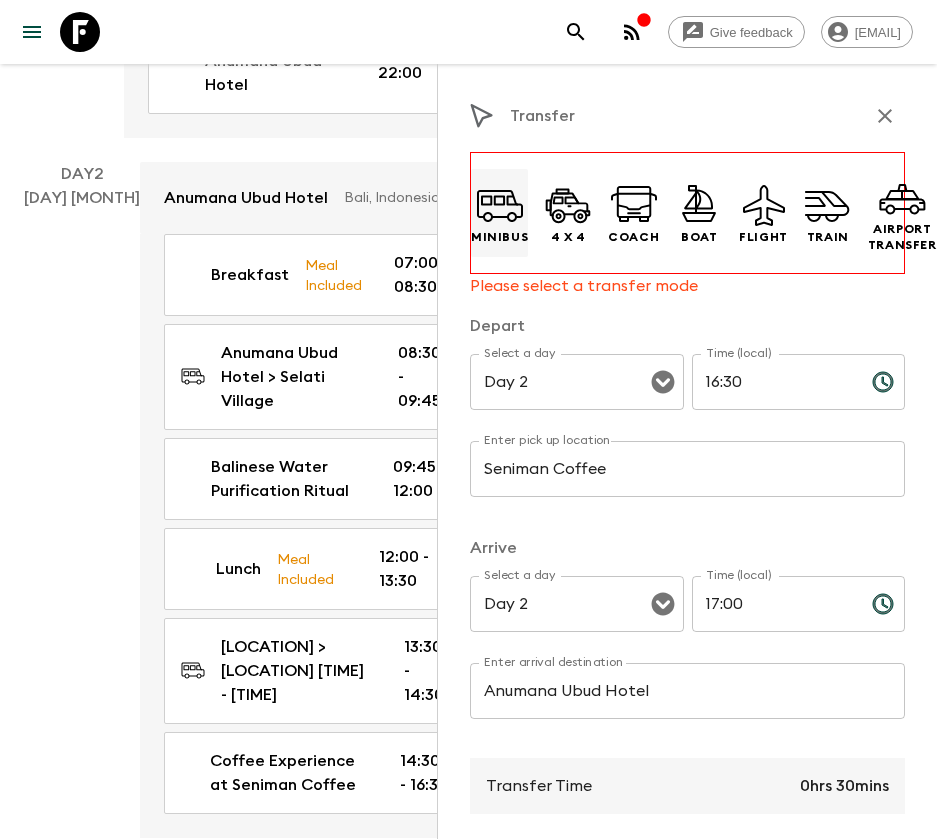 click on "Minibus" at bounding box center (499, 237) 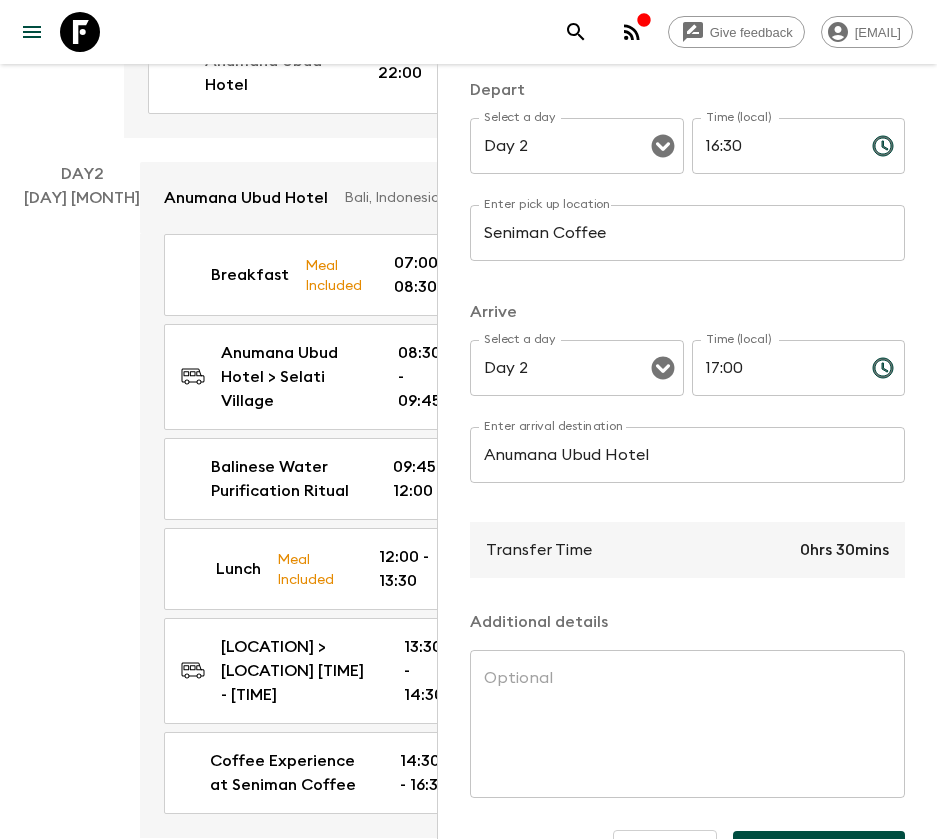 scroll, scrollTop: 290, scrollLeft: 0, axis: vertical 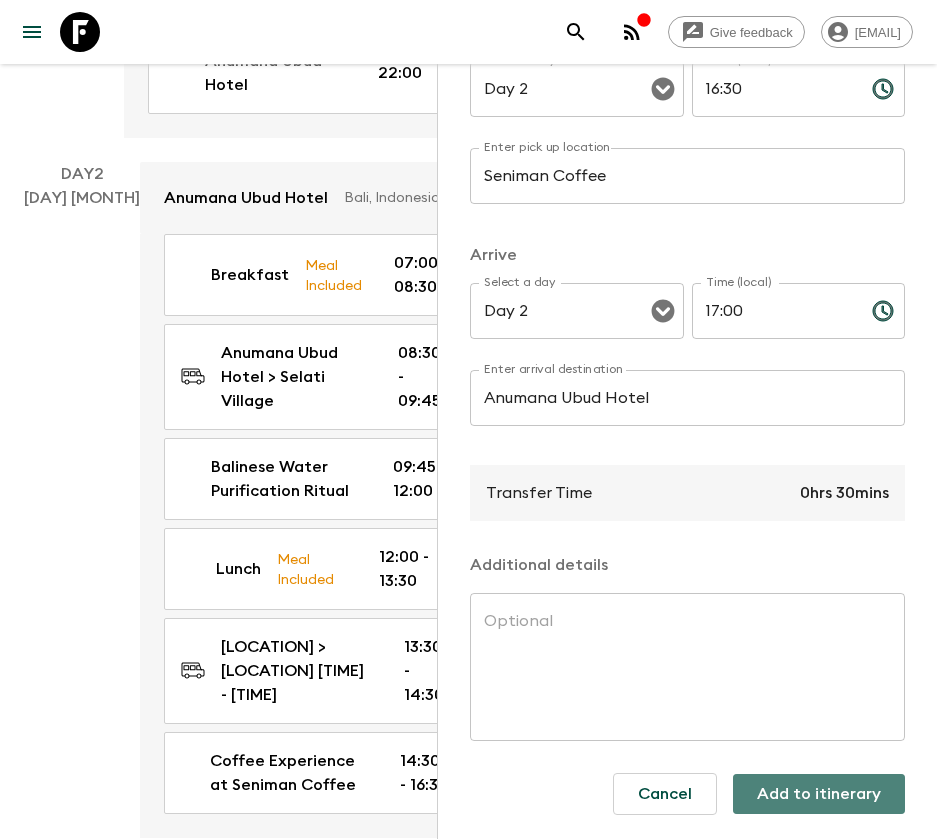 click on "Add to itinerary" at bounding box center [819, 794] 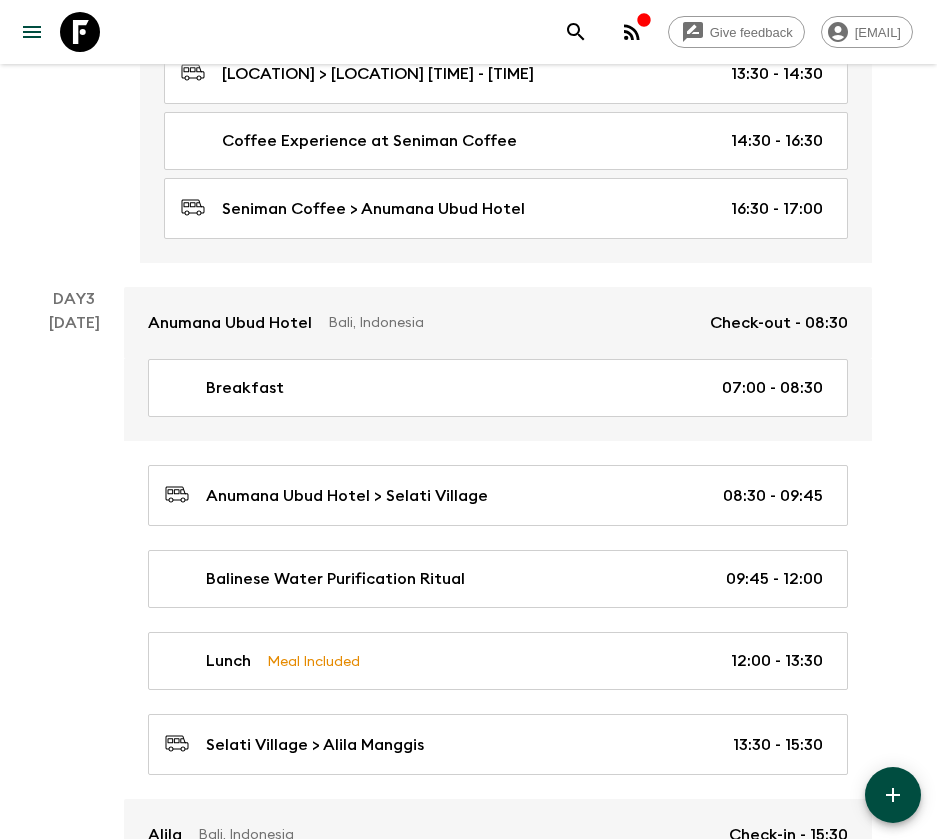scroll, scrollTop: 1131, scrollLeft: 0, axis: vertical 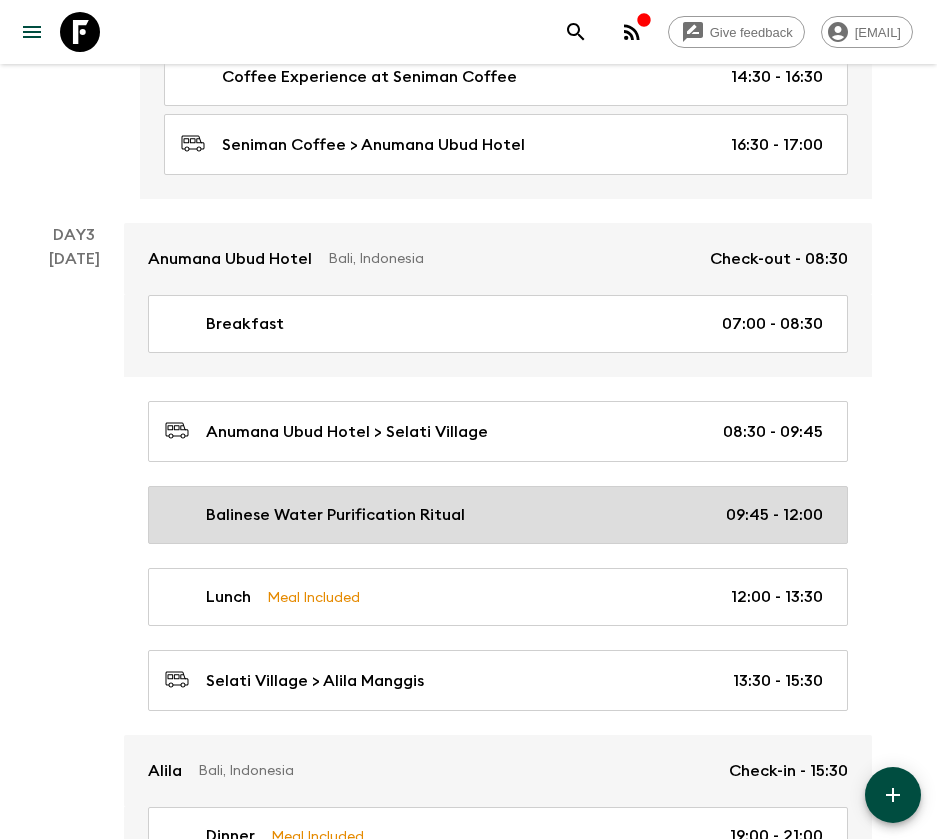 click on "Balinese Water Purification Ritual" at bounding box center (335, 515) 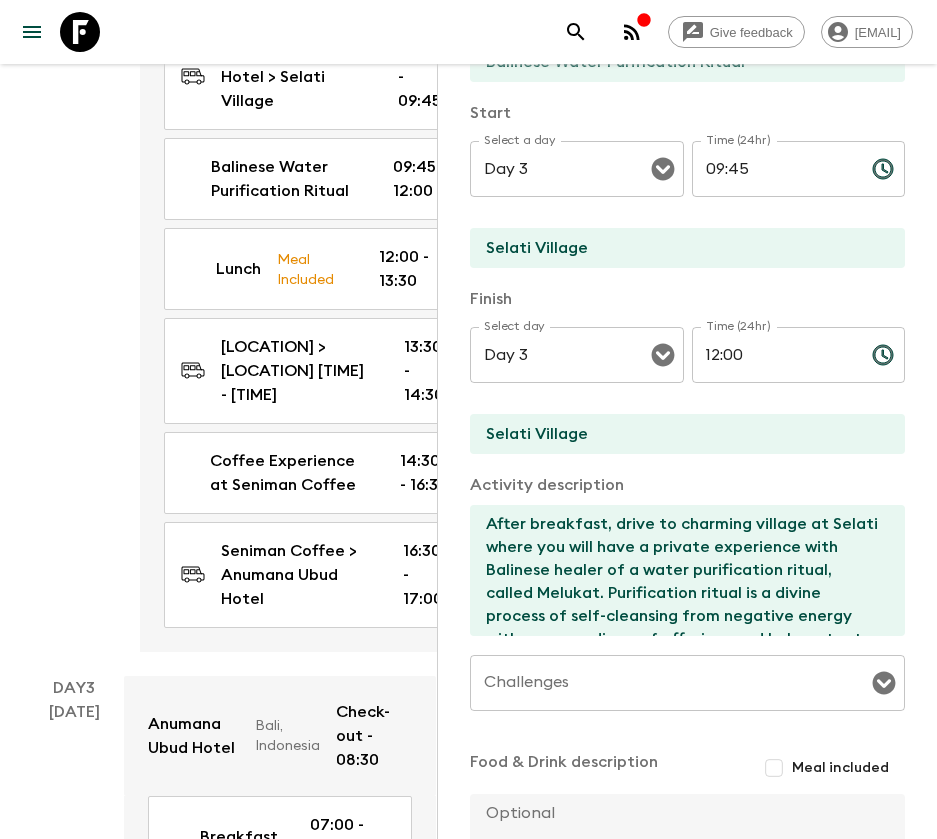 scroll, scrollTop: 409, scrollLeft: 0, axis: vertical 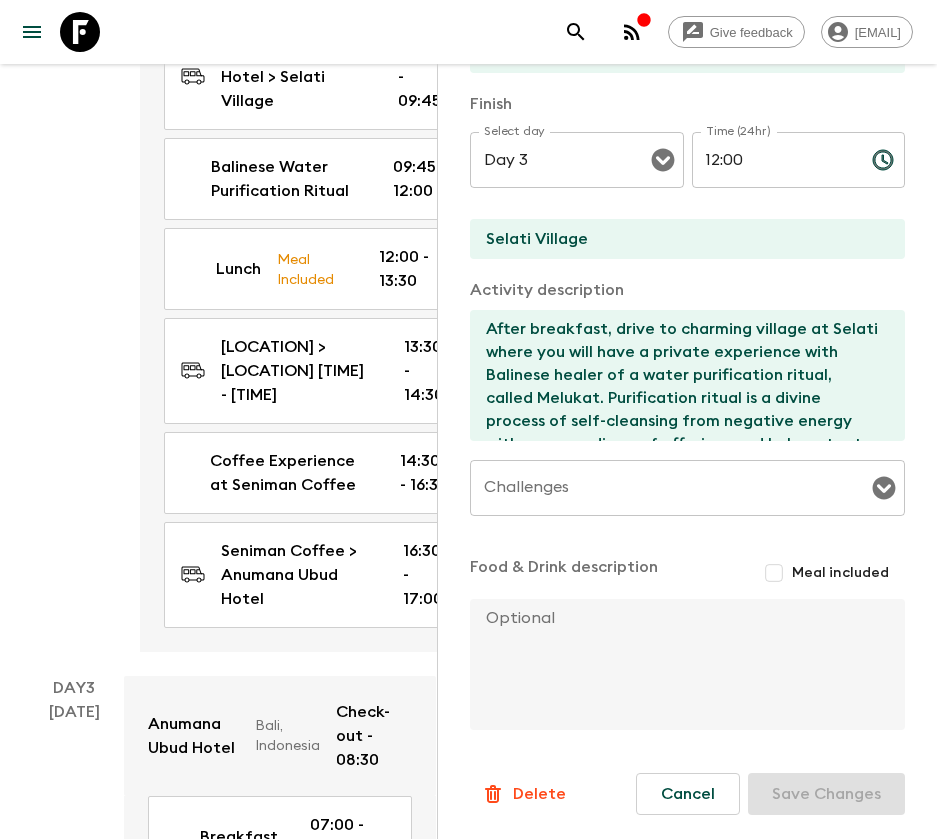 click on "Delete" at bounding box center [539, 794] 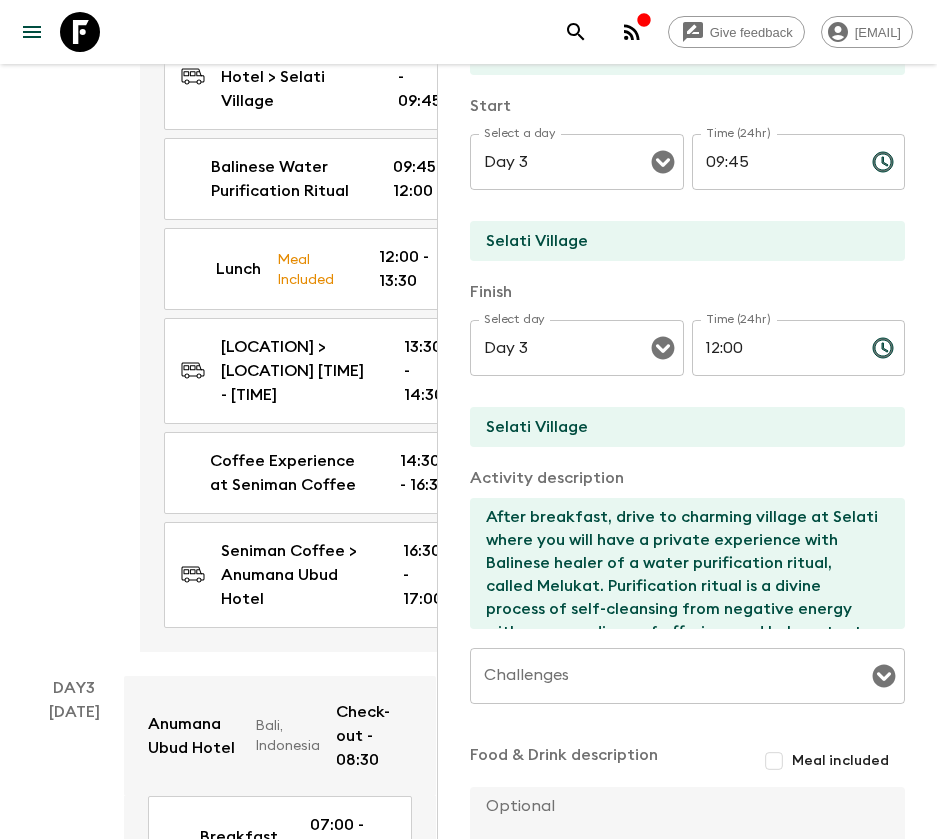 scroll, scrollTop: 469, scrollLeft: 0, axis: vertical 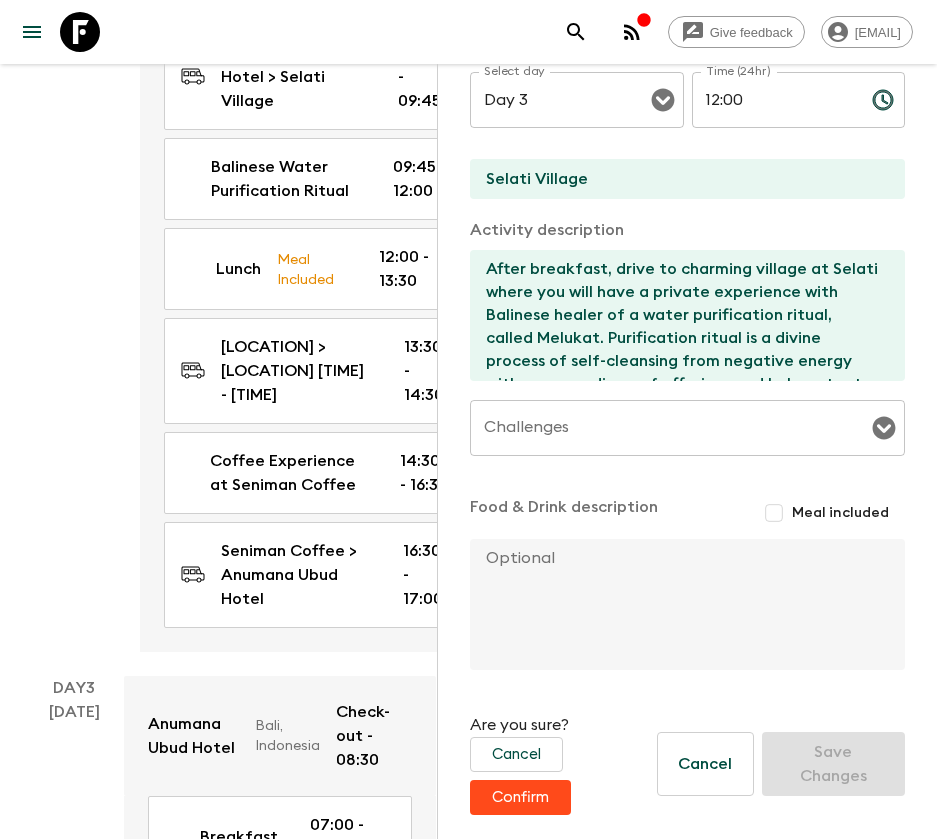 click on "Confirm" at bounding box center (520, 797) 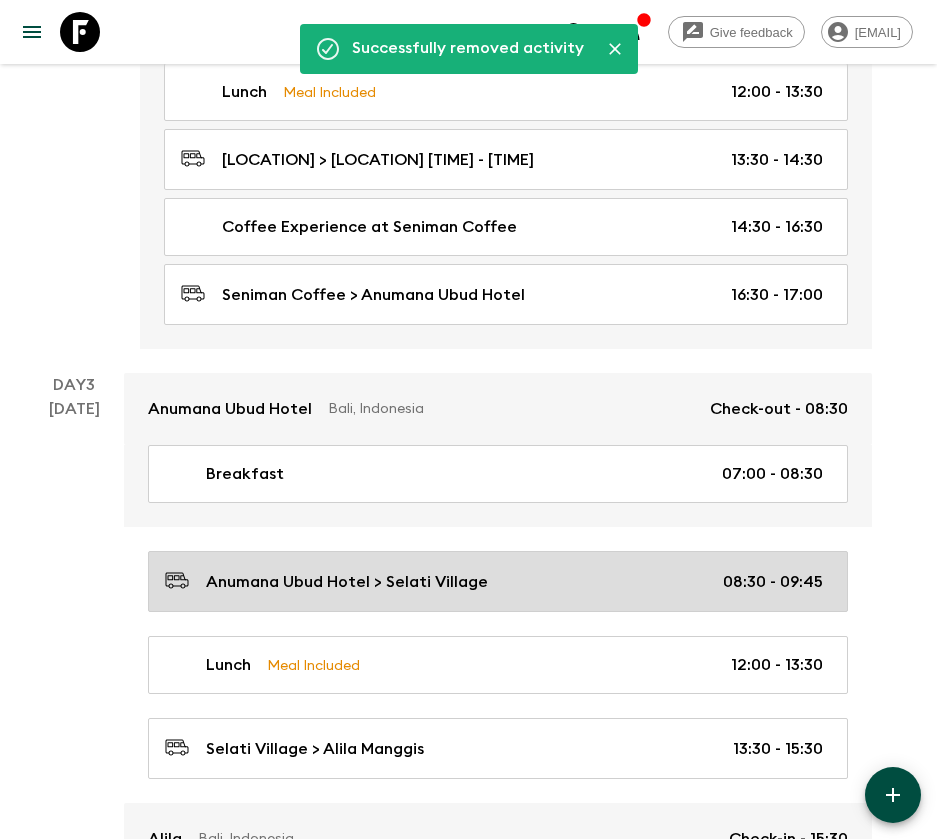 scroll, scrollTop: 1131, scrollLeft: 0, axis: vertical 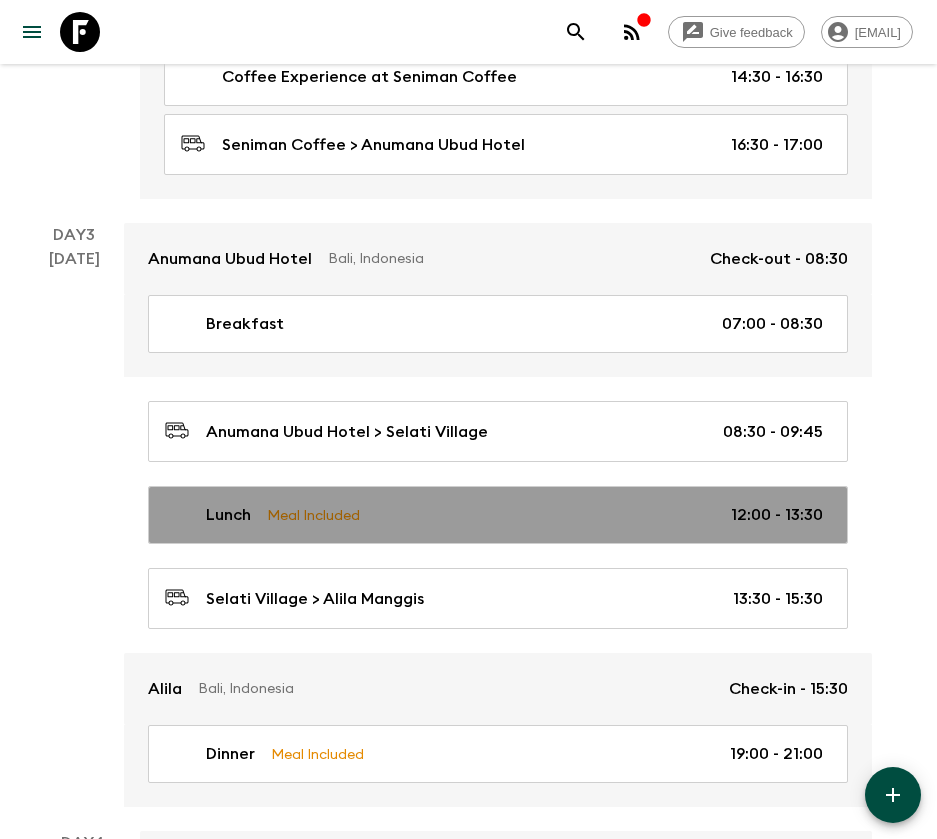 click on "Lunch Meal Included [TIME] - [TIME]" at bounding box center [498, 515] 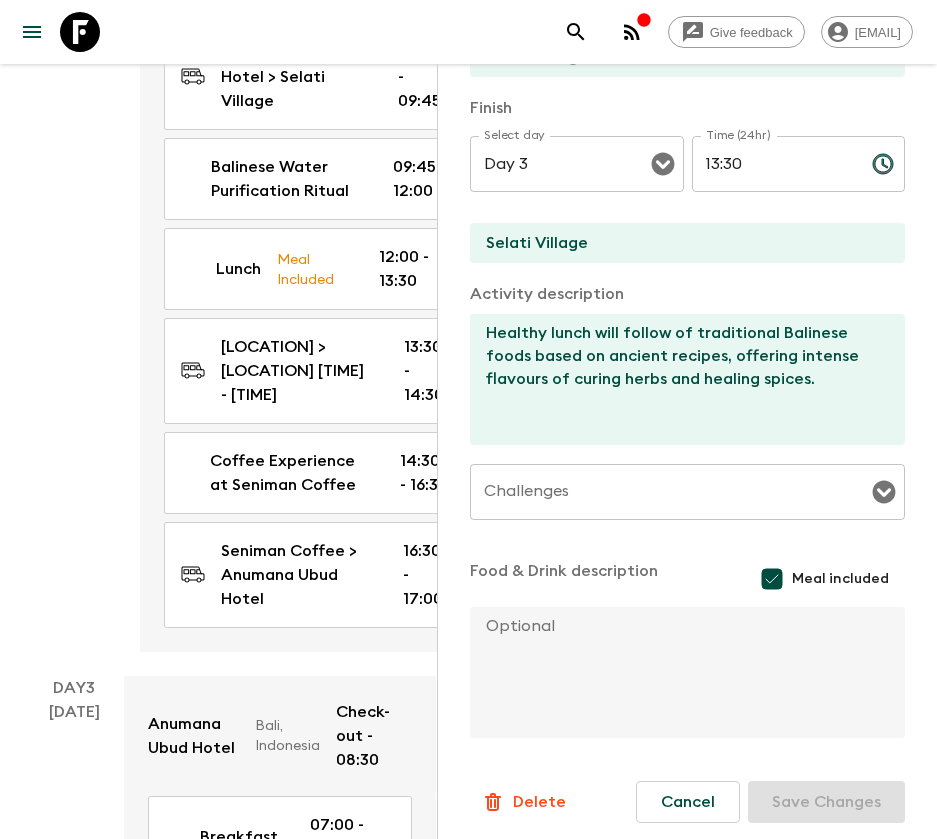 scroll, scrollTop: 413, scrollLeft: 0, axis: vertical 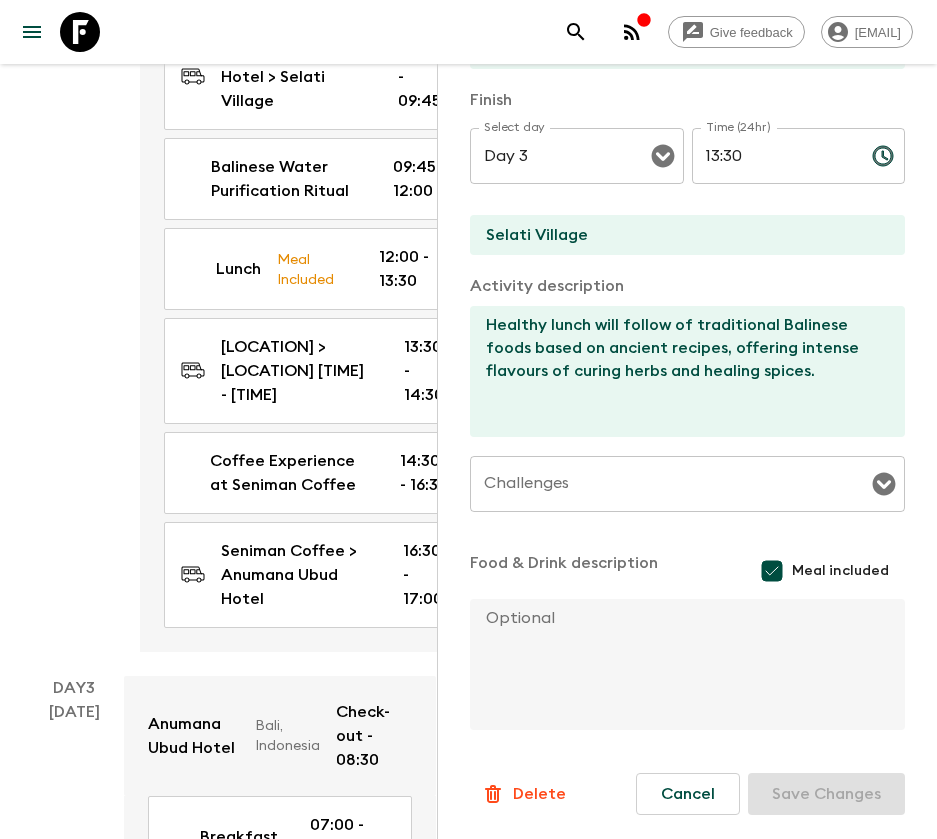 click on "Delete" at bounding box center (539, 794) 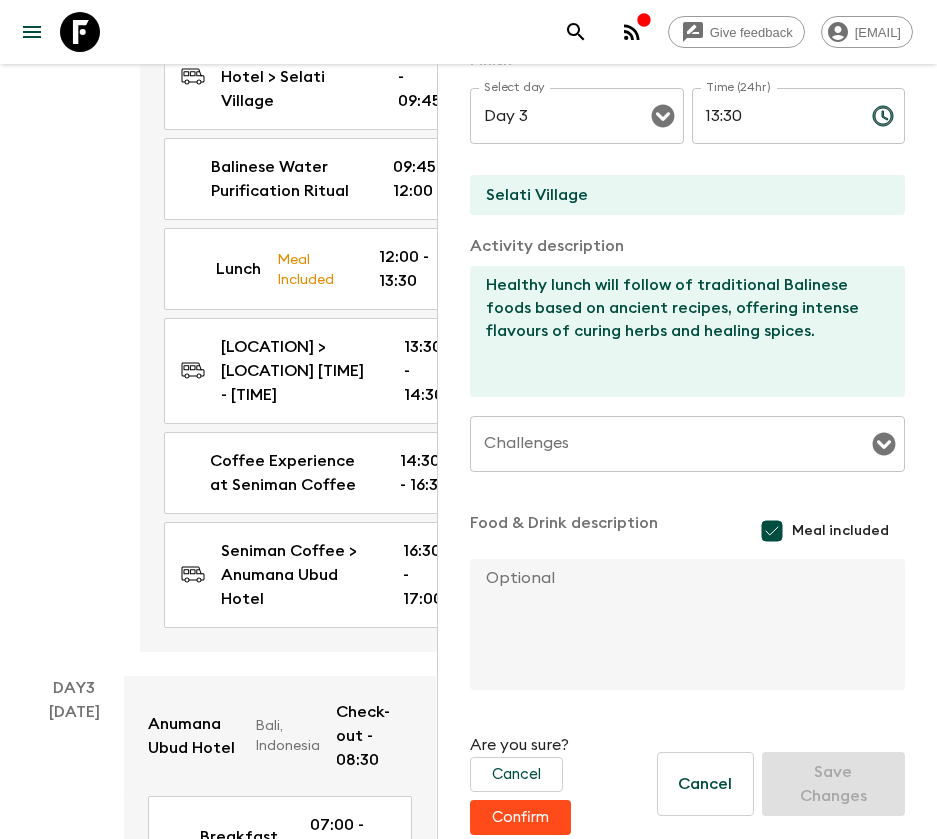 scroll, scrollTop: 473, scrollLeft: 0, axis: vertical 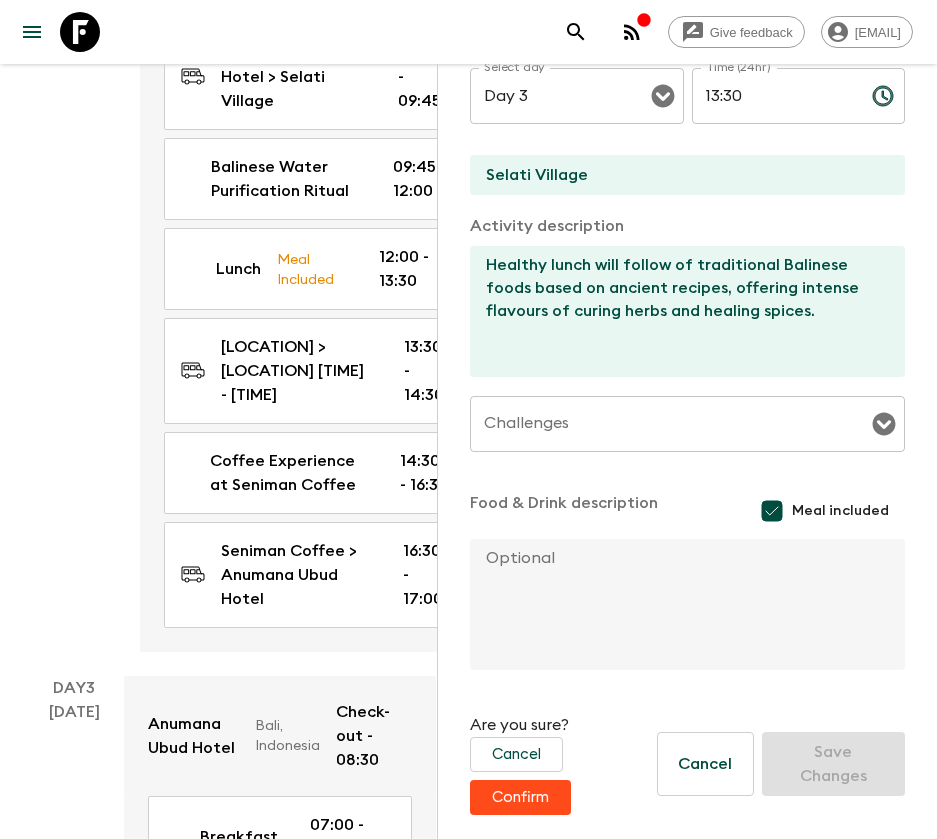 click on "Confirm" at bounding box center (520, 797) 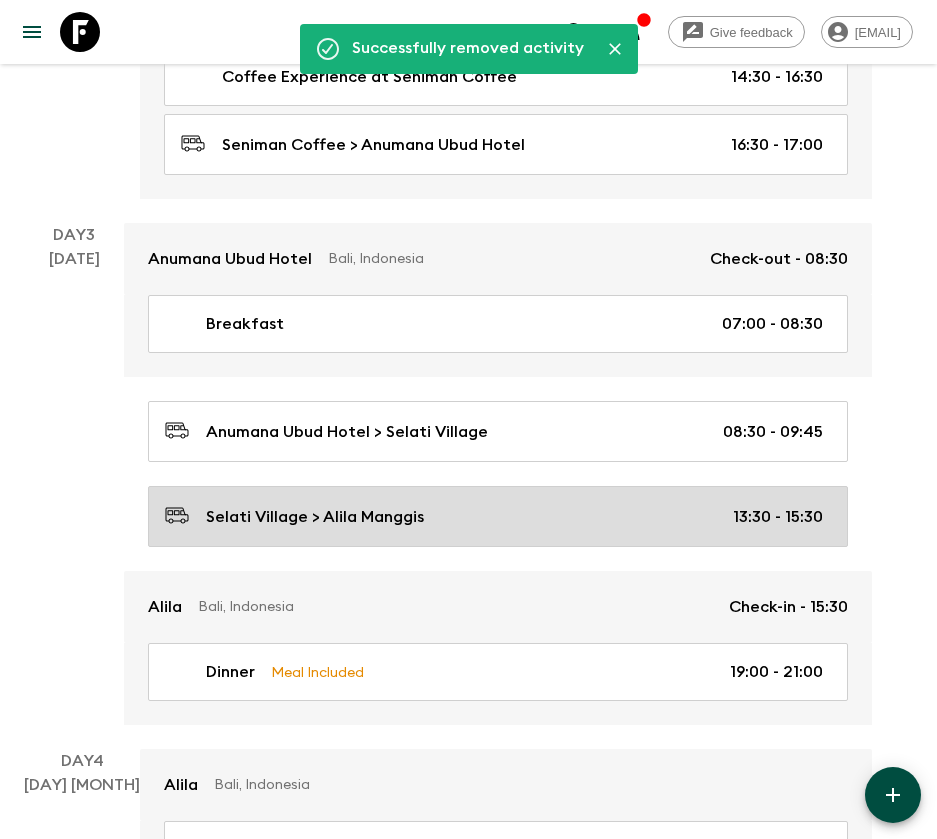 click on "Selati Village > Alila Manggis" at bounding box center [315, 517] 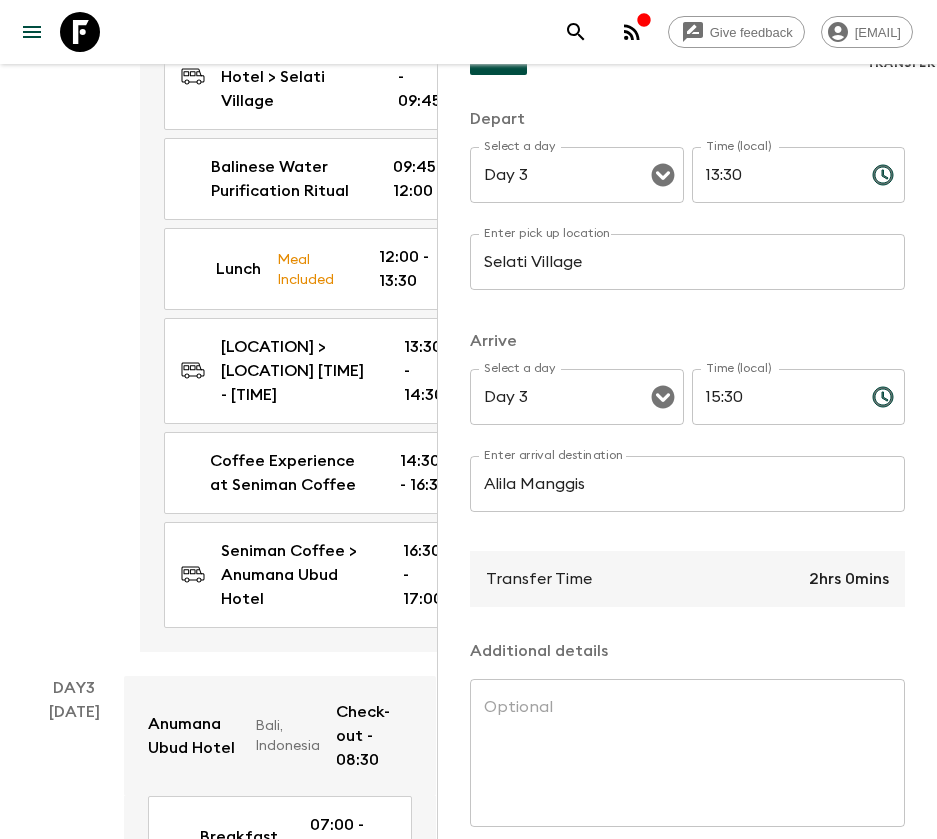 scroll, scrollTop: 338, scrollLeft: 0, axis: vertical 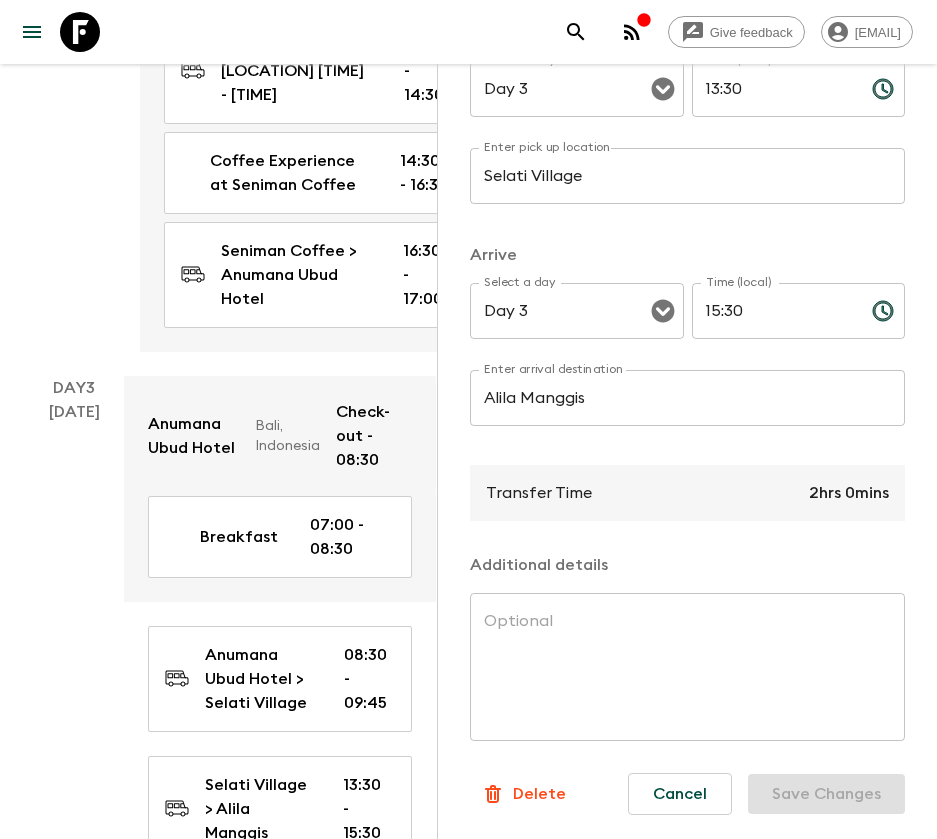 click on "Day  3 17 [DATE]" at bounding box center (74, 732) 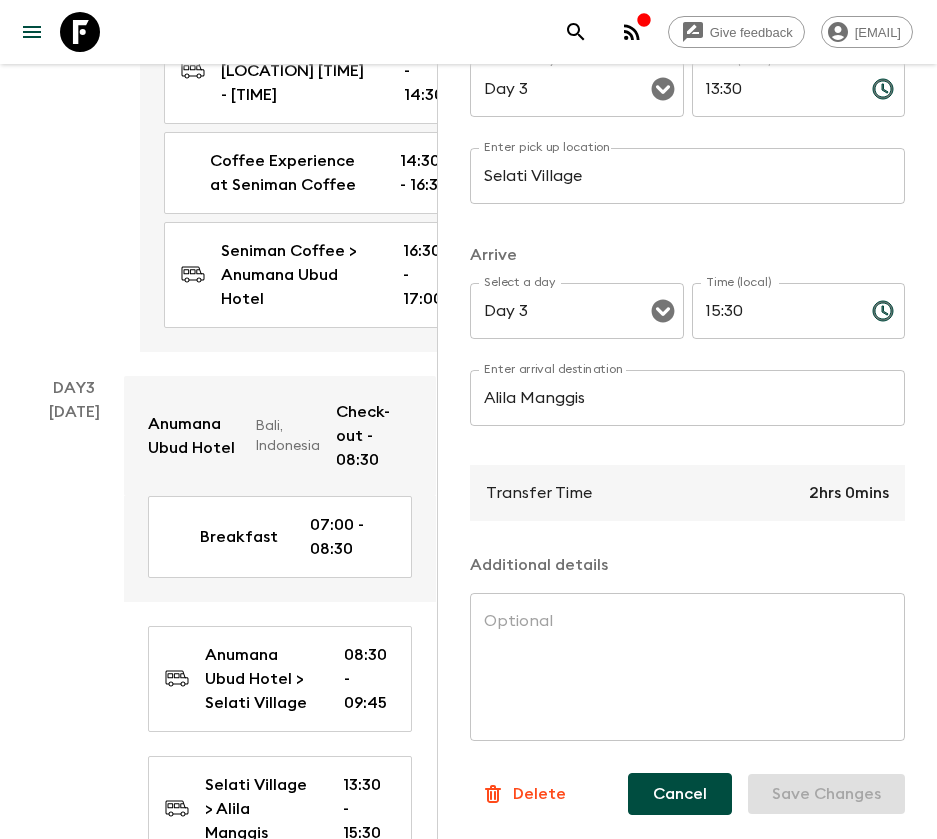 click on "Cancel" at bounding box center (680, 794) 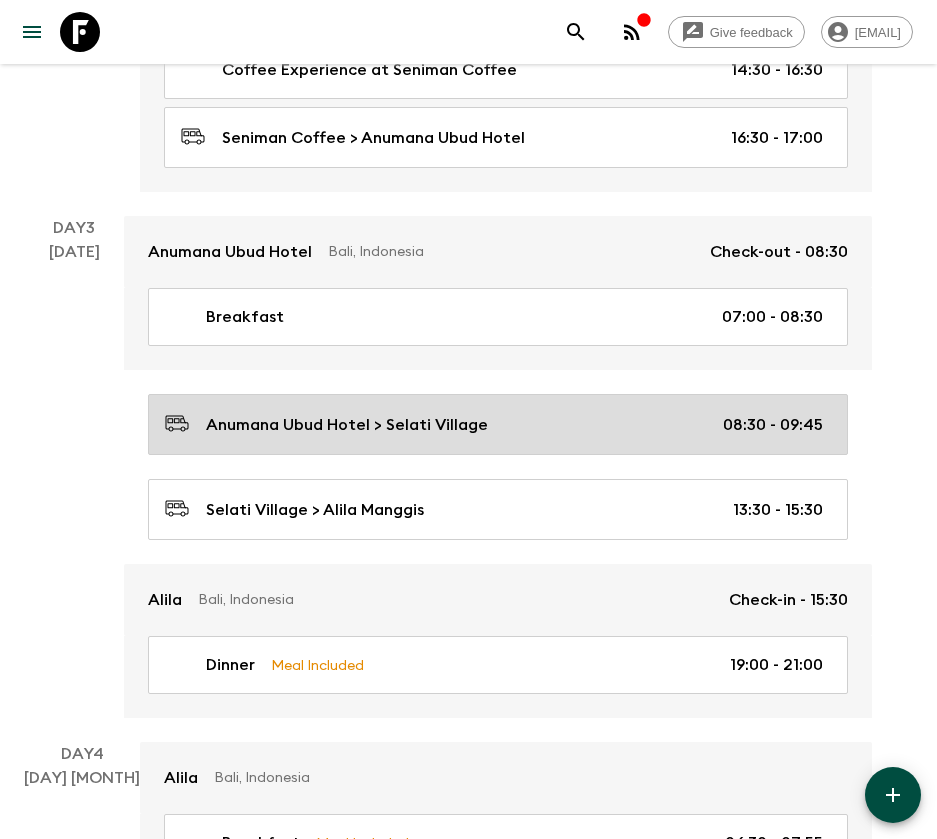 scroll, scrollTop: 1131, scrollLeft: 0, axis: vertical 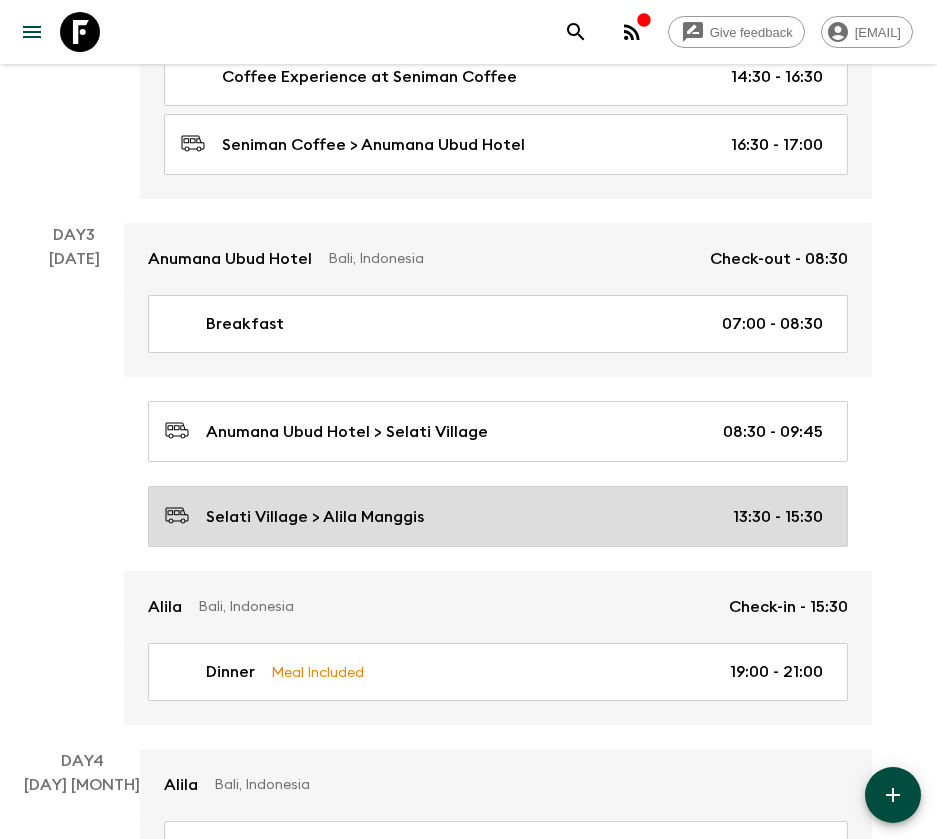 click on "Selati Village > Alila Manggis" at bounding box center [315, 517] 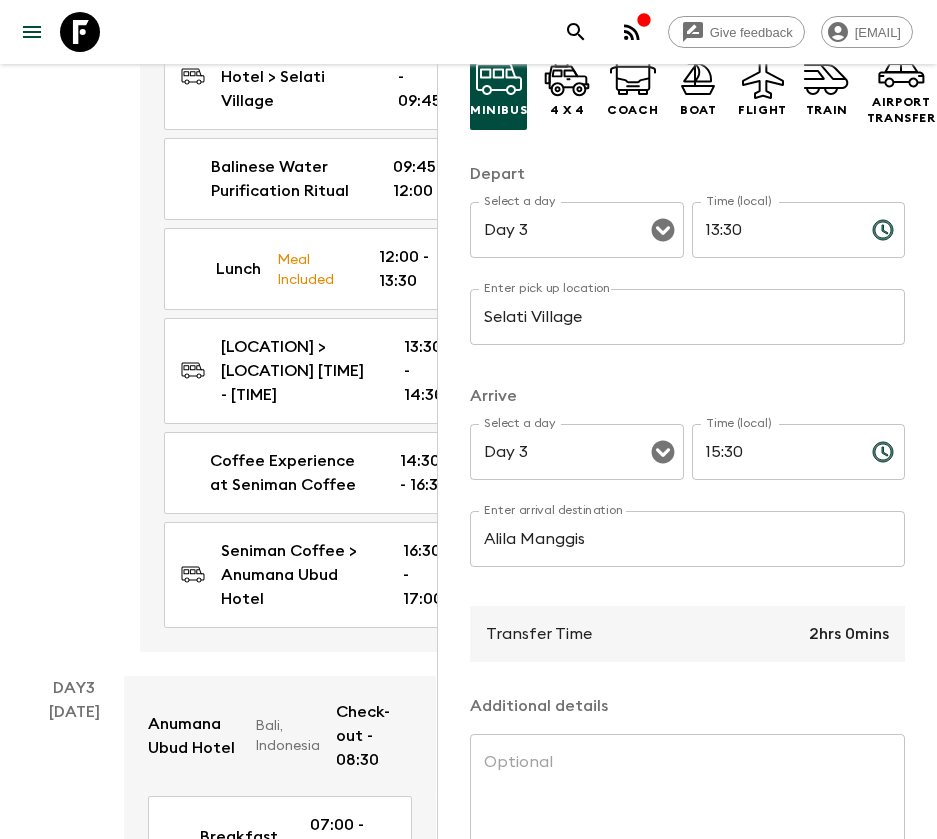 scroll, scrollTop: 338, scrollLeft: 0, axis: vertical 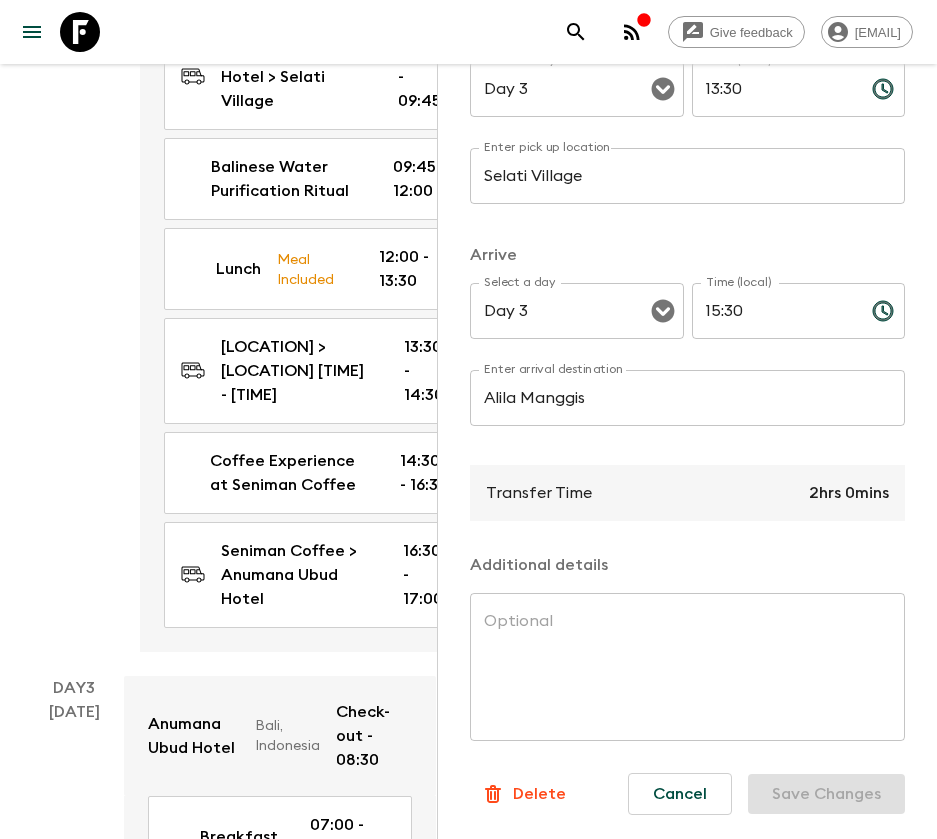 click on "Delete" at bounding box center [539, 794] 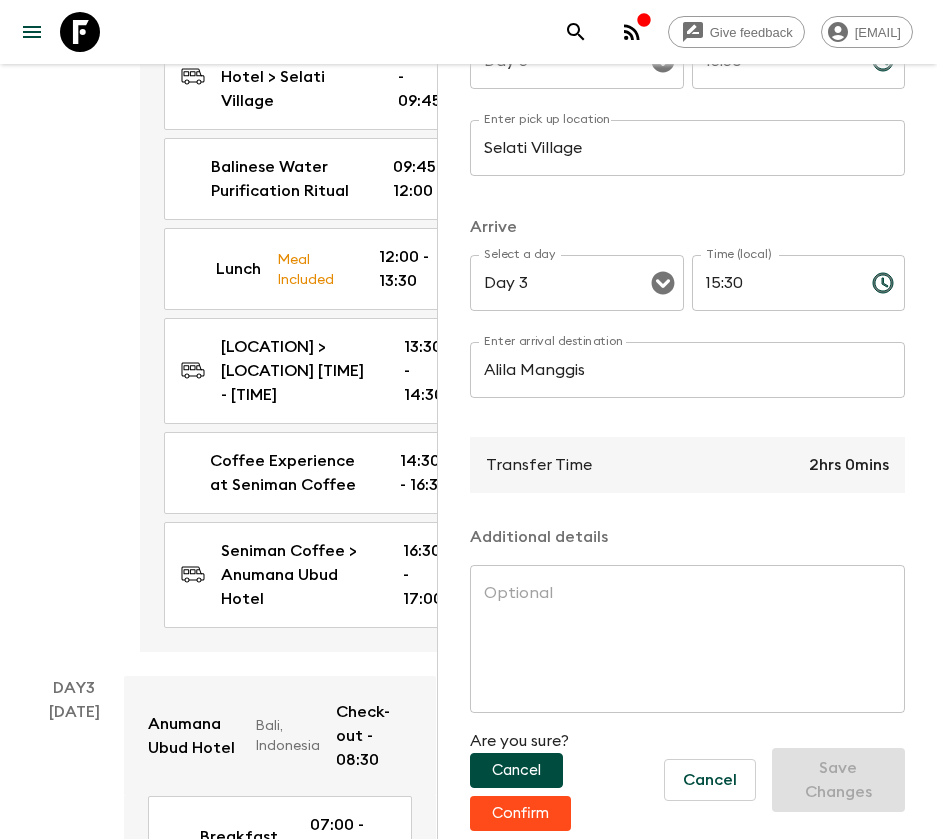 scroll, scrollTop: 366, scrollLeft: 0, axis: vertical 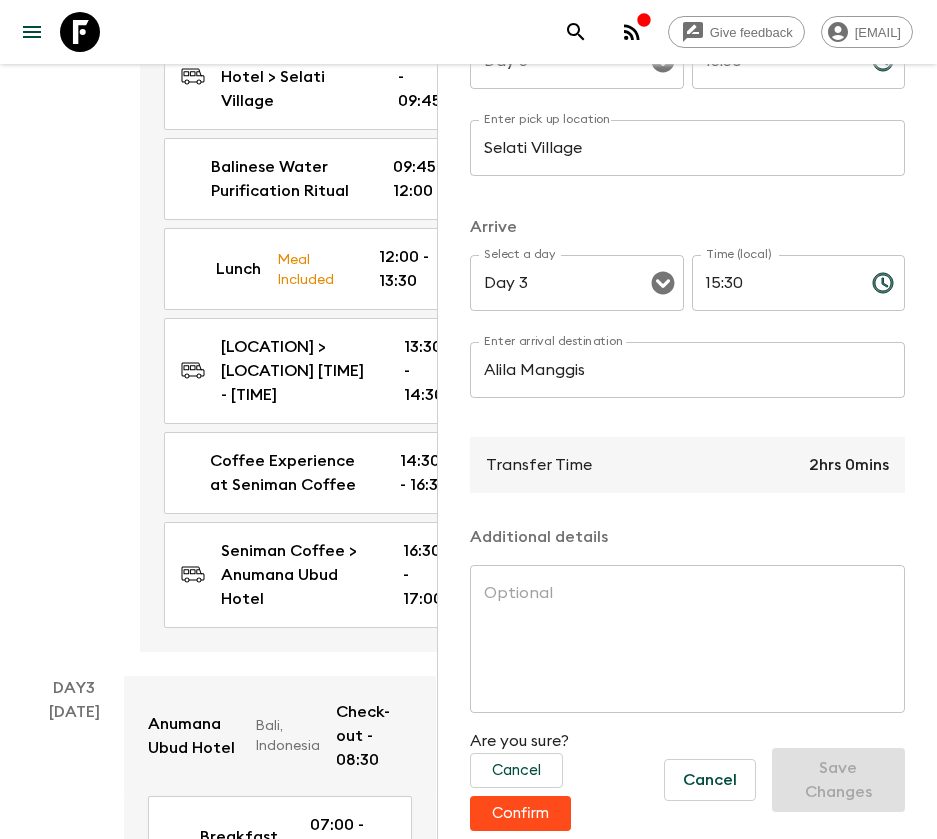 click on "Confirm" at bounding box center (520, 813) 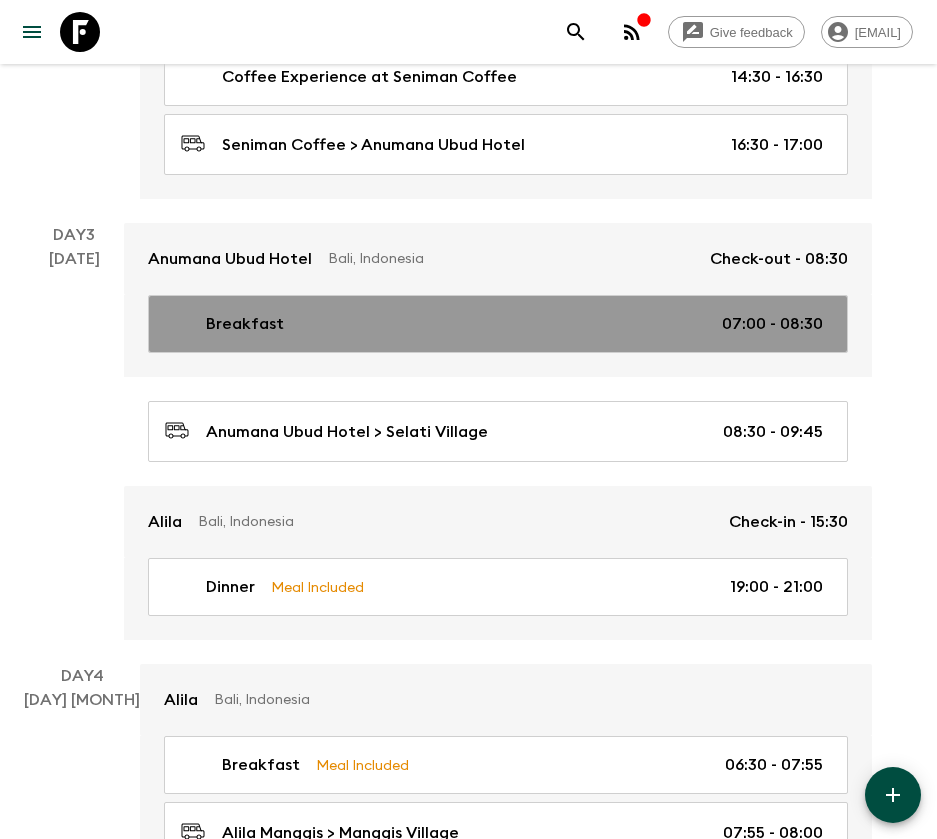 click on "Breakfast 07:00 - 08:30" at bounding box center (494, 324) 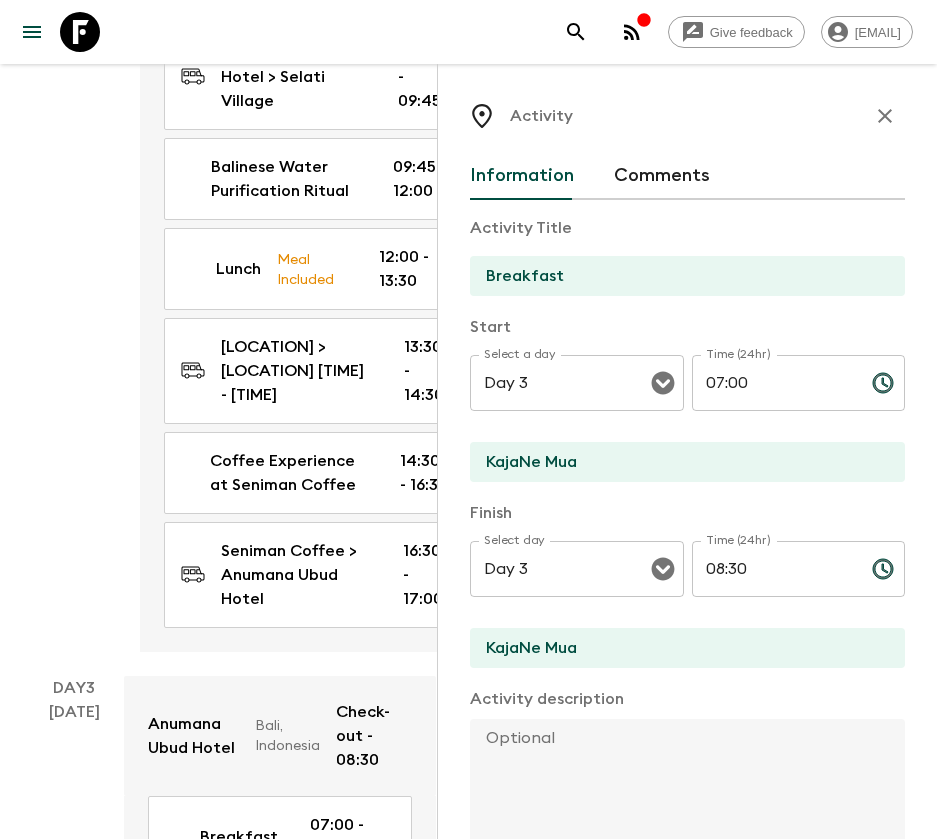 click on "08:30" at bounding box center [774, 569] 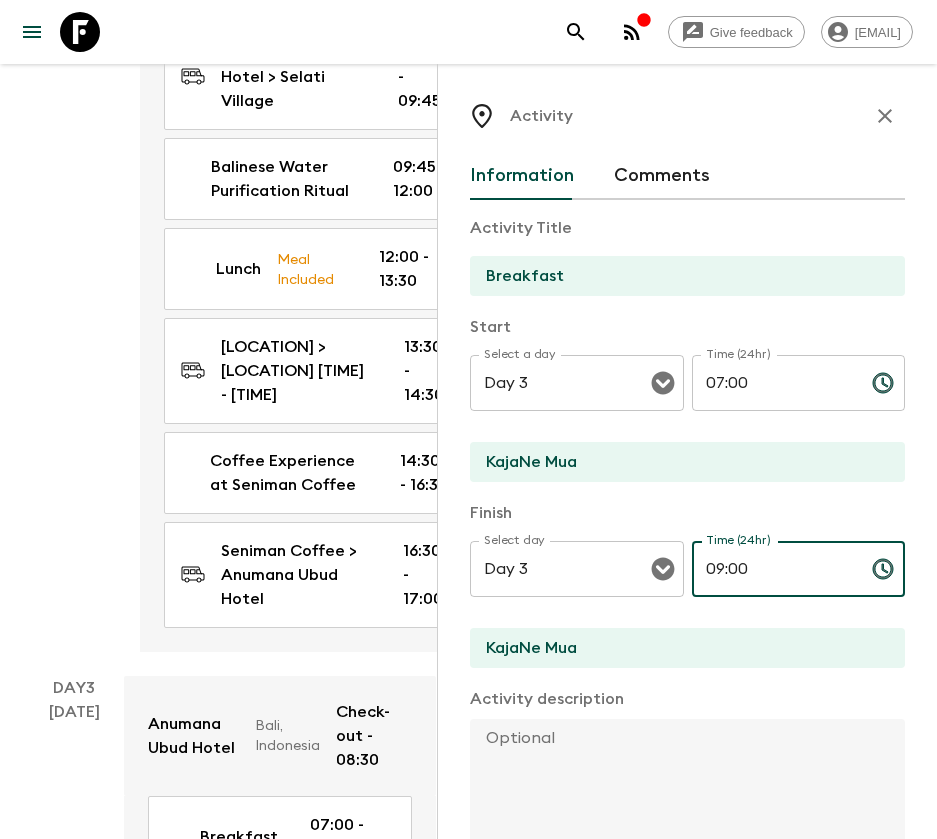 type on "09:00" 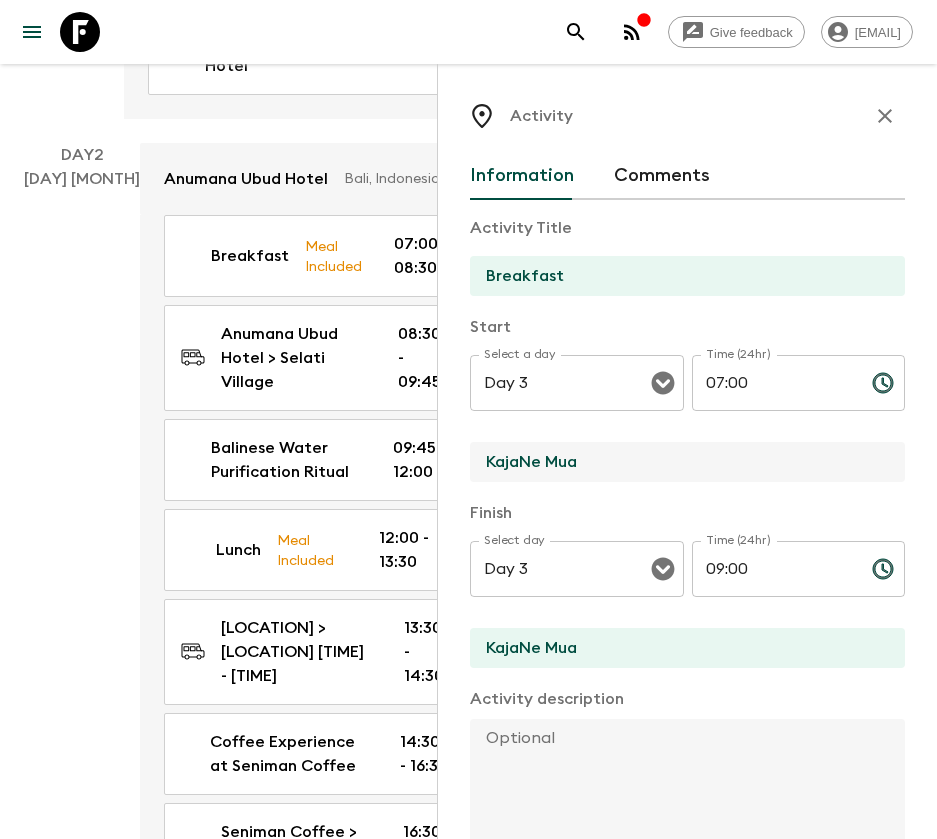 scroll, scrollTop: 831, scrollLeft: 0, axis: vertical 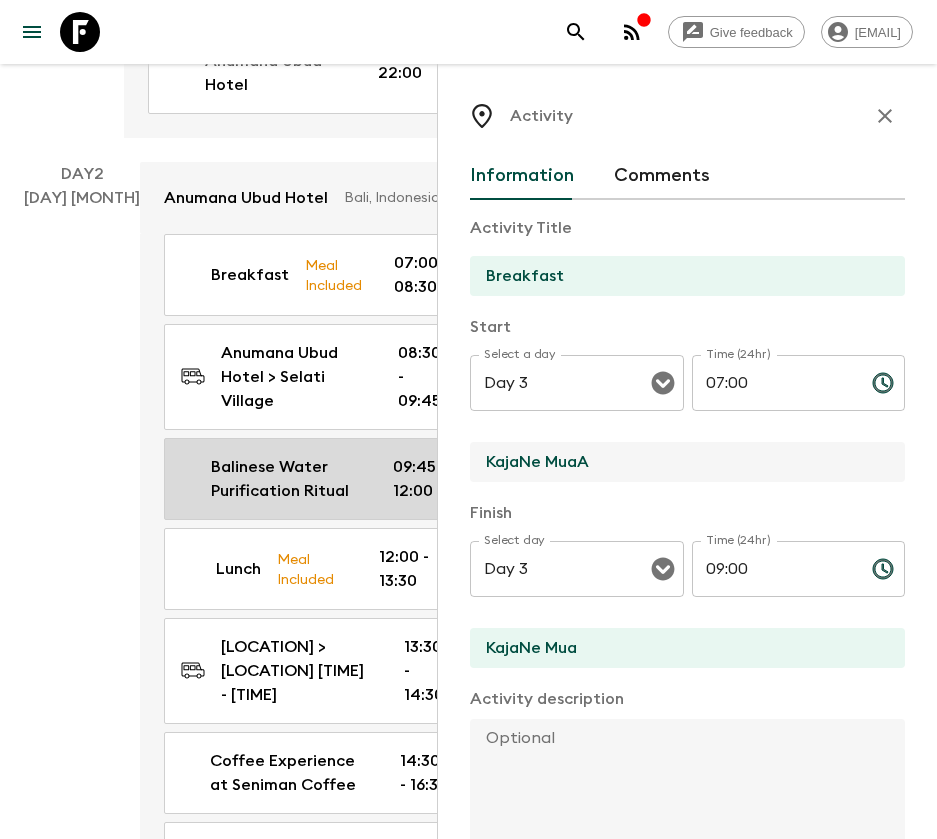 drag, startPoint x: 646, startPoint y: 463, endPoint x: 409, endPoint y: 472, distance: 237.17082 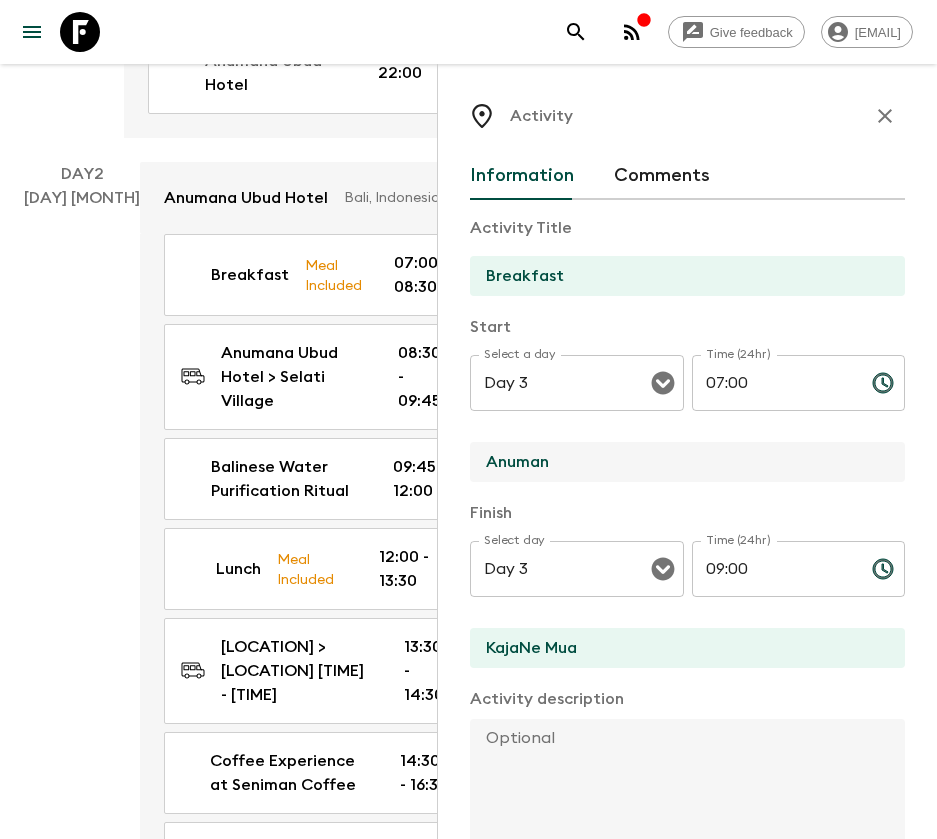 type on "Anumana Ubud Hotel" 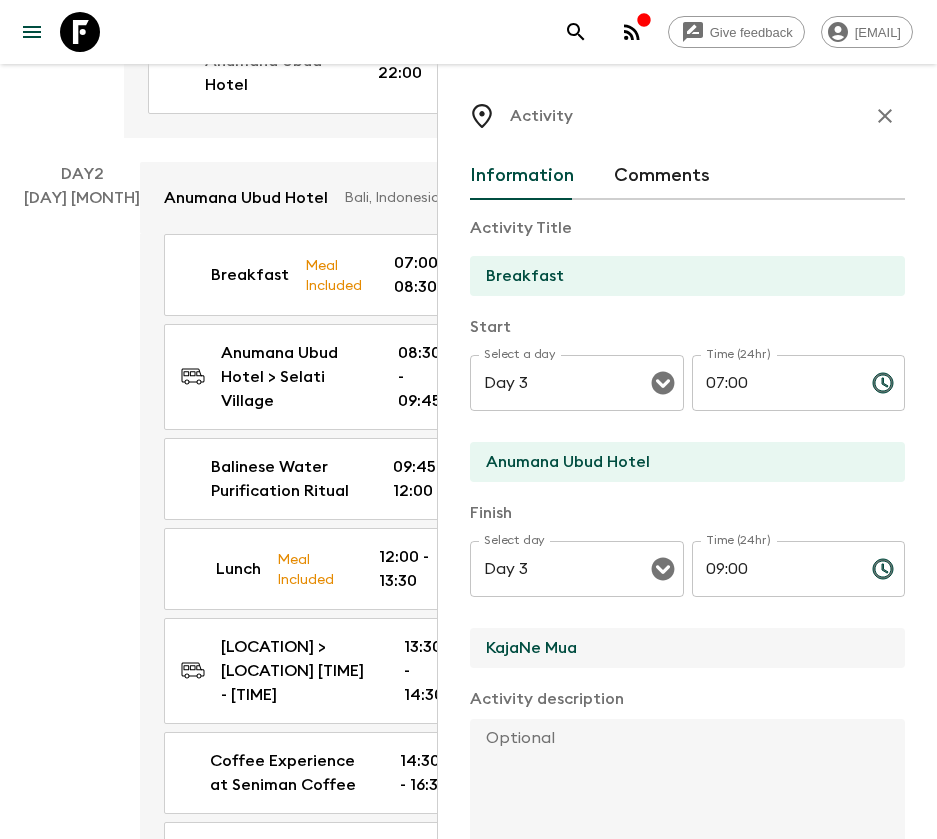 click on "KajaNe Mua" at bounding box center (679, 648) 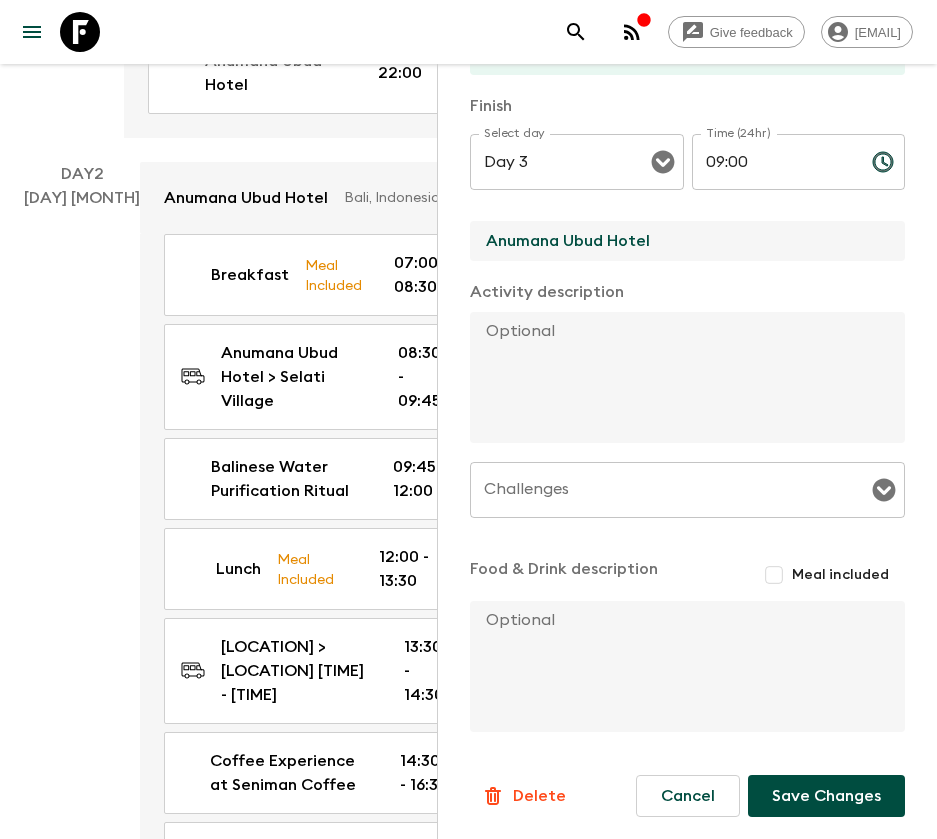 scroll, scrollTop: 409, scrollLeft: 0, axis: vertical 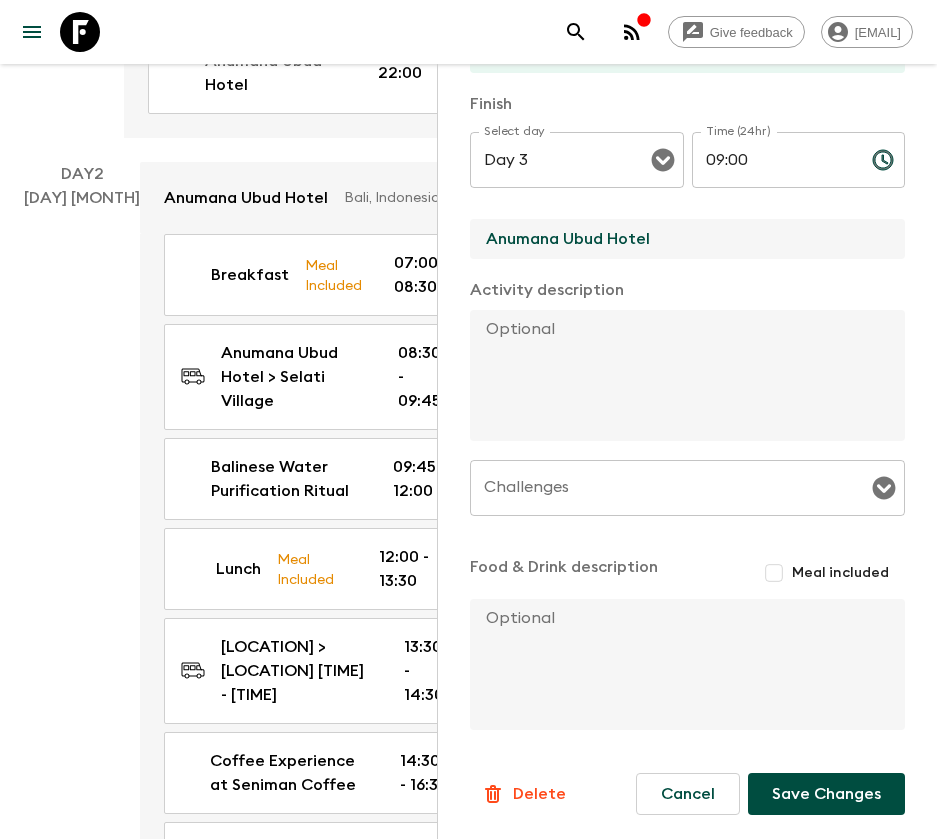 type on "Anumana Ubud Hotel" 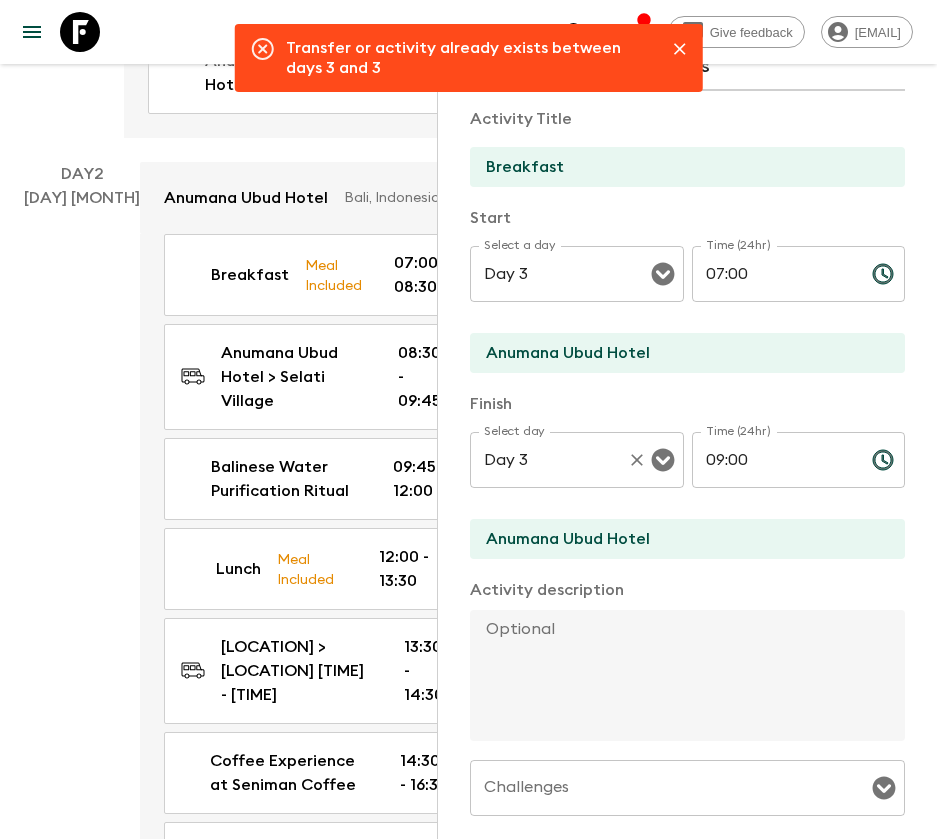 scroll, scrollTop: 0, scrollLeft: 0, axis: both 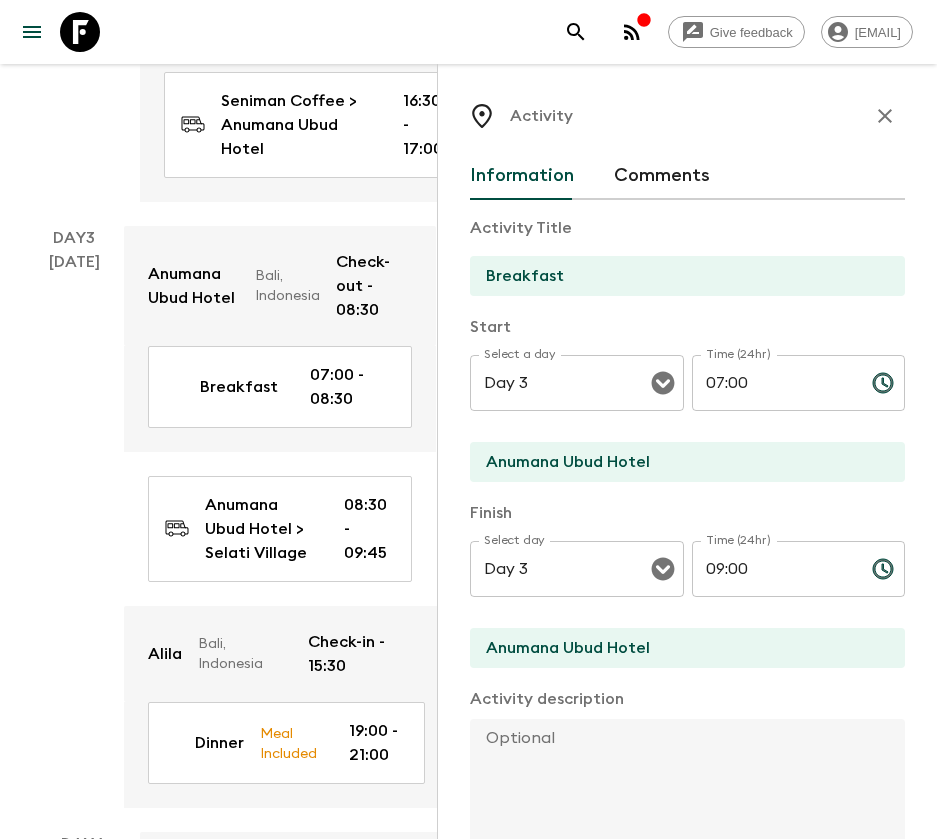 click at bounding box center (885, 116) 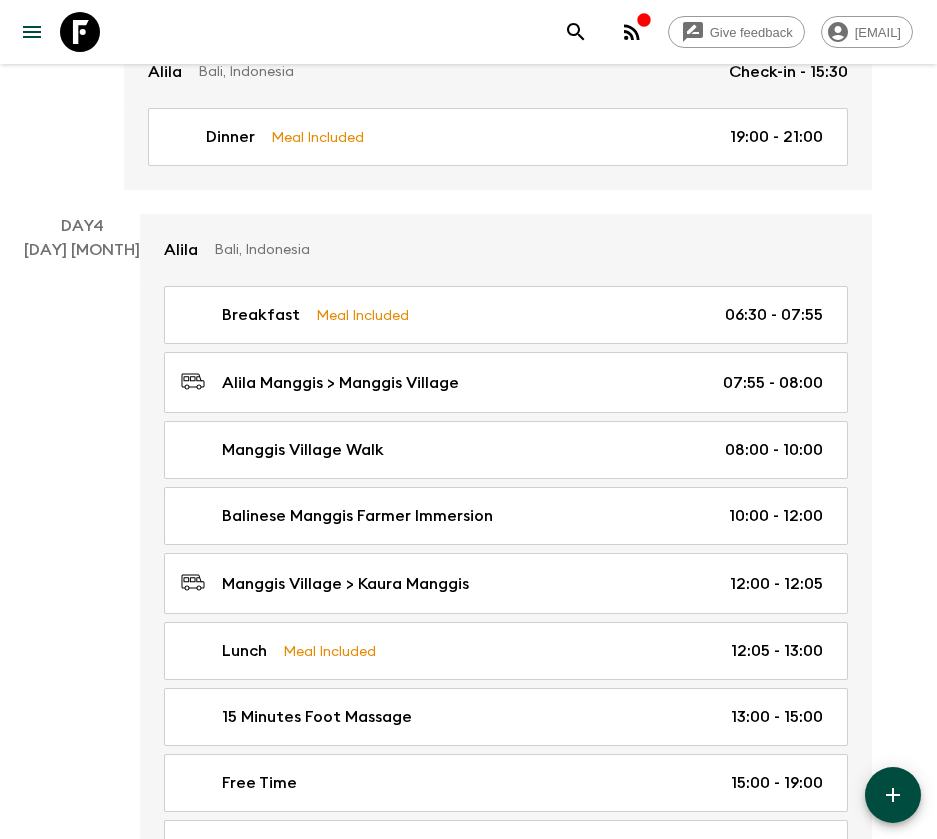 click on "Dinner Meal Included 19:00 - 21:00" at bounding box center (498, 137) 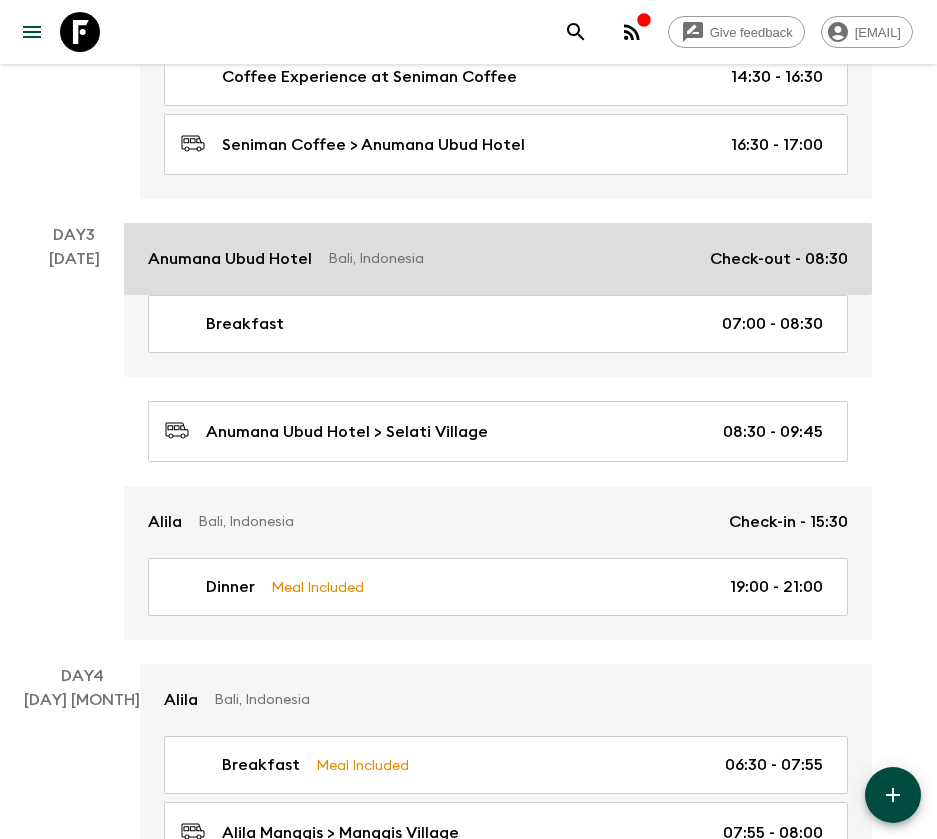 scroll, scrollTop: 981, scrollLeft: 0, axis: vertical 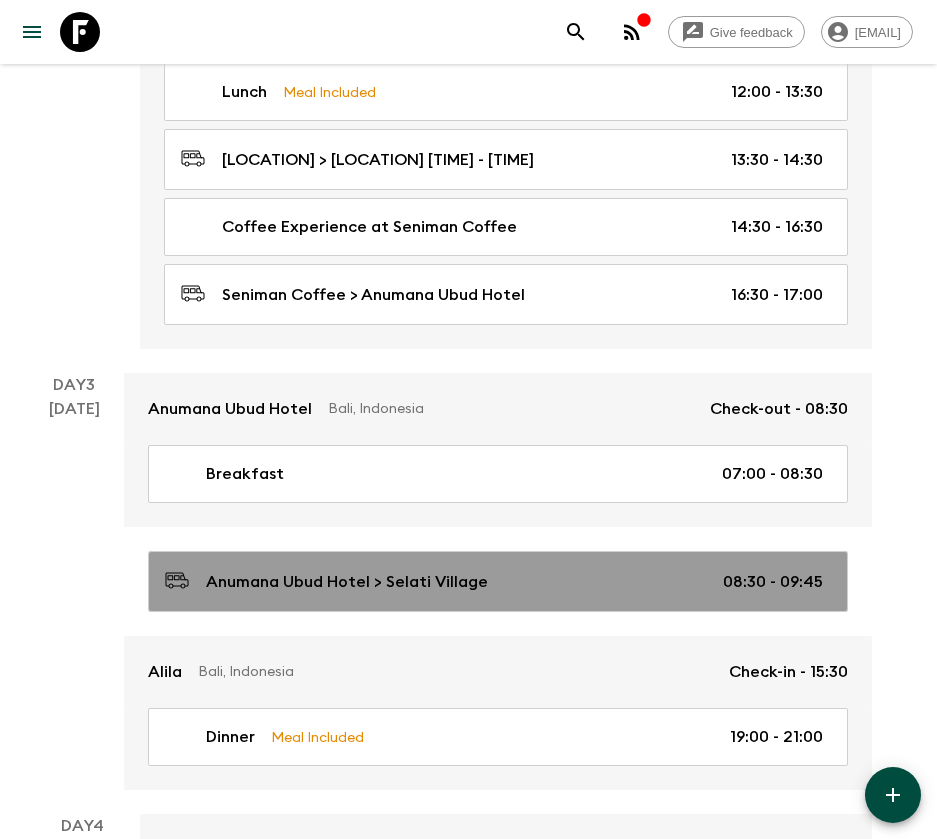click on "Anumana Ubud Hotel > Selati Village 08:30 - 09:45" at bounding box center (494, 581) 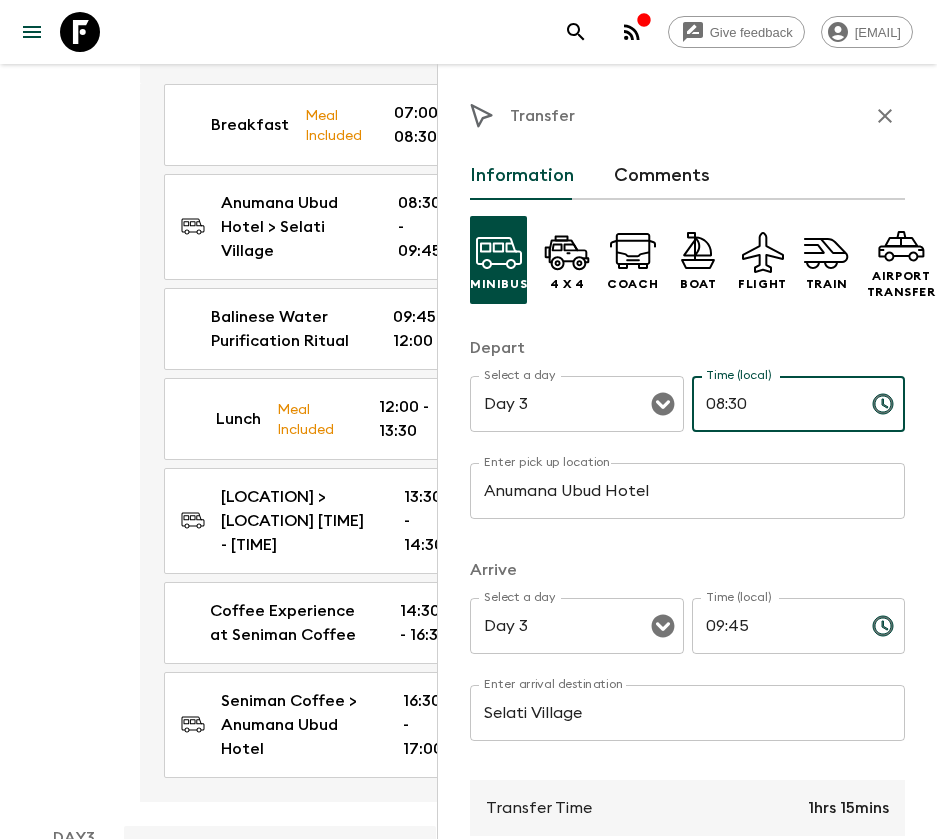click on "08:30" at bounding box center (774, 404) 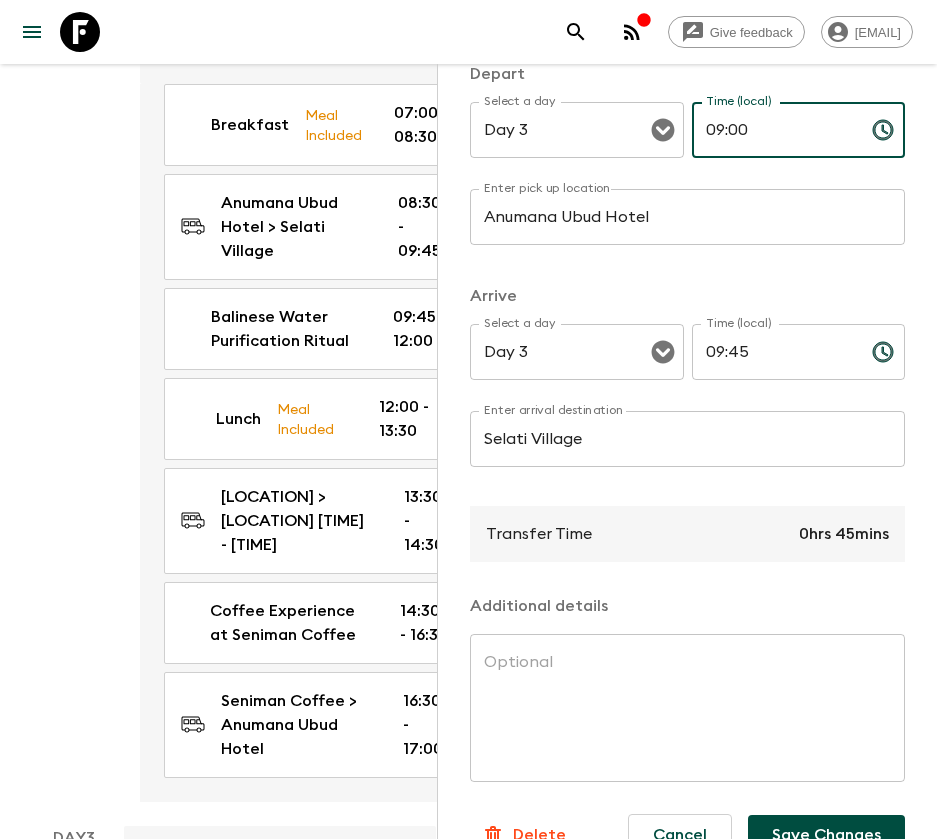 scroll, scrollTop: 300, scrollLeft: 0, axis: vertical 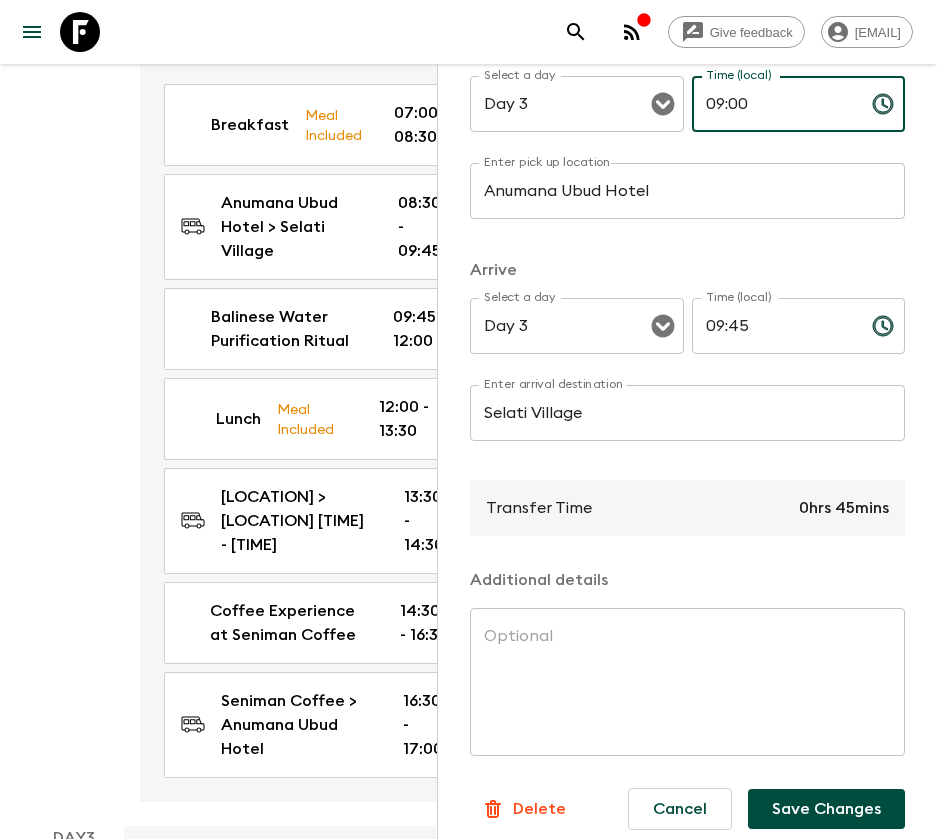type on "09:00" 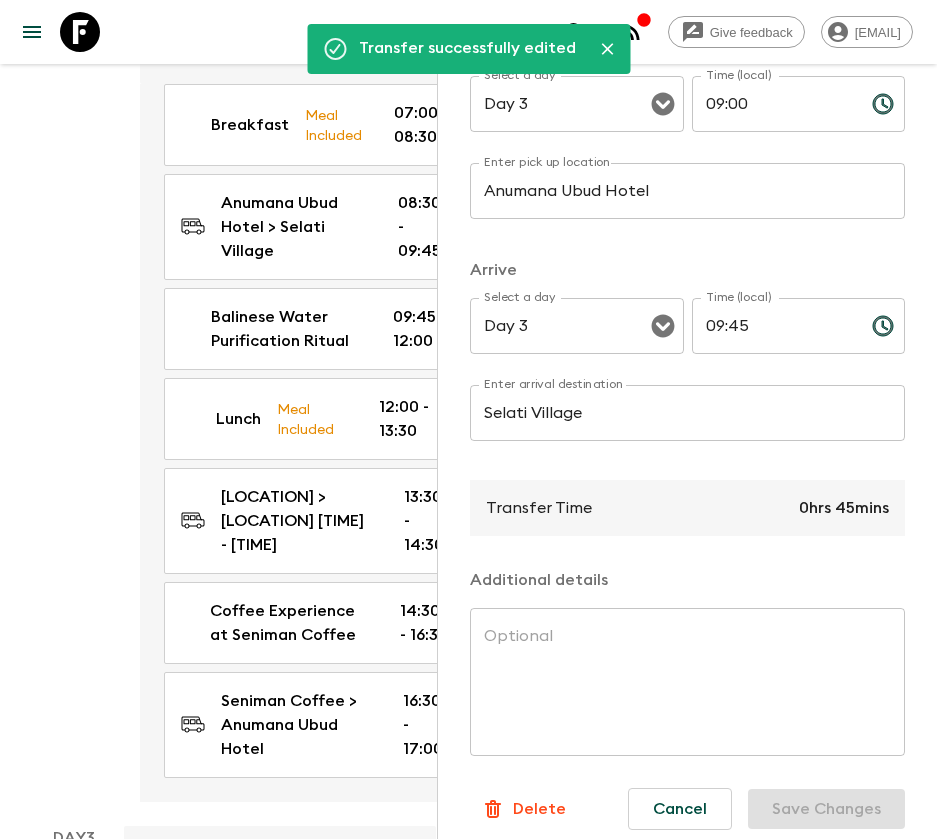 scroll, scrollTop: 831, scrollLeft: 0, axis: vertical 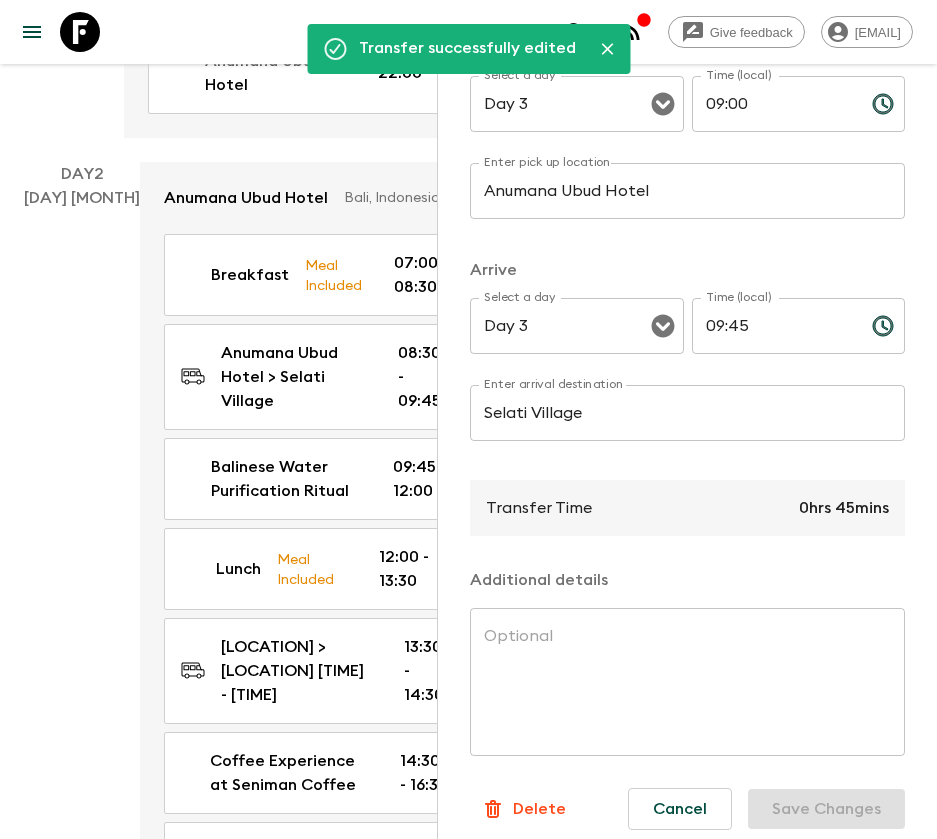 click on "[DAY] [MONTH]" at bounding box center (82, 569) 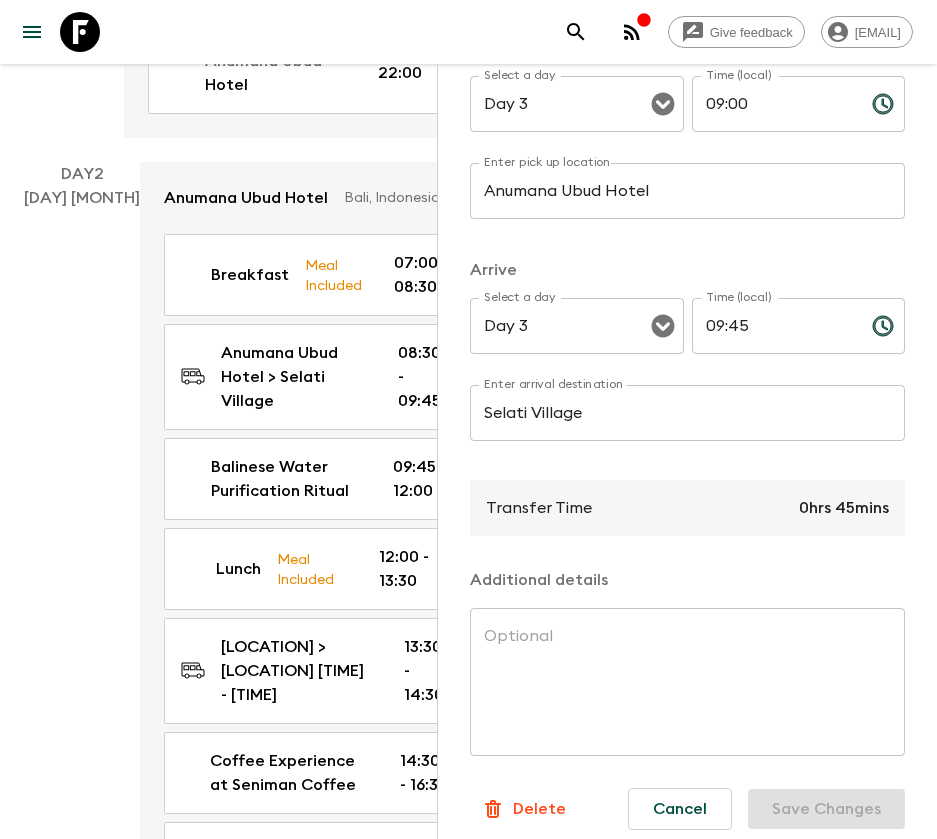 scroll, scrollTop: 0, scrollLeft: 0, axis: both 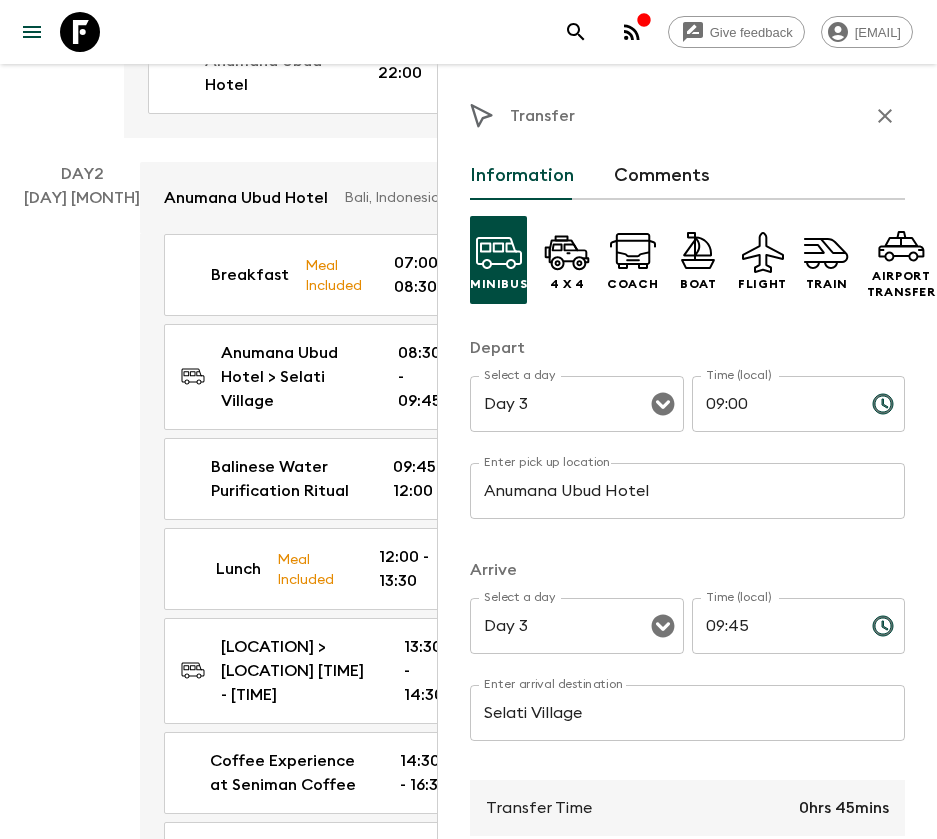 click at bounding box center [885, 116] 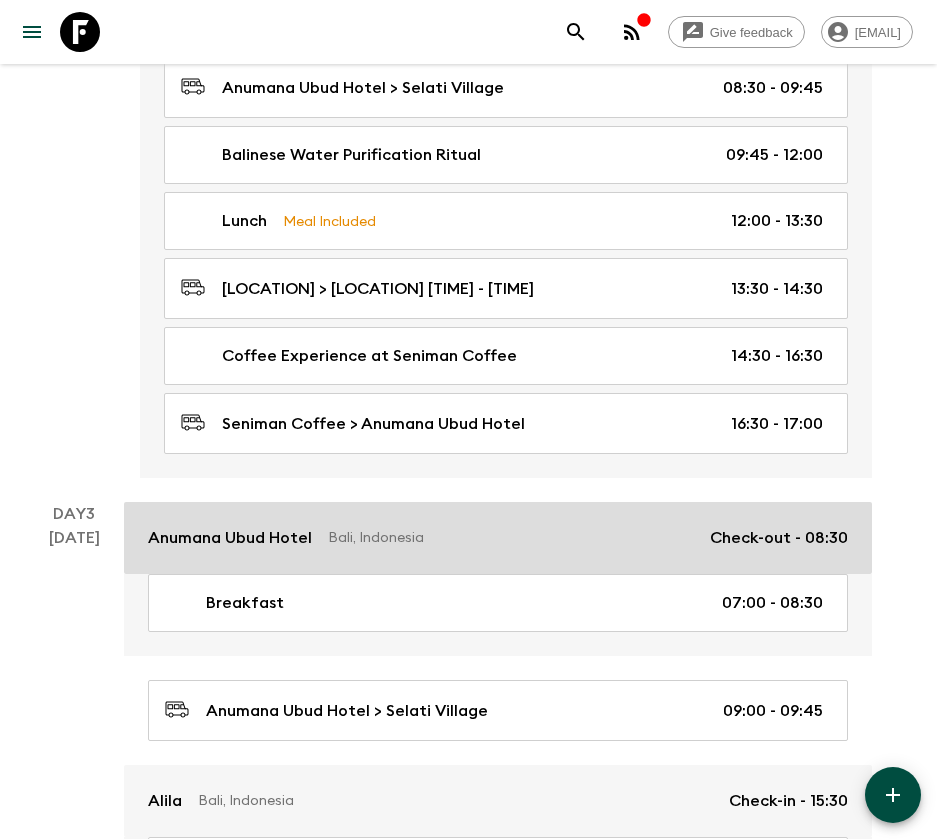 scroll, scrollTop: 981, scrollLeft: 0, axis: vertical 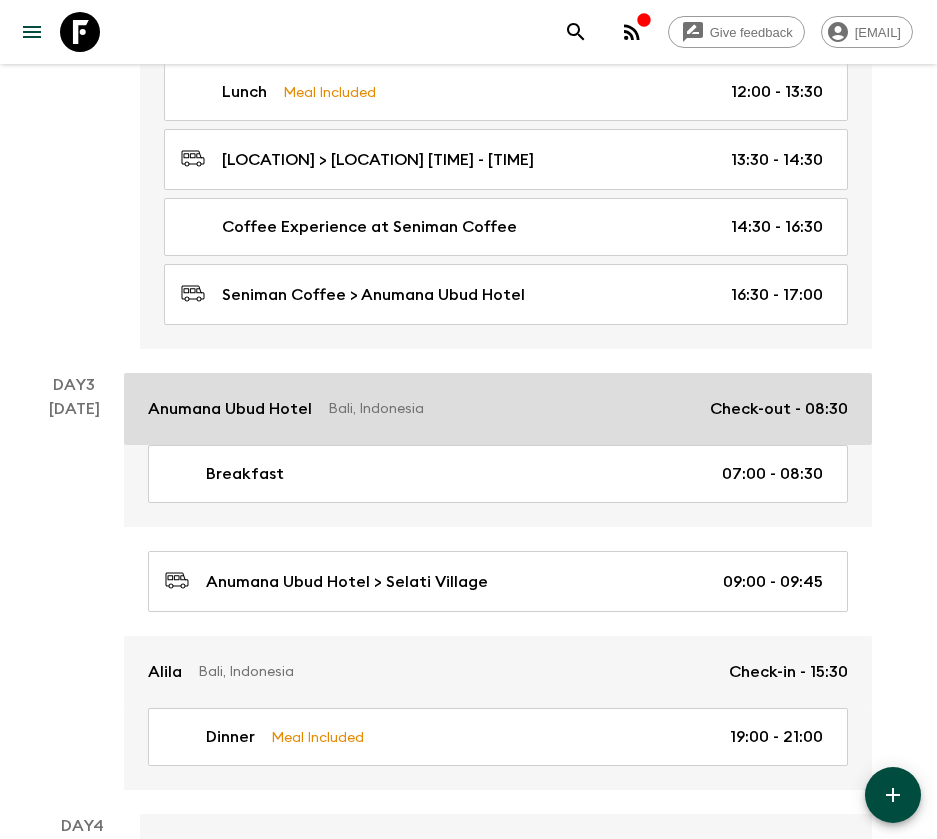click on "Bali, Indonesia" at bounding box center (511, 409) 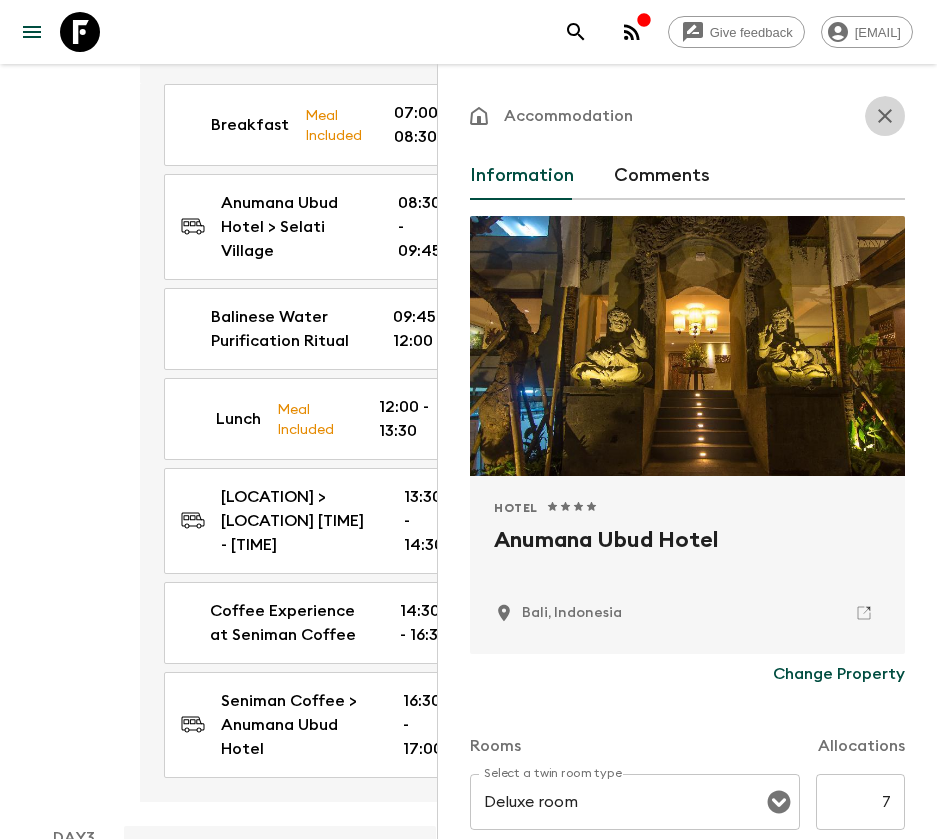 click at bounding box center [885, 116] 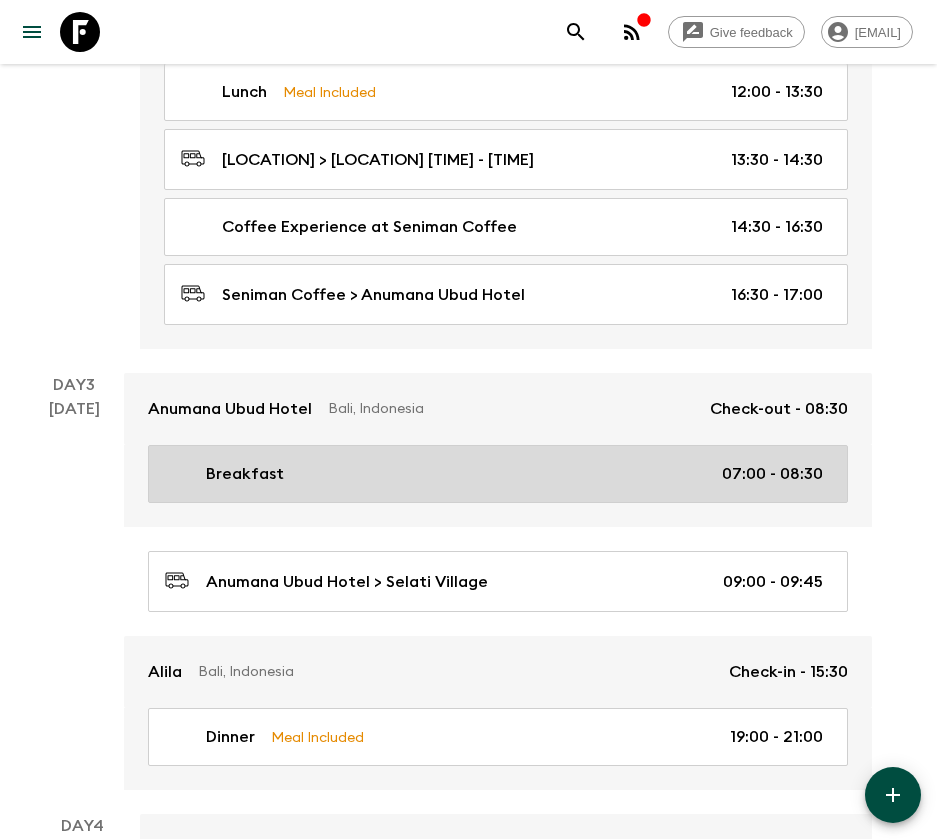 click on "Breakfast 07:00 - 08:30" at bounding box center (494, 474) 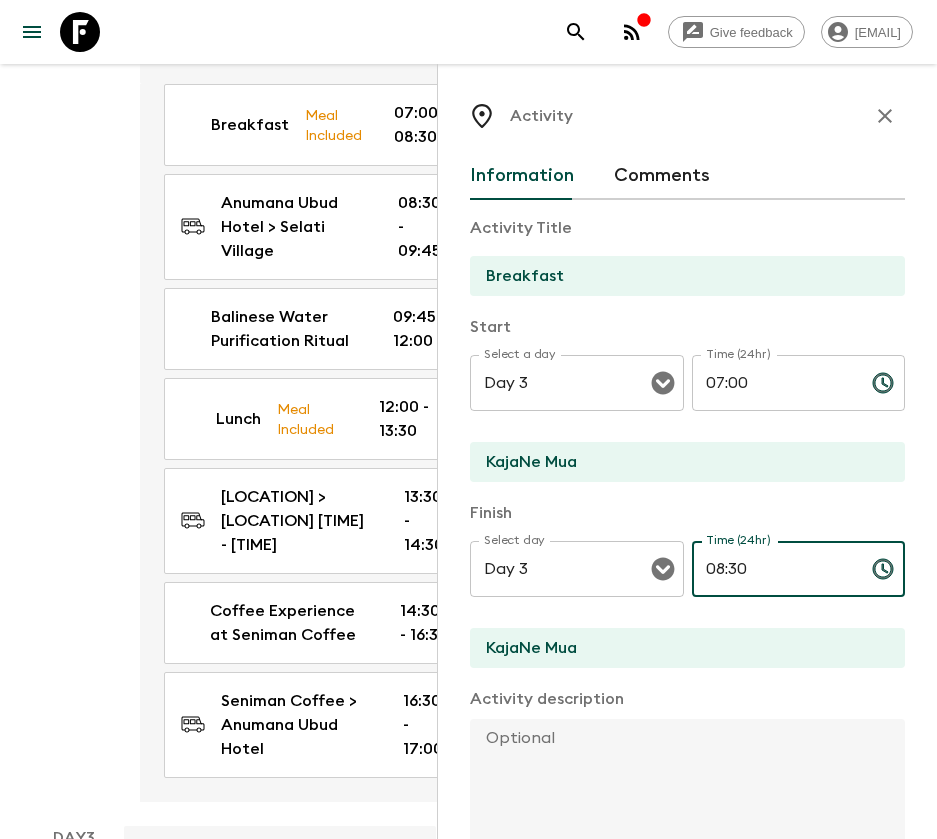 click on "08:30" at bounding box center [774, 569] 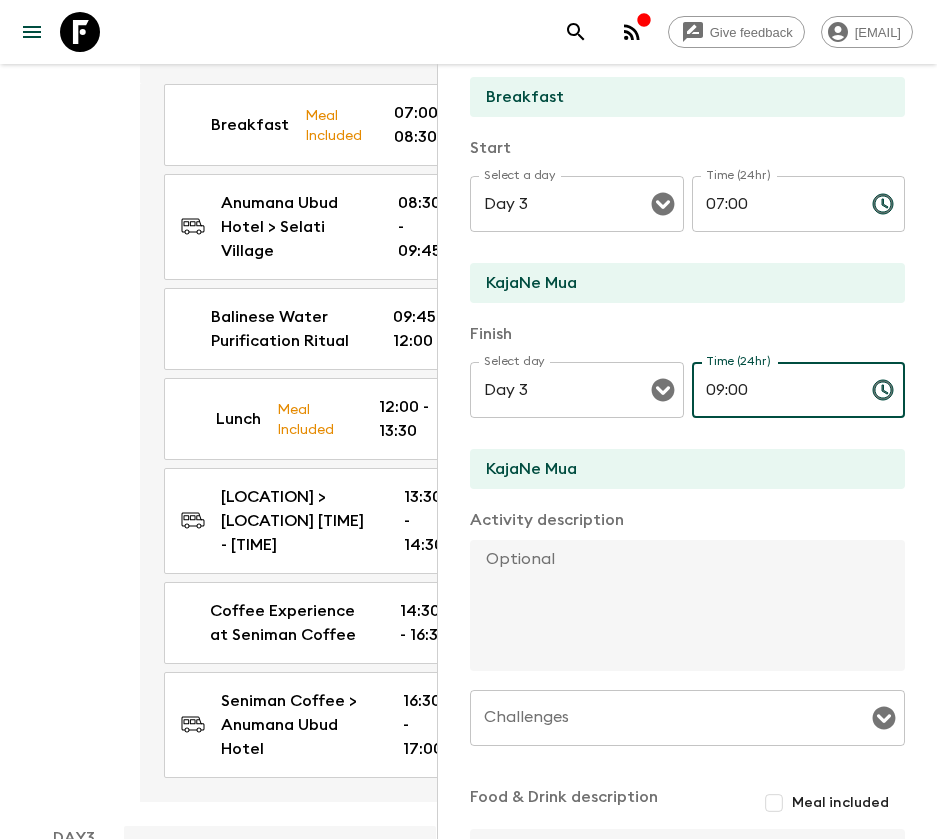scroll, scrollTop: 409, scrollLeft: 0, axis: vertical 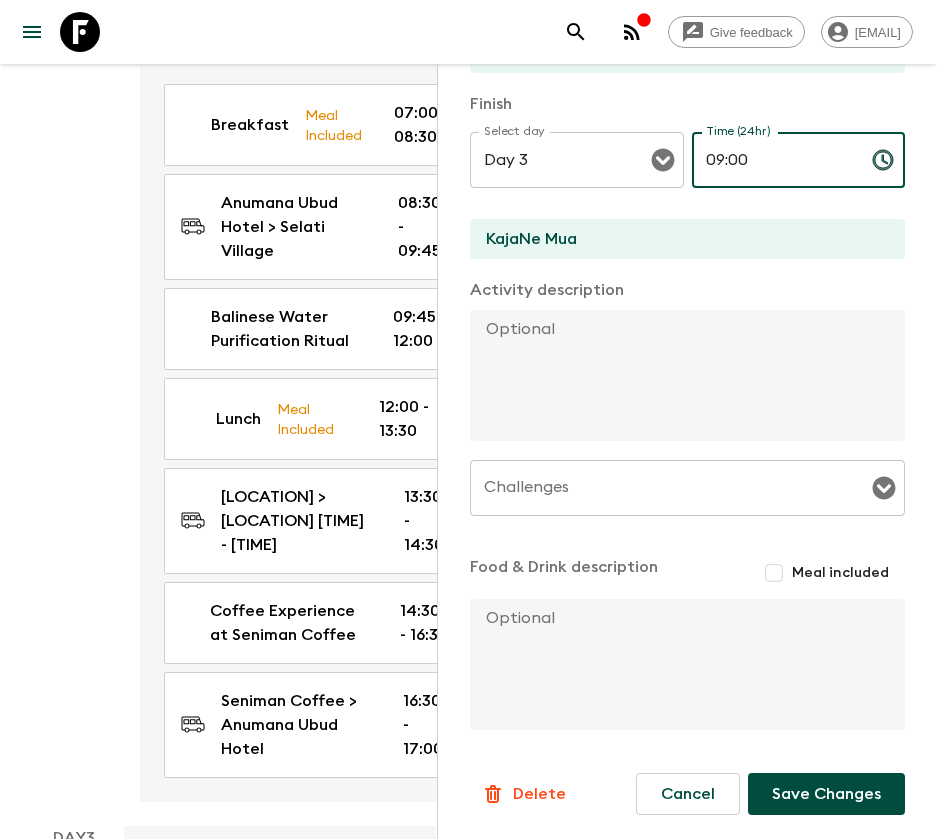type on "09:00" 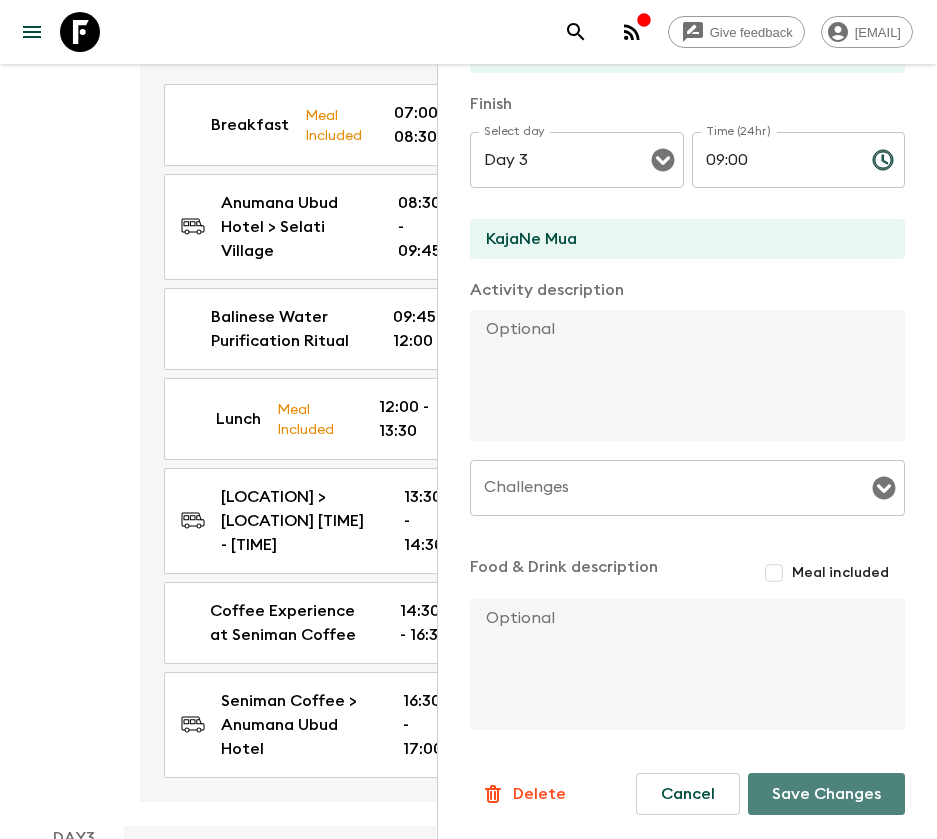 click on "Save Changes" at bounding box center [826, 794] 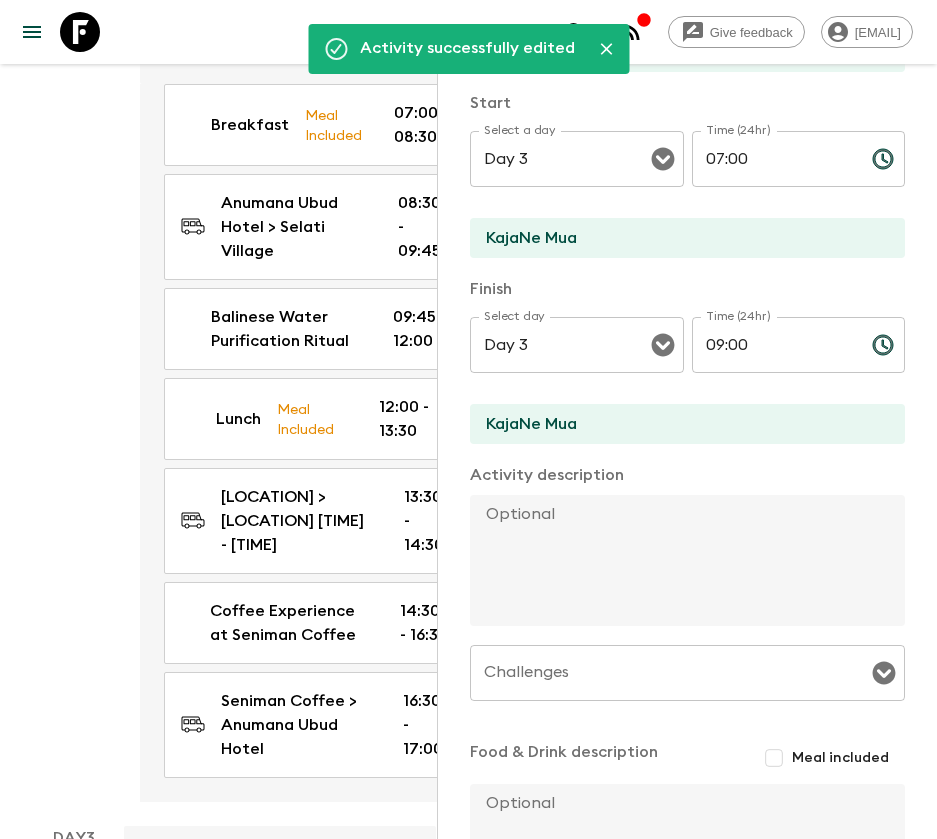 scroll, scrollTop: 0, scrollLeft: 0, axis: both 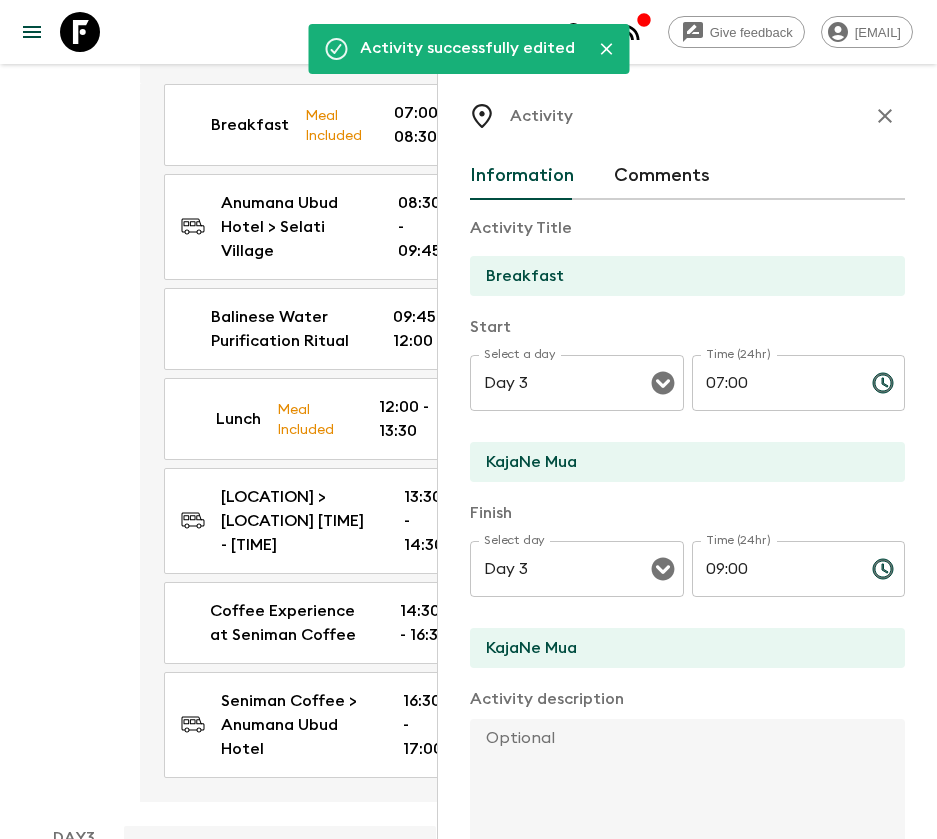 click 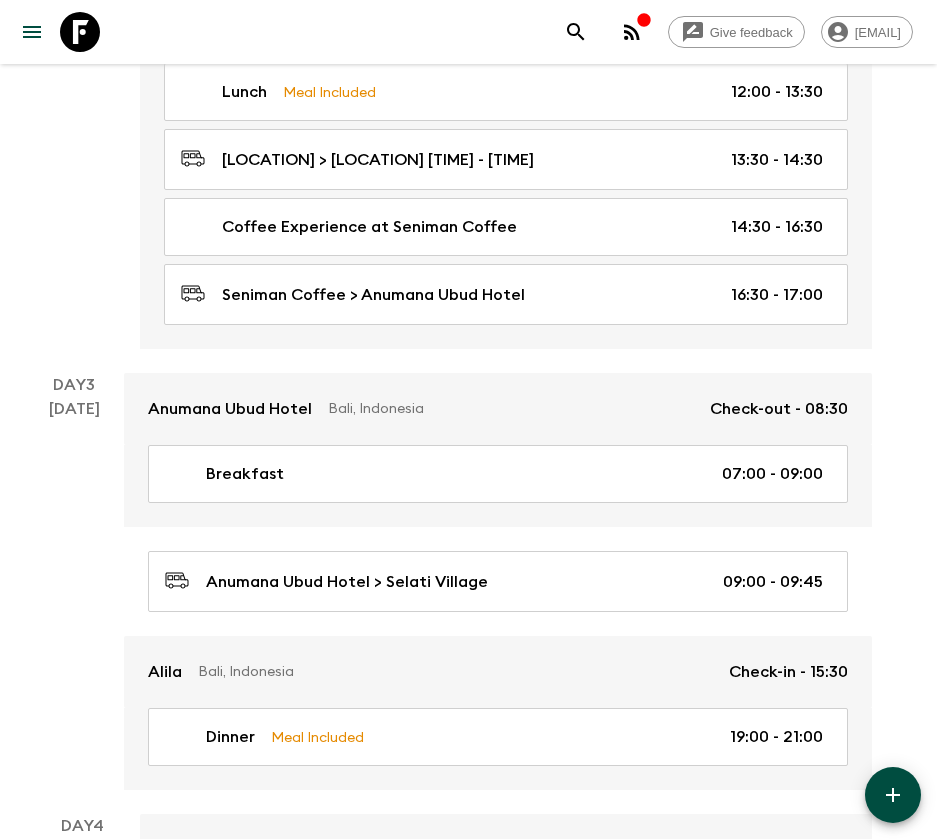 click 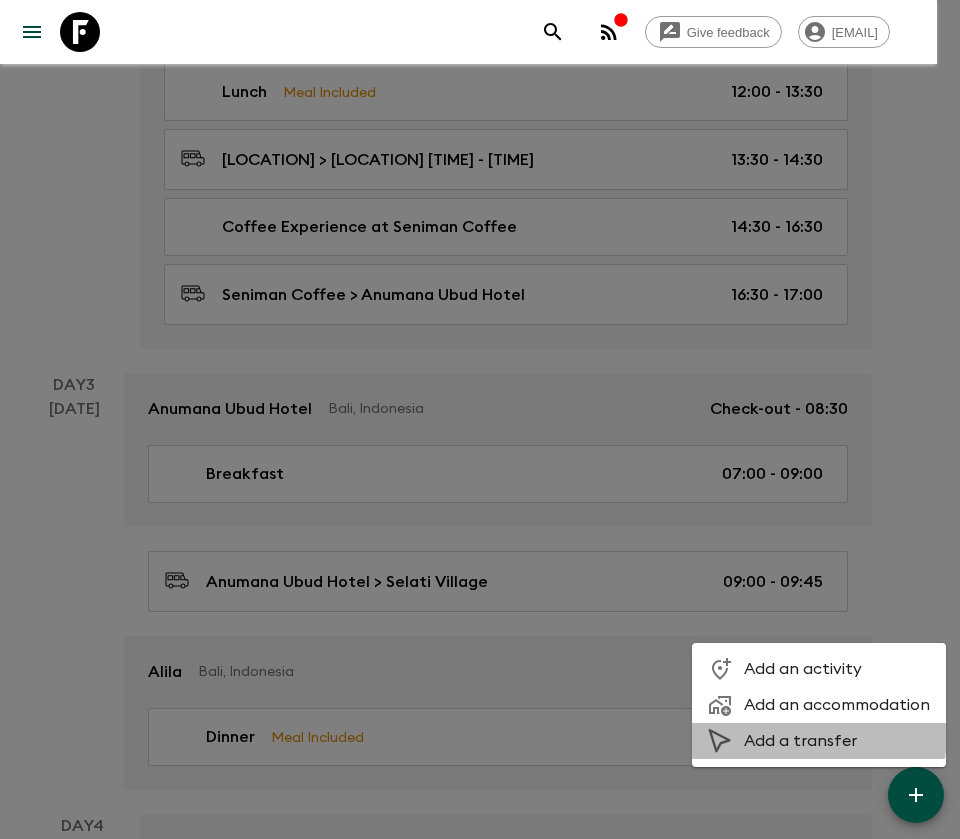 click on "Add a transfer" at bounding box center (837, 741) 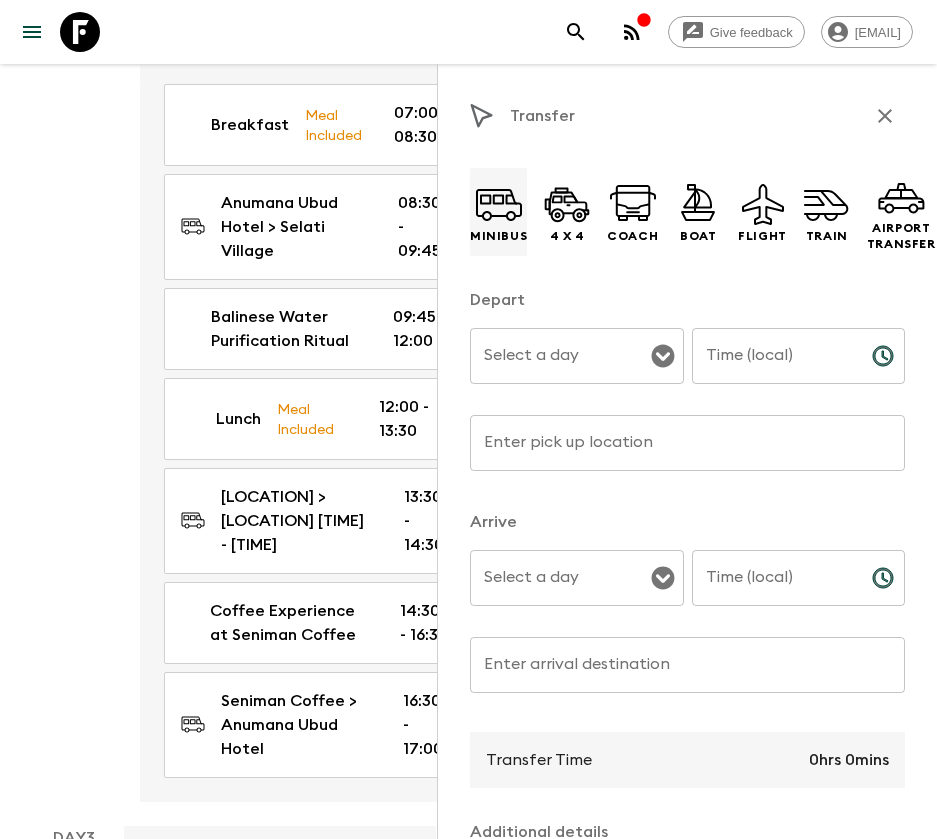 click 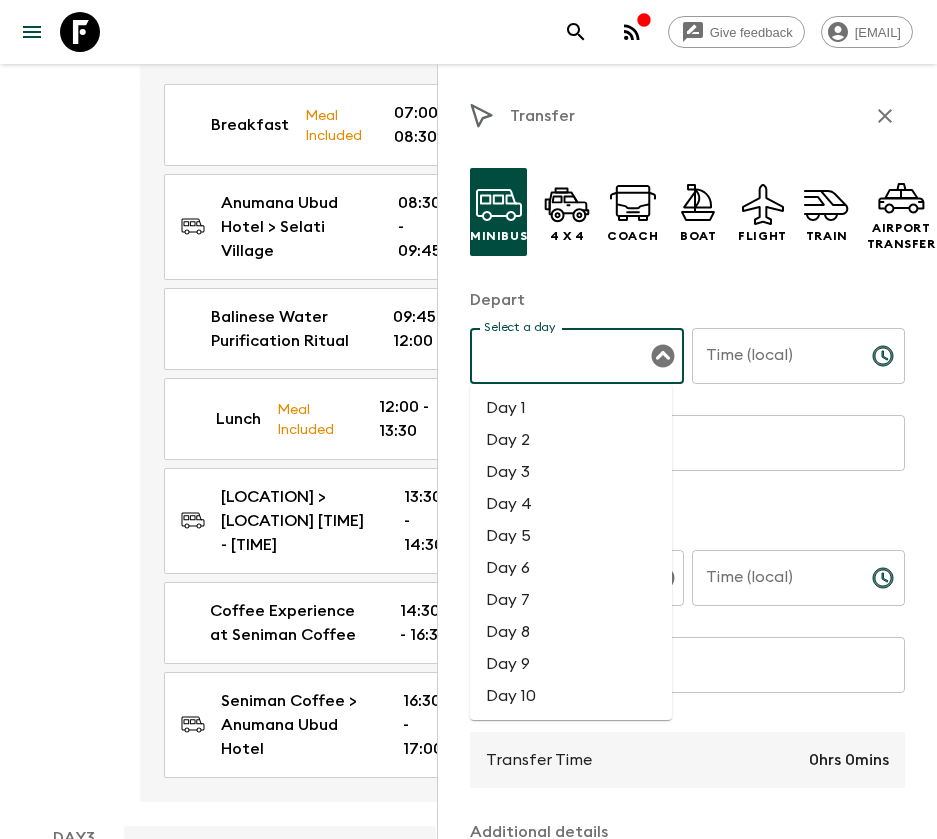 click on "Select a day" at bounding box center (562, 356) 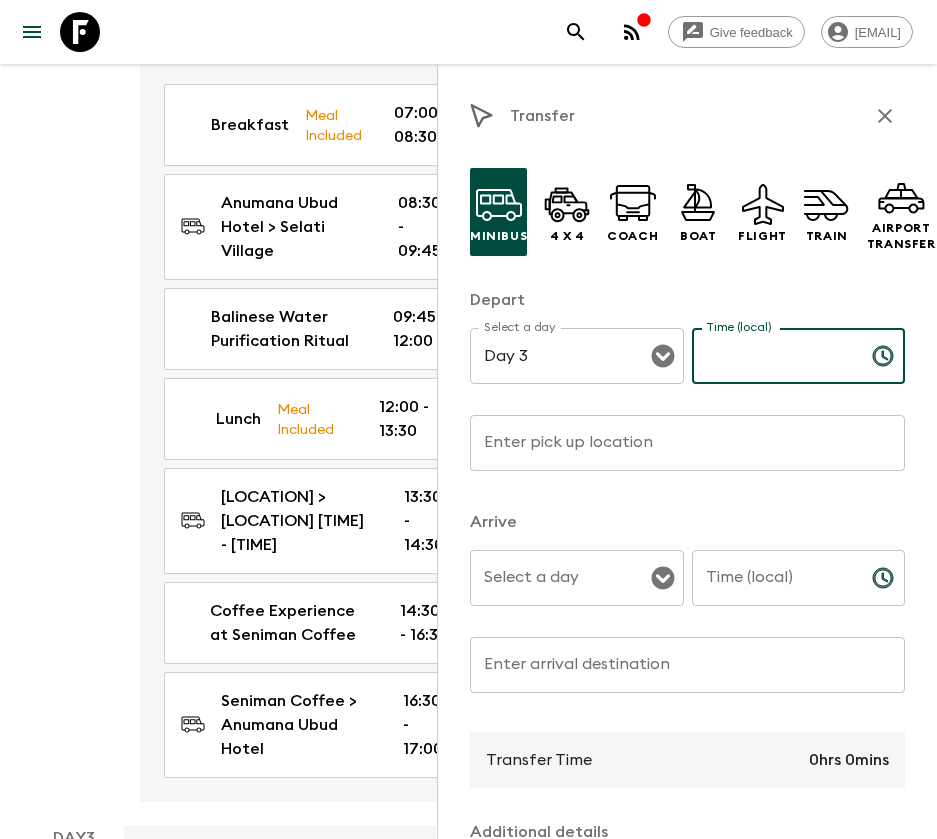 click on "Time (local)" at bounding box center (774, 356) 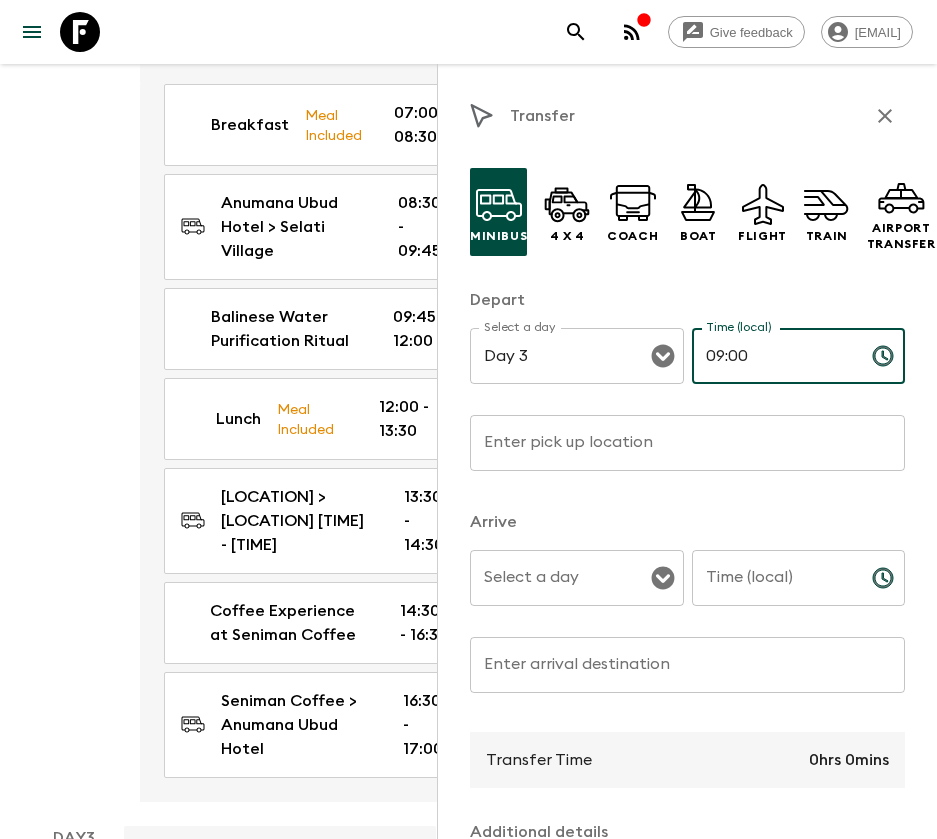 type on "09:00" 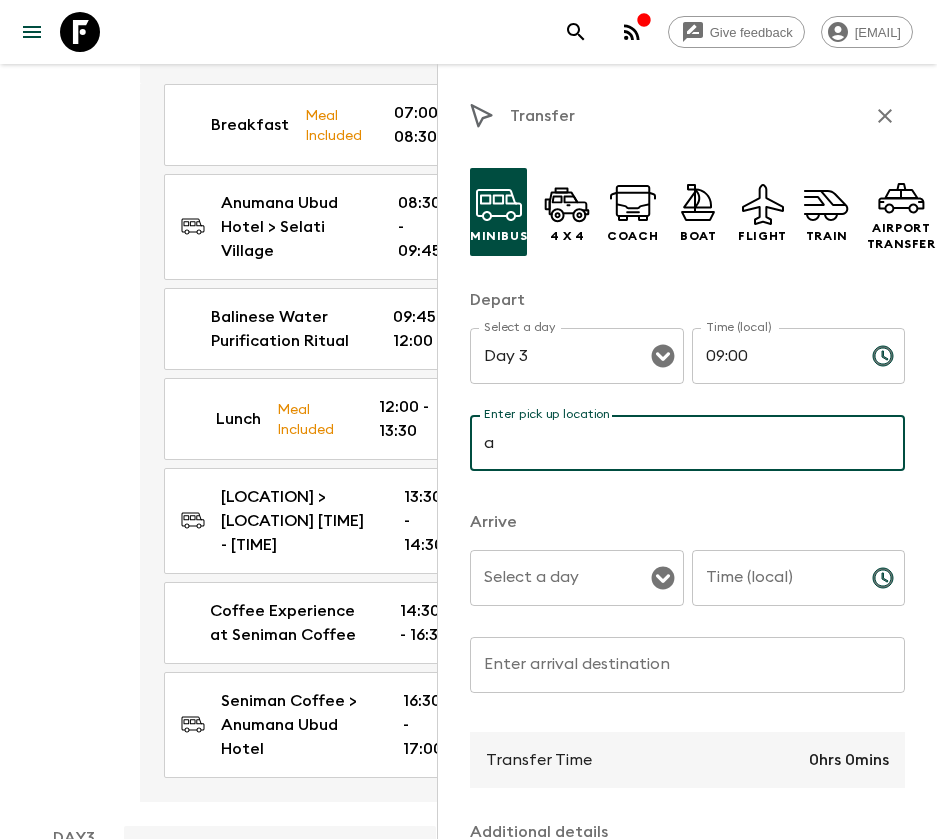 type on "Anumana Ubud Hotel" 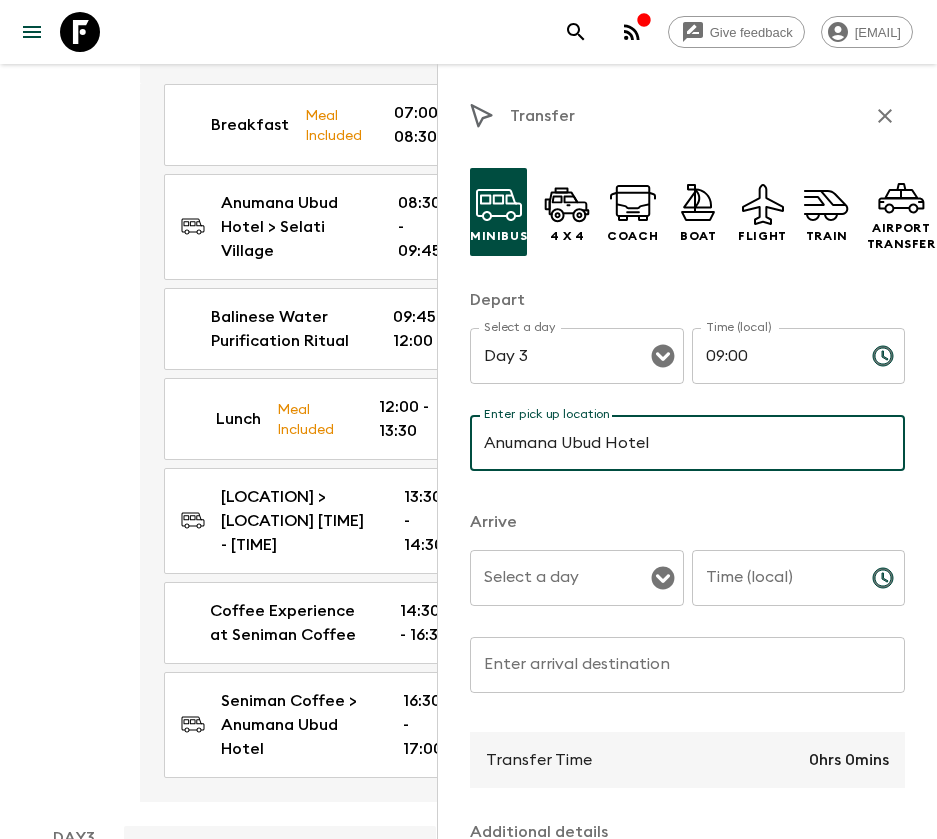 click on "Select a day" at bounding box center (562, 578) 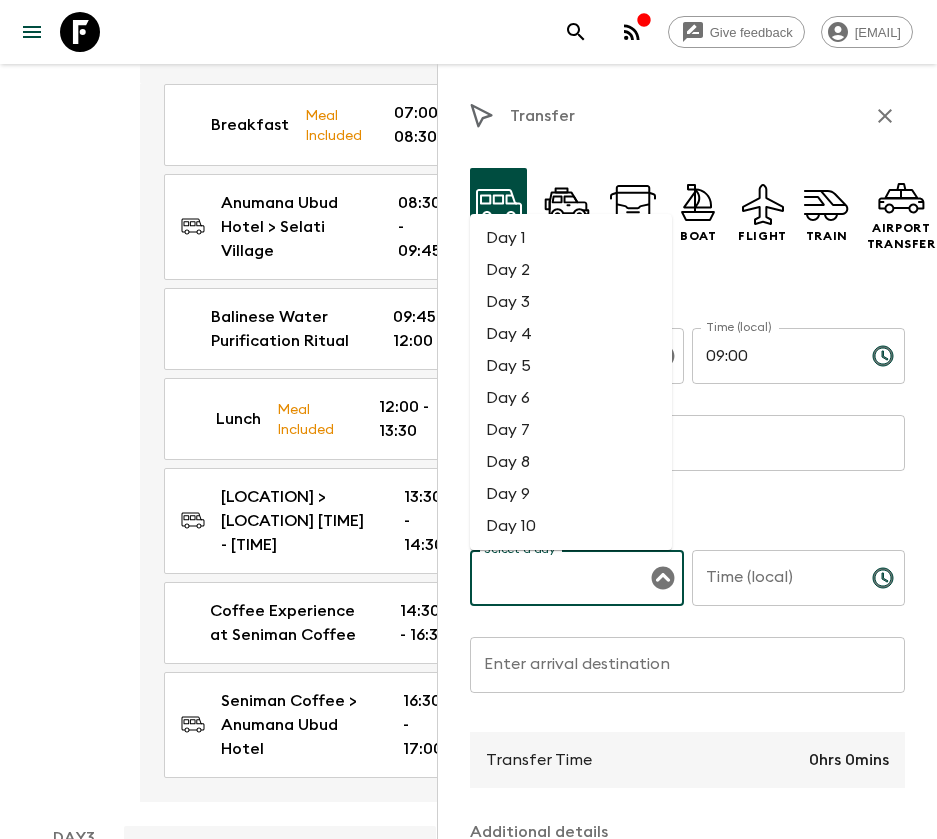 click on "Day 3" at bounding box center (571, 302) 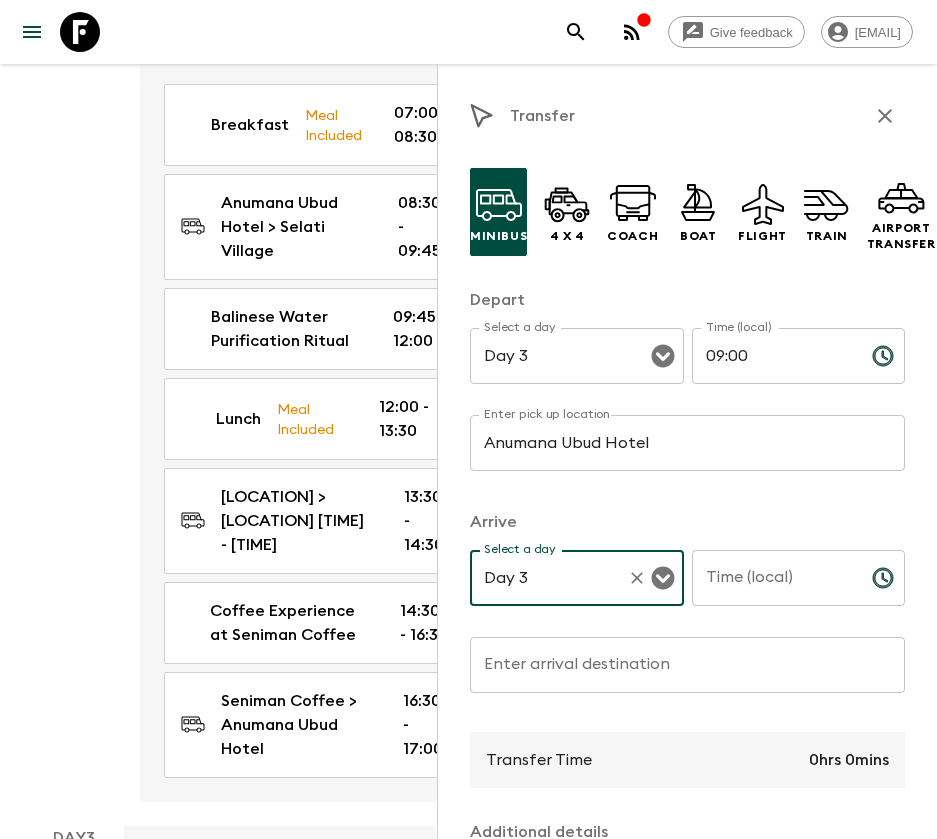 click on "Time (local)" at bounding box center (774, 578) 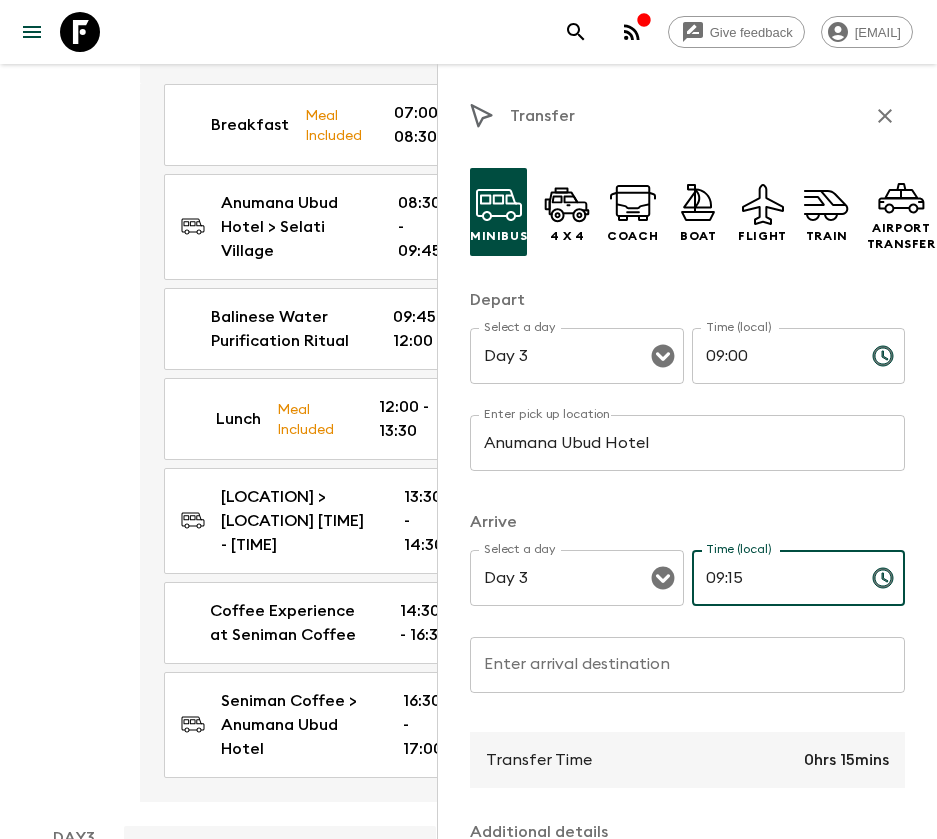 type on "09:15" 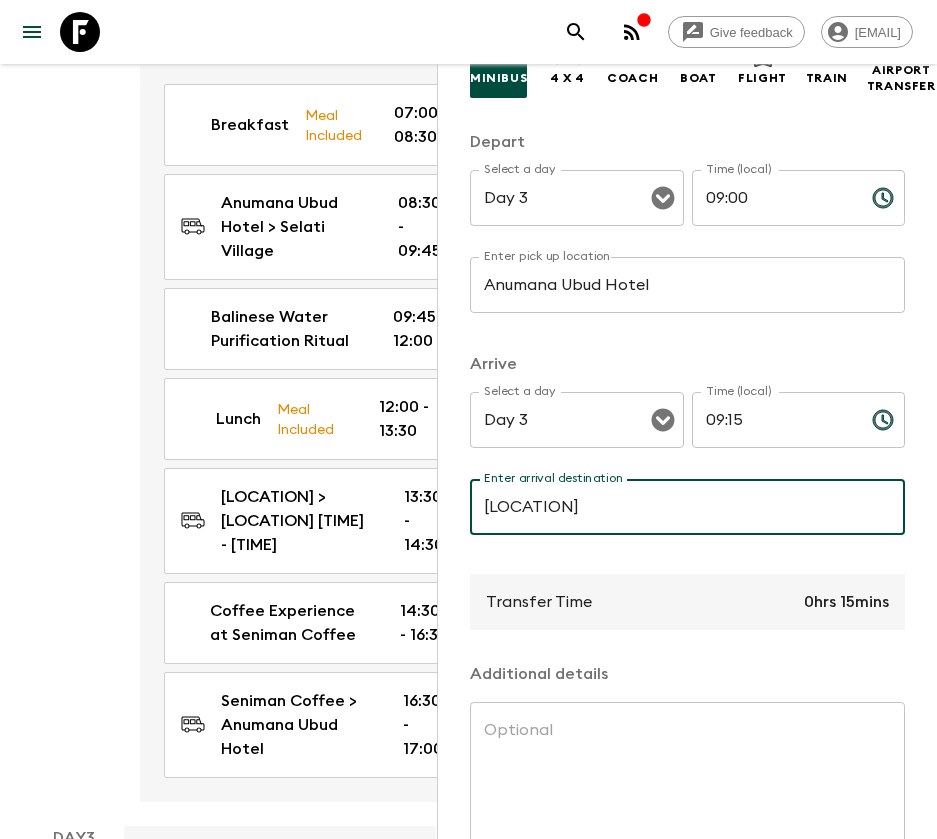 scroll, scrollTop: 290, scrollLeft: 0, axis: vertical 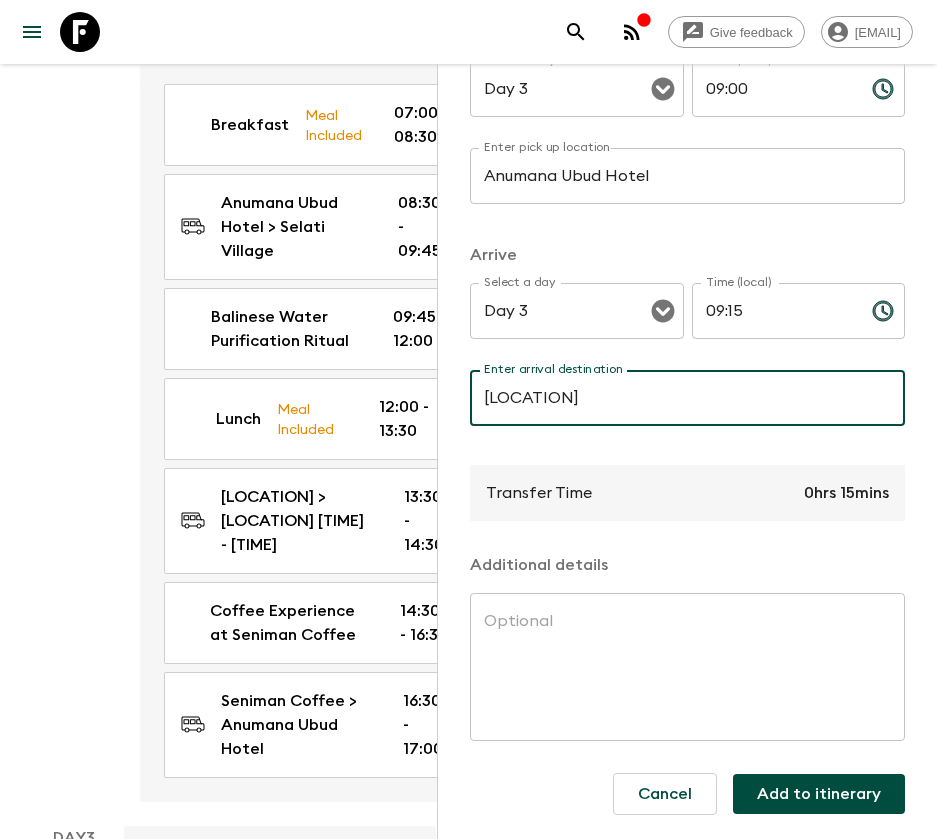 type on "[LOCATION]" 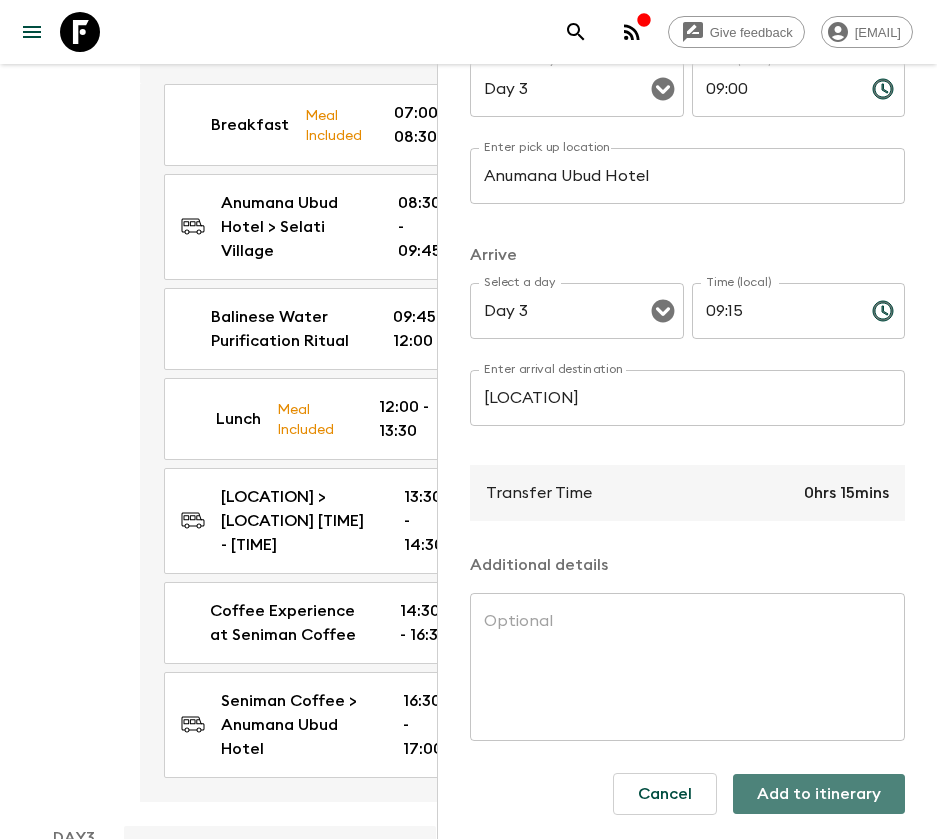 click on "Add to itinerary" at bounding box center [819, 794] 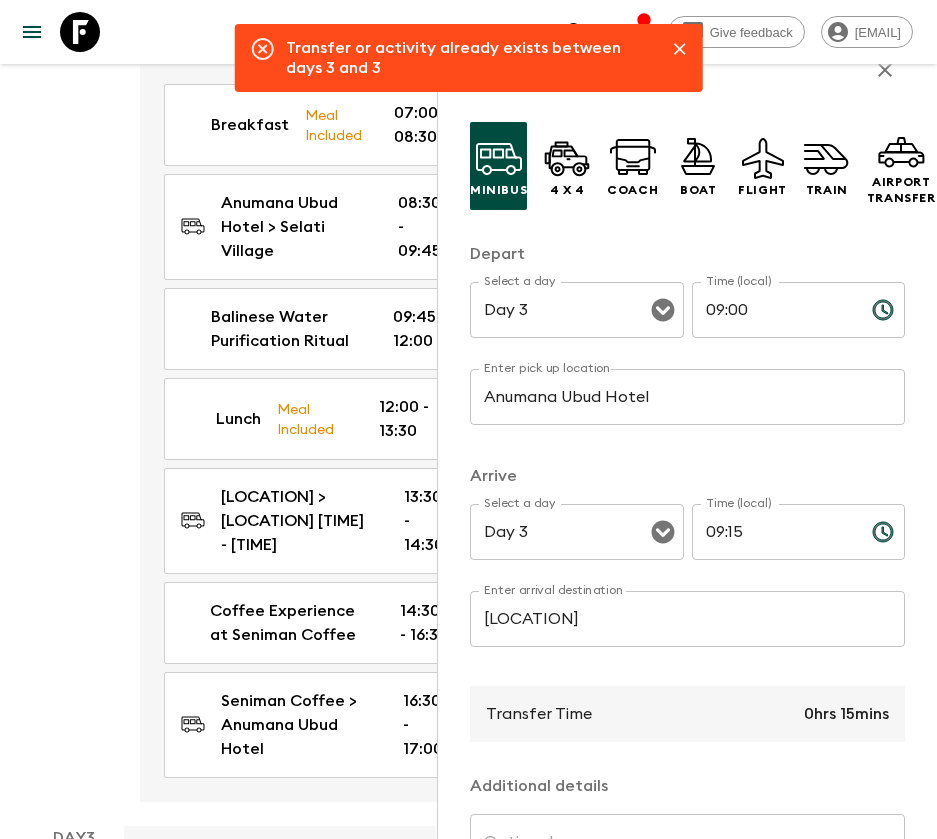 scroll, scrollTop: 0, scrollLeft: 0, axis: both 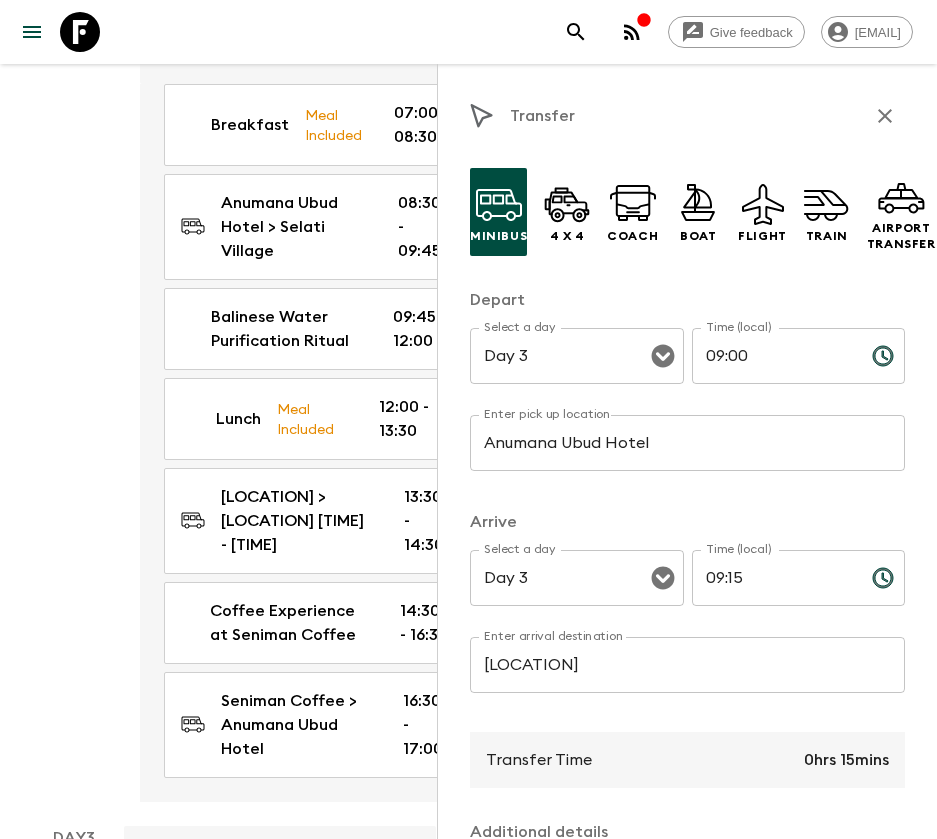 click at bounding box center (885, 116) 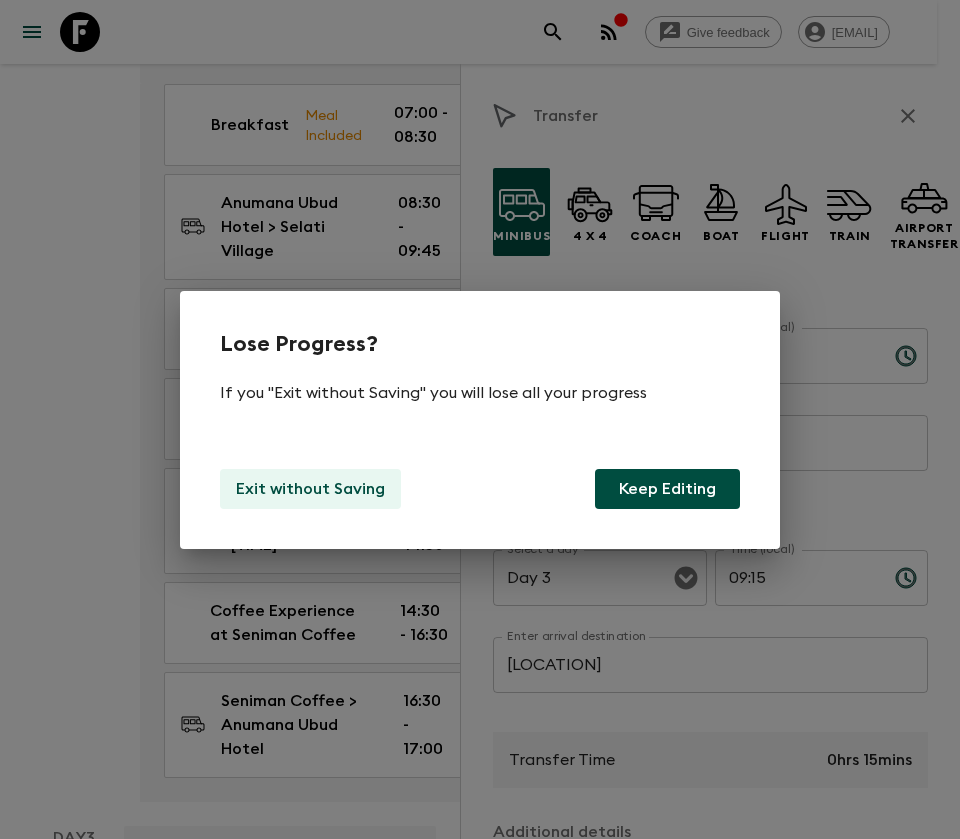 click on "Exit without Saving" at bounding box center (310, 489) 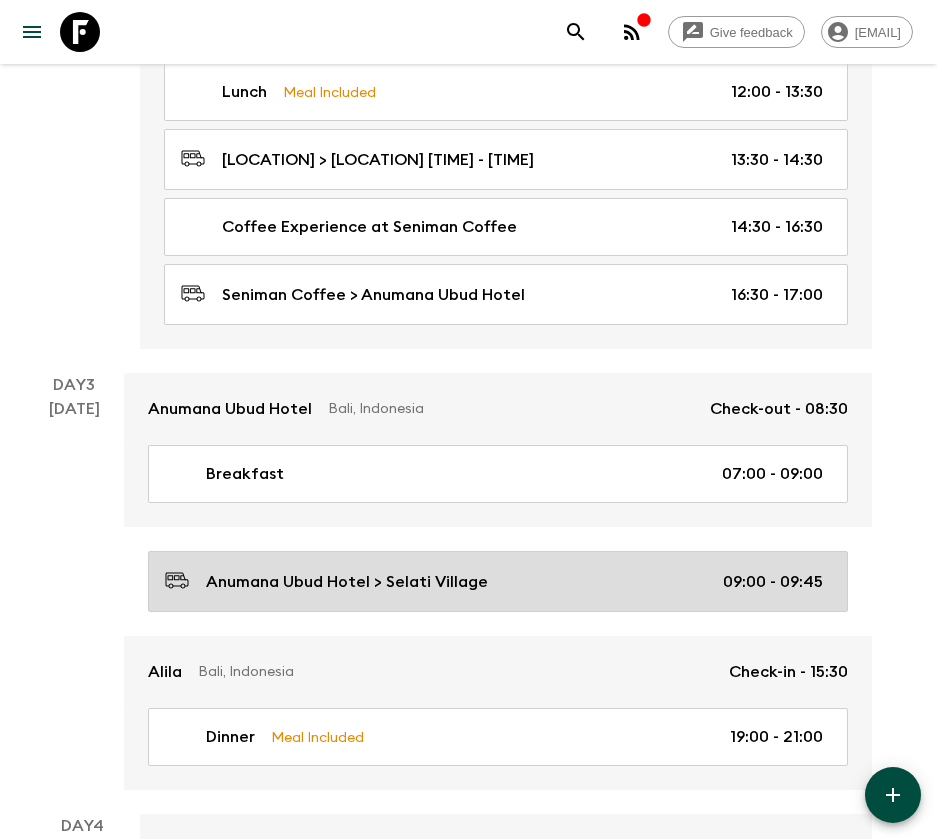 click on "Anumana Ubud Hotel > Selati Village 09:00 - 09:45" at bounding box center (494, 581) 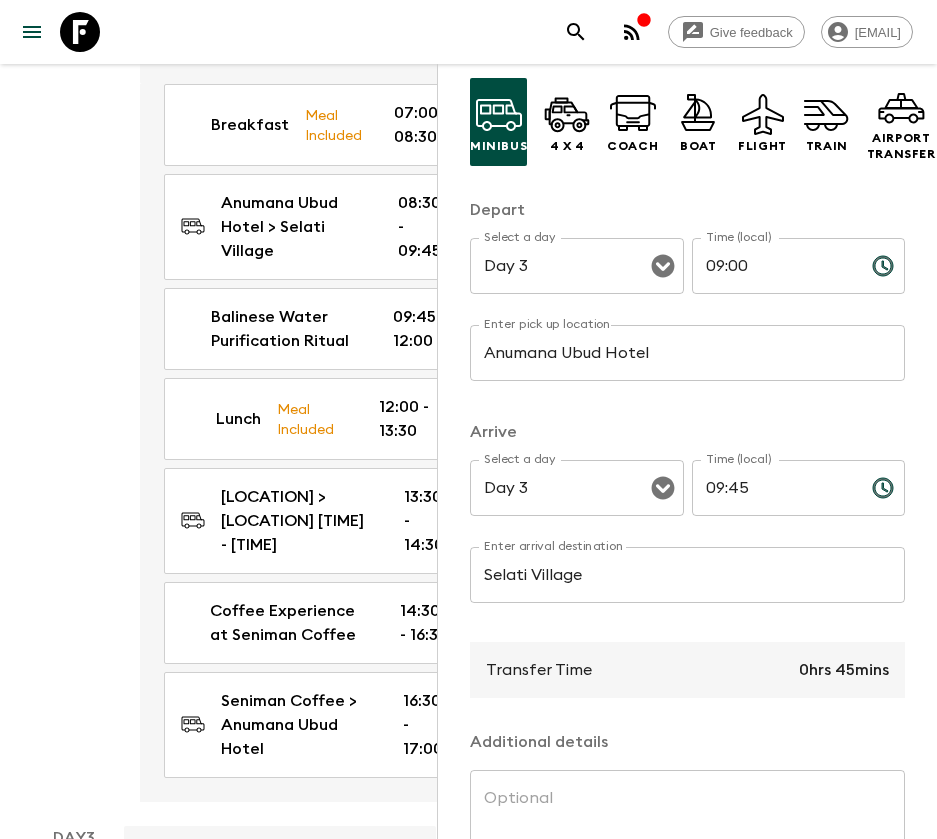 scroll, scrollTop: 338, scrollLeft: 0, axis: vertical 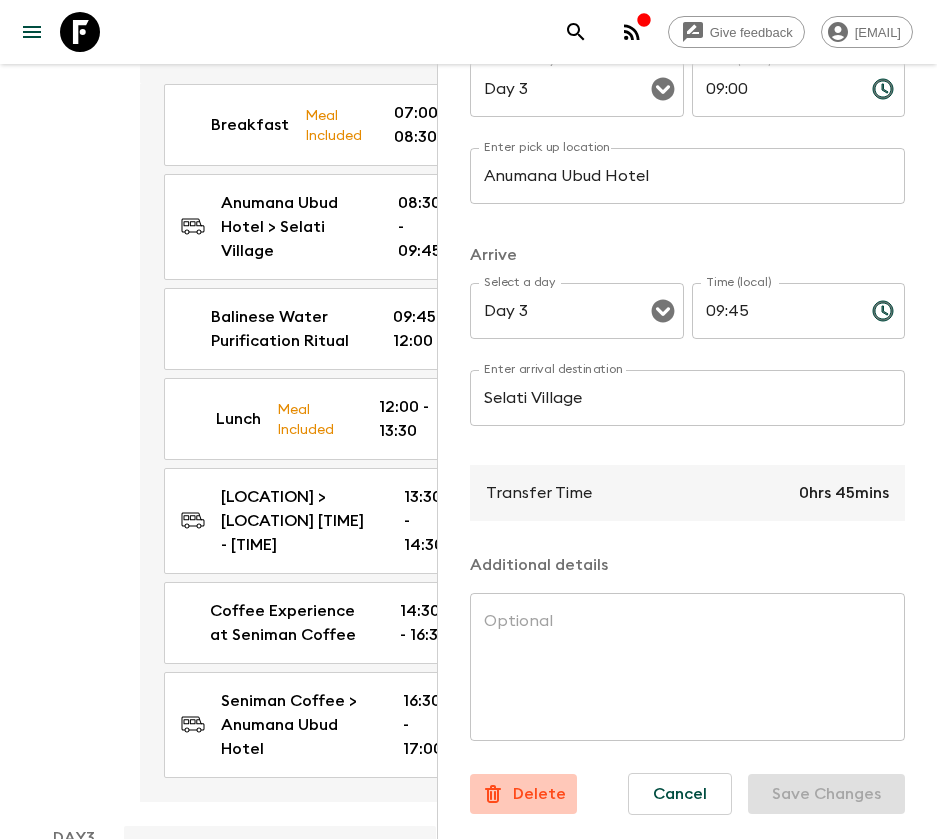 click on "Delete" at bounding box center [539, 794] 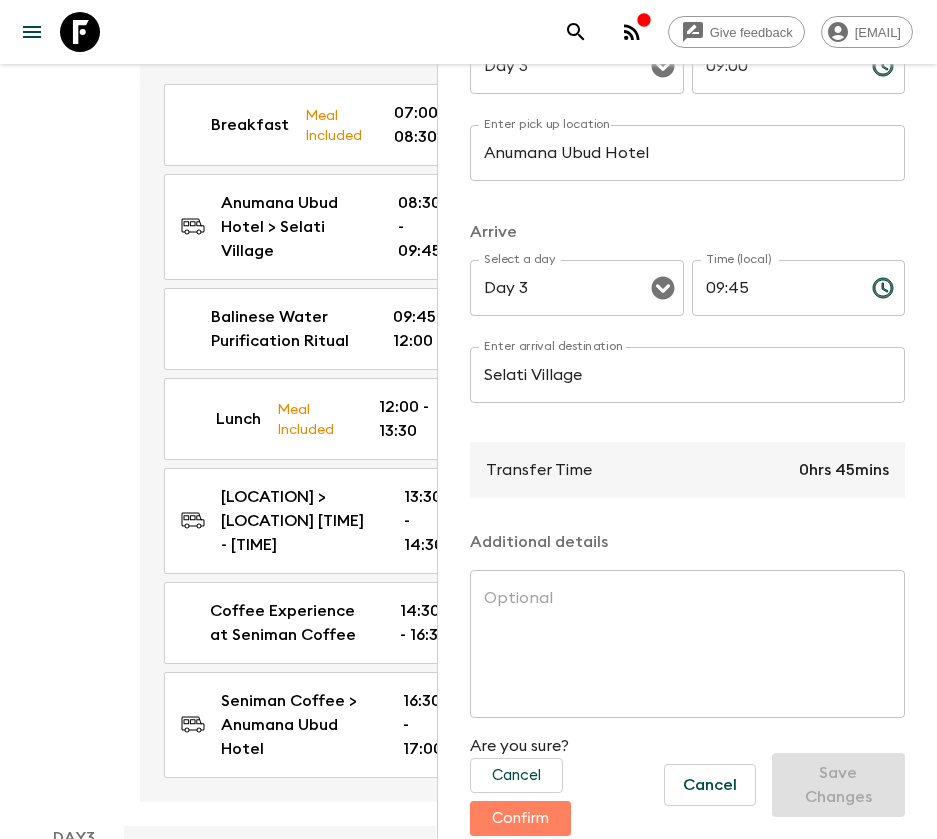 click on "Confirm" at bounding box center [520, 818] 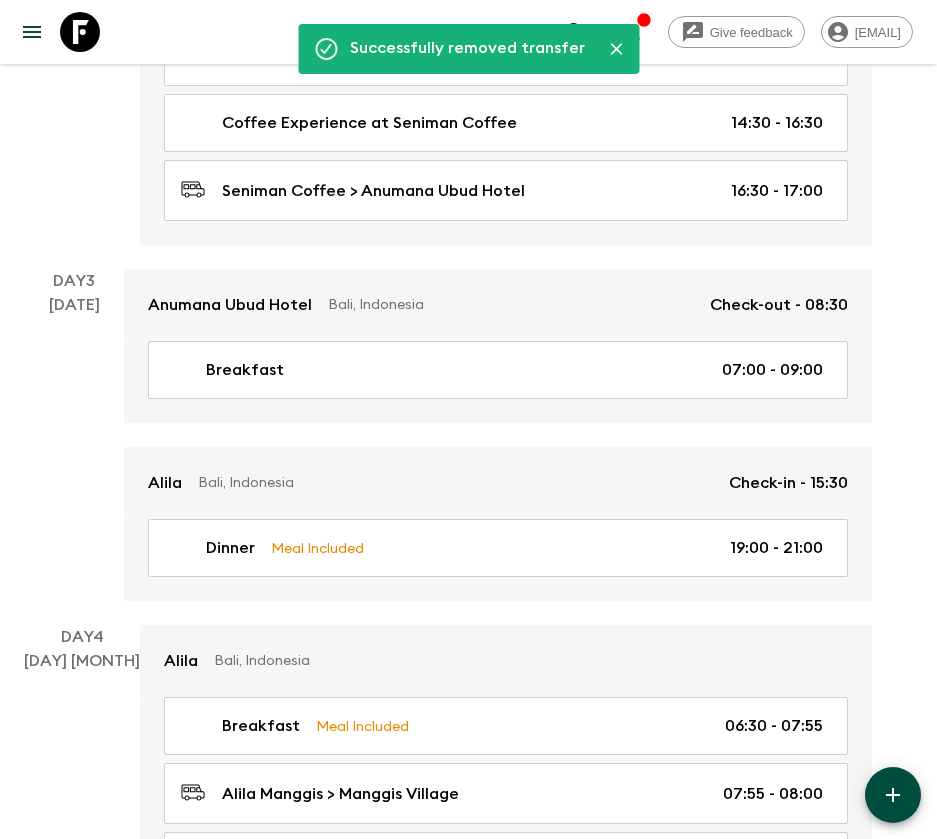 scroll, scrollTop: 1131, scrollLeft: 0, axis: vertical 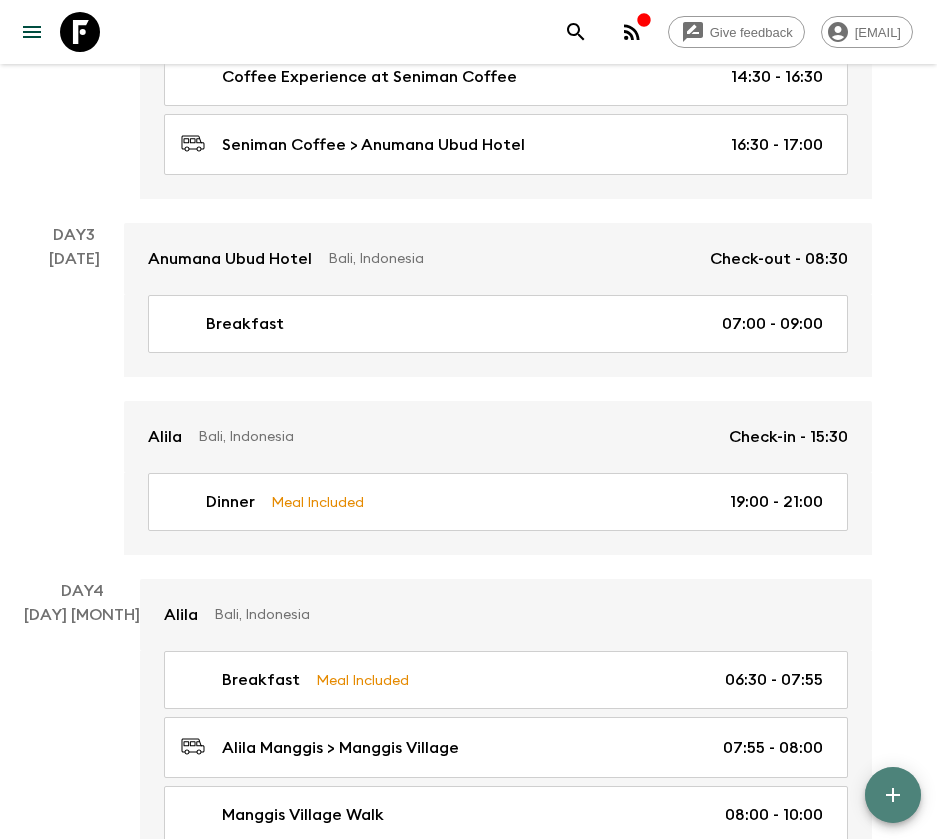 click 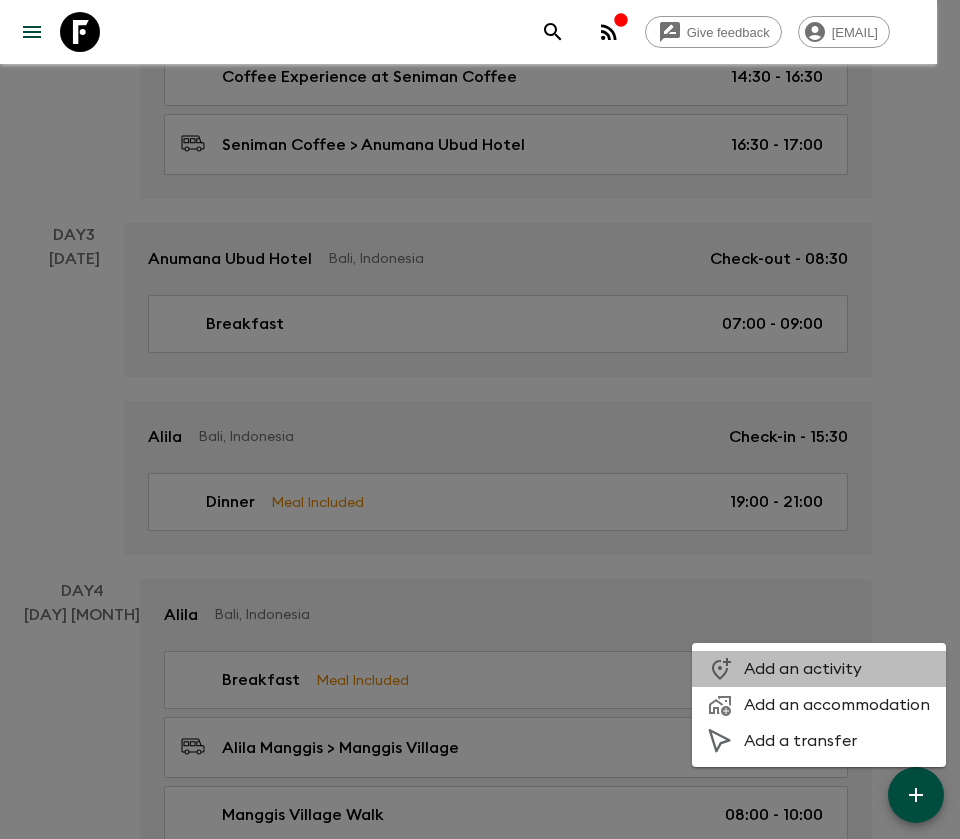 click on "Add an activity" at bounding box center [837, 669] 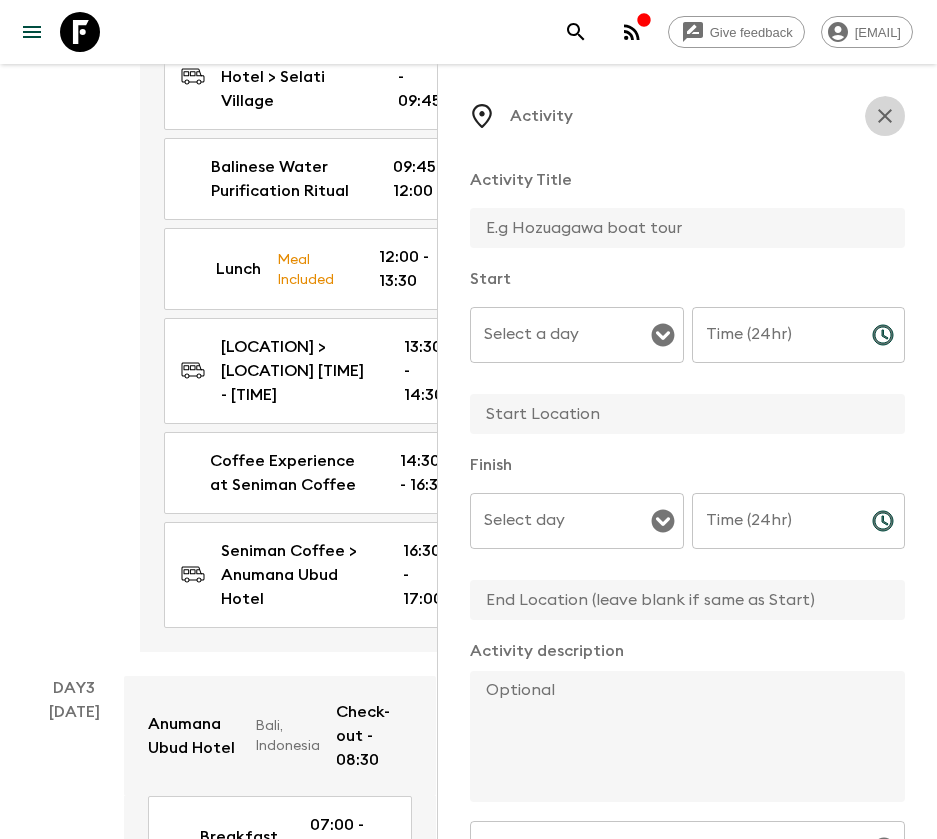 click at bounding box center [885, 116] 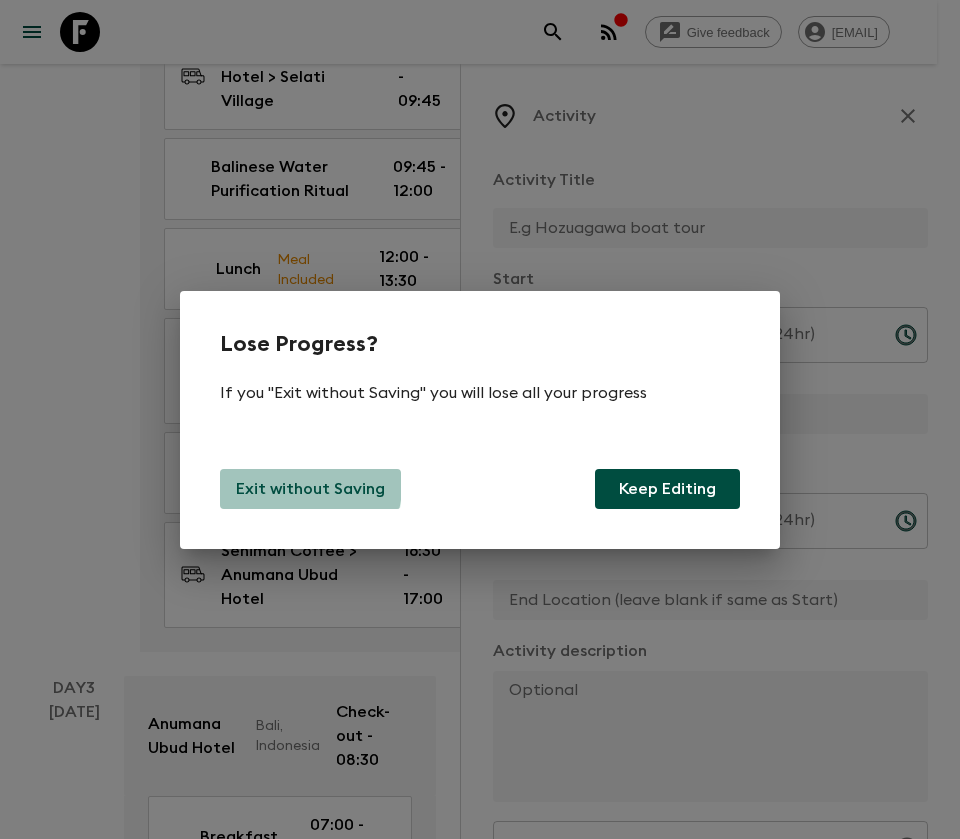 click on "Exit without Saving" at bounding box center (310, 489) 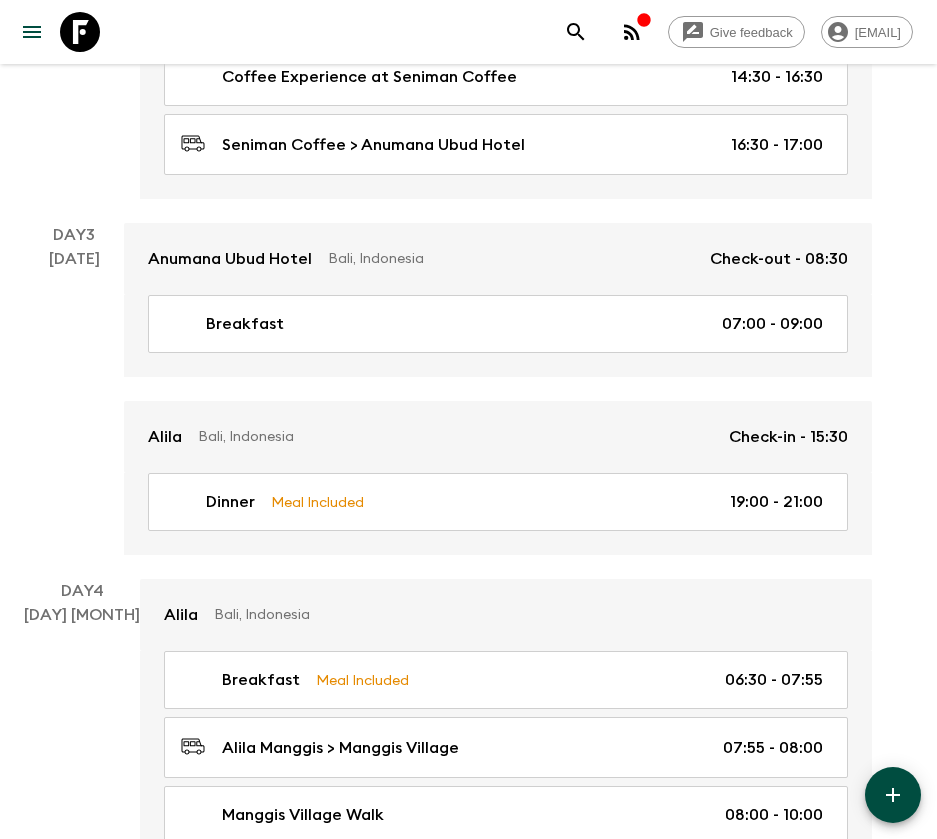 click at bounding box center [893, 795] 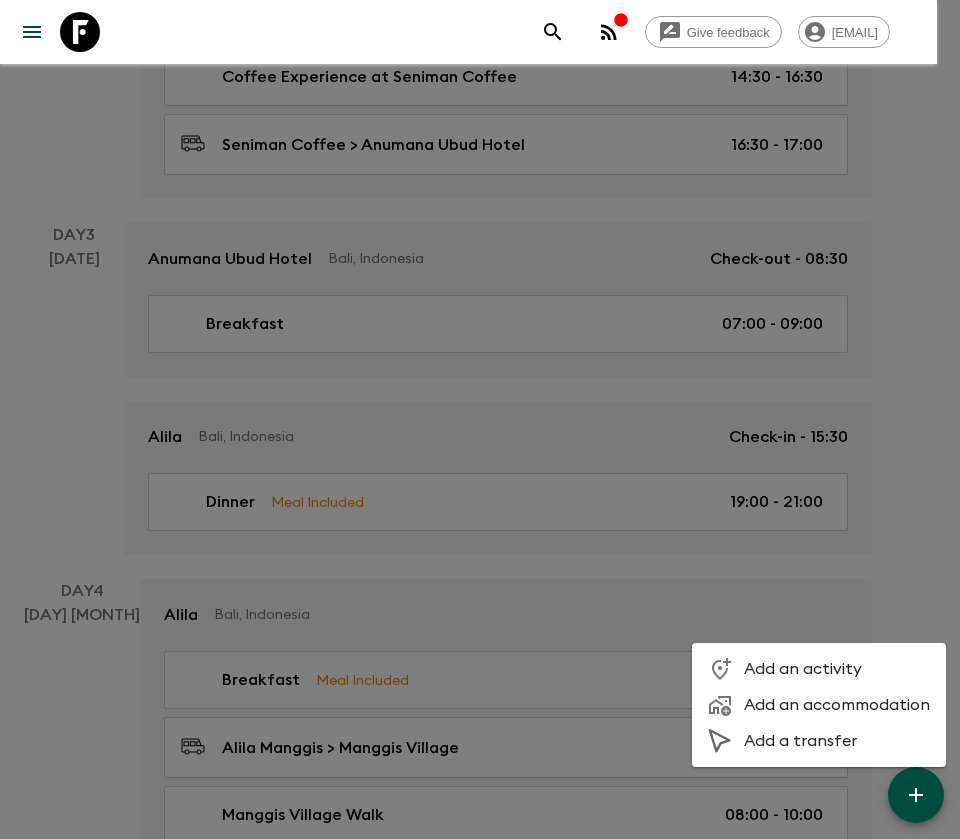 click on "Add a transfer" at bounding box center [837, 741] 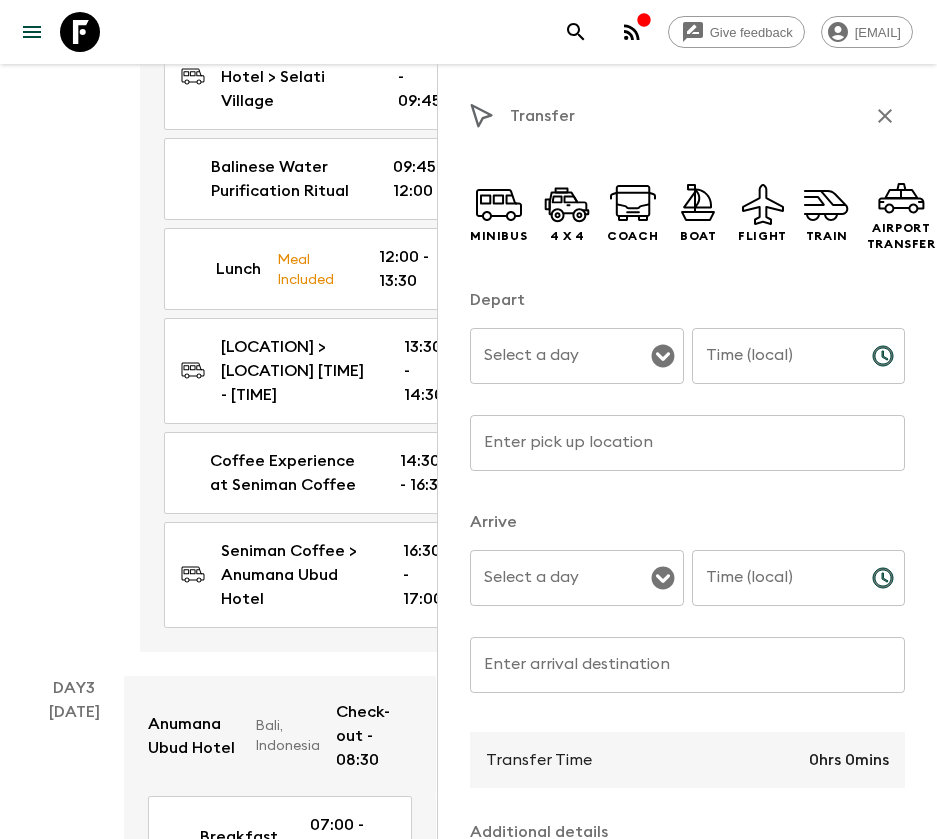 click on "Select a day" at bounding box center [562, 356] 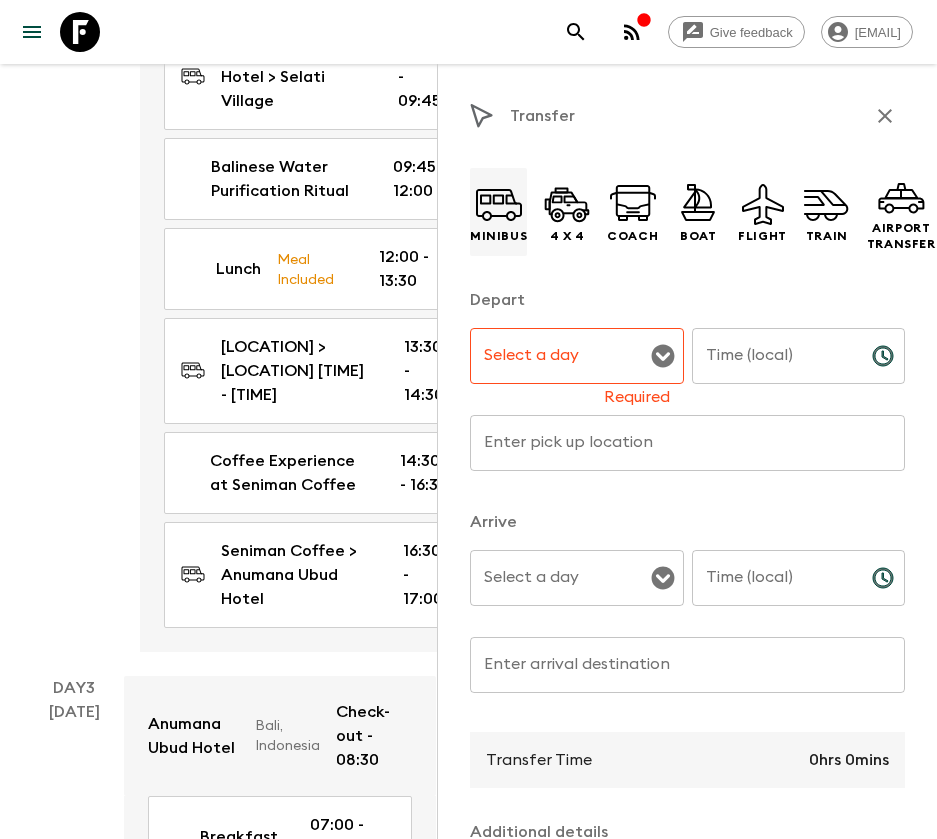 click 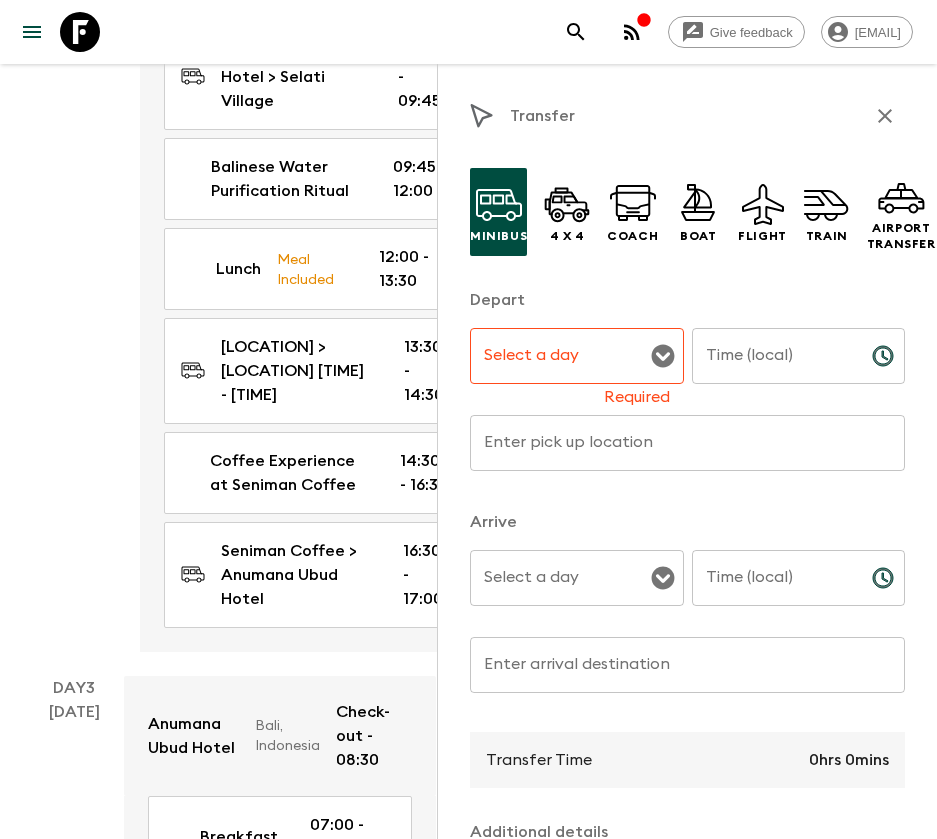click on "Select a day" at bounding box center [577, 356] 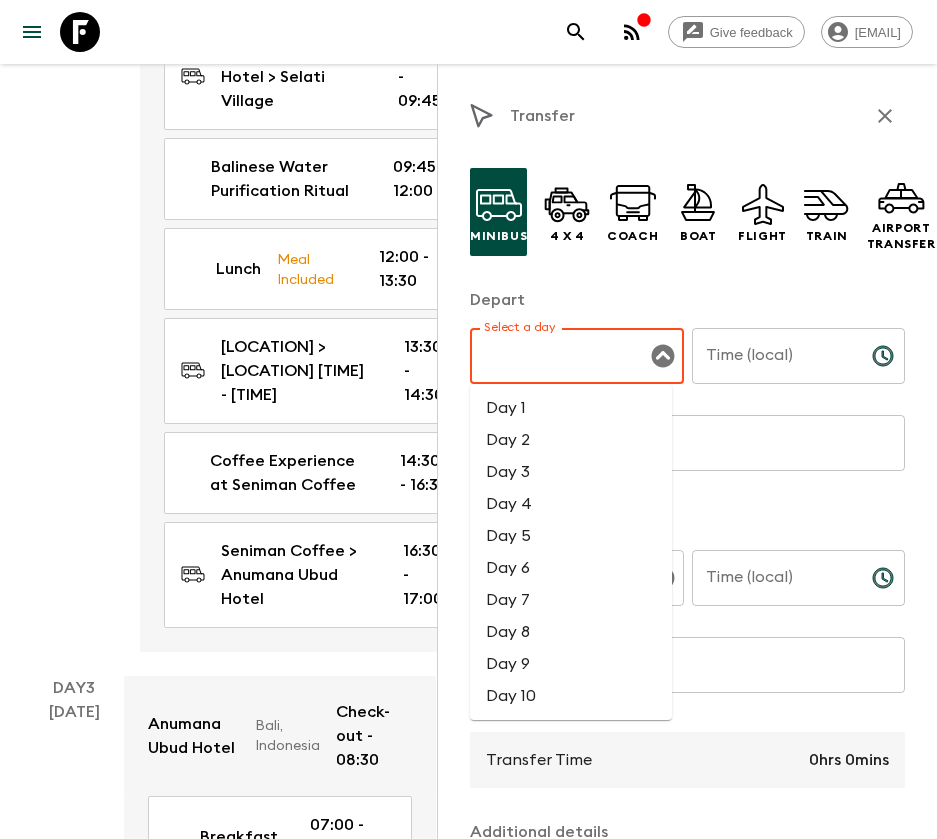 click on "Day 3" at bounding box center (571, 472) 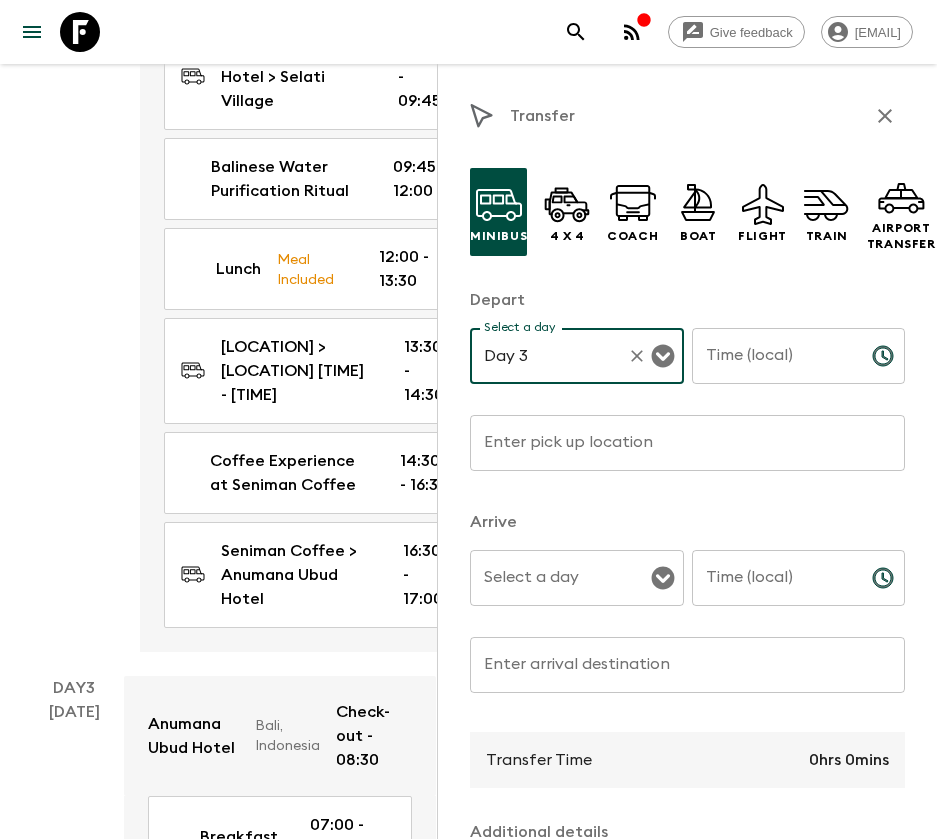 click on "Time (local)" at bounding box center (774, 356) 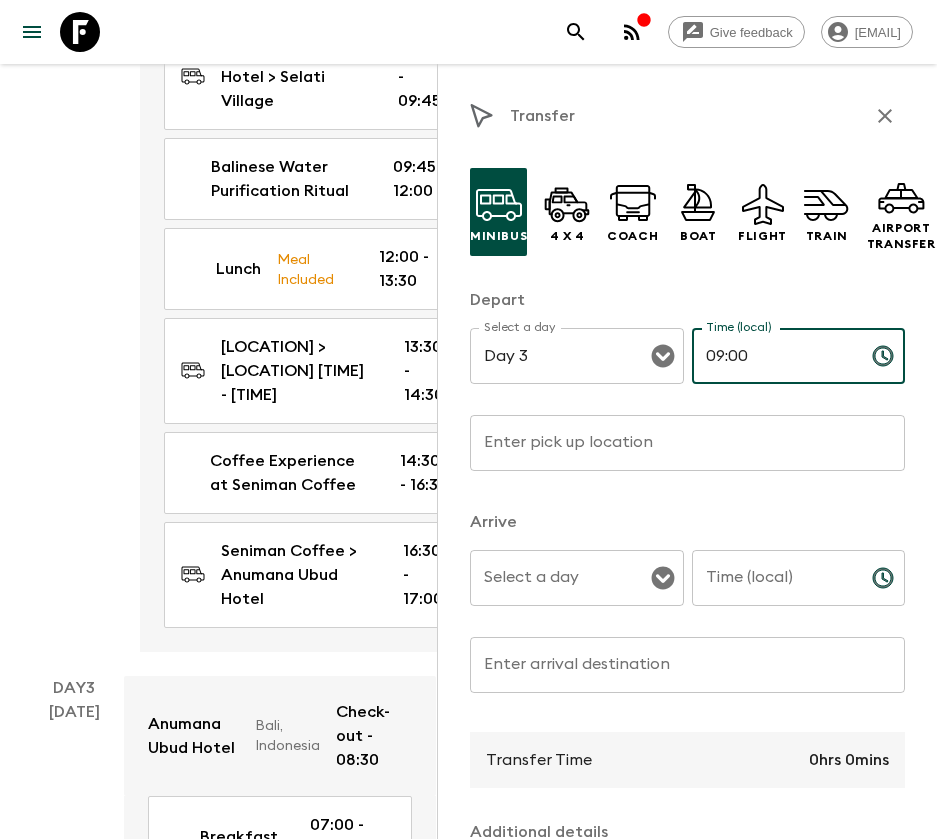 type on "09:00" 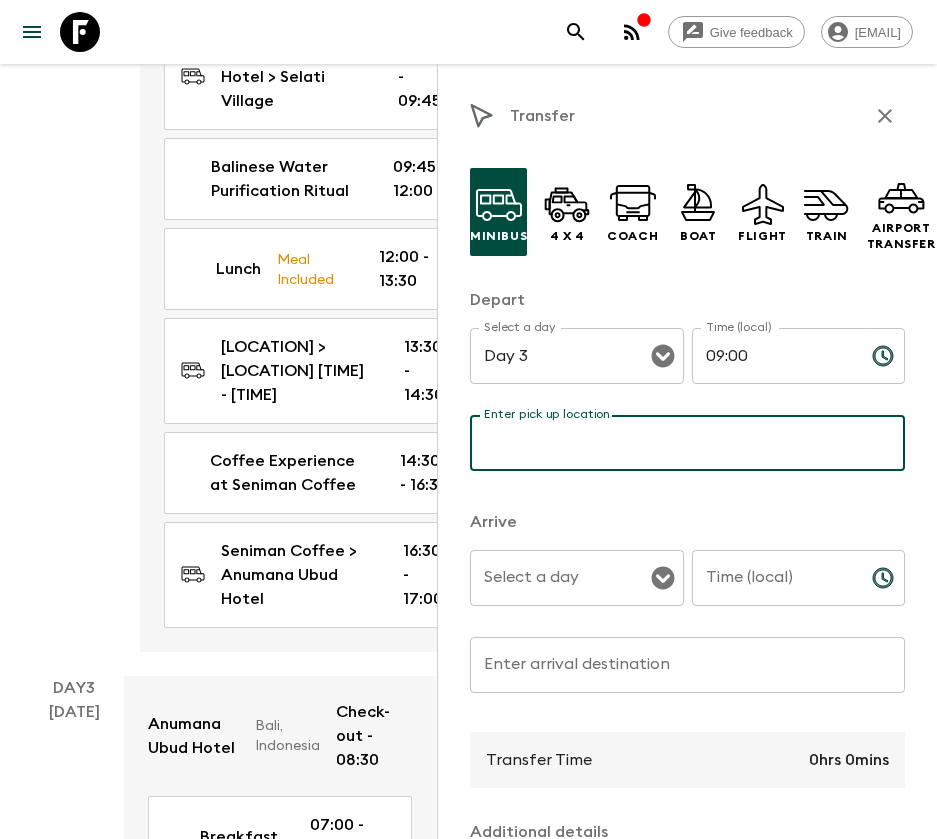 click on "Enter pick up location" at bounding box center [687, 443] 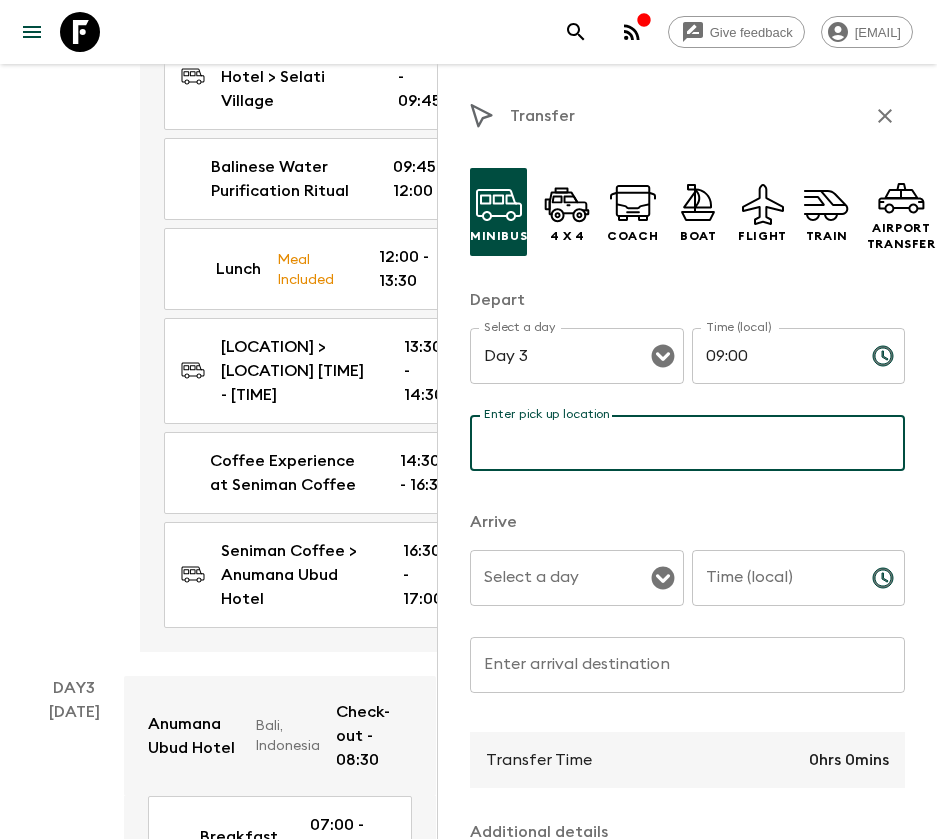 type on "Anumana Ubud Hotel" 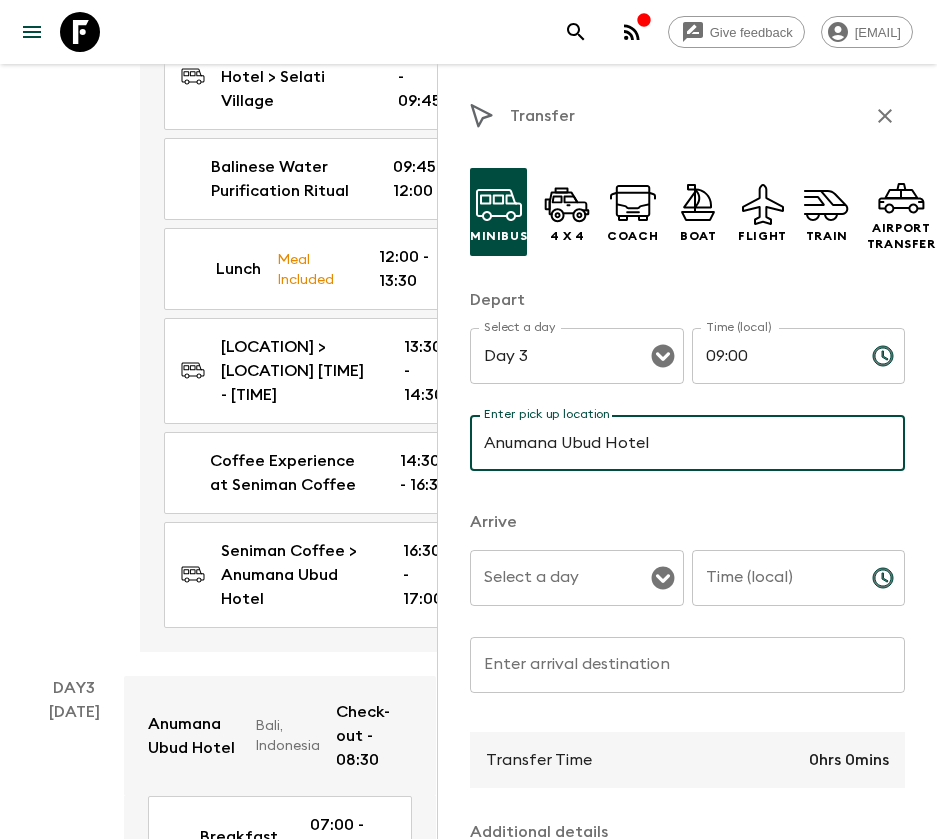 click on "Select a day" at bounding box center [562, 578] 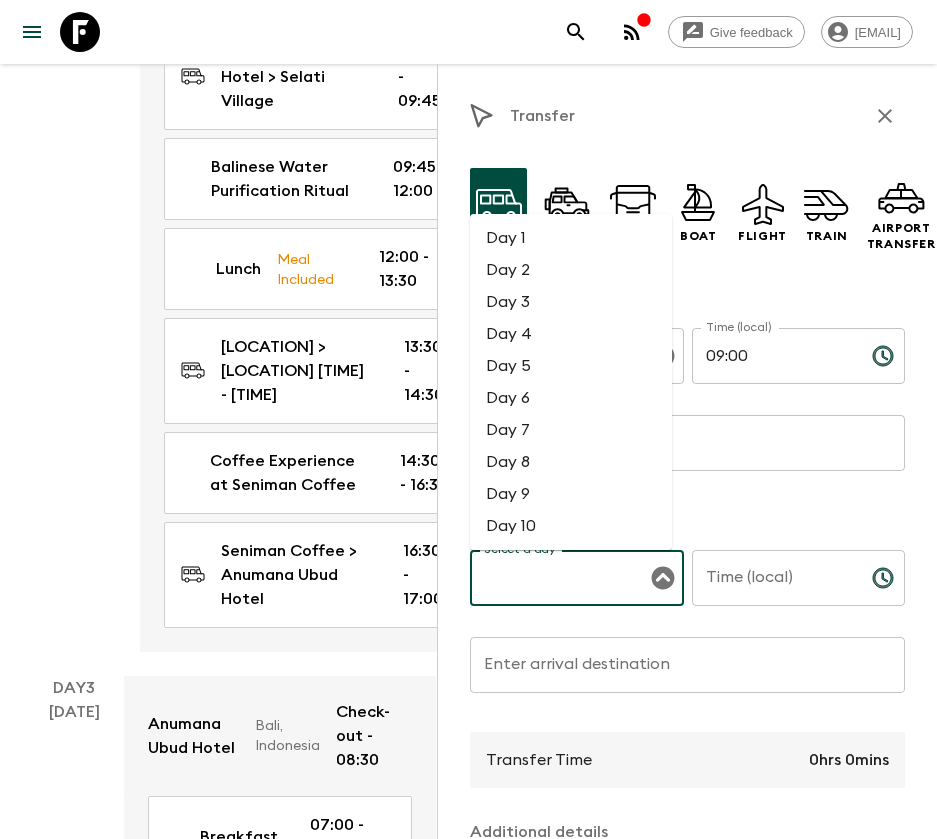click on "Day 3" at bounding box center (571, 302) 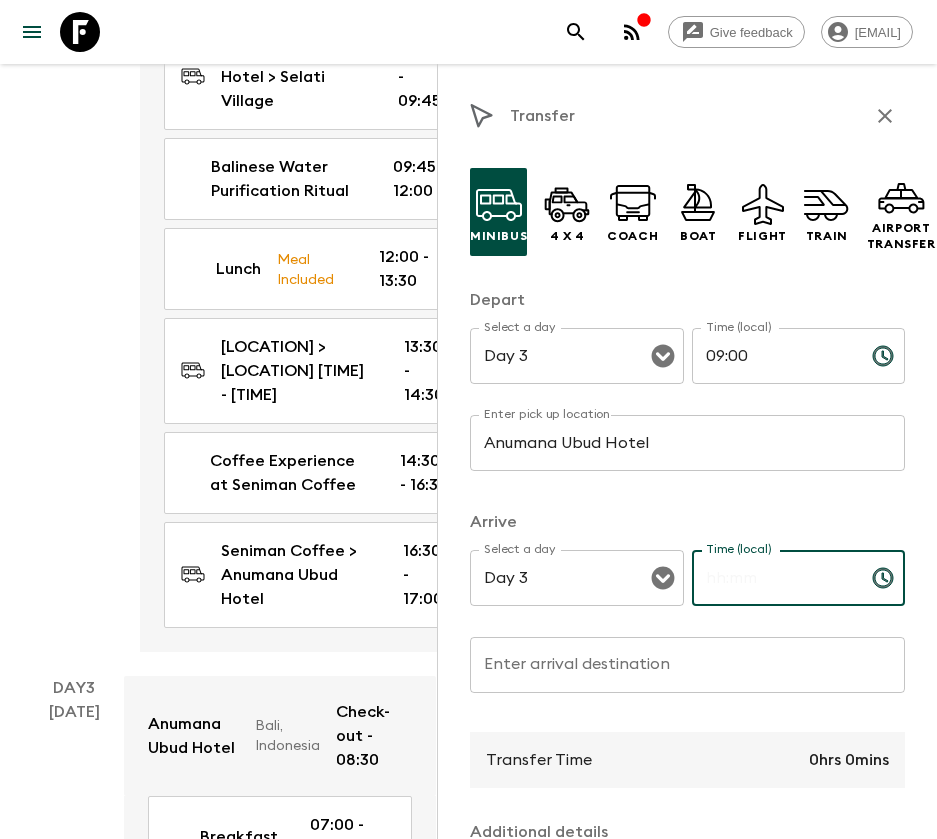 click on "Time (local)" at bounding box center [774, 578] 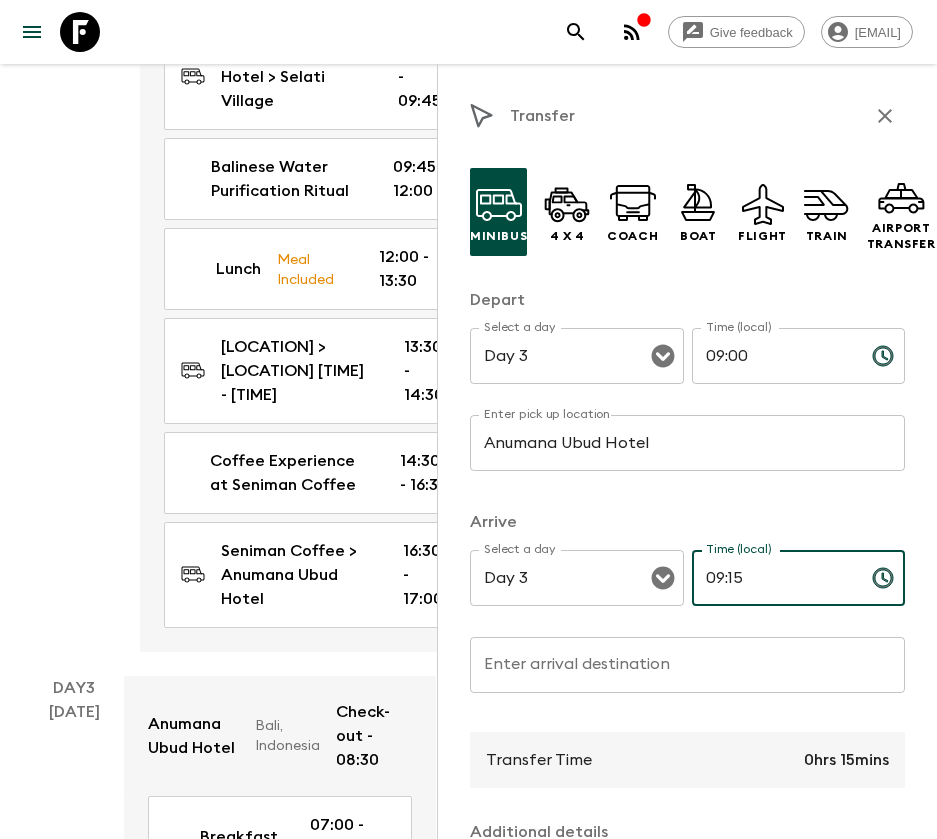 type on "09:15" 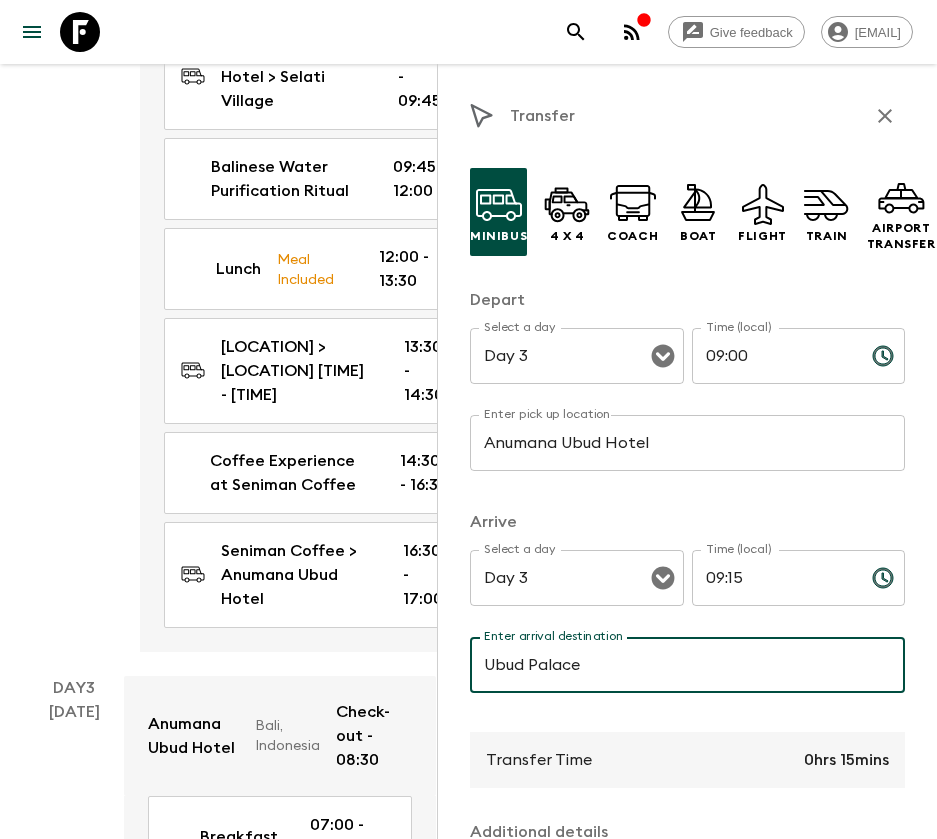 type on "[LOCATION]" 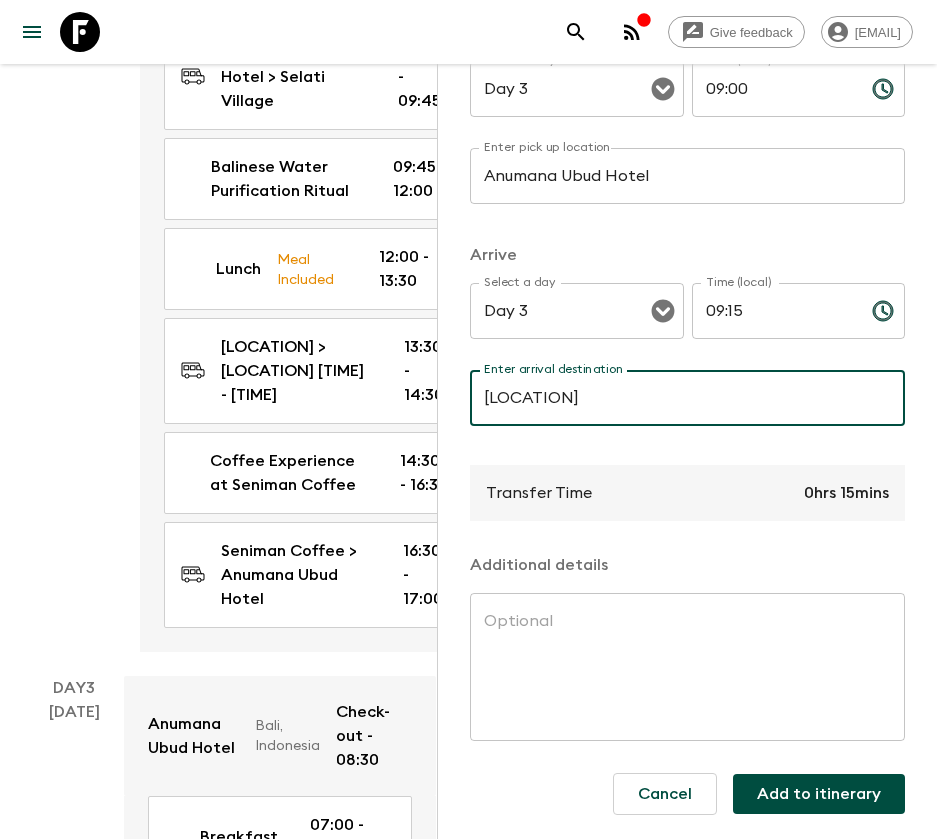 scroll, scrollTop: 290, scrollLeft: 0, axis: vertical 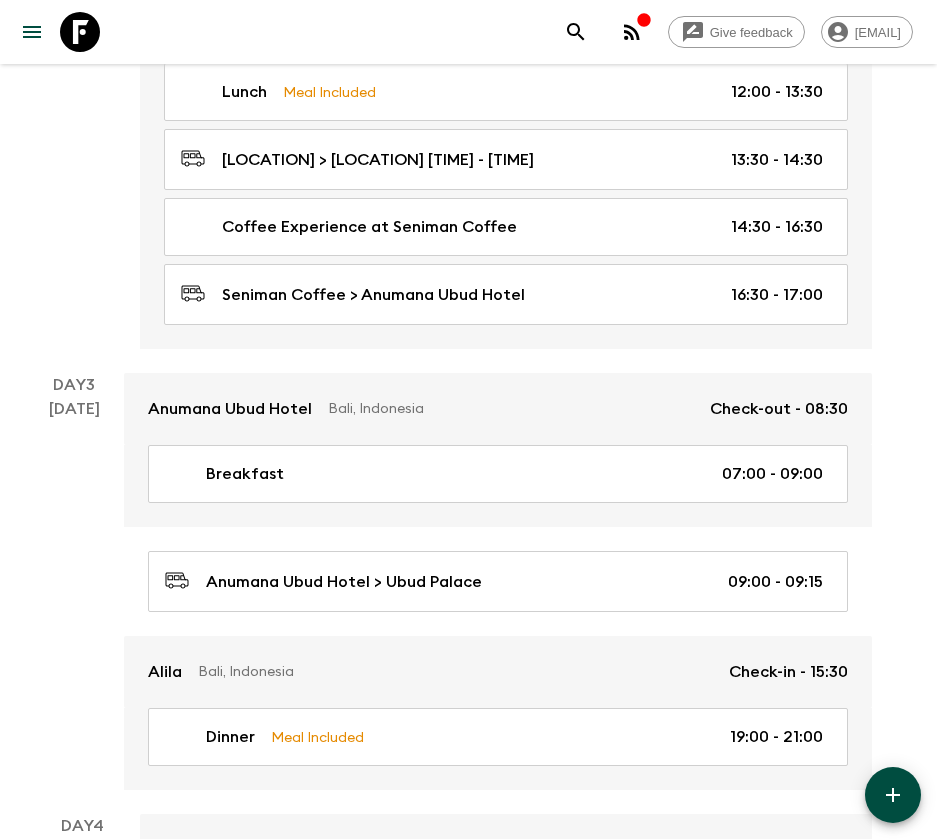 click at bounding box center [893, 795] 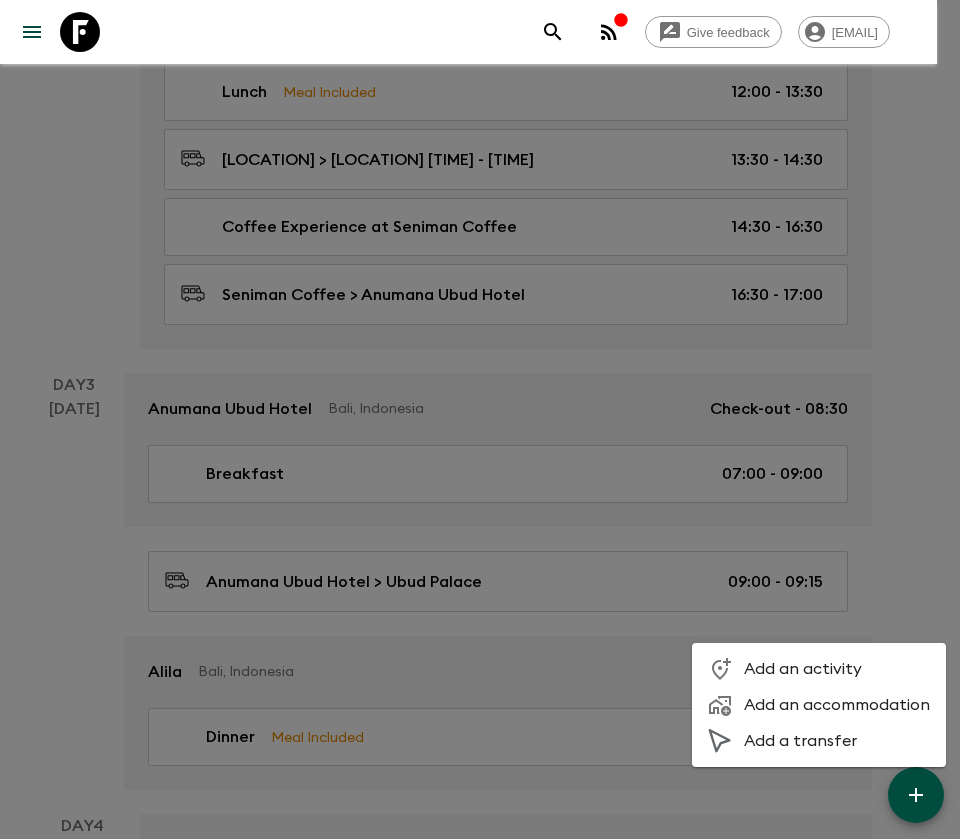 click on "Add an activity" at bounding box center [837, 669] 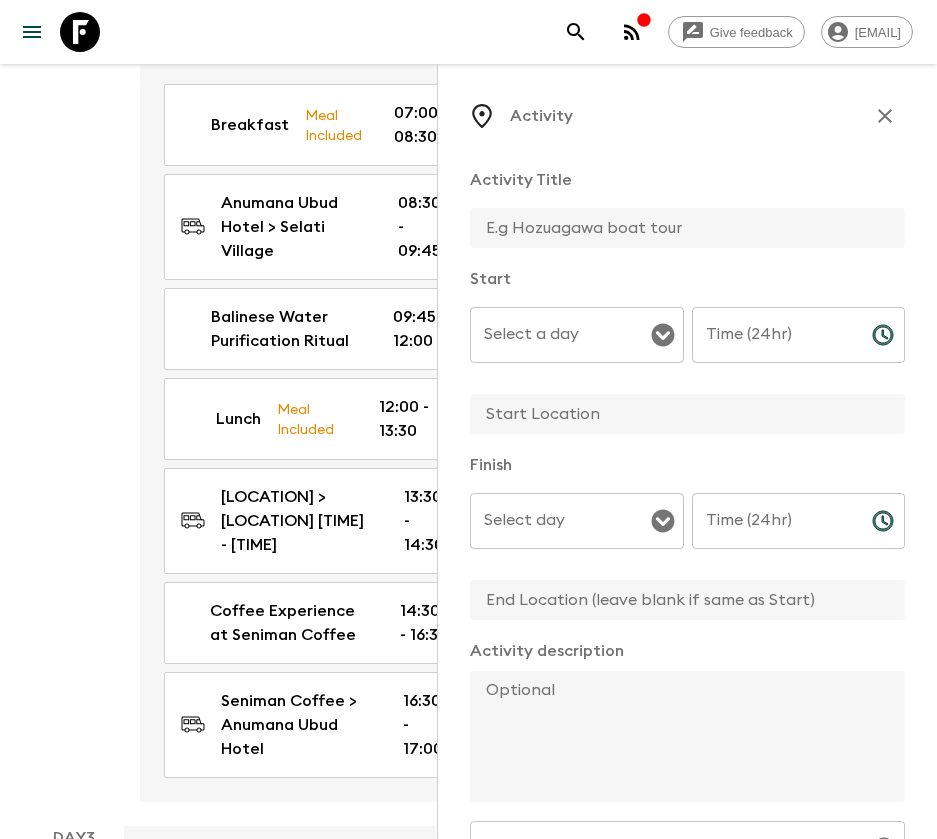 click at bounding box center [679, 228] 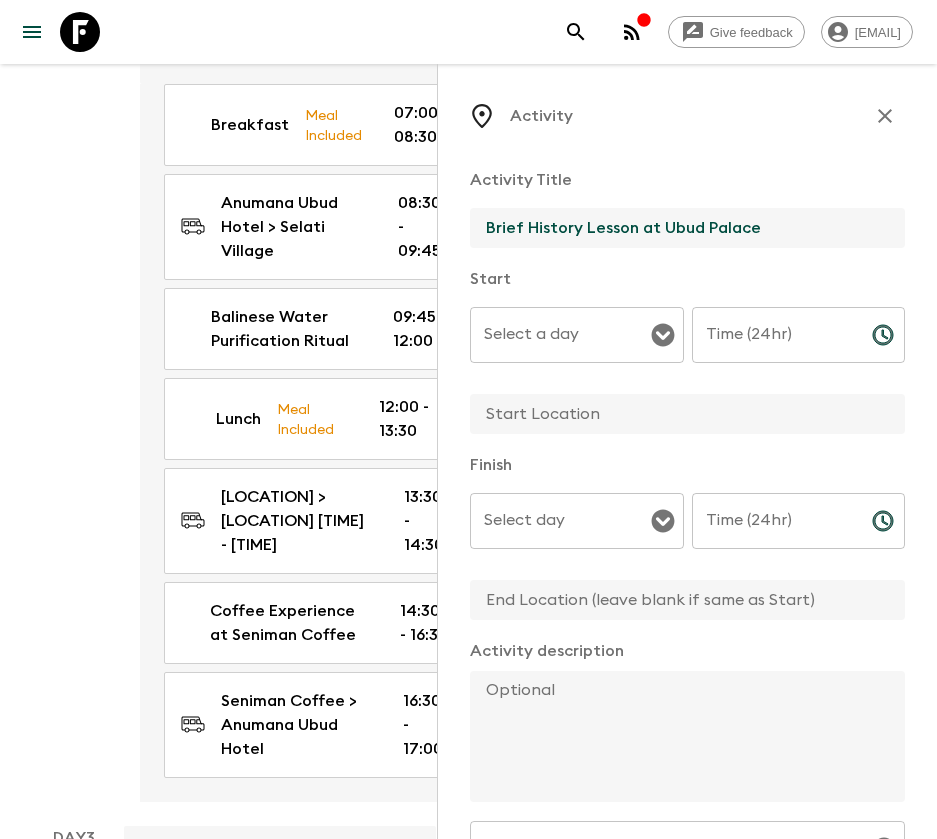 type on "Brief History Lesson at Ubud Palace" 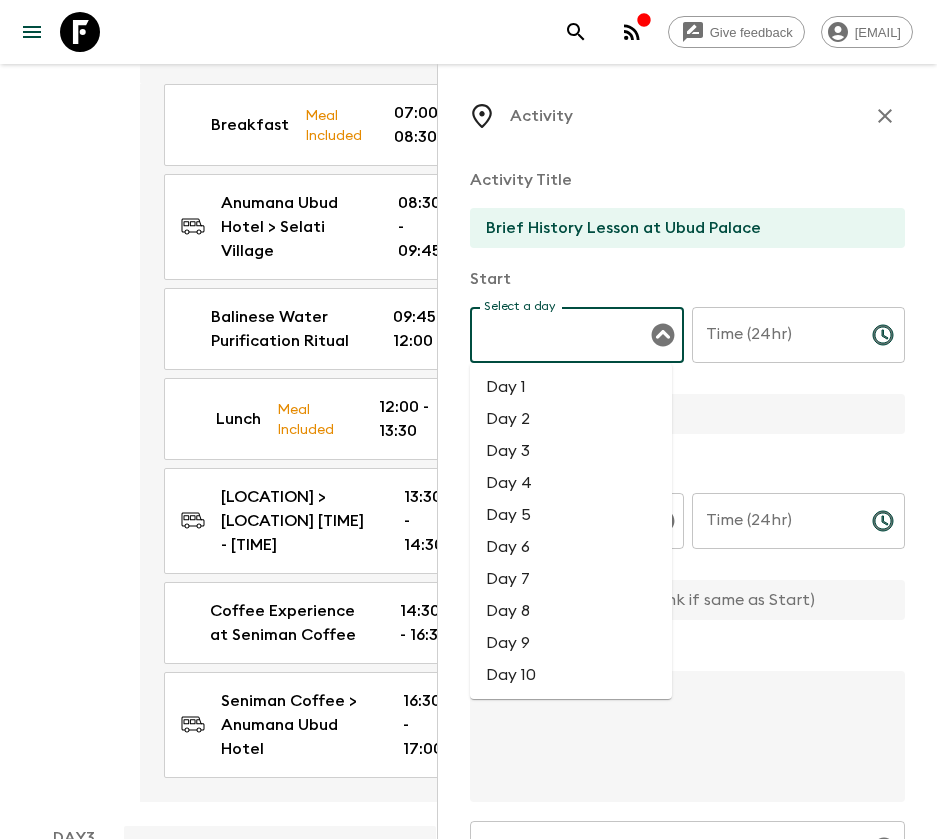 click on "Select a day" at bounding box center (562, 335) 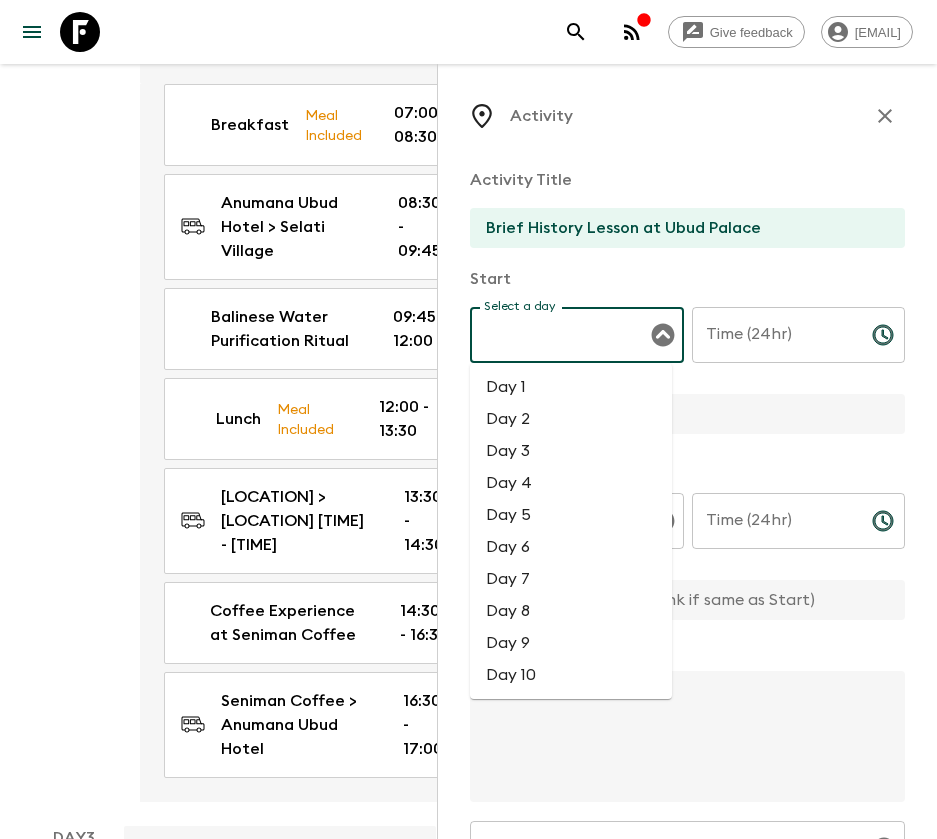 click on "Day 3" at bounding box center [571, 451] 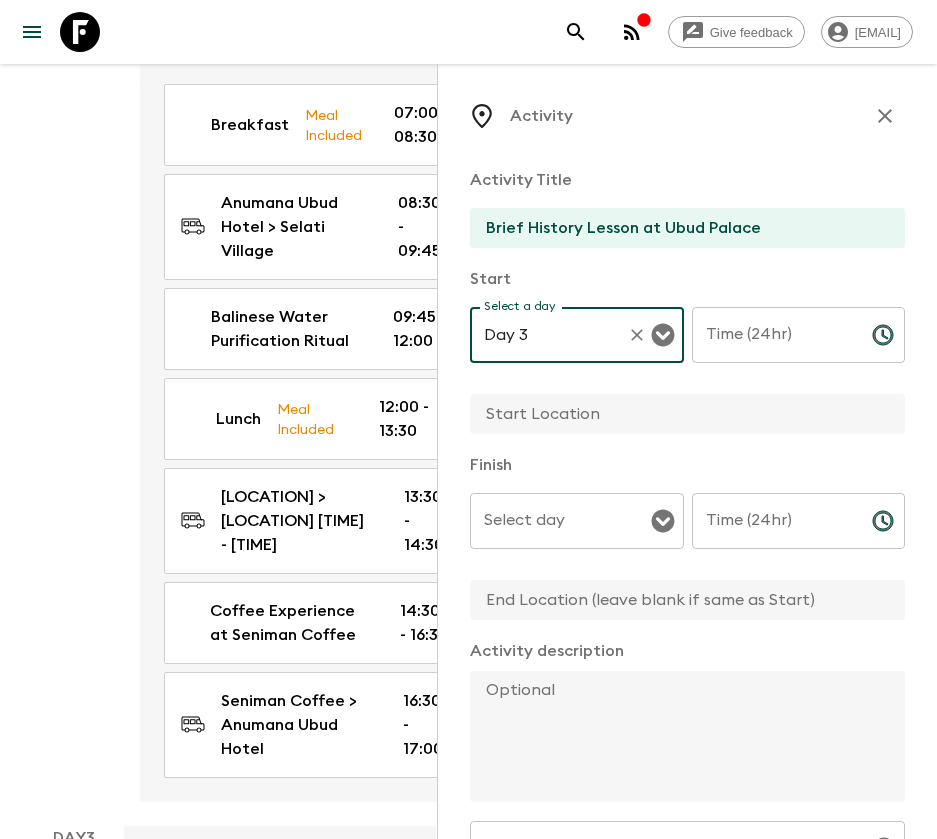 click on "Time (24hr)" at bounding box center [774, 335] 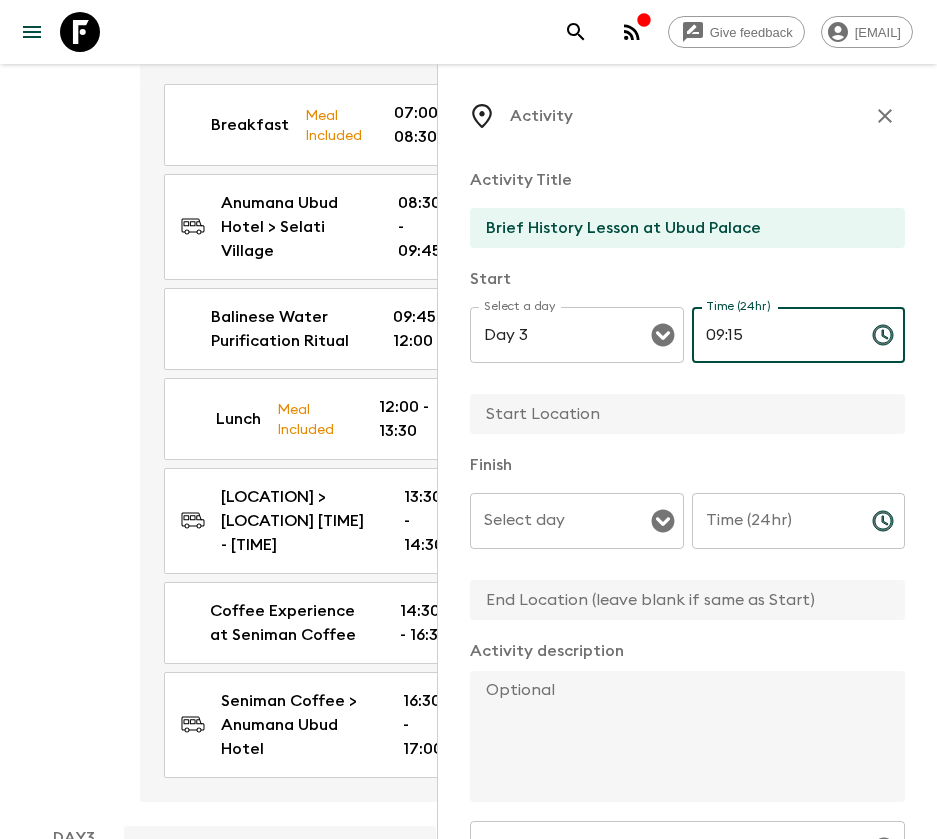 type on "09:15" 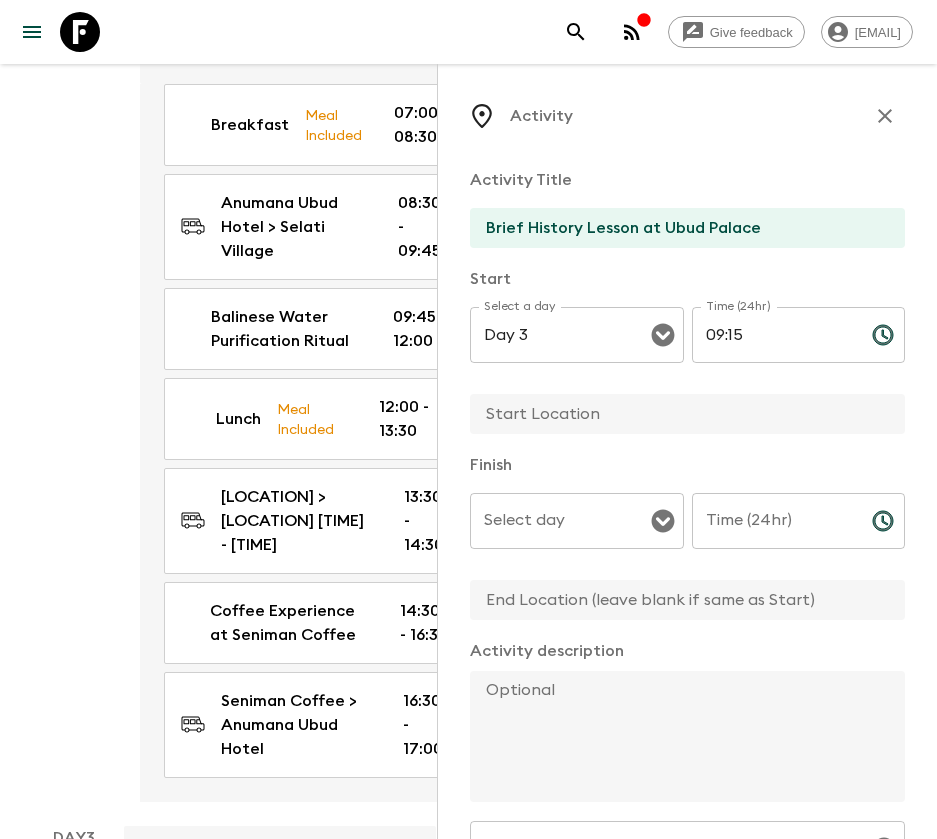 type on "Y" 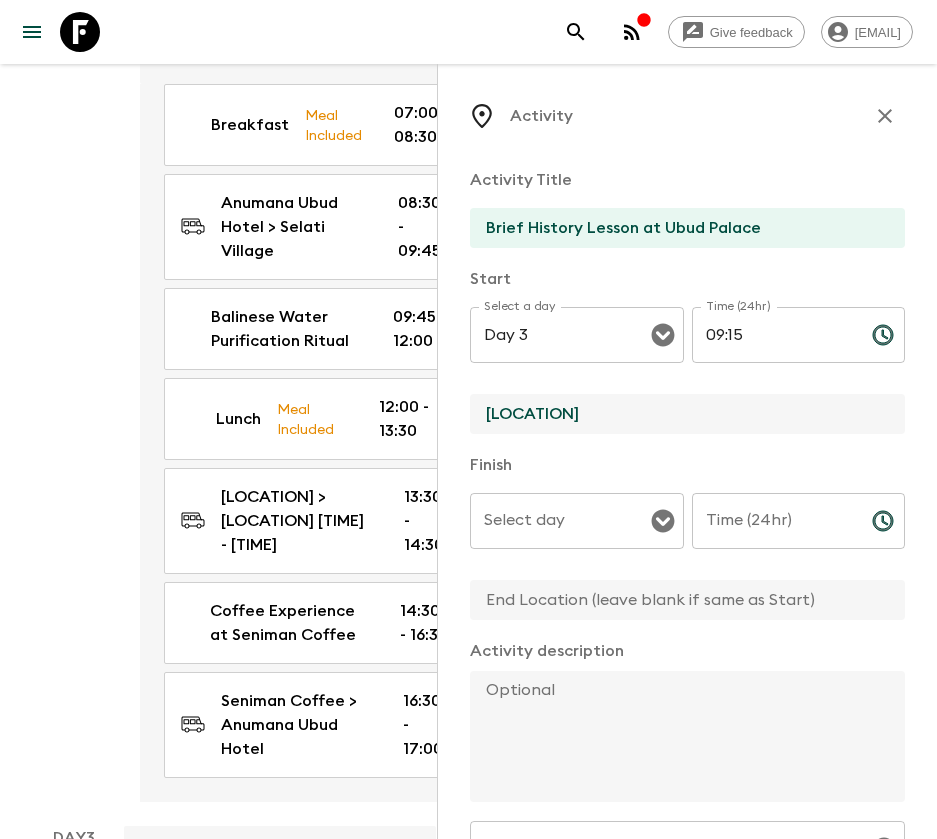 type on "[LOCATION]" 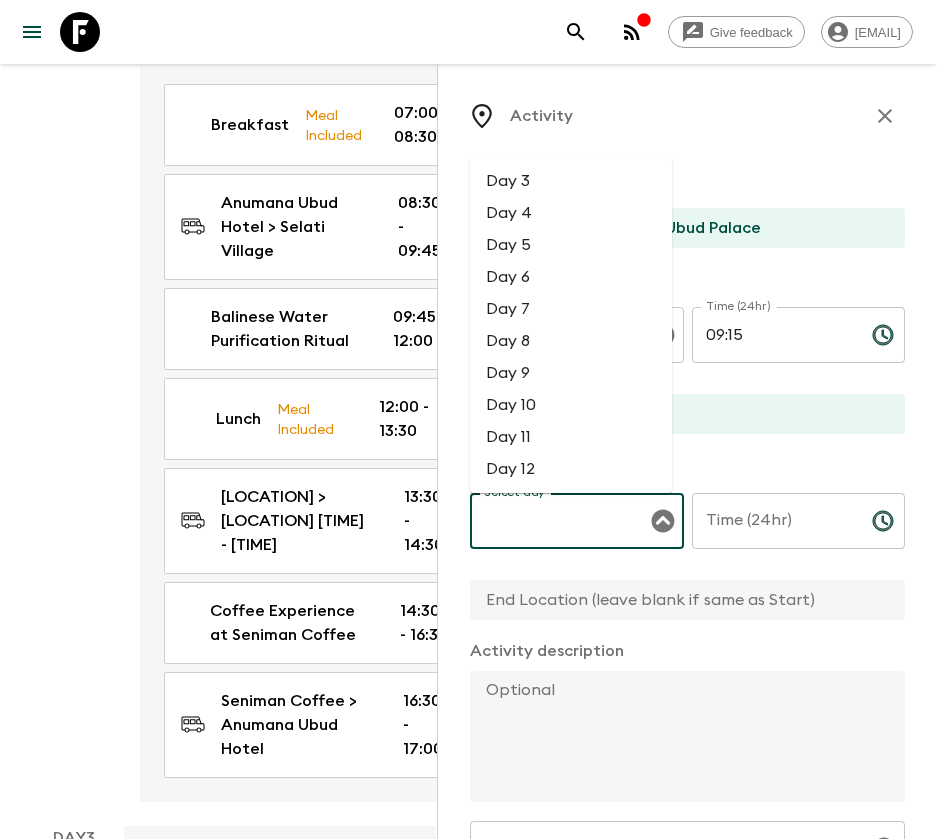 click on "Day 3" at bounding box center [571, 181] 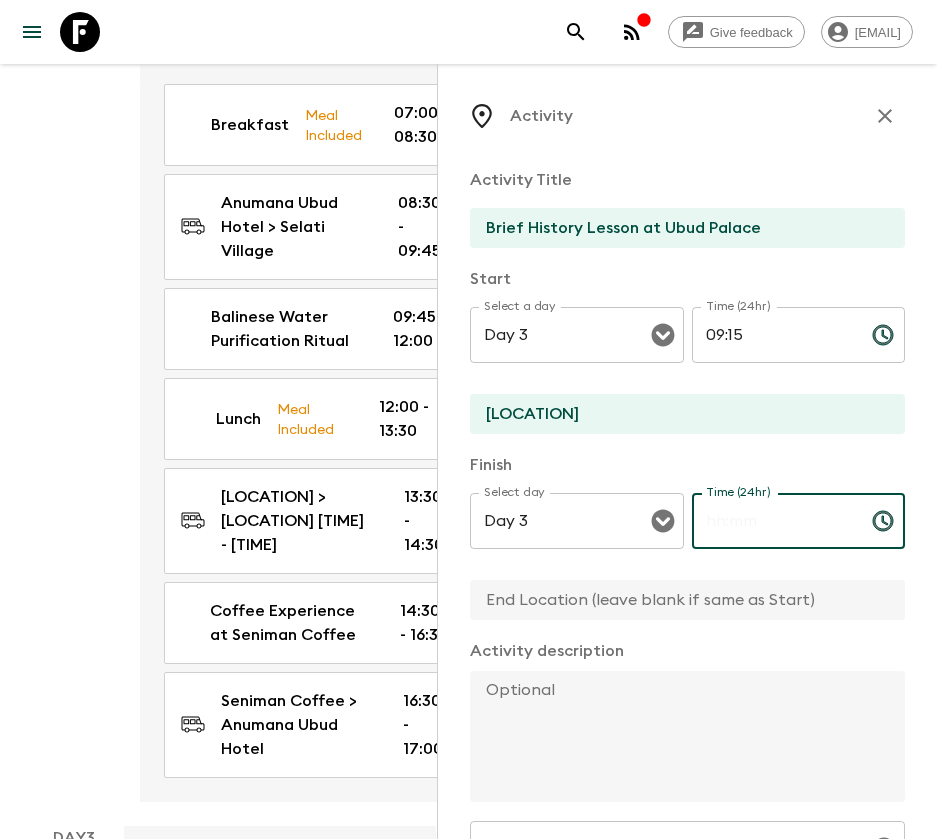 click on "Time (24hr) Time (24hr) ​" at bounding box center [799, 532] 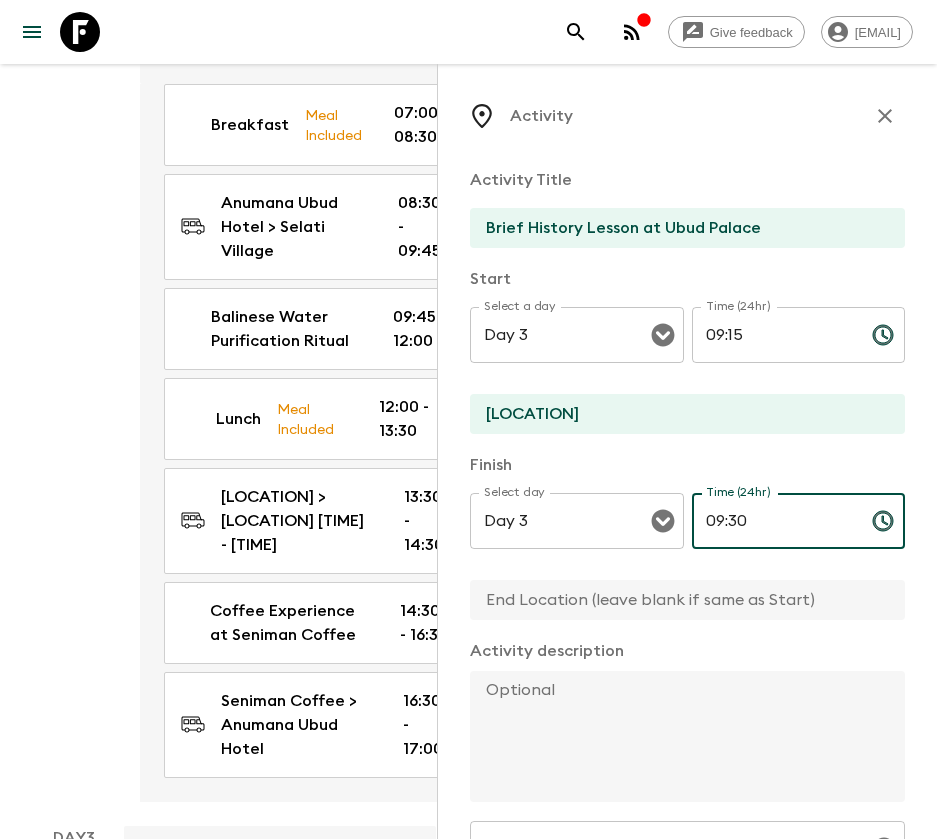 type on "09:30" 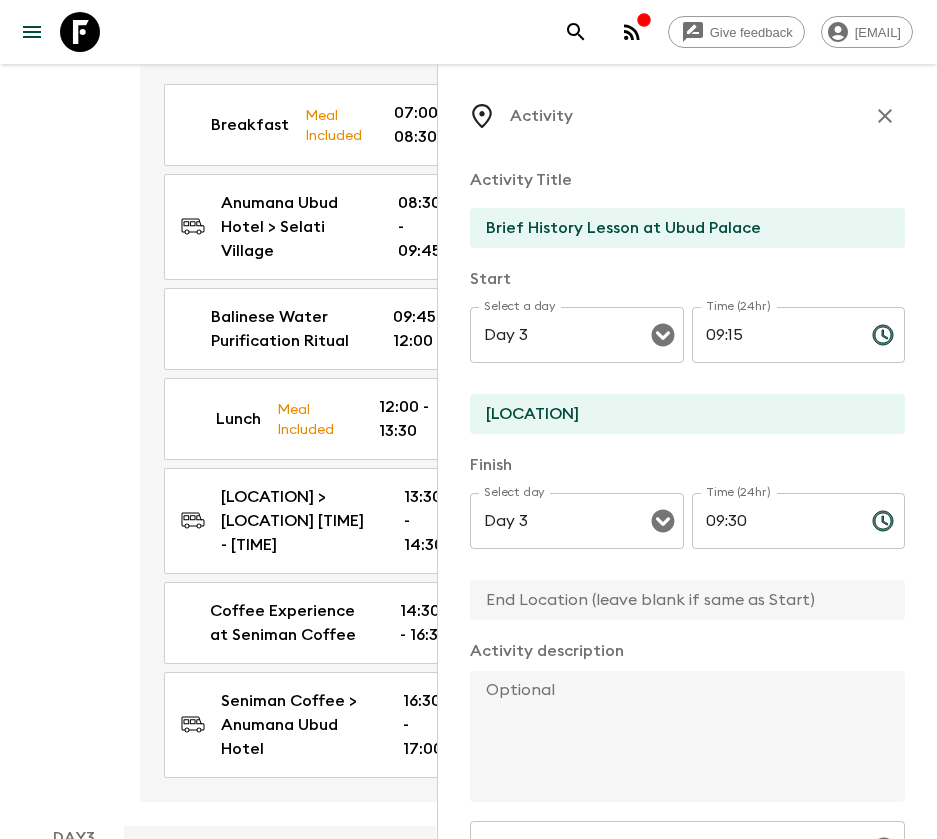 click at bounding box center (679, 600) 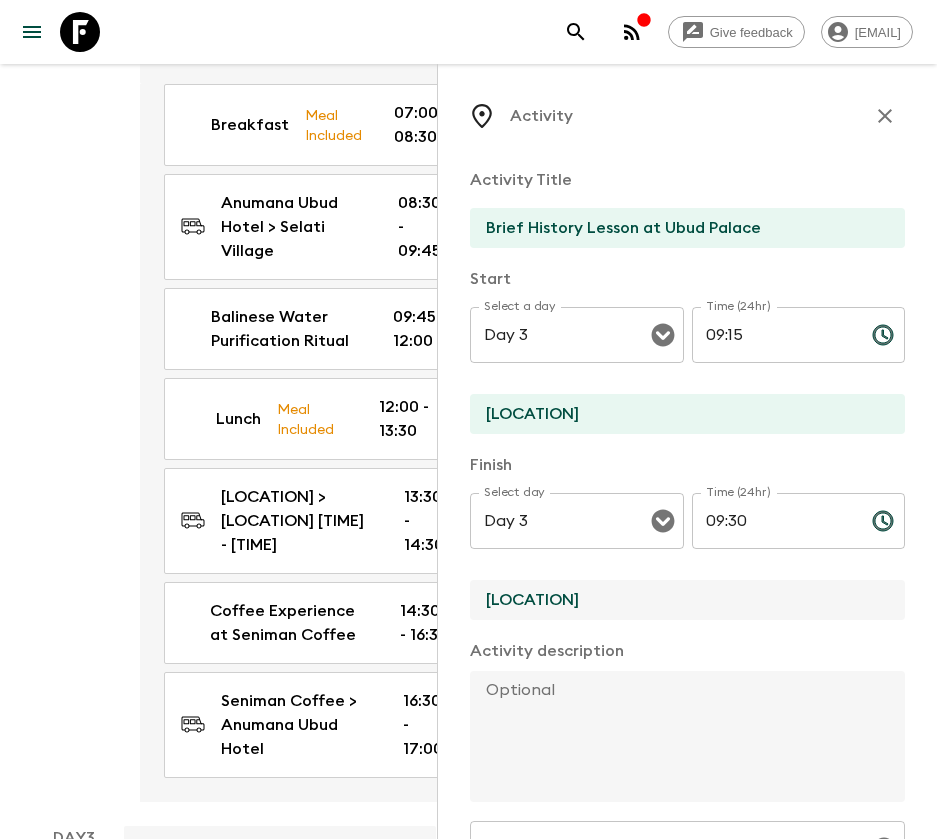 type on "[LOCATION]" 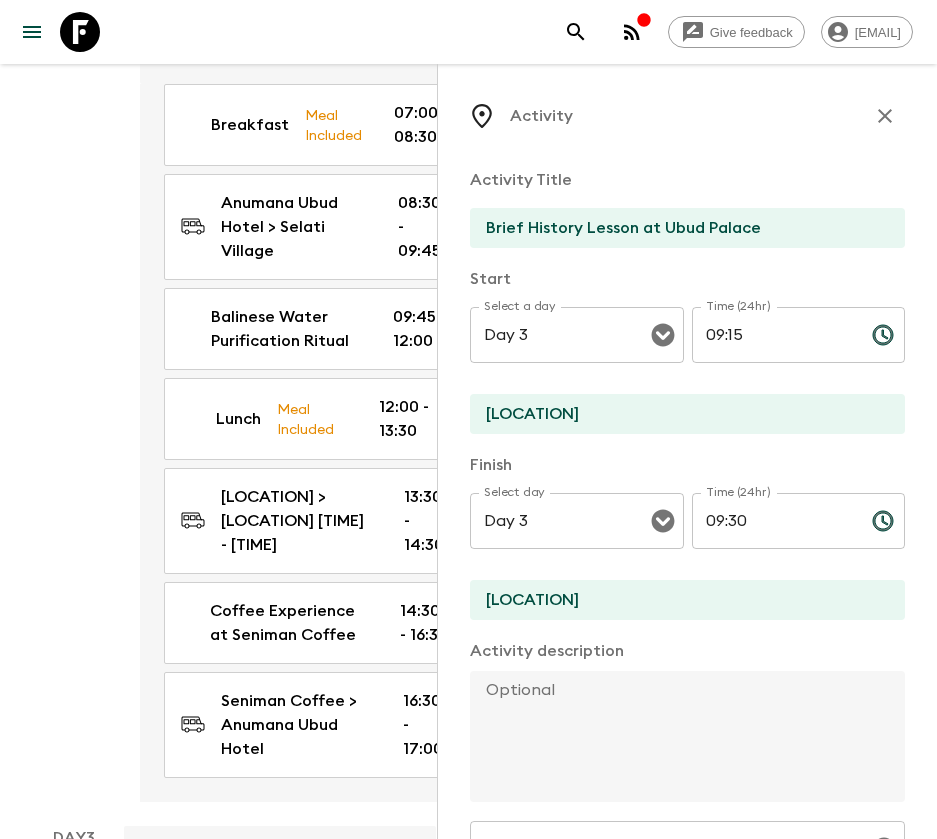 click at bounding box center (679, 736) 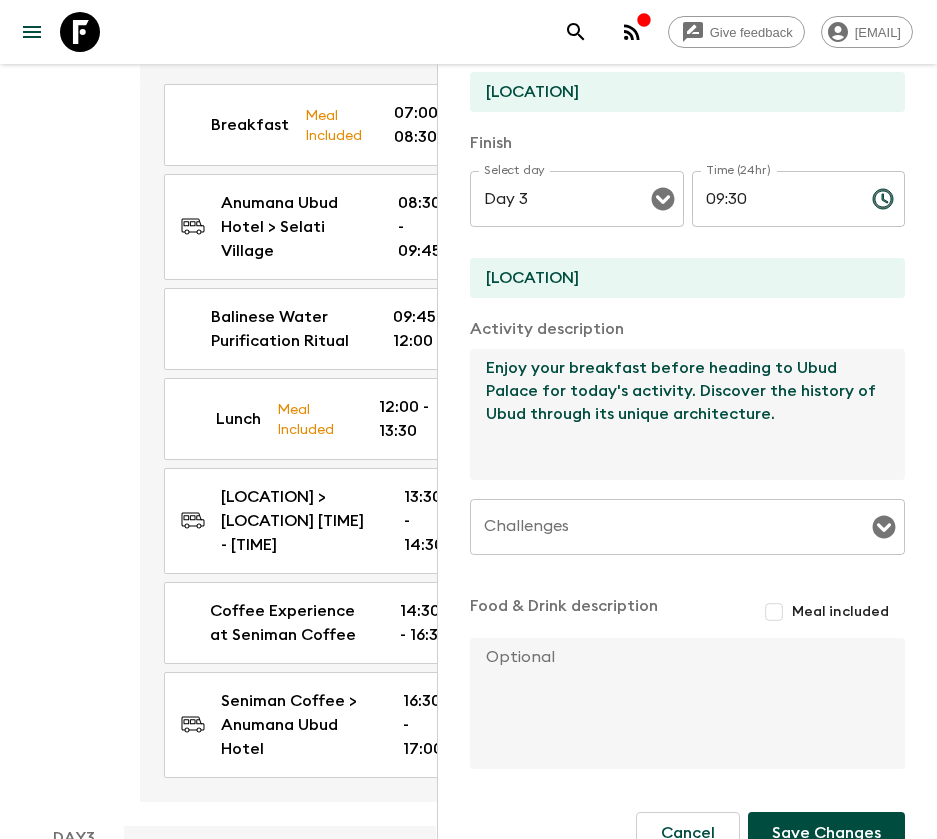 scroll, scrollTop: 361, scrollLeft: 0, axis: vertical 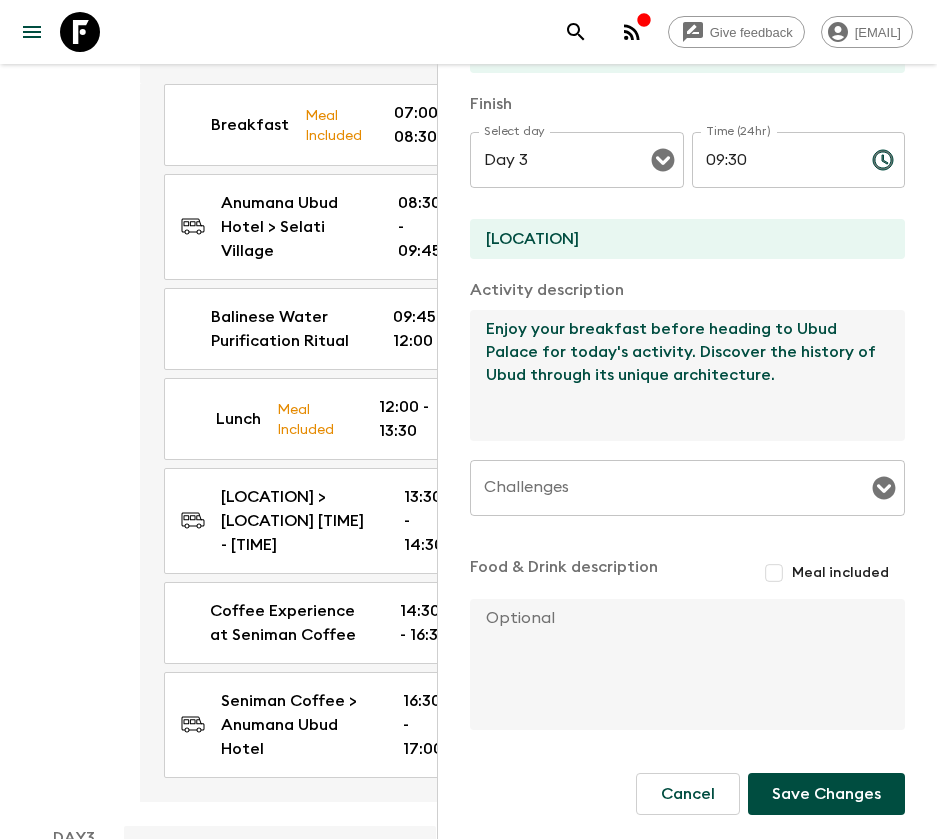 type on "Enjoy your breakfast before heading to Ubud Palace for today's activity. Discover the history of Ubud through its unique architecture." 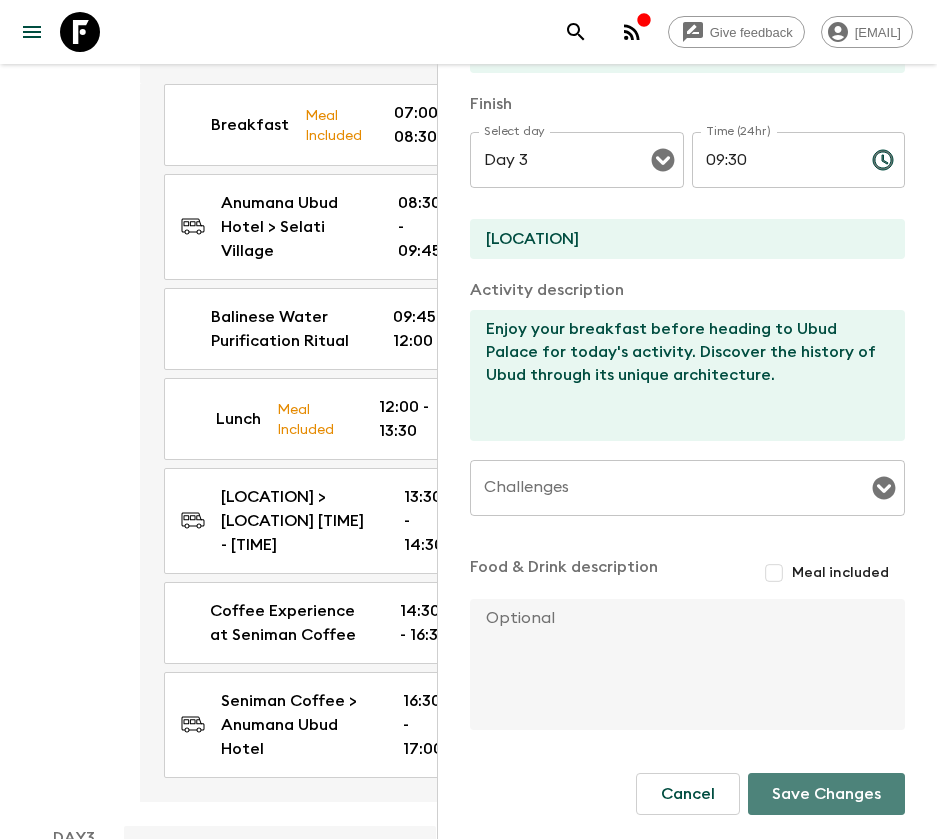 click on "Save Changes" at bounding box center [826, 794] 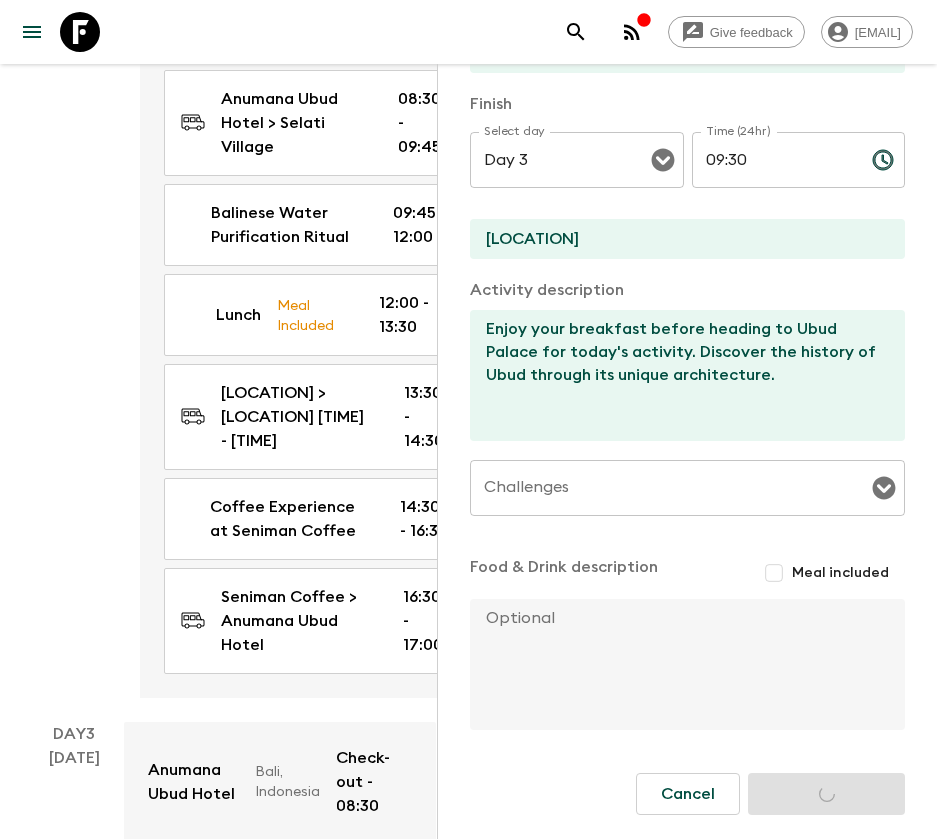 scroll, scrollTop: 1131, scrollLeft: 0, axis: vertical 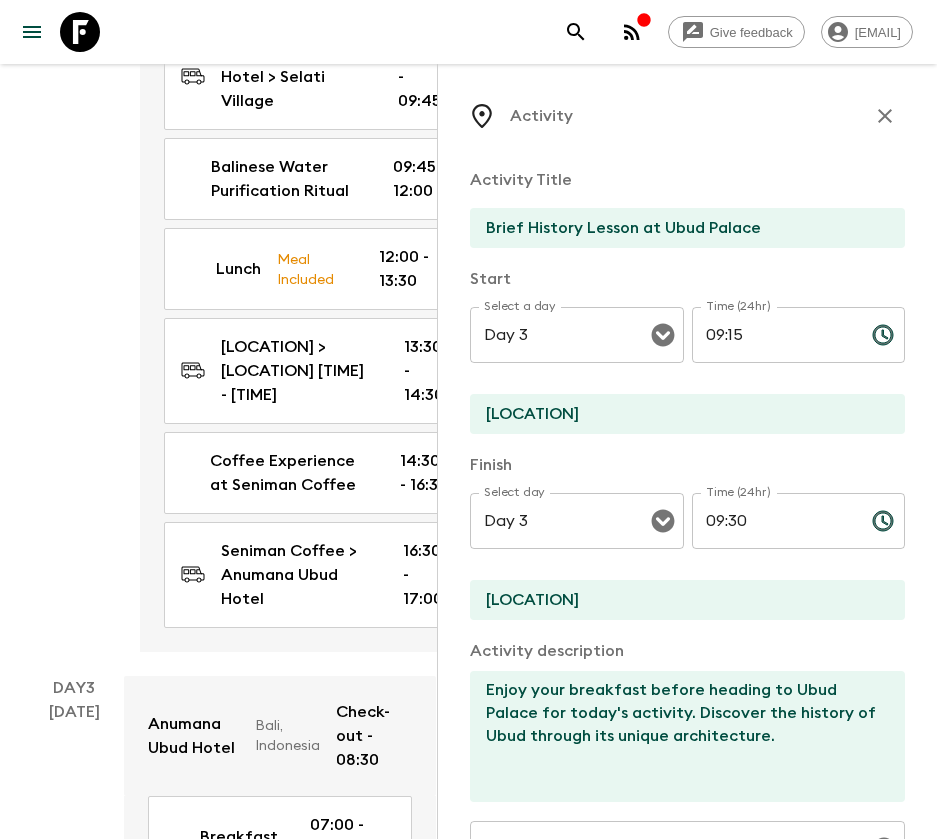 click at bounding box center [885, 116] 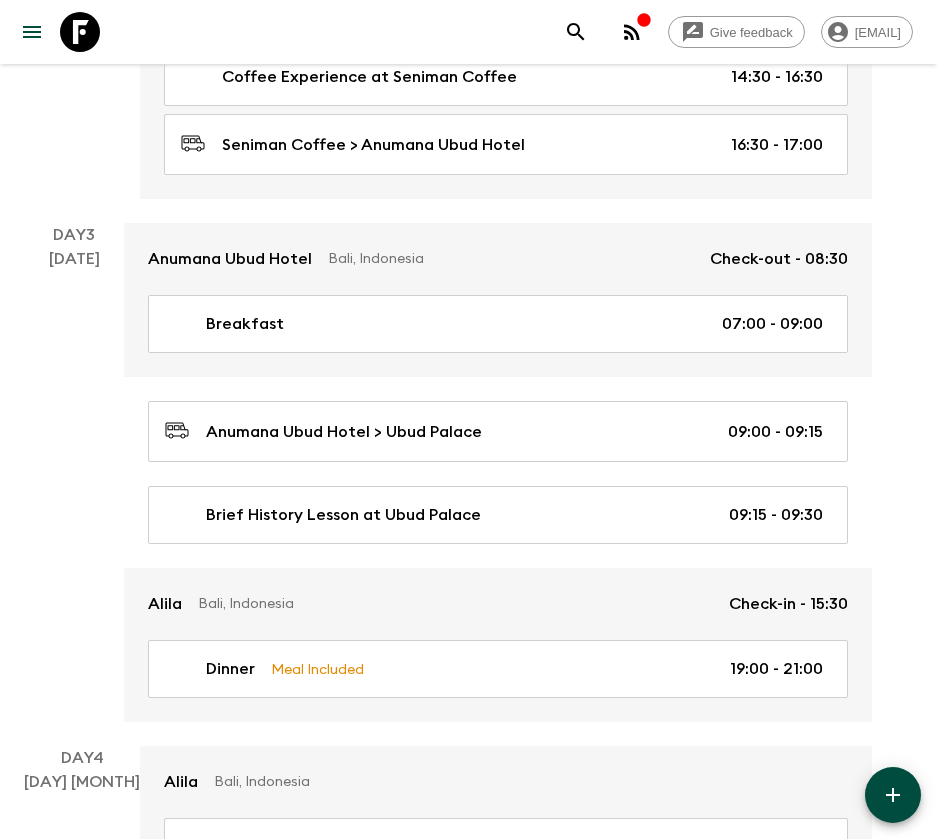 click at bounding box center [893, 795] 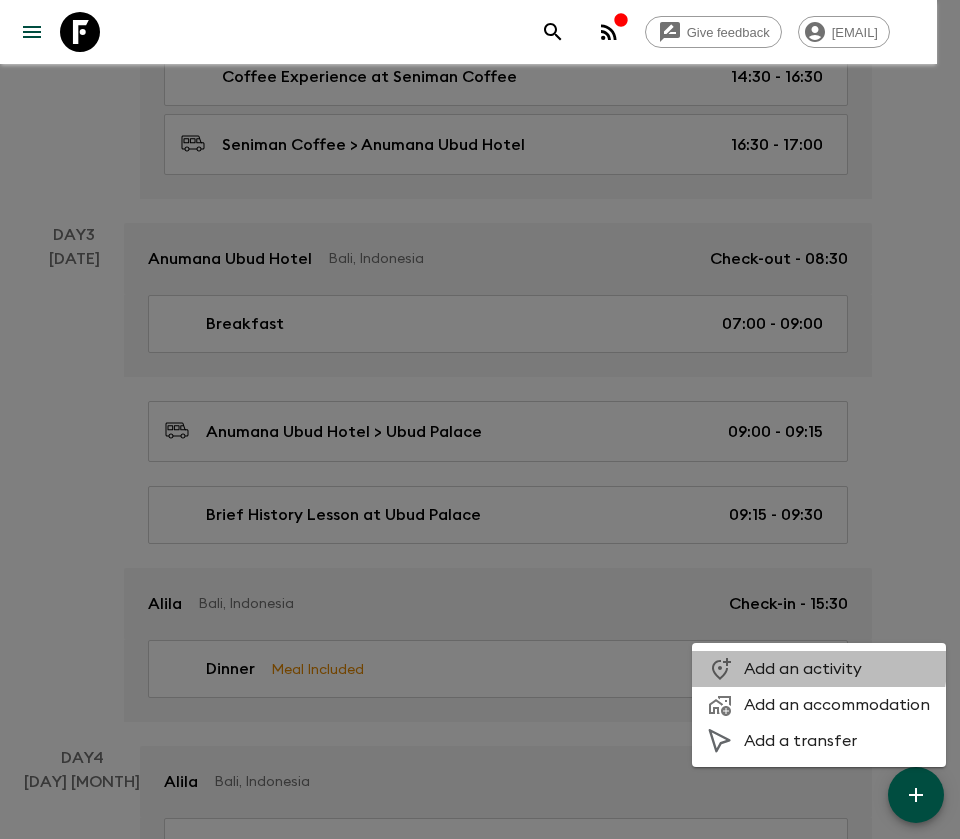 click on "Add an activity" at bounding box center (837, 669) 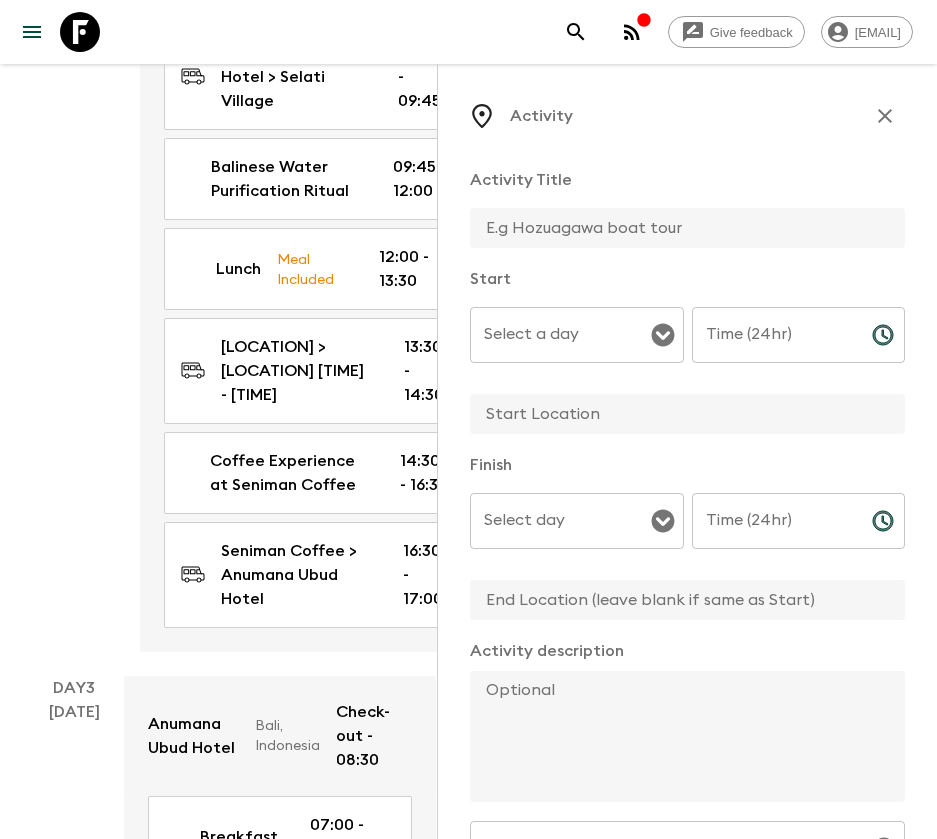 click on "Select a day" at bounding box center (562, 335) 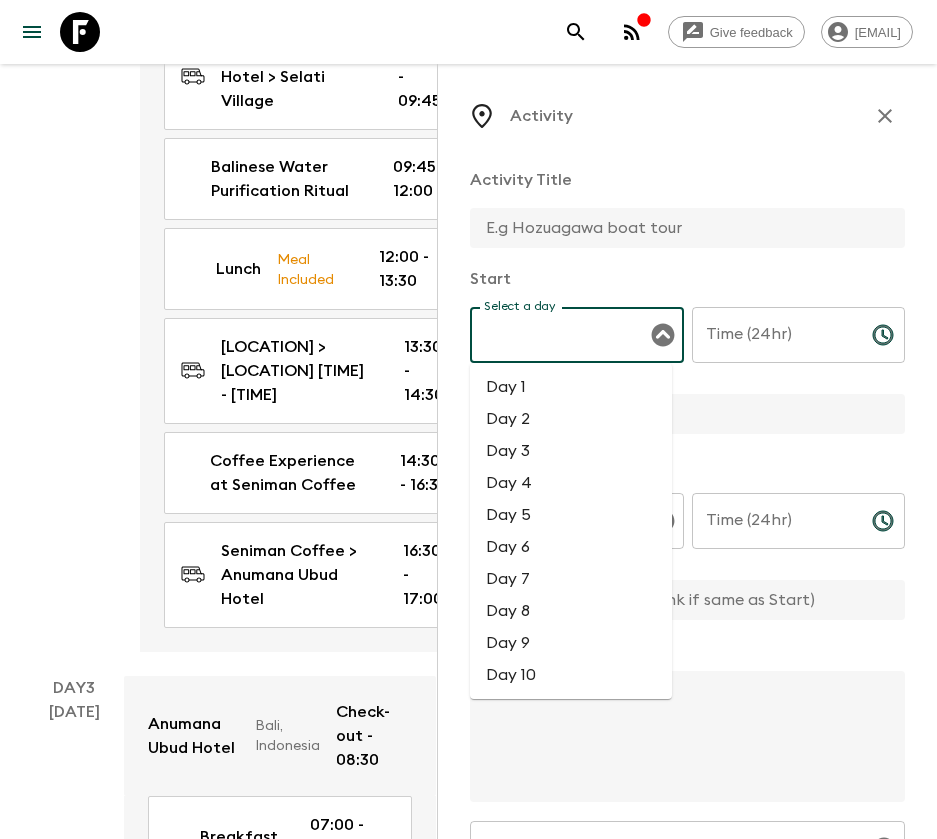 click on "Day 3" at bounding box center (571, 451) 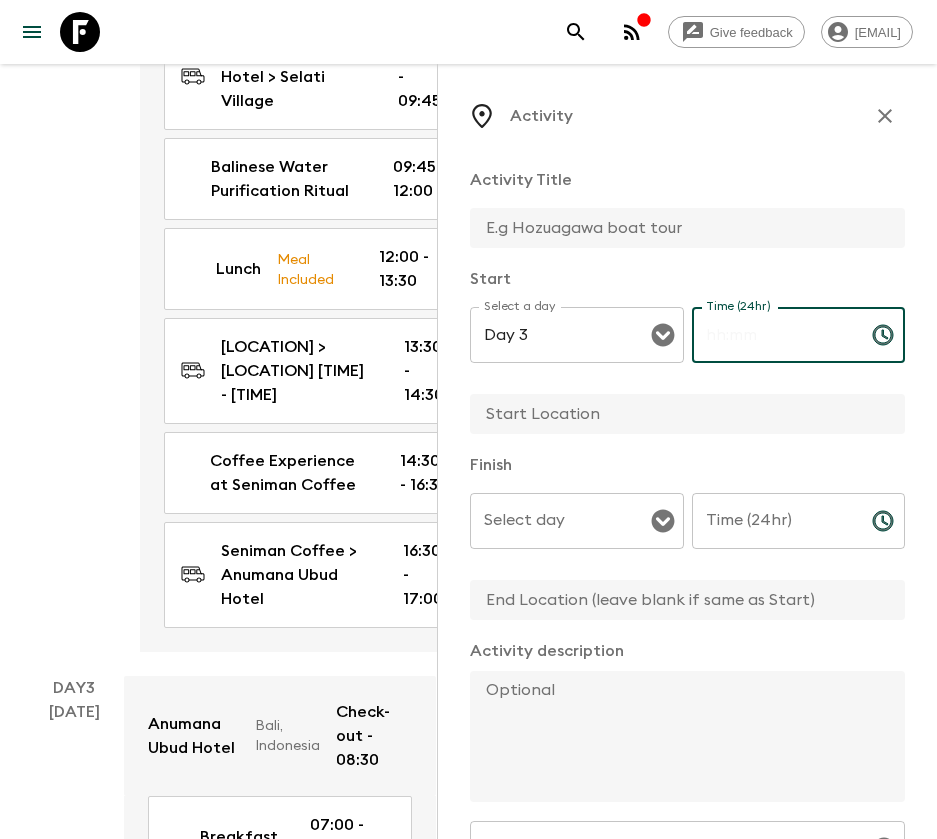 click on "Time (24hr)" at bounding box center [774, 335] 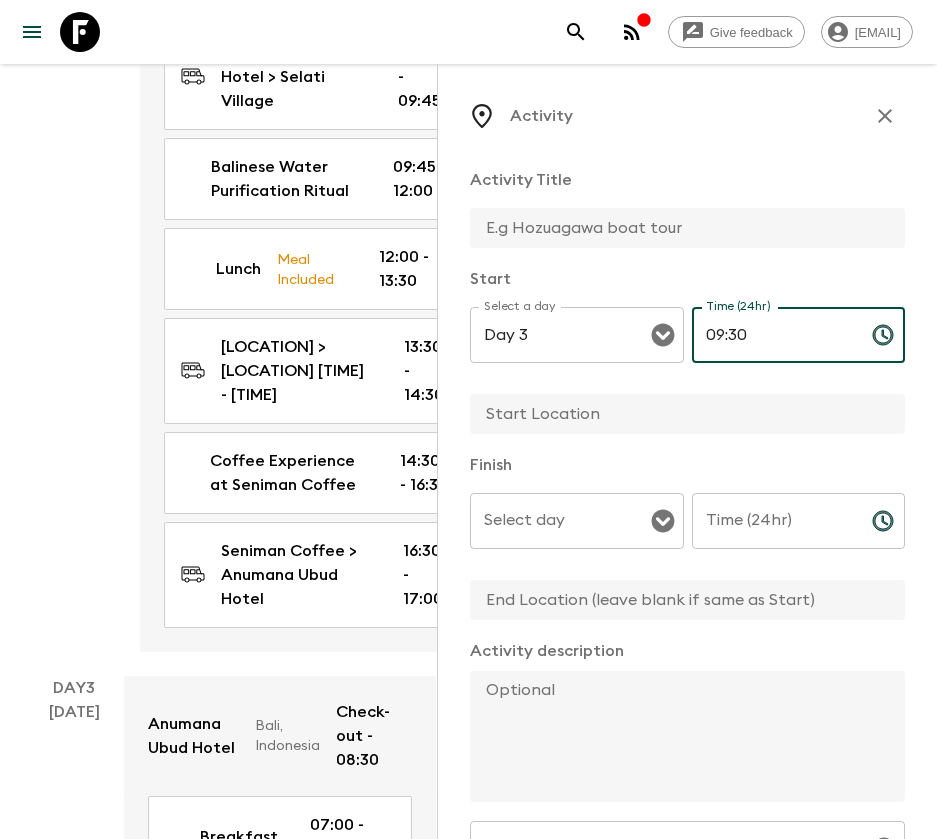 type on "09:30" 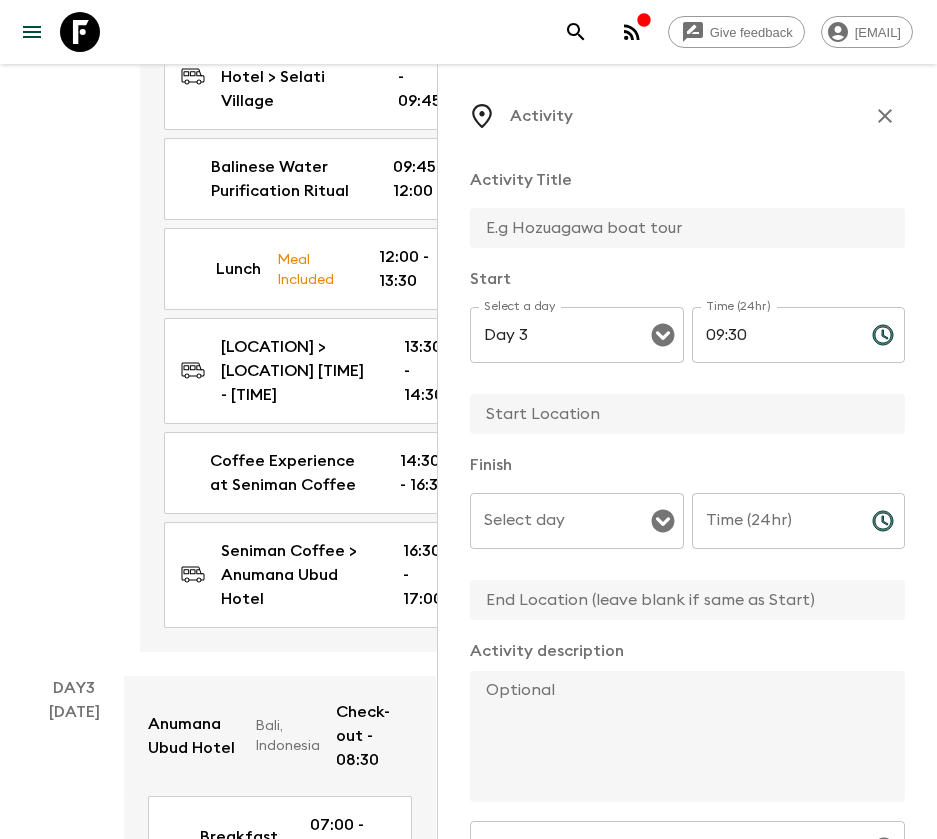 click at bounding box center (679, 414) 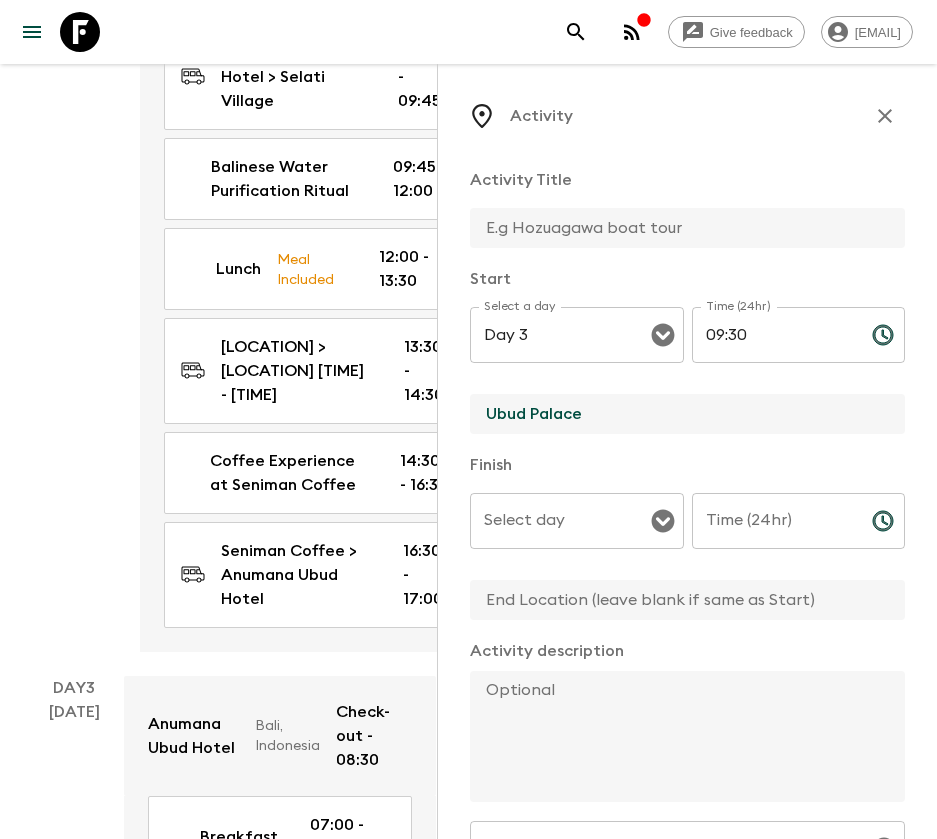 type on "[LOCATION]" 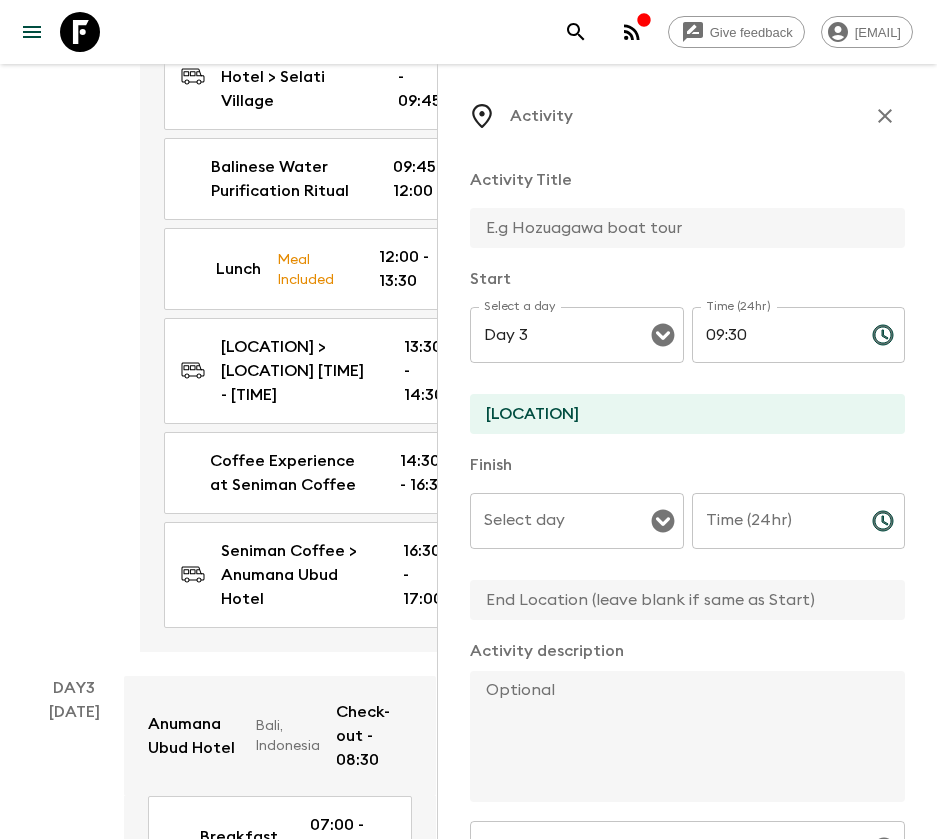 click at bounding box center [679, 228] 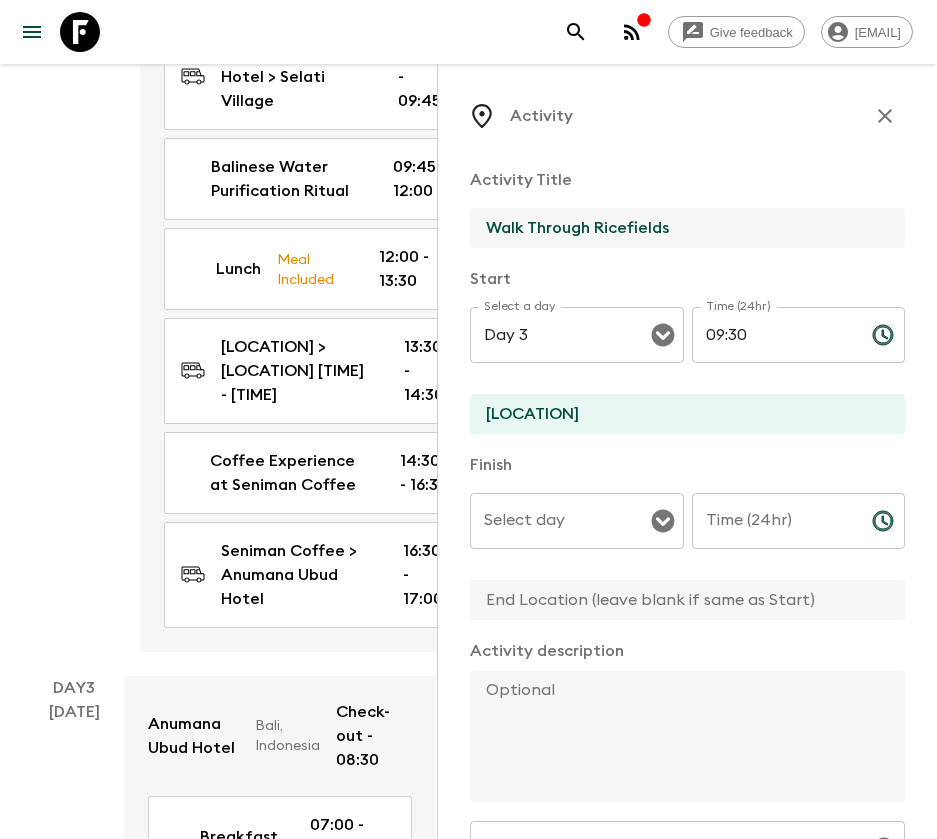 type on "Walk Through Ricefields" 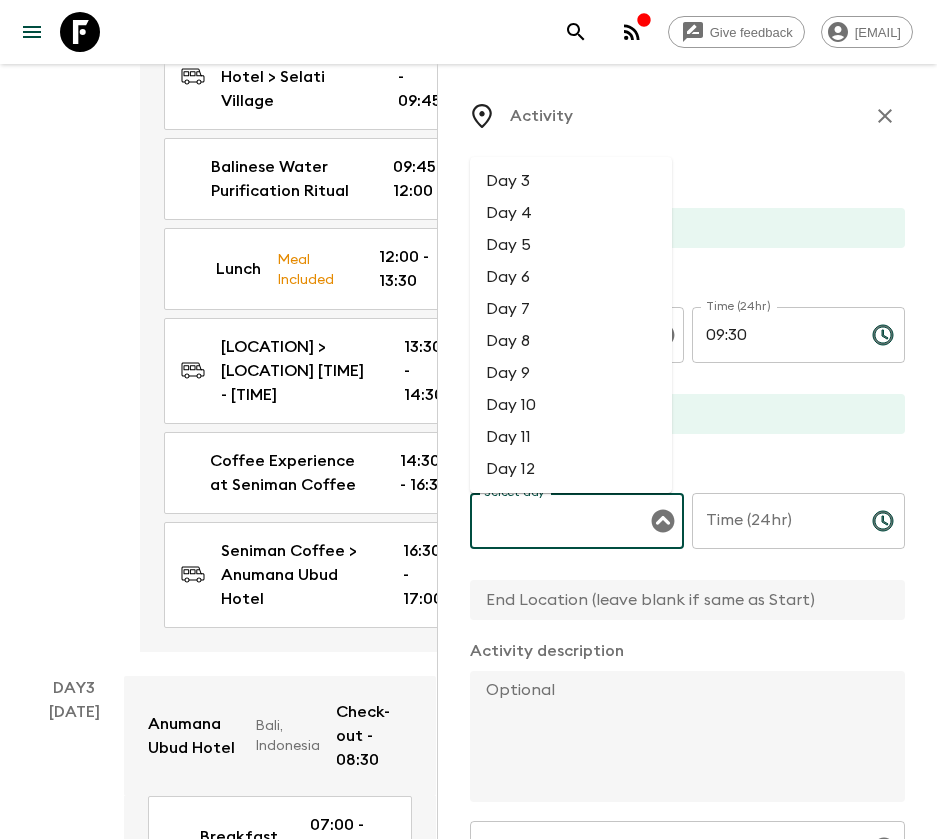 click on "Day 3" at bounding box center (571, 181) 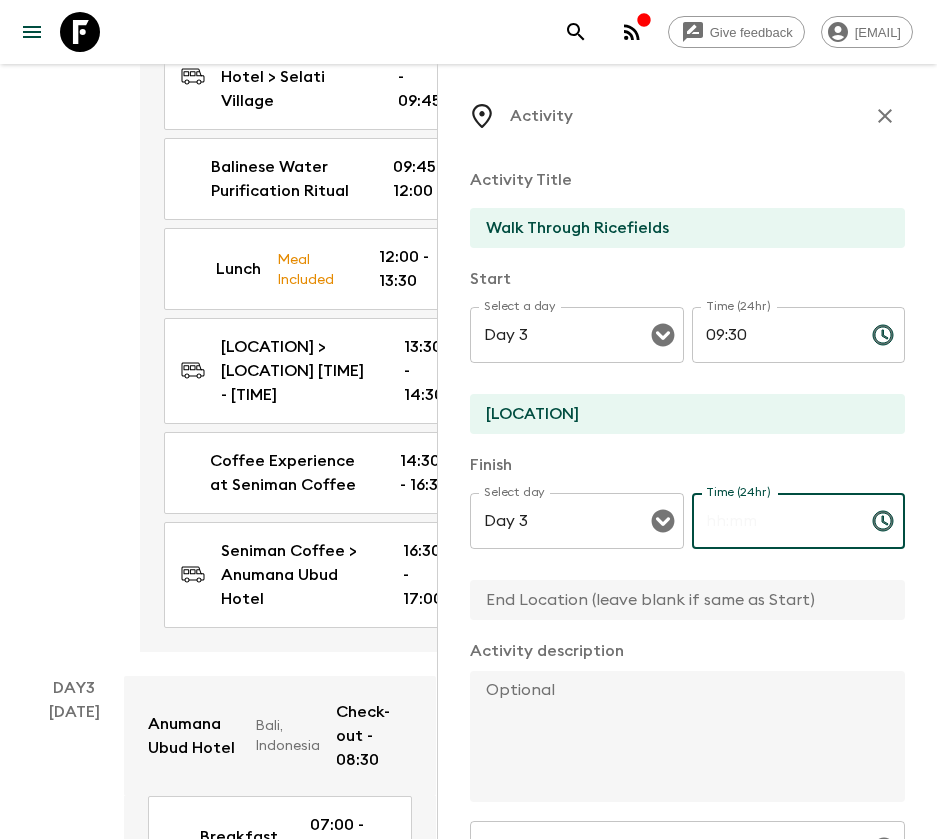 click on "Time (24hr)" at bounding box center [774, 521] 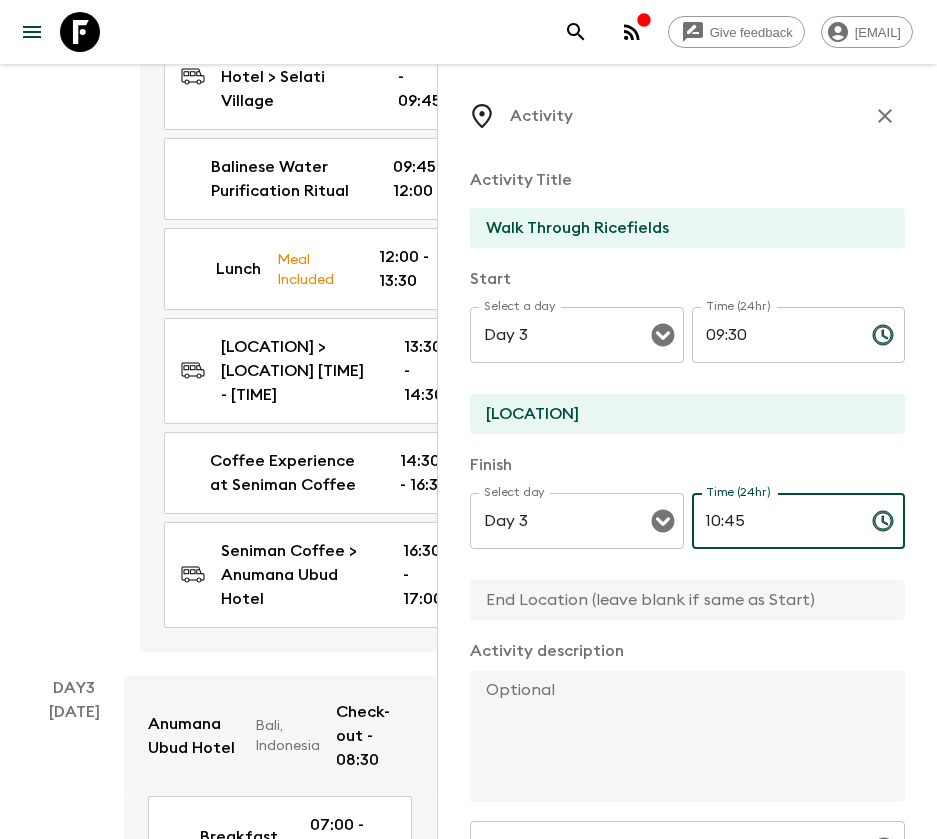 type on "10:45" 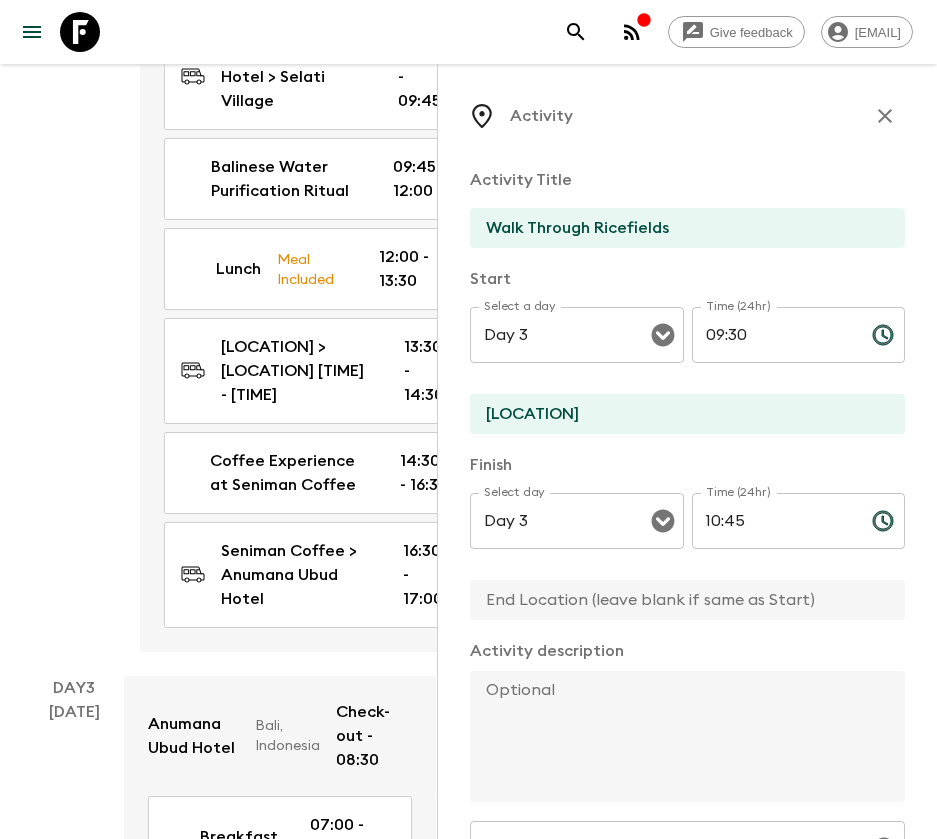 click at bounding box center (679, 600) 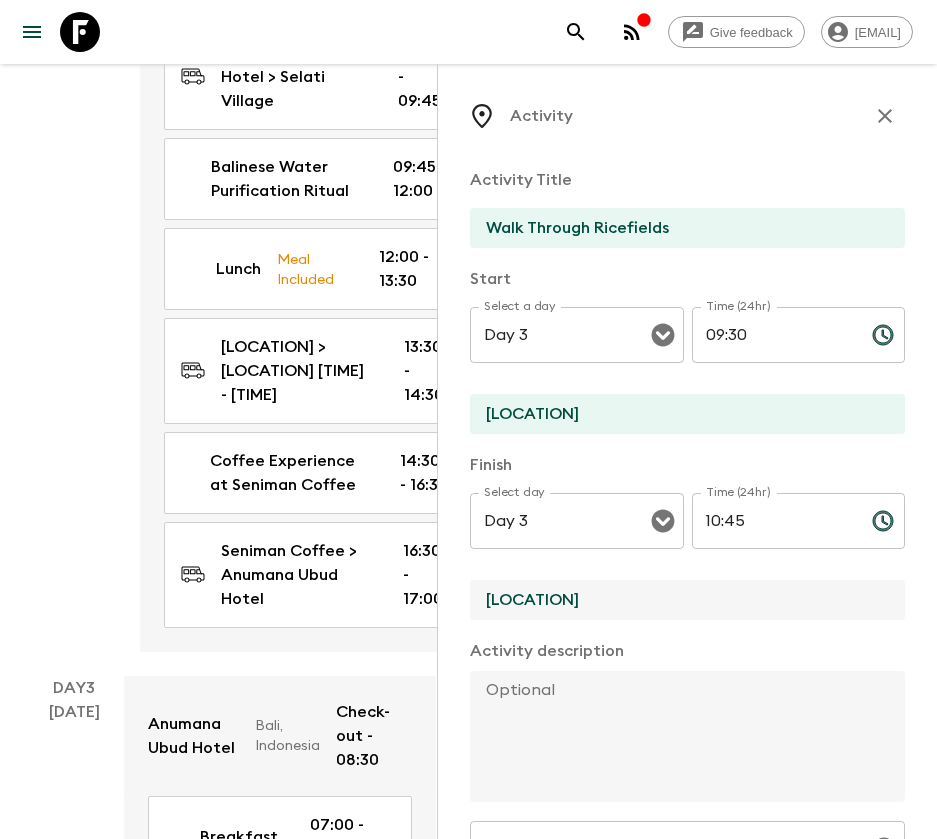 type on "[LOCATION]" 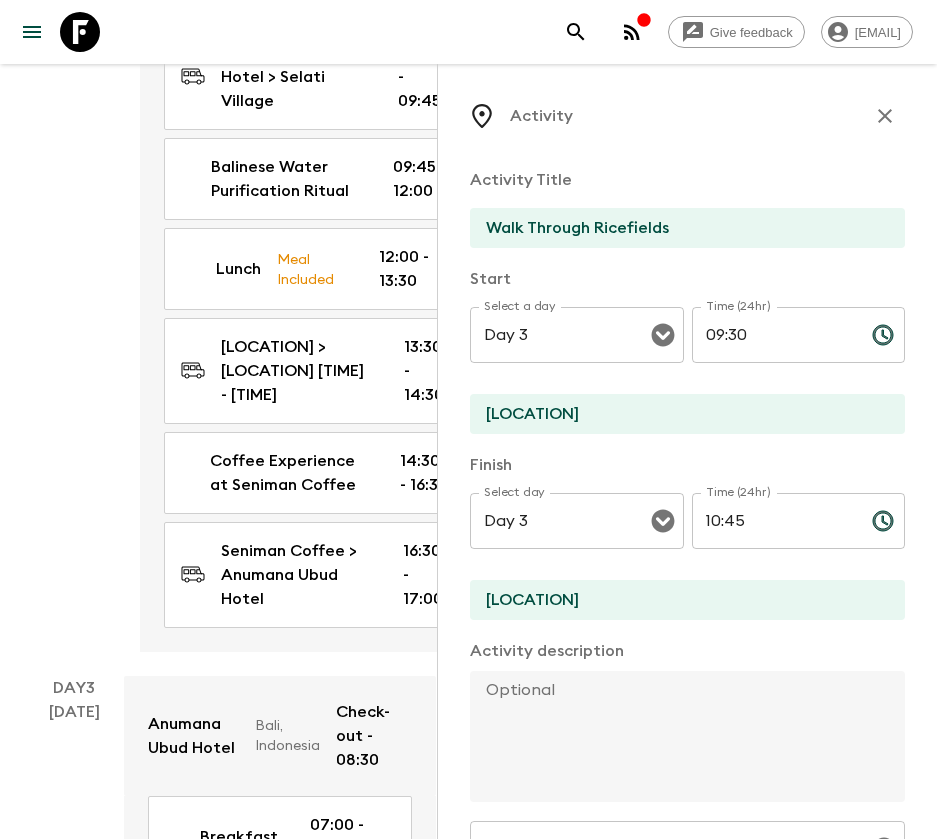 click at bounding box center (679, 736) 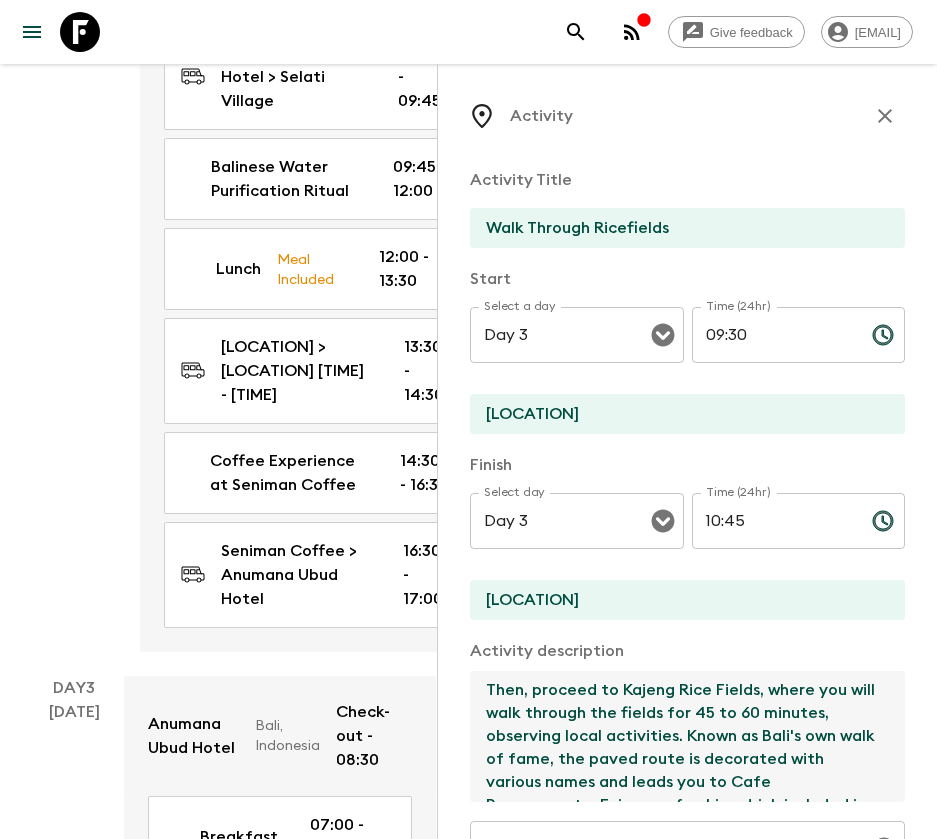 scroll, scrollTop: 34, scrollLeft: 0, axis: vertical 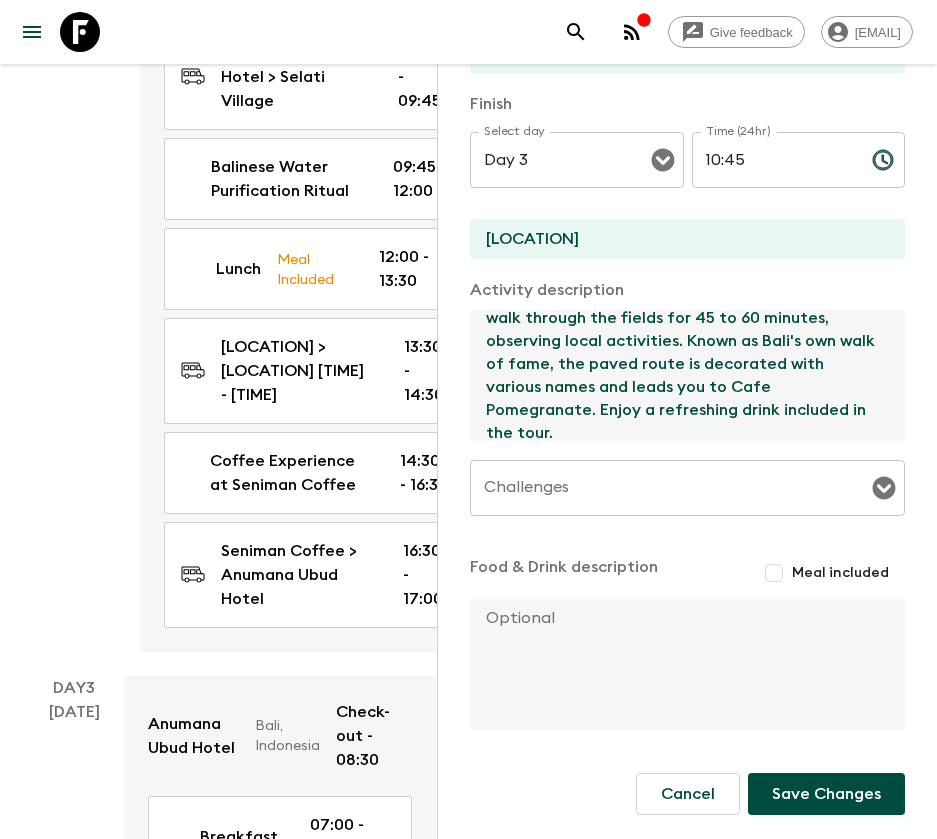 type on "Then, proceed to Kajeng Rice Fields, where you will walk through the fields for 45 to 60 minutes, observing local activities. Known as Bali's own walk of fame, the paved route is decorated with various names and leads you to Cafe Pomegranate. Enjoy a refreshing drink included in the tour." 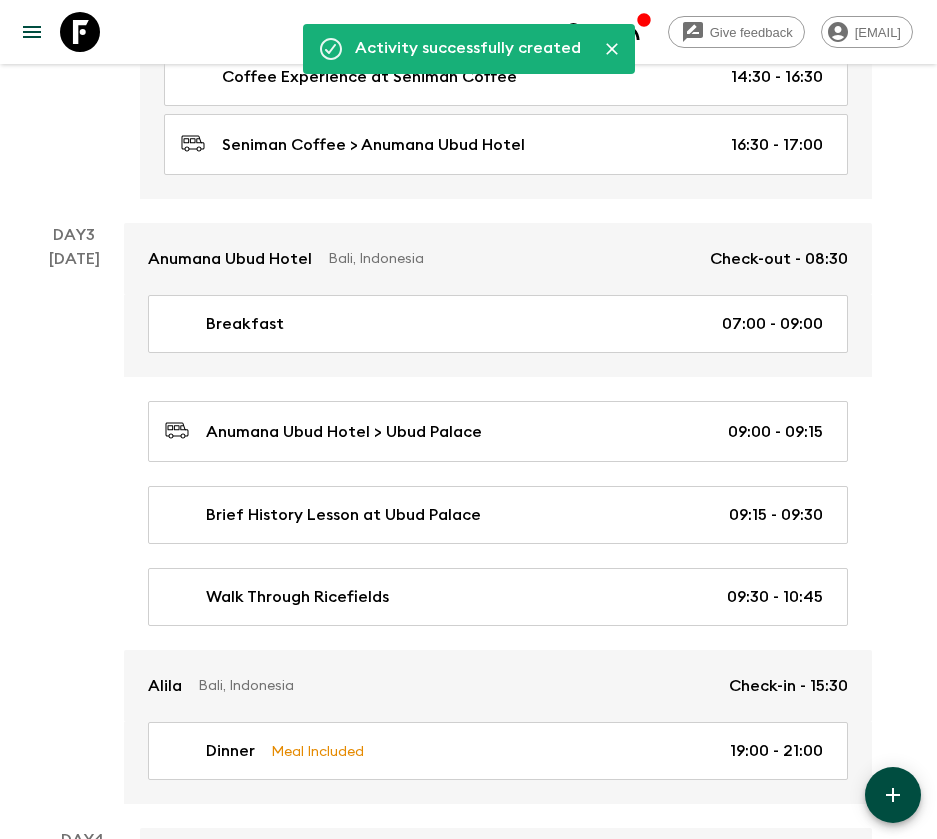 click 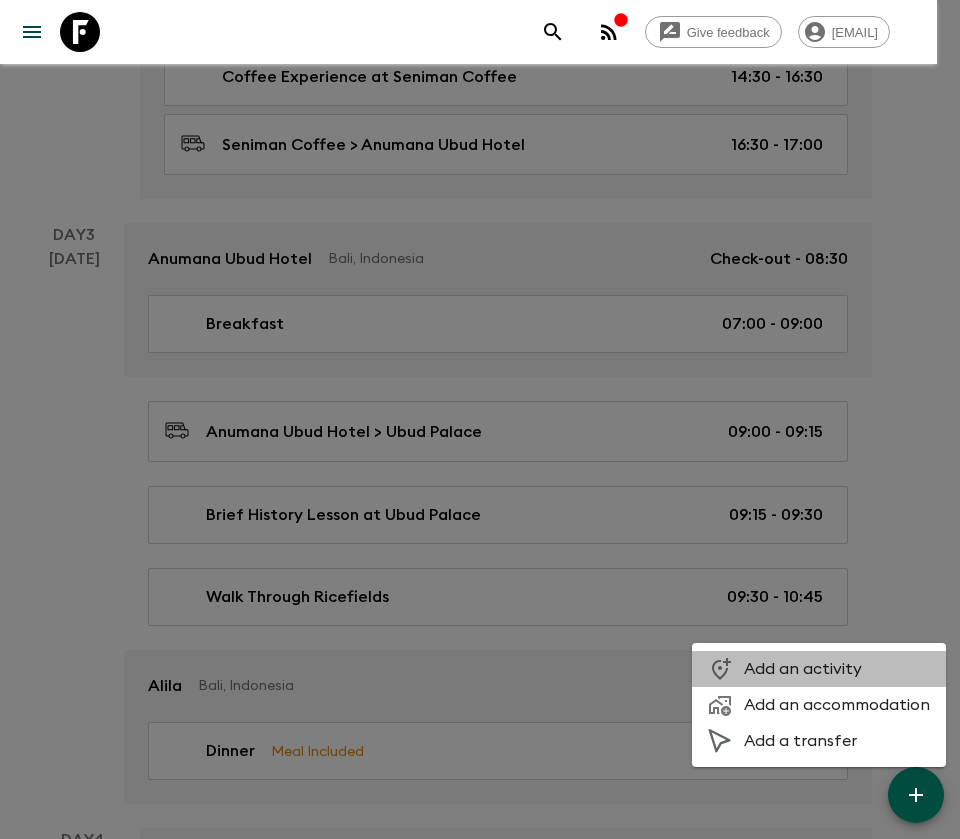 click on "Add an activity" at bounding box center (837, 669) 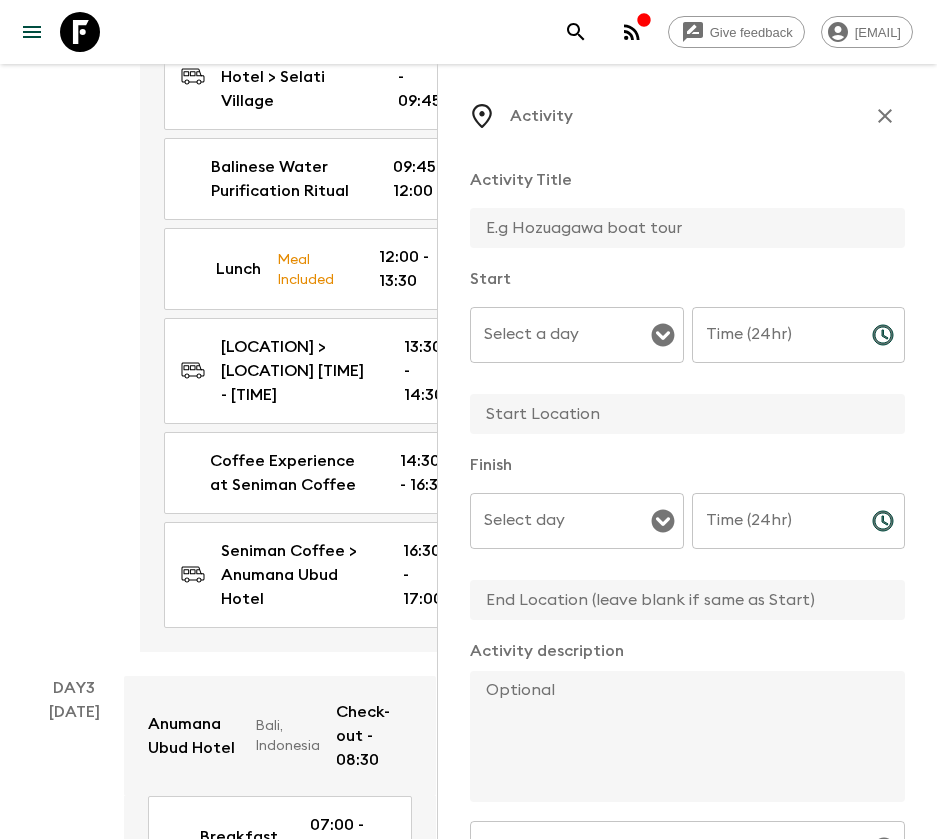 click at bounding box center (679, 228) 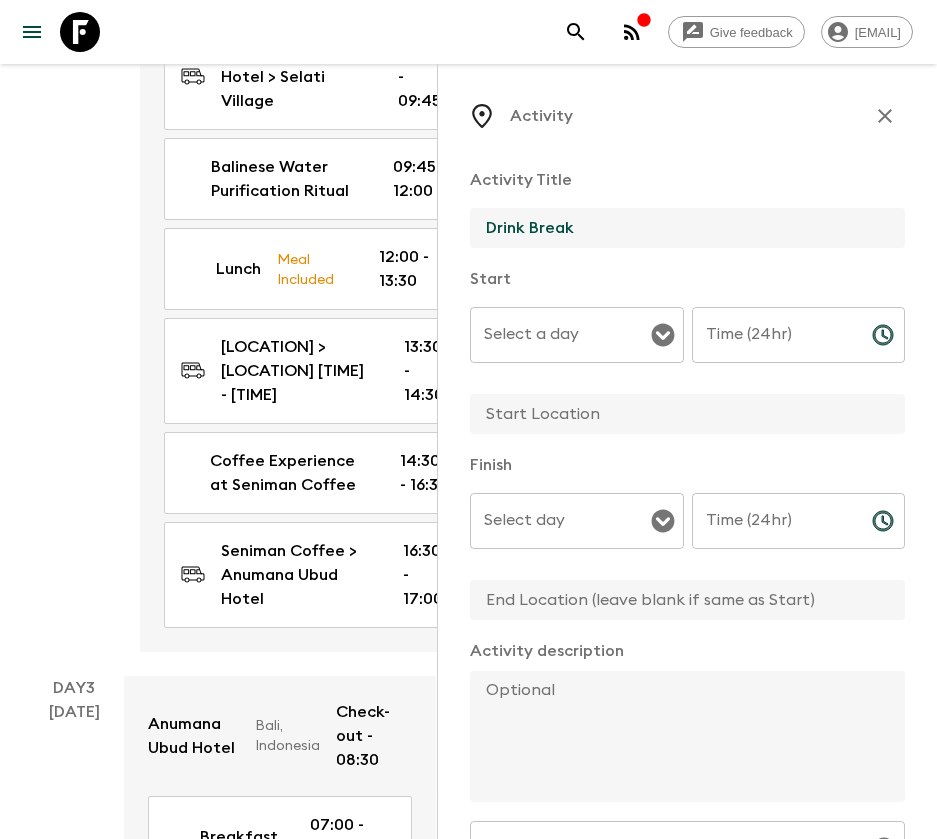 type on "Drink Break" 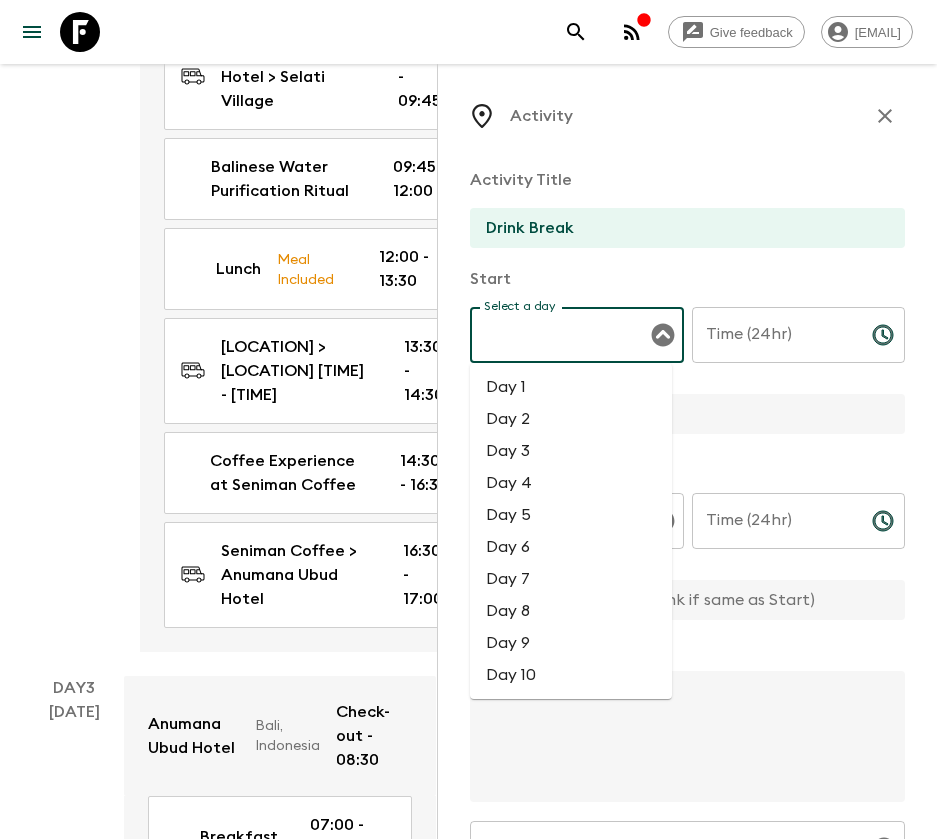 click on "Day 3" at bounding box center (571, 451) 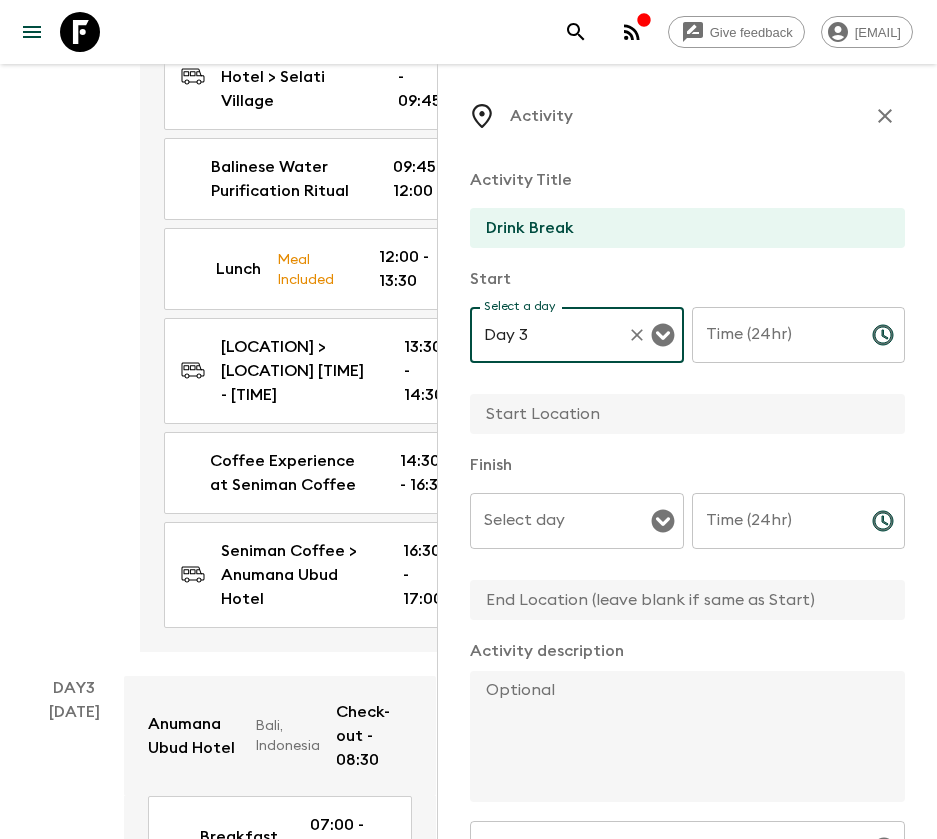 click on "Time (24hr)" at bounding box center (774, 335) 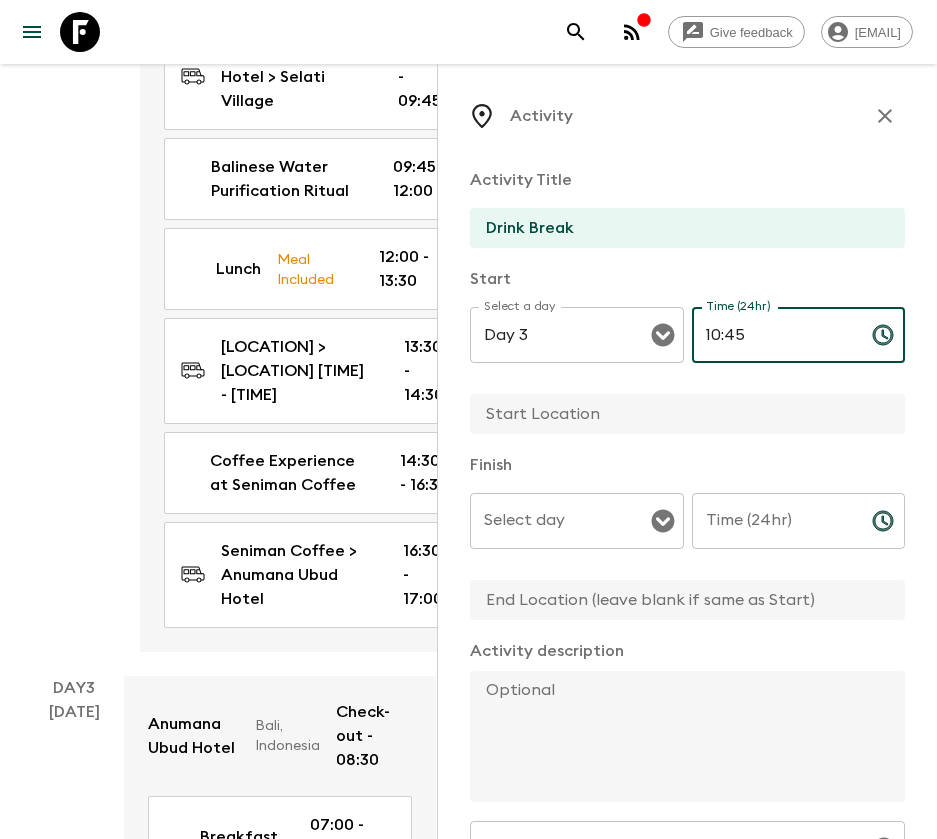 type on "10:45" 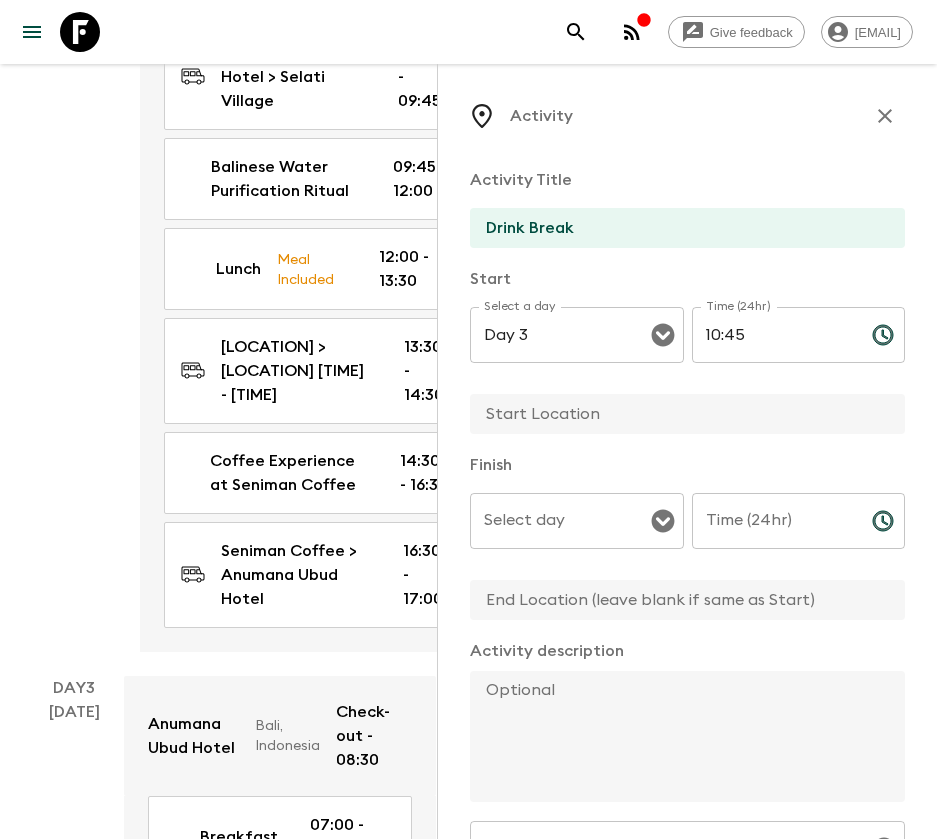 click at bounding box center (679, 414) 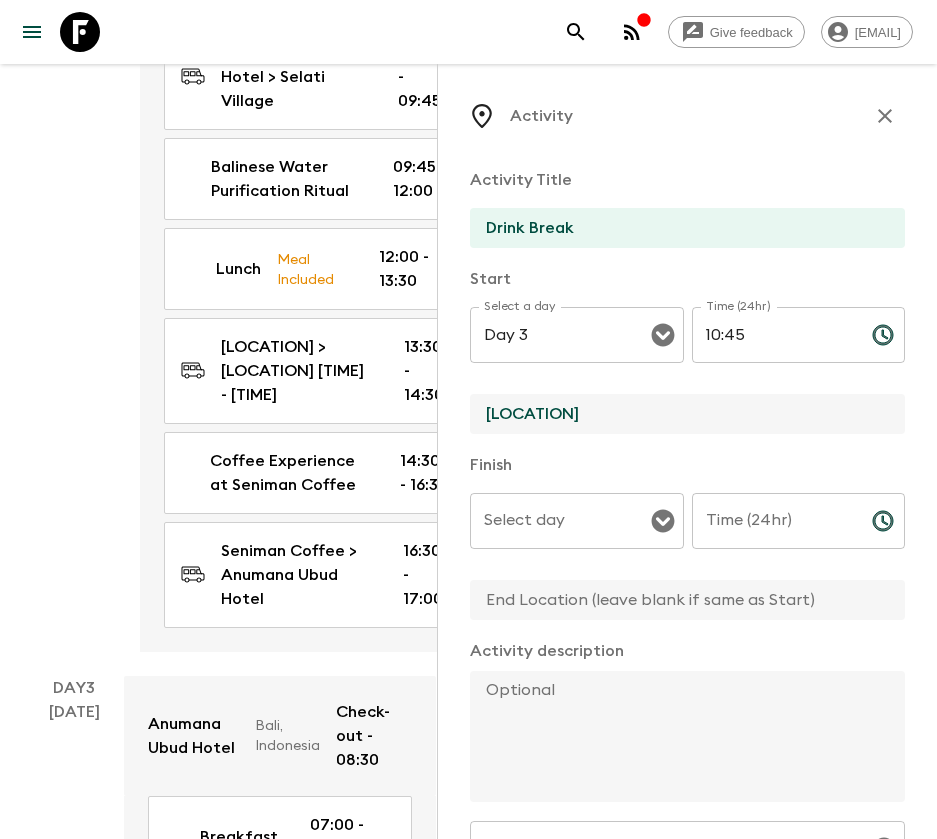type on "[LOCATION]" 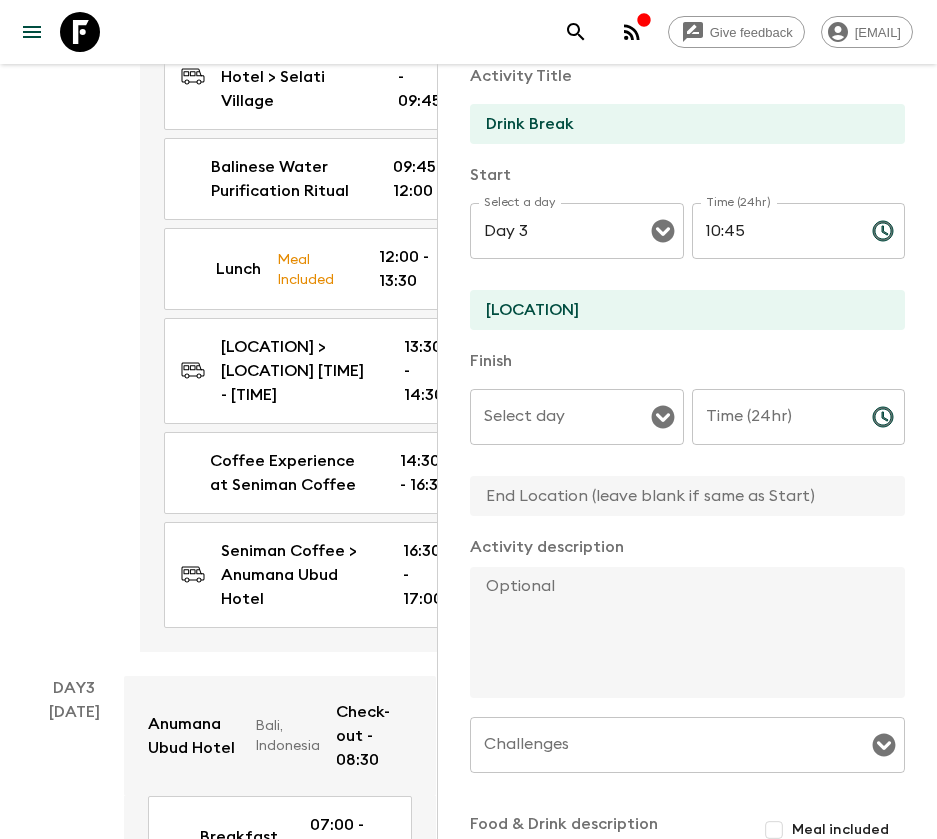 scroll, scrollTop: 150, scrollLeft: 0, axis: vertical 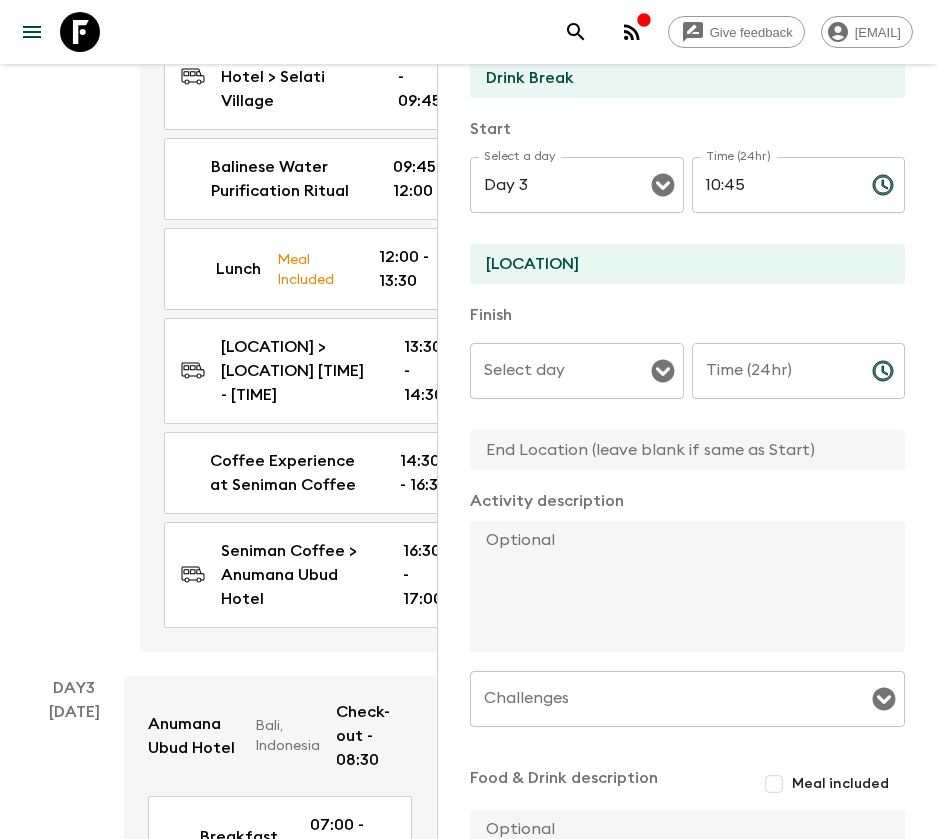 click at bounding box center (679, 450) 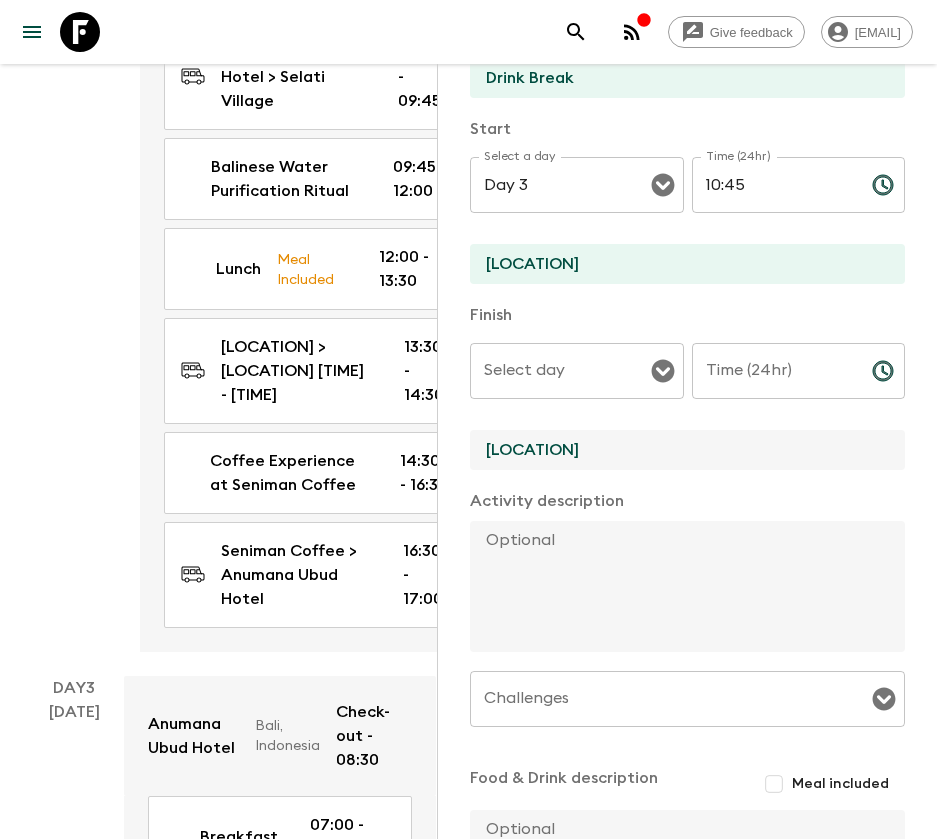 type on "[LOCATION]" 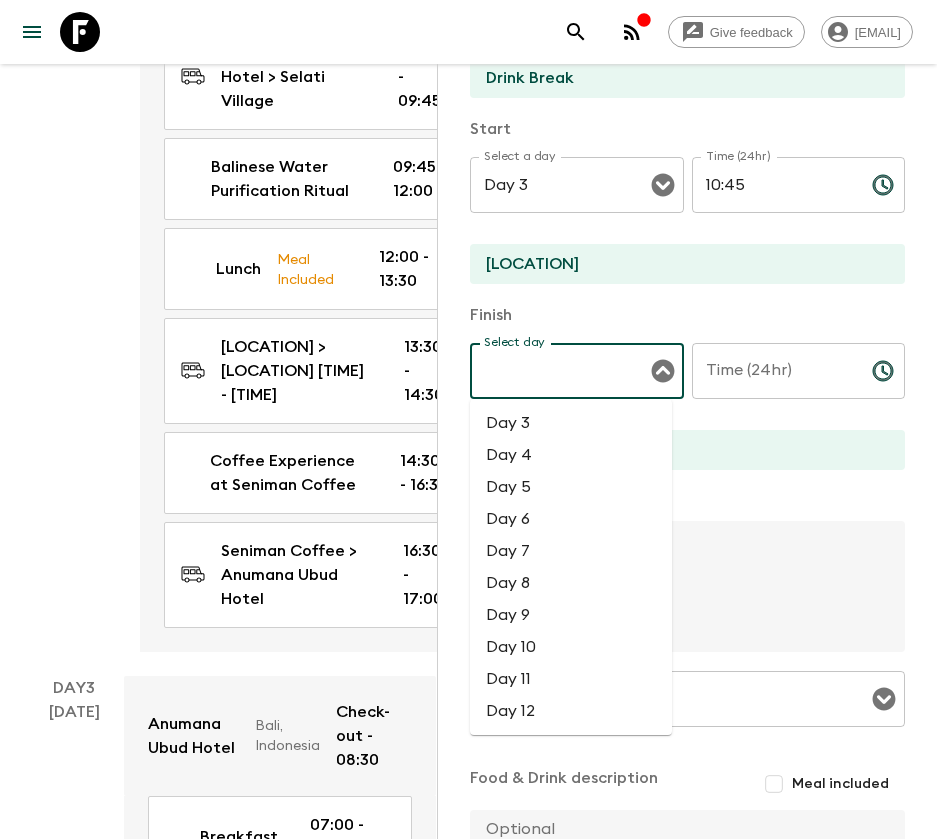 click on "Day 3" at bounding box center [571, 423] 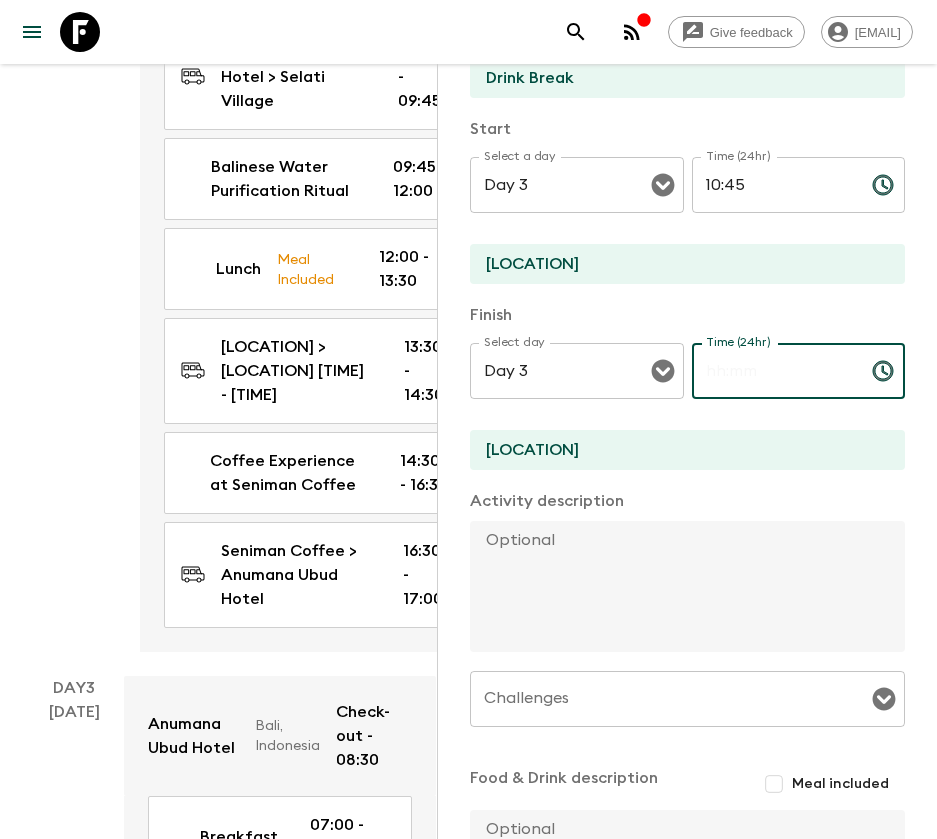 click on "Time (24hr)" at bounding box center [774, 371] 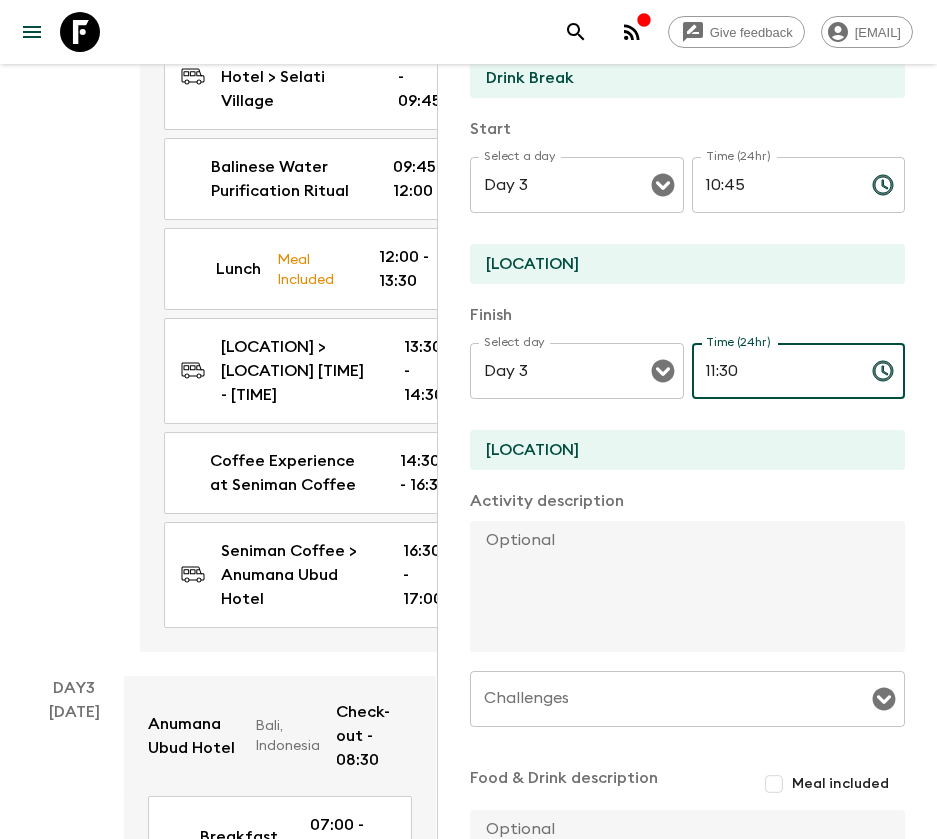 type on "11:30" 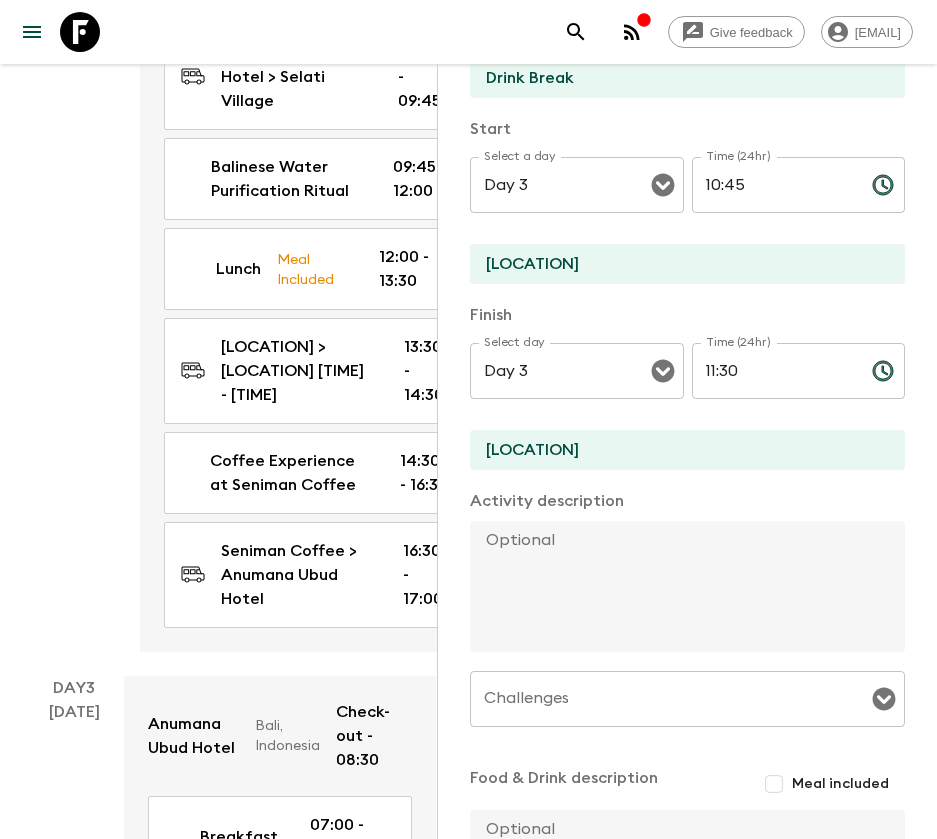 click at bounding box center (679, 586) 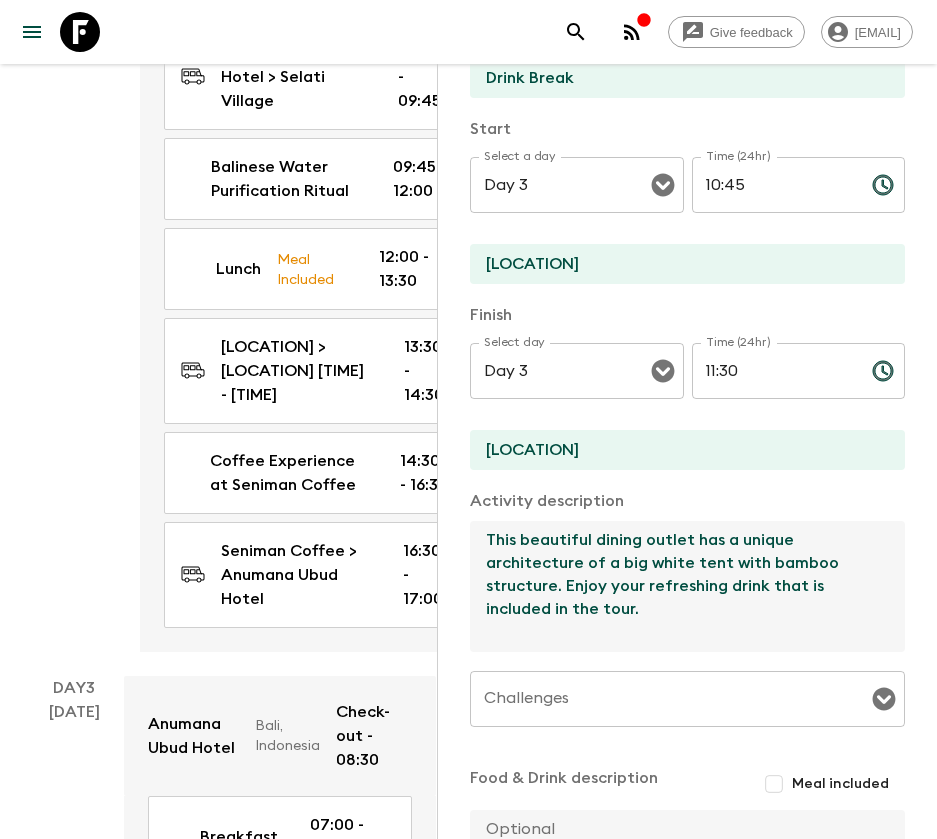 scroll, scrollTop: 361, scrollLeft: 0, axis: vertical 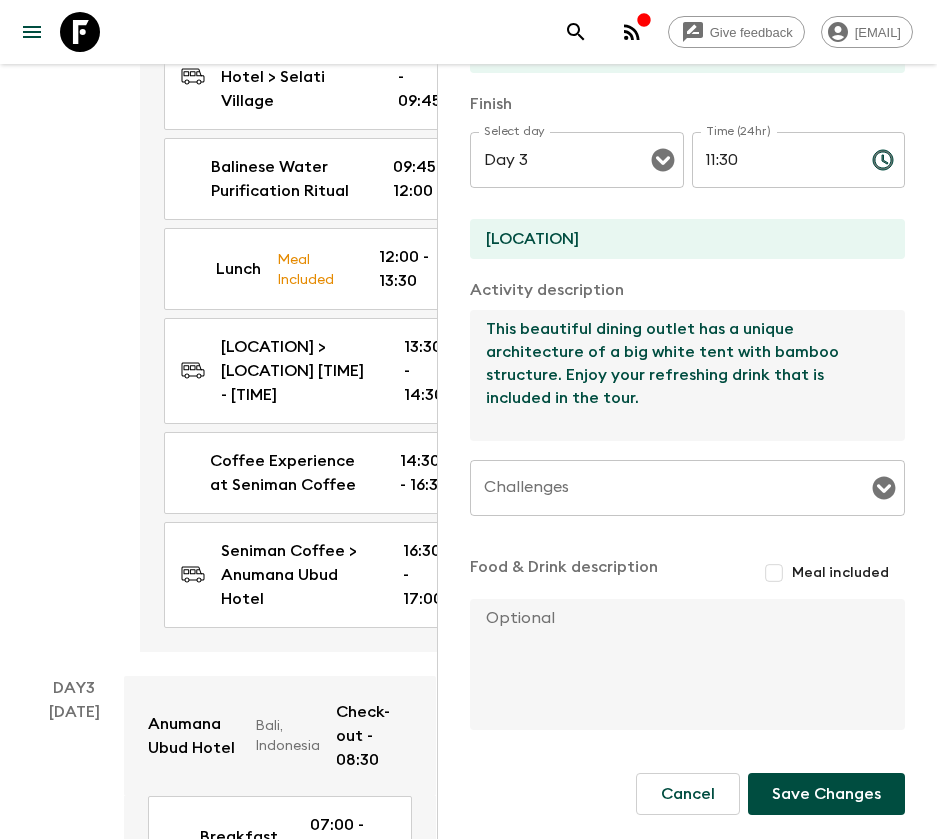 type on "This beautiful dining outlet has a unique architecture of a big white tent with bamboo structure. Enjoy your refreshing drink that is included in the tour." 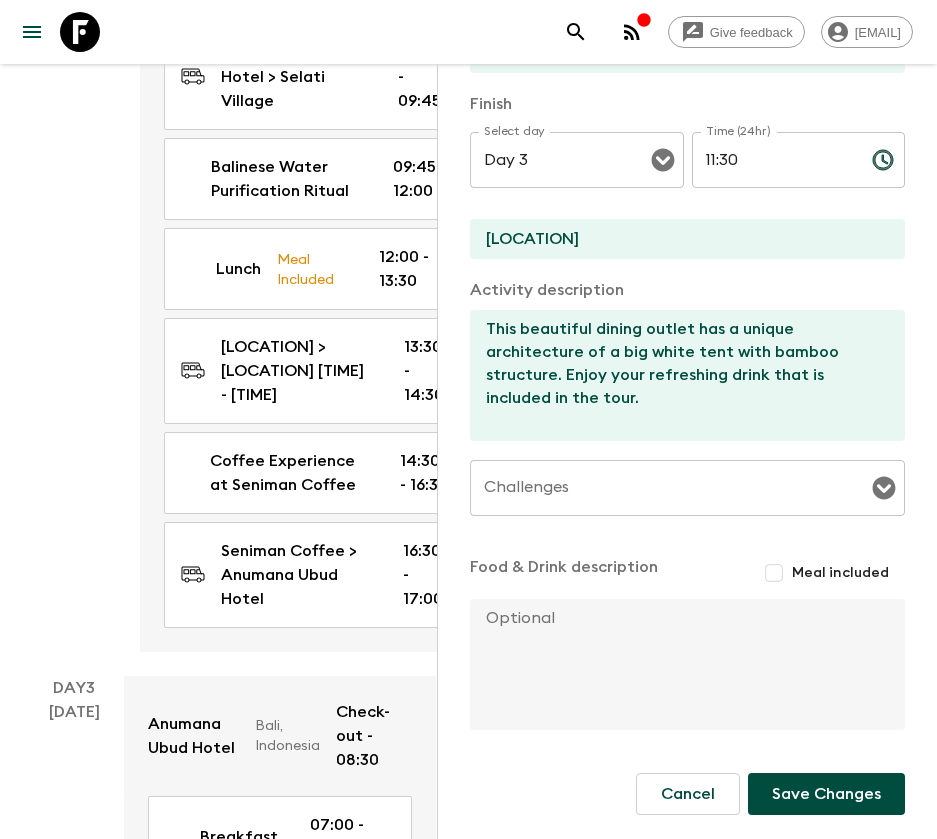 click on "Save Changes" at bounding box center (826, 794) 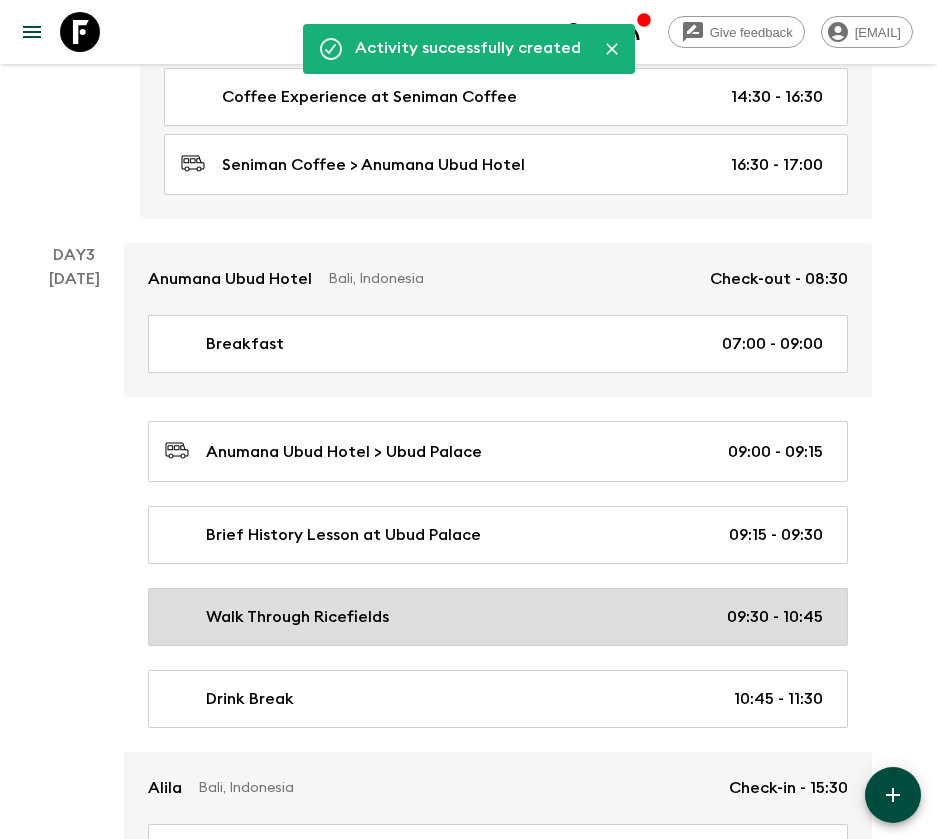 scroll, scrollTop: 1200, scrollLeft: 0, axis: vertical 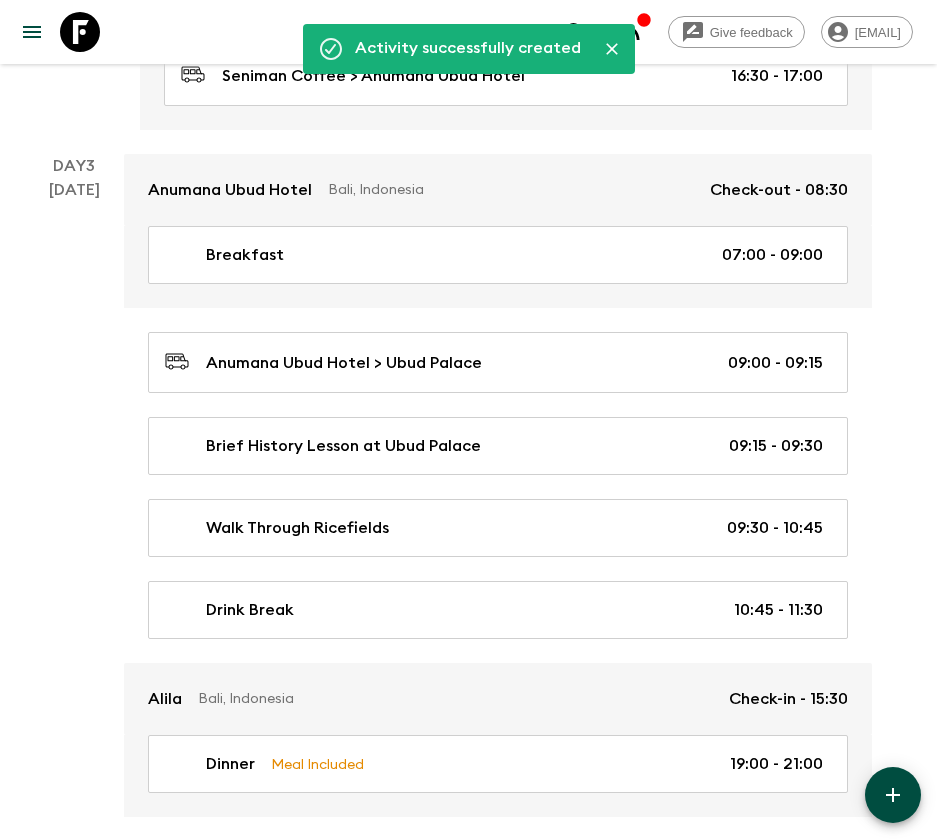 click 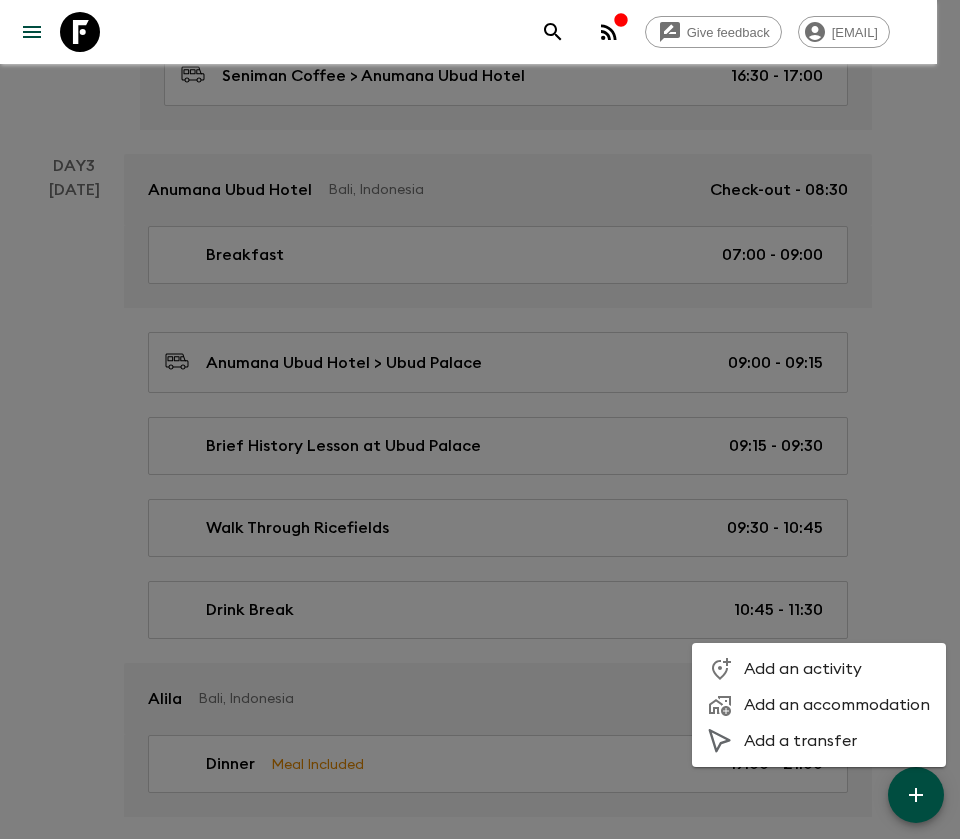 click on "Add an activity" at bounding box center (837, 669) 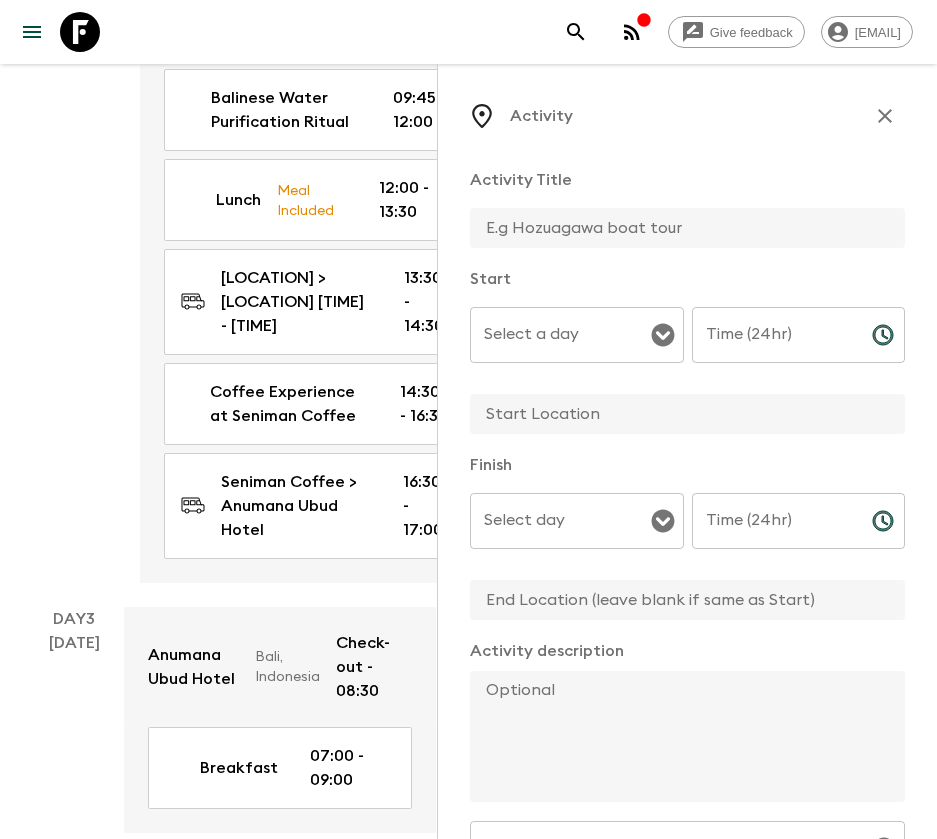 click at bounding box center [679, 228] 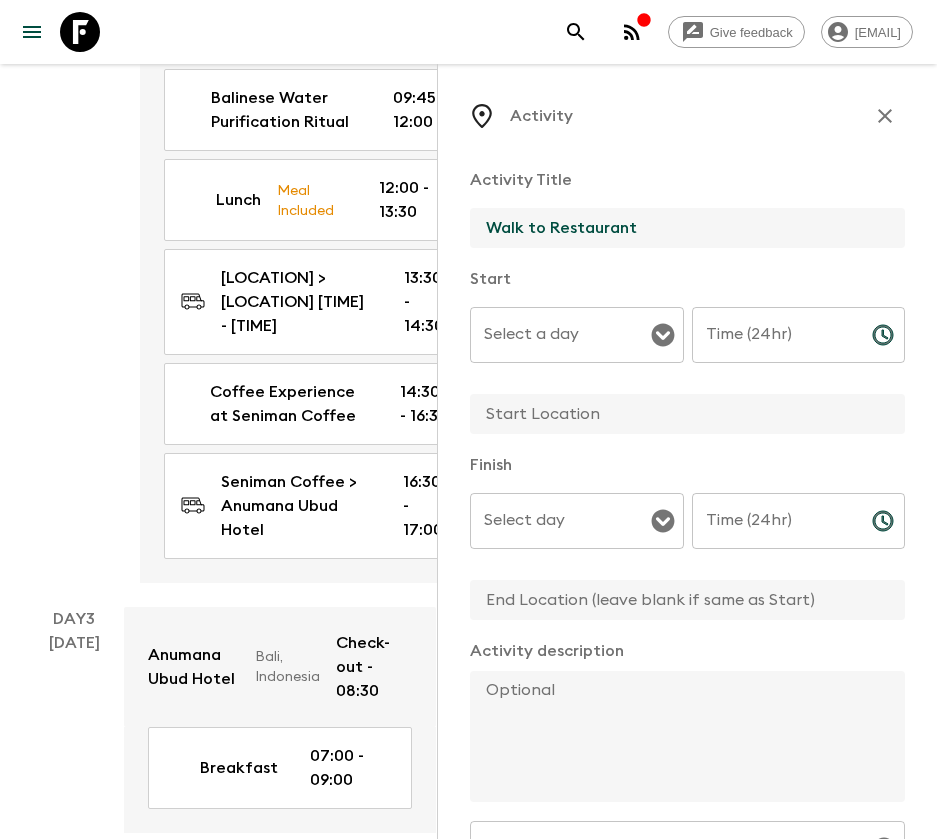 type on "Walk to Restaurant" 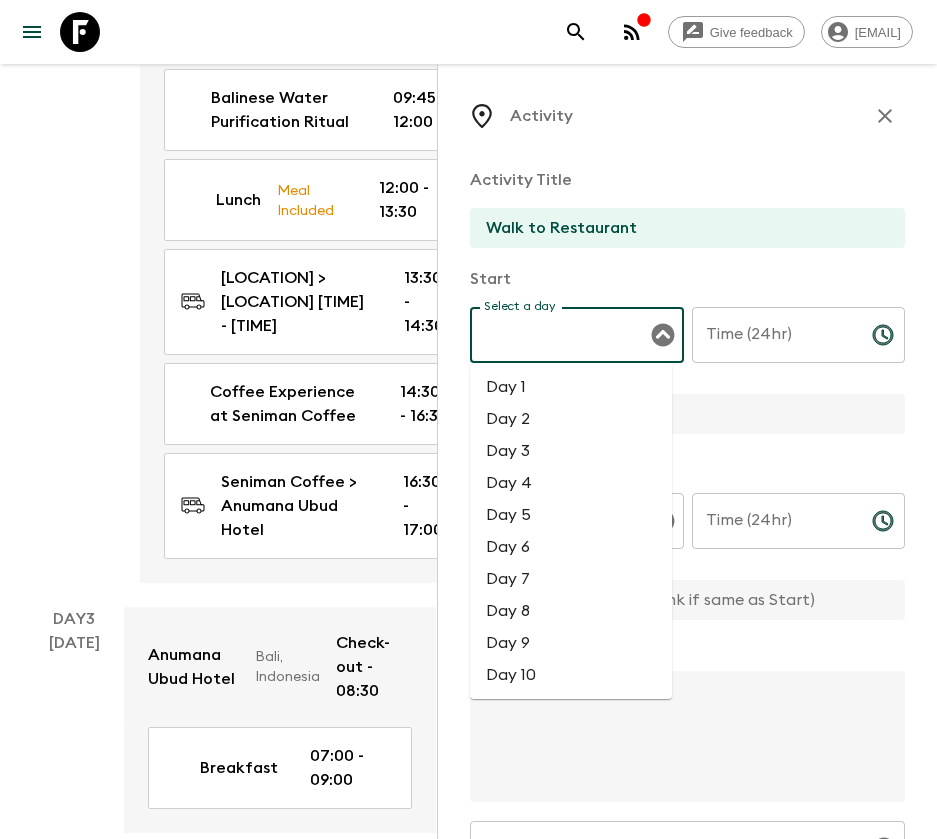 click on "Day 3" at bounding box center (571, 451) 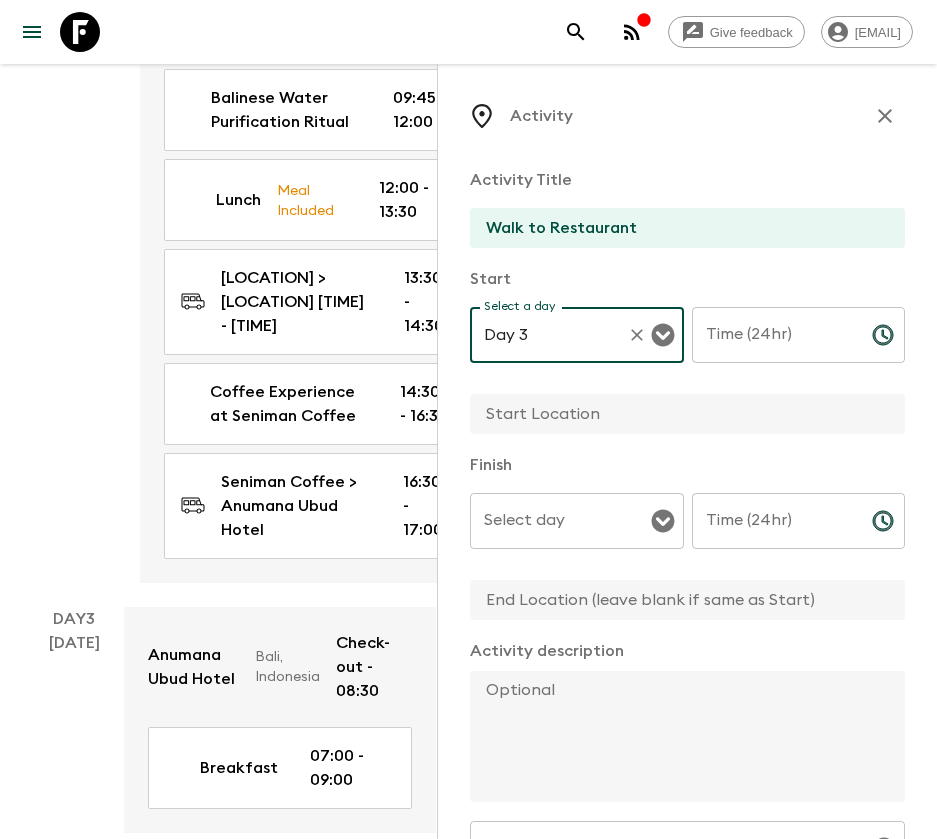 click on "Time (24hr)" at bounding box center (774, 335) 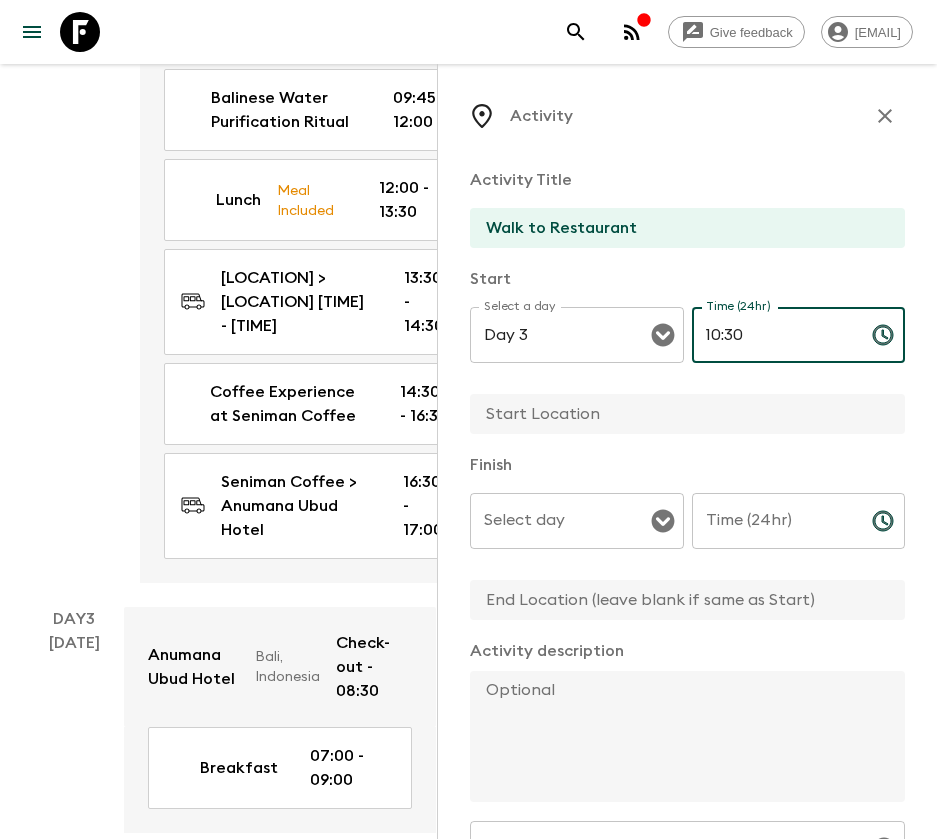 type on "10:30" 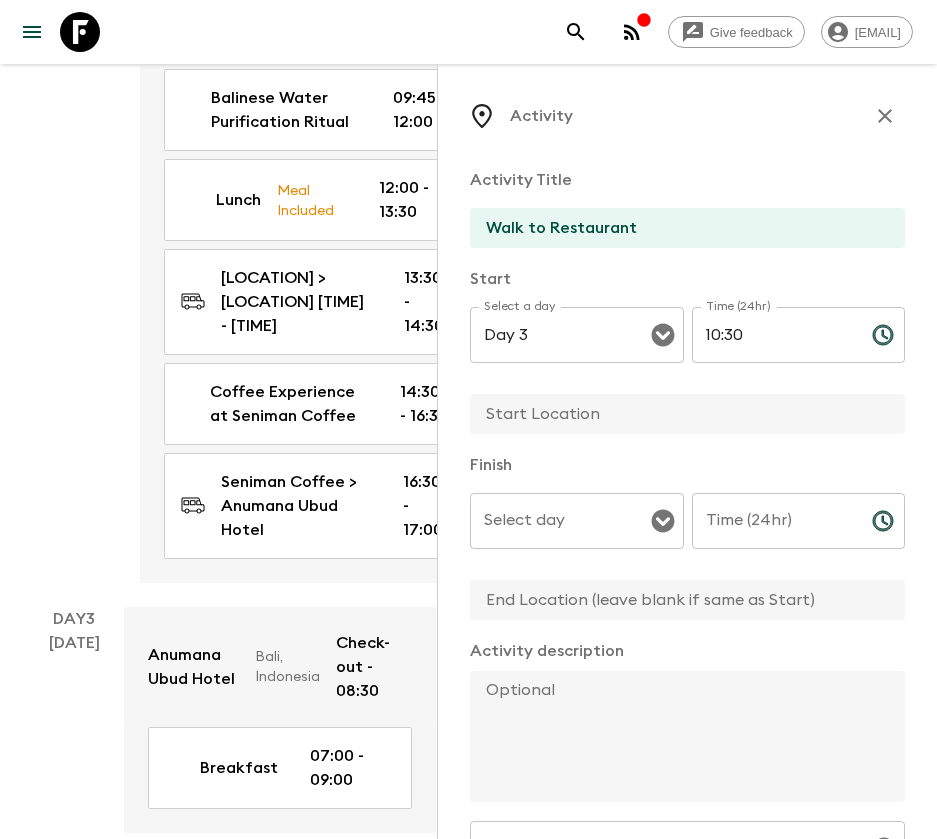 click at bounding box center (679, 414) 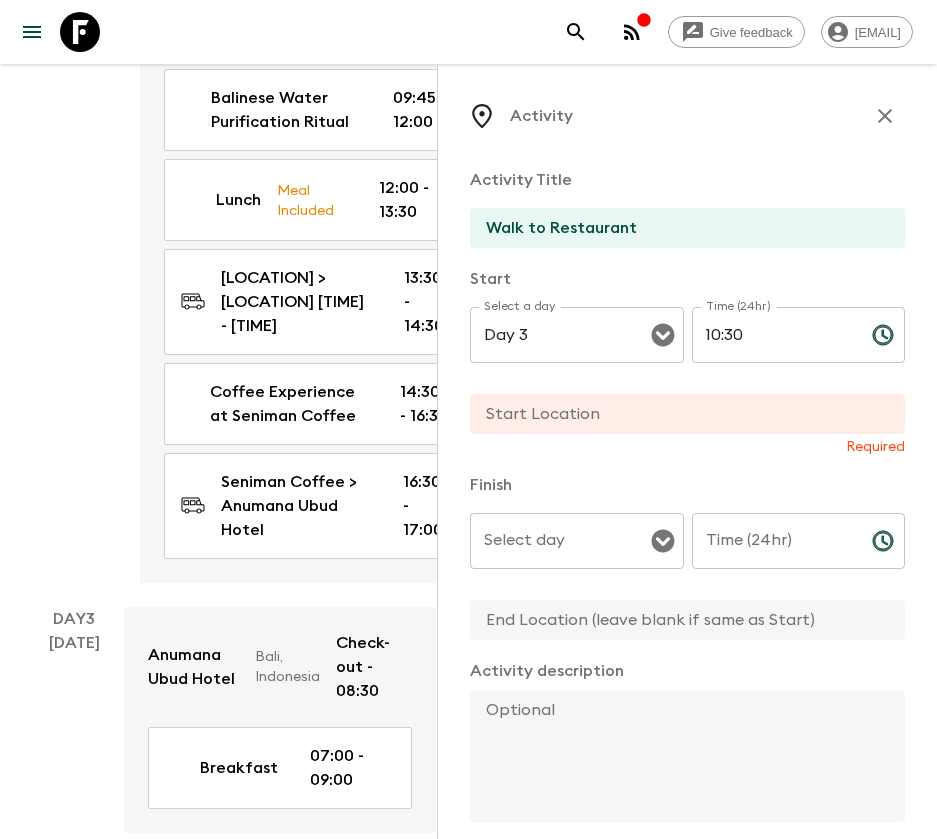 click at bounding box center (679, 414) 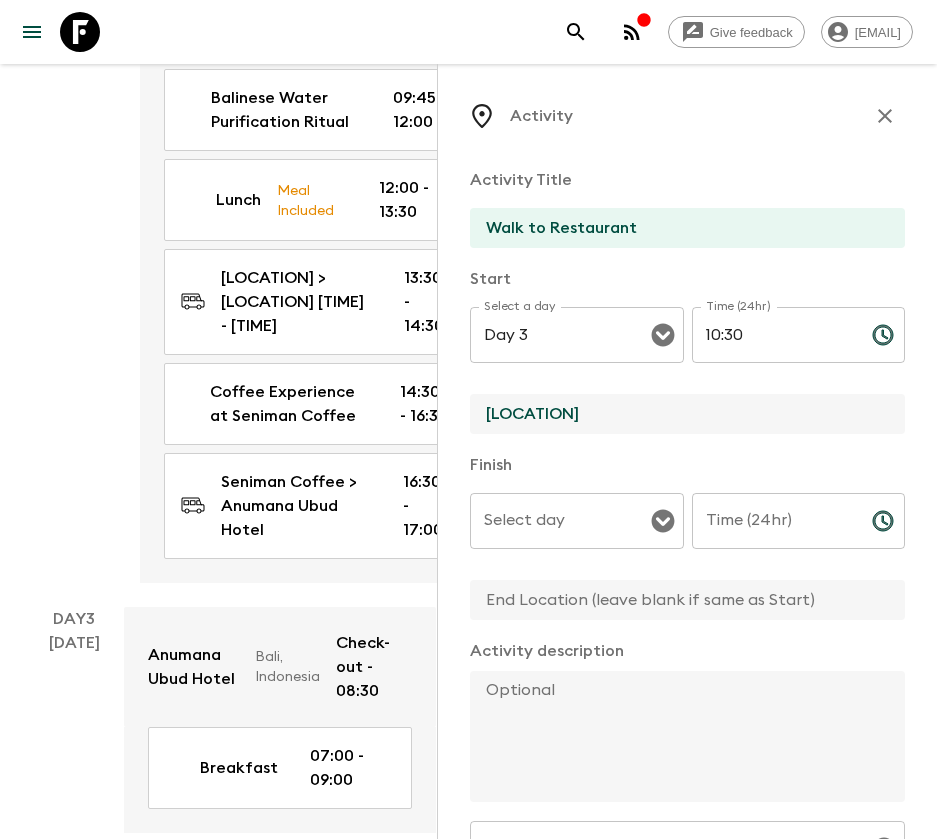 type on "[LOCATION]" 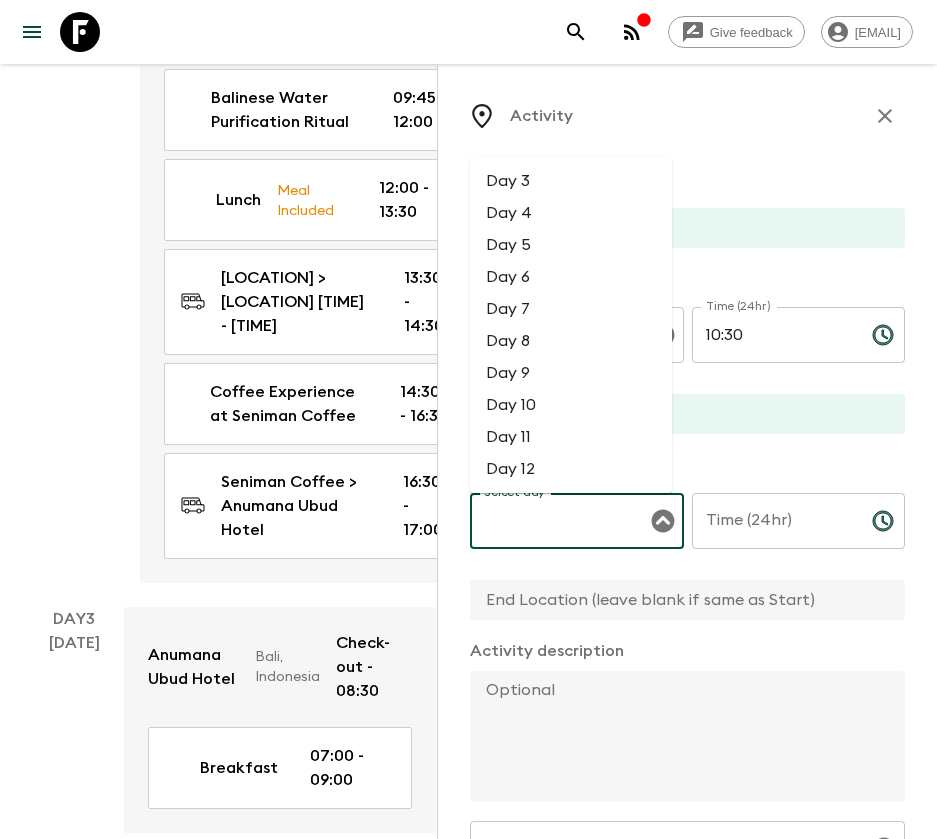 click on "Select day" at bounding box center (562, 521) 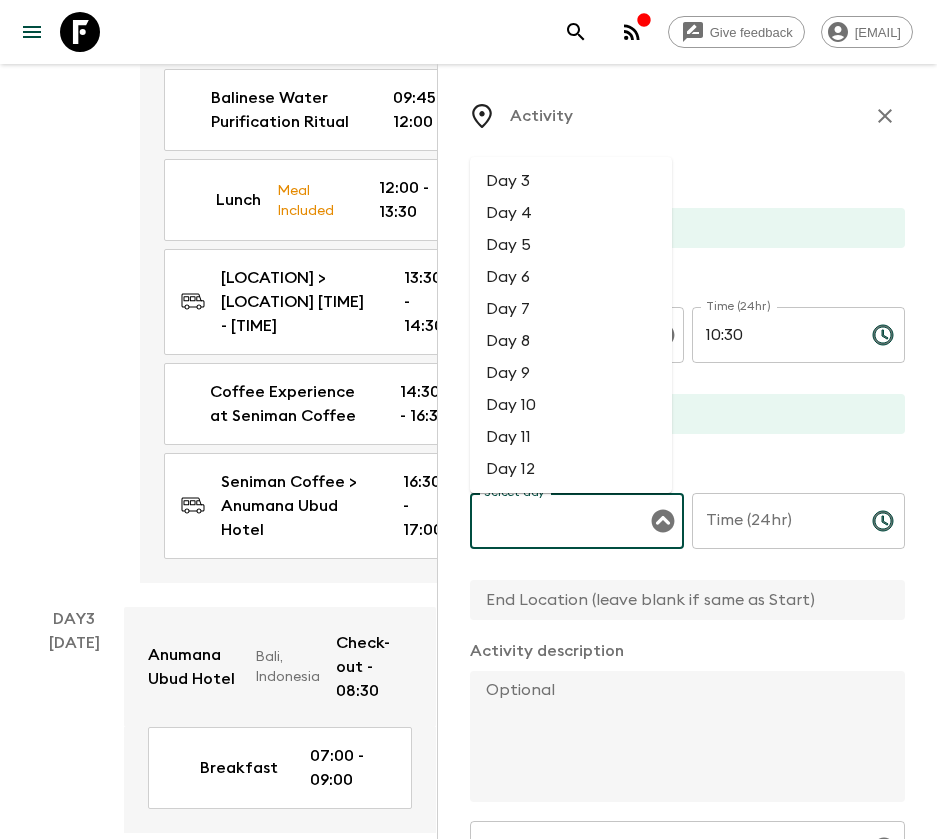 click on "Day 3" at bounding box center (571, 181) 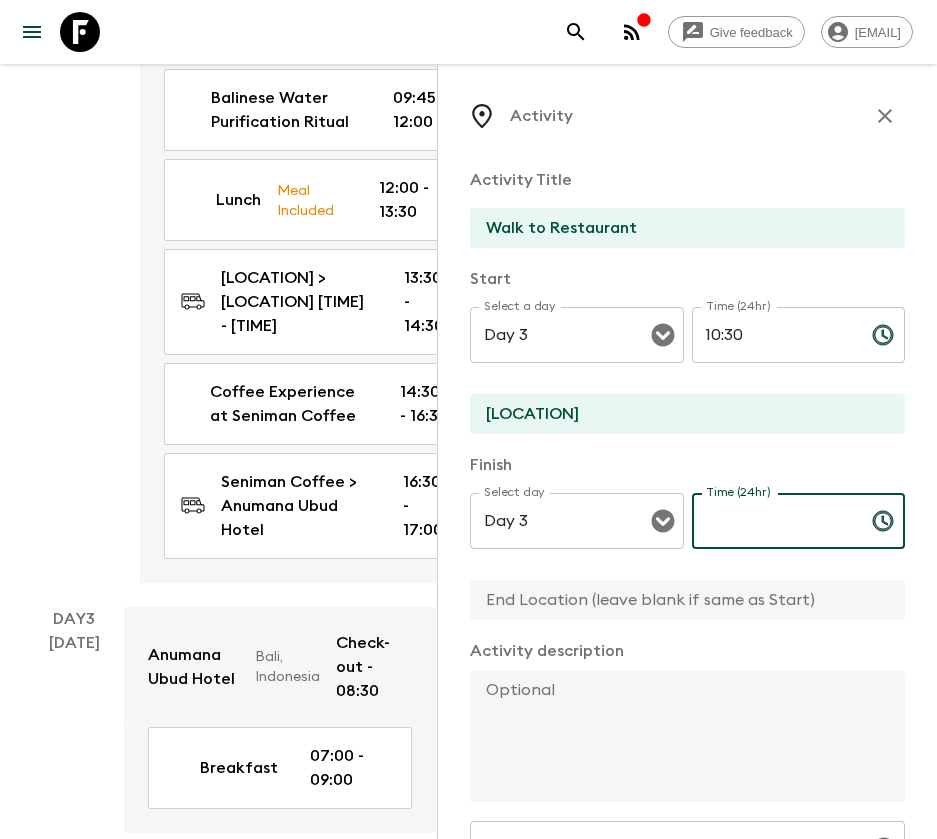click on "Time (24hr) Time (24hr) ​" at bounding box center (799, 532) 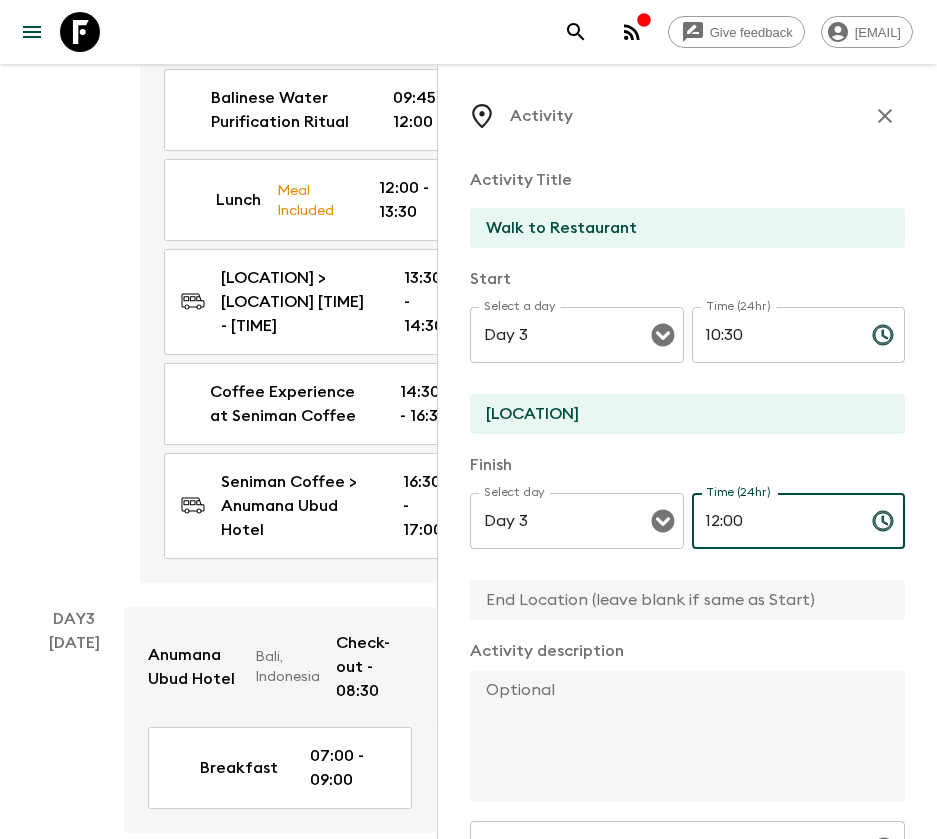type on "12:00" 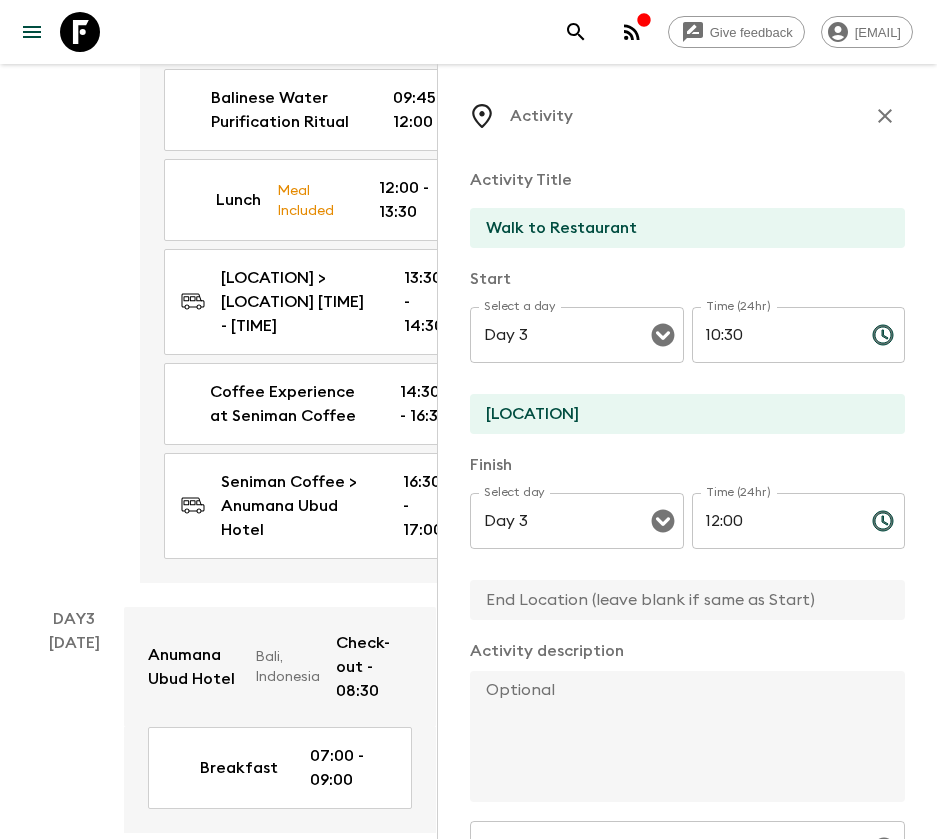 click at bounding box center (679, 600) 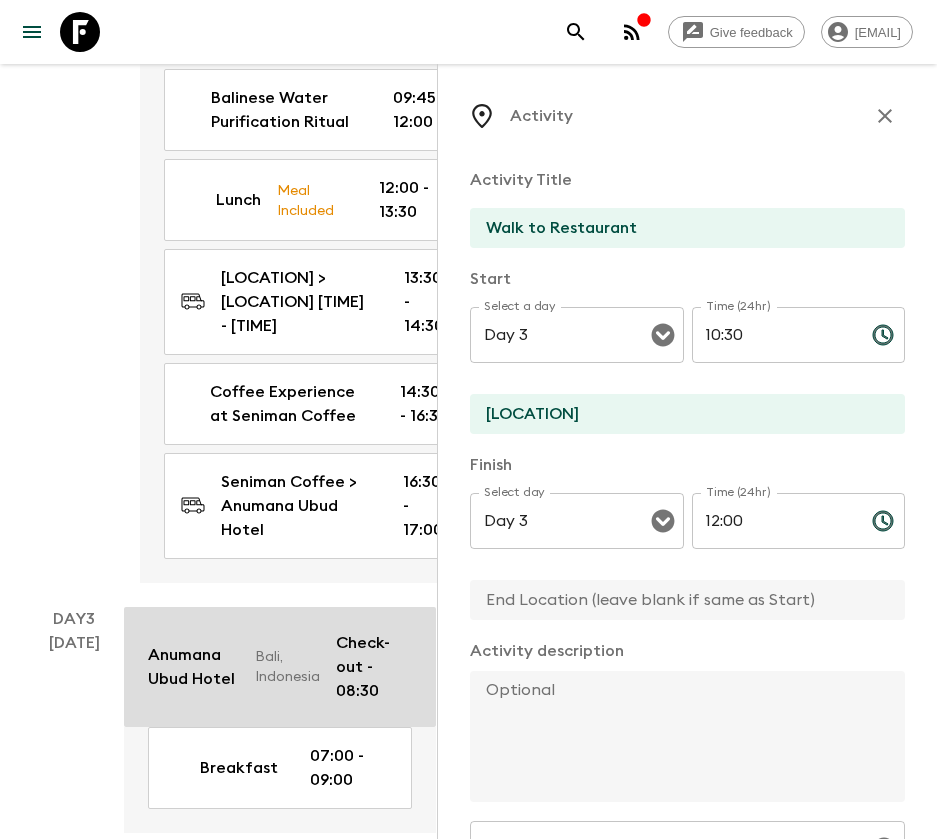 paste on "[LOCATION]" 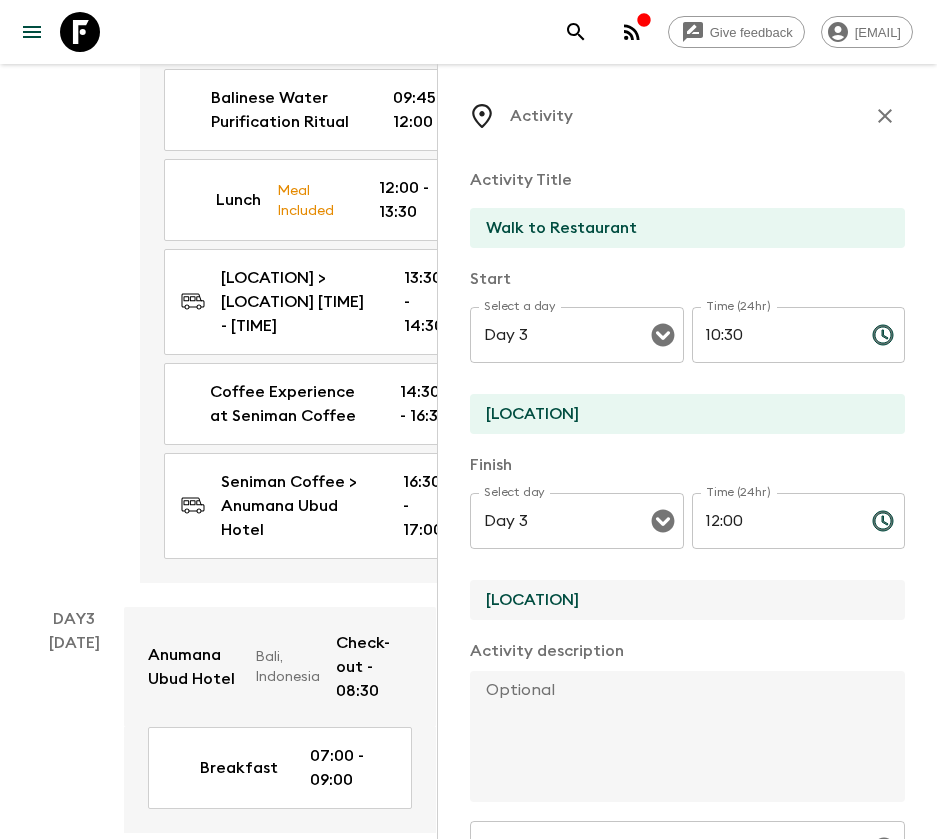 type on "[LOCATION]" 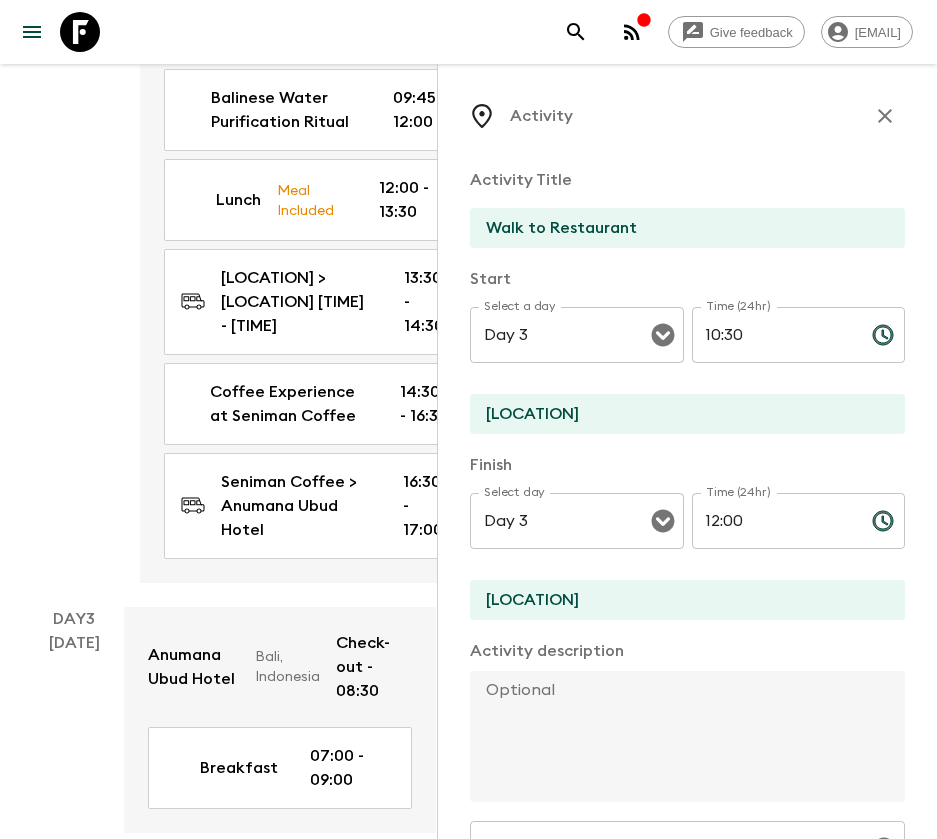 click at bounding box center [679, 736] 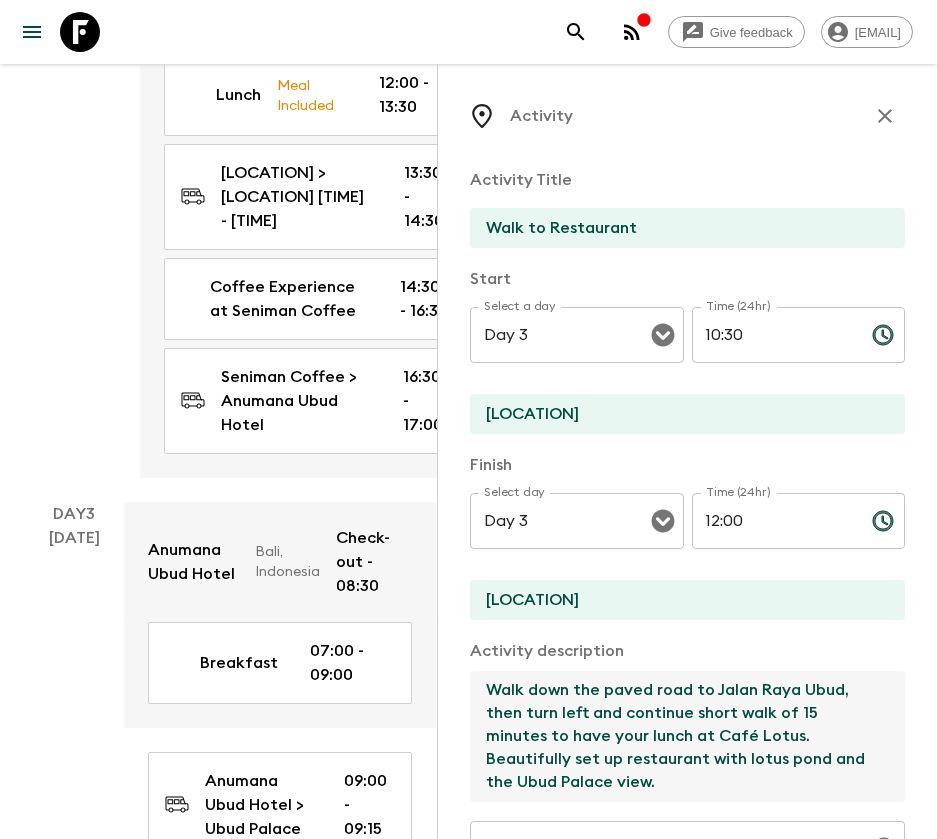 scroll, scrollTop: 1350, scrollLeft: 0, axis: vertical 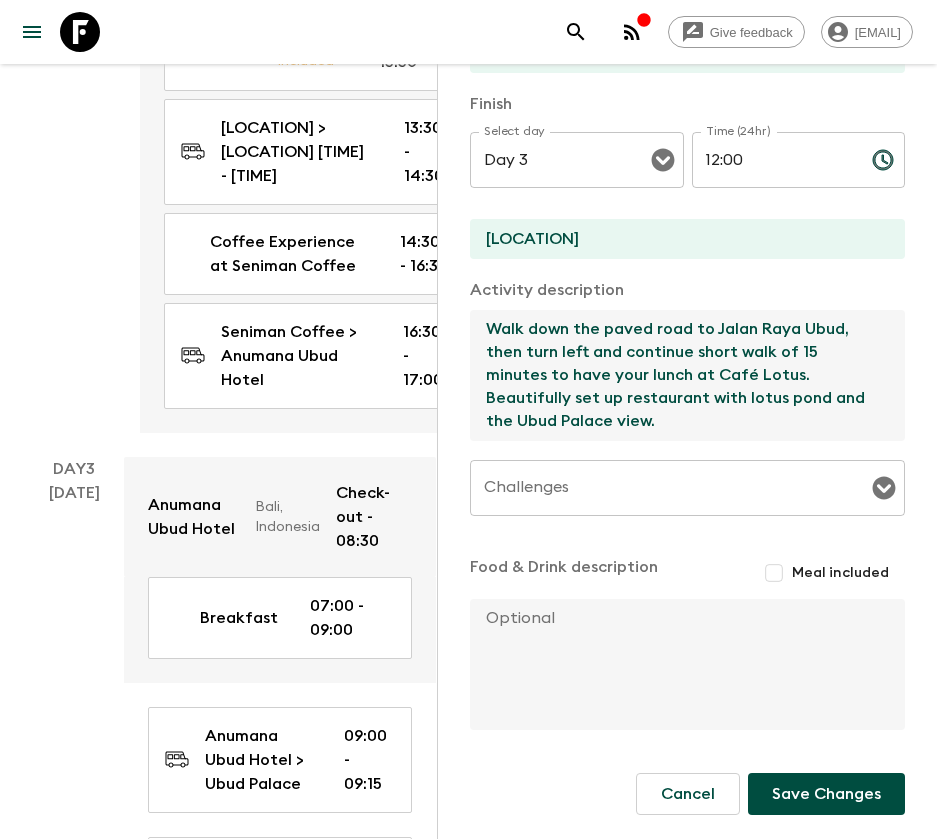 type on "Walk down the paved road to Jalan Raya Ubud, then turn left and continue short walk of 15 minutes to have your lunch at Café Lotus. Beautifully set up restaurant with lotus pond and the Ubud Palace view." 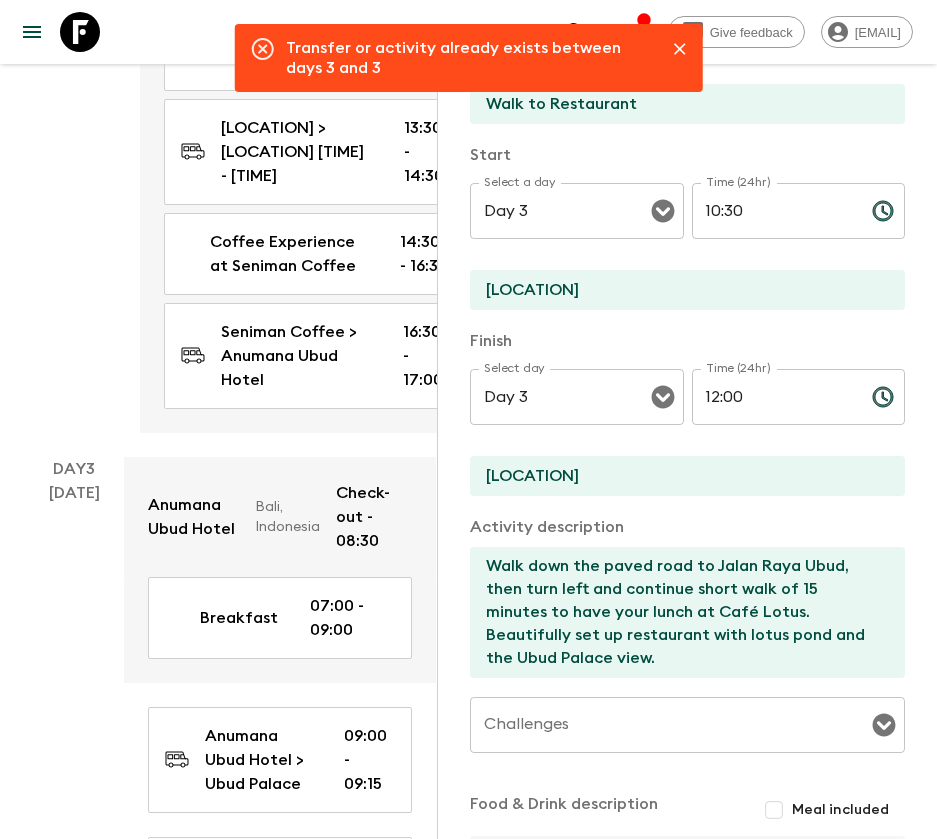 scroll, scrollTop: 61, scrollLeft: 0, axis: vertical 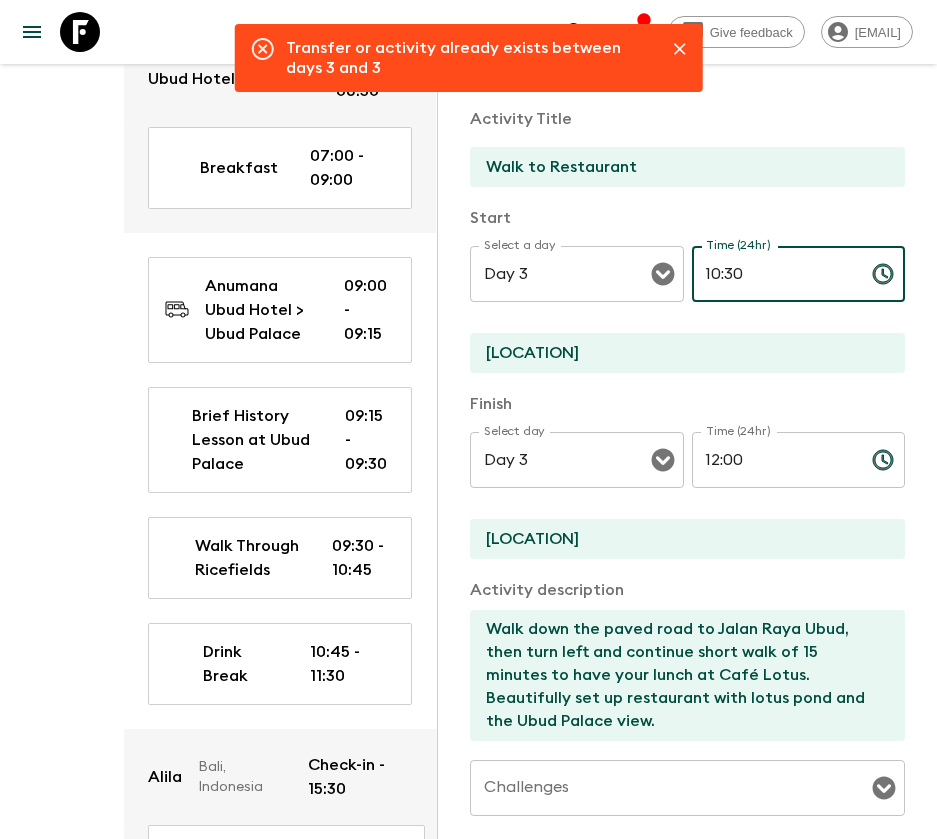 click on "10:30" at bounding box center [774, 274] 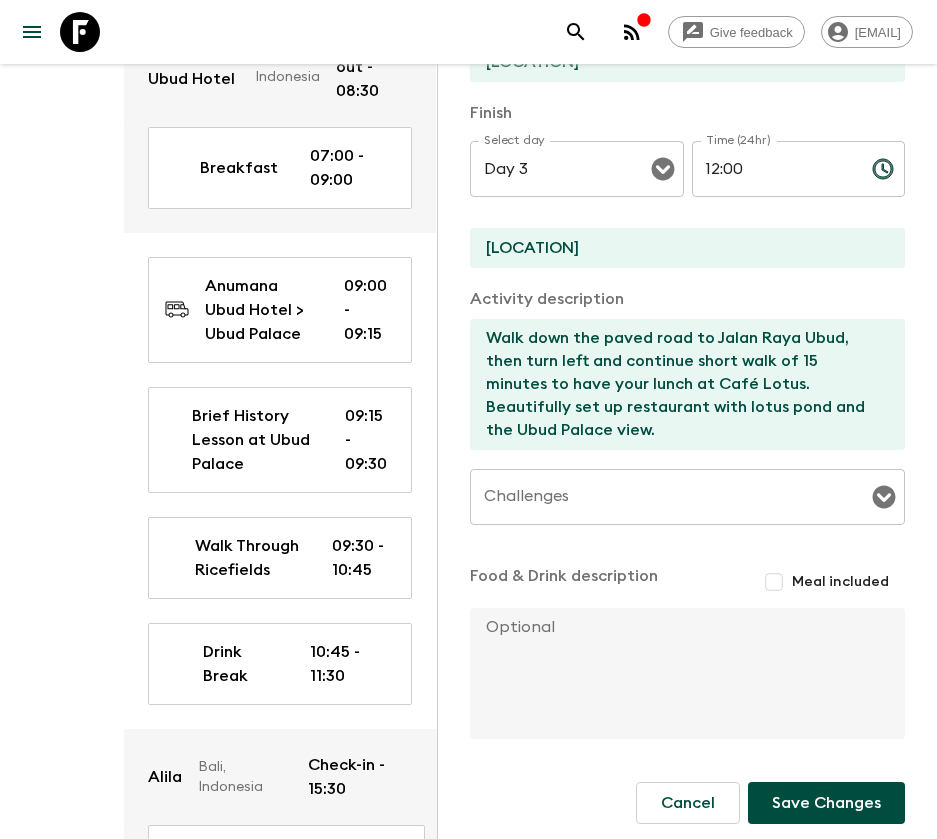 scroll, scrollTop: 361, scrollLeft: 0, axis: vertical 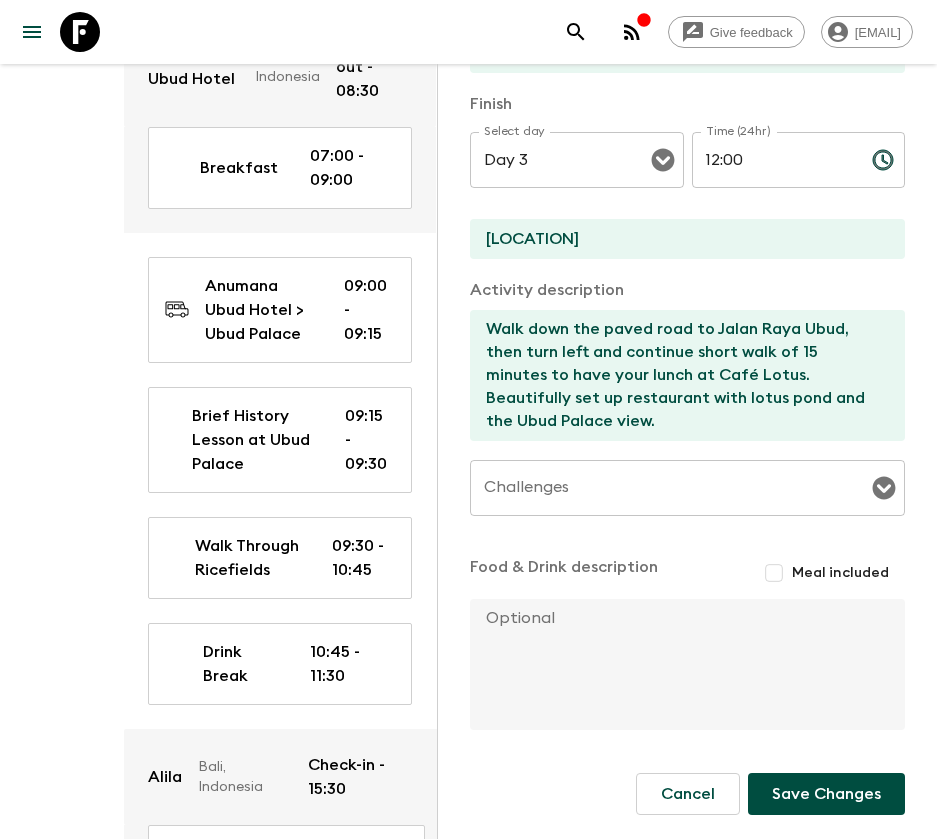 type on "11:30" 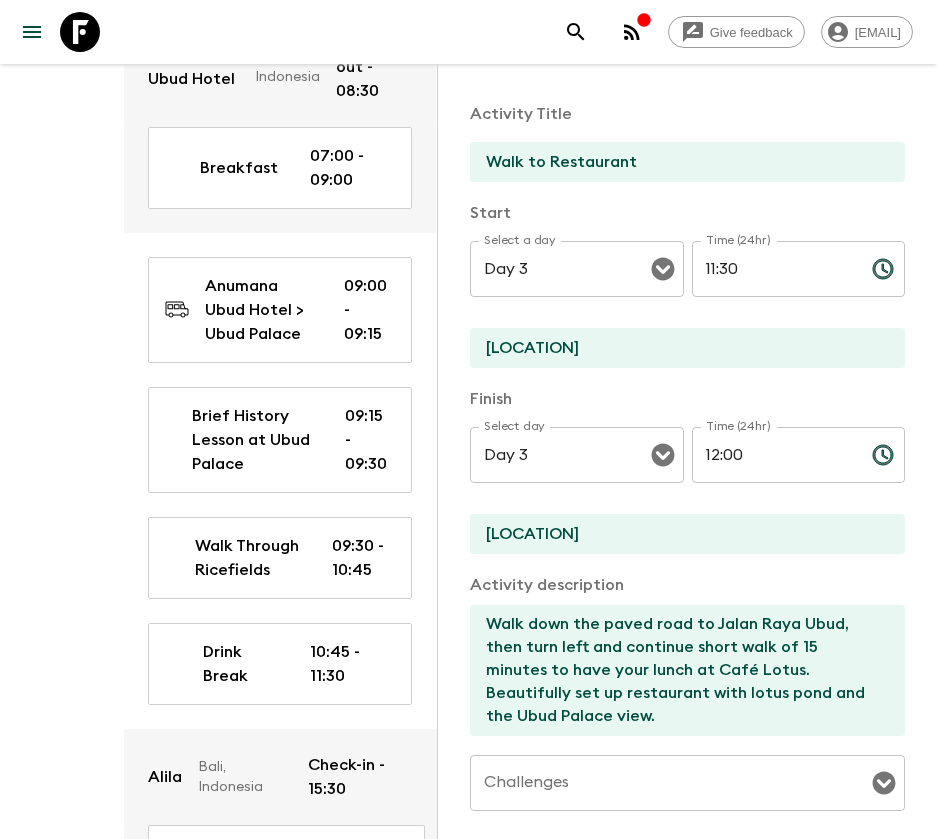 scroll, scrollTop: 0, scrollLeft: 0, axis: both 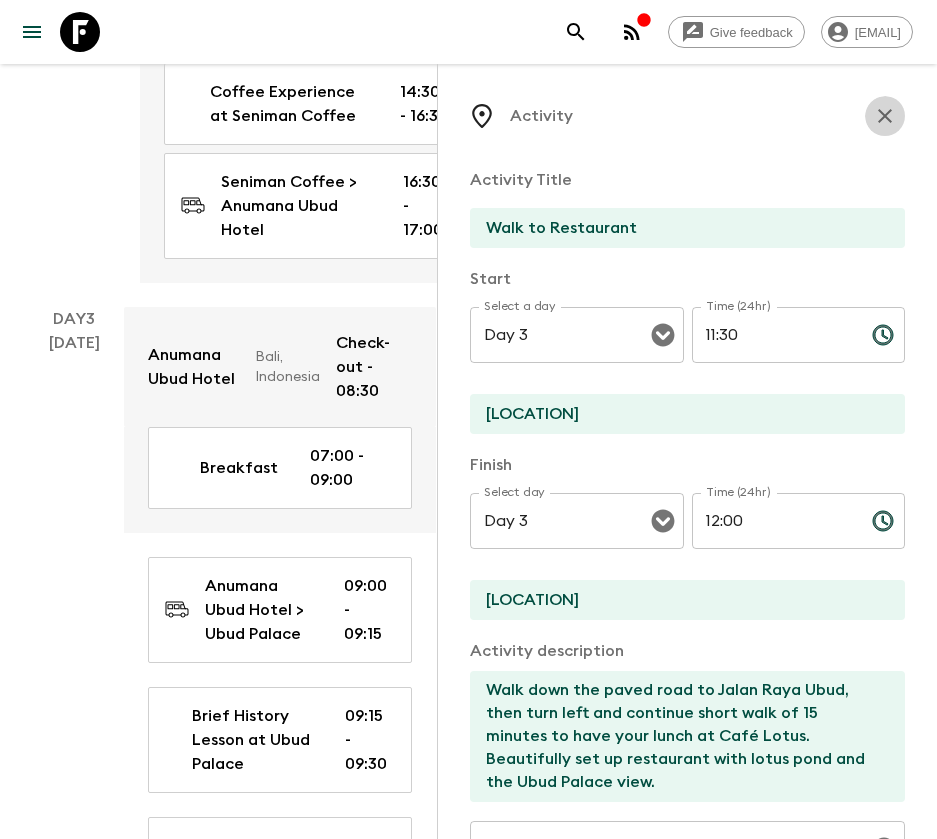 click 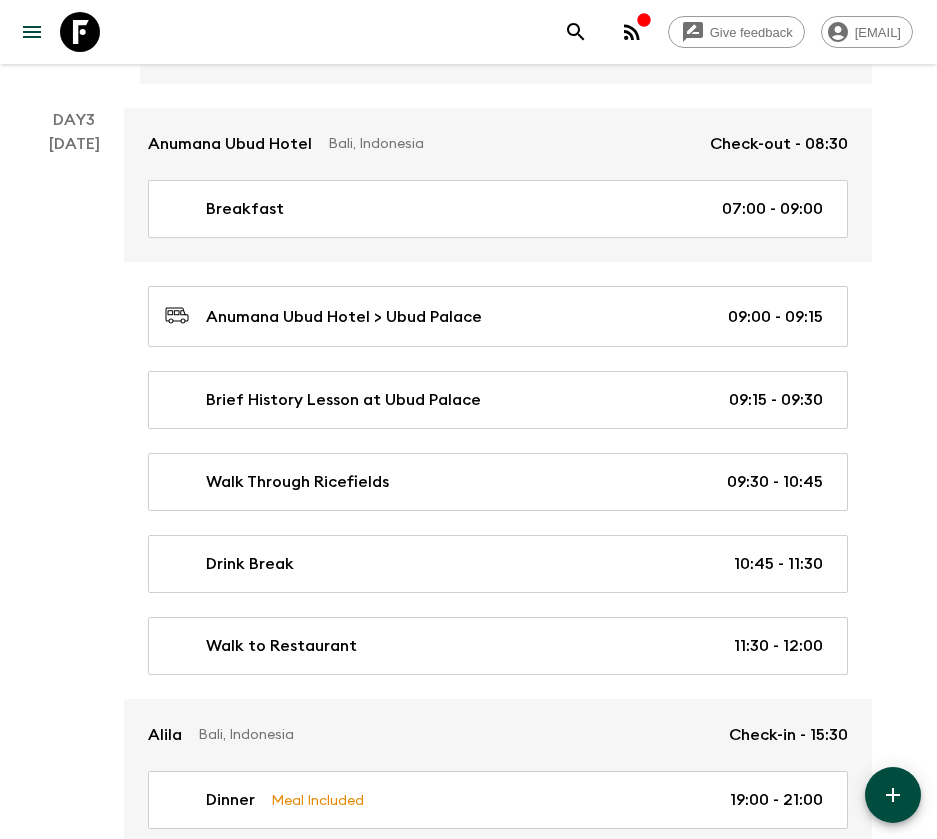 scroll, scrollTop: 1200, scrollLeft: 0, axis: vertical 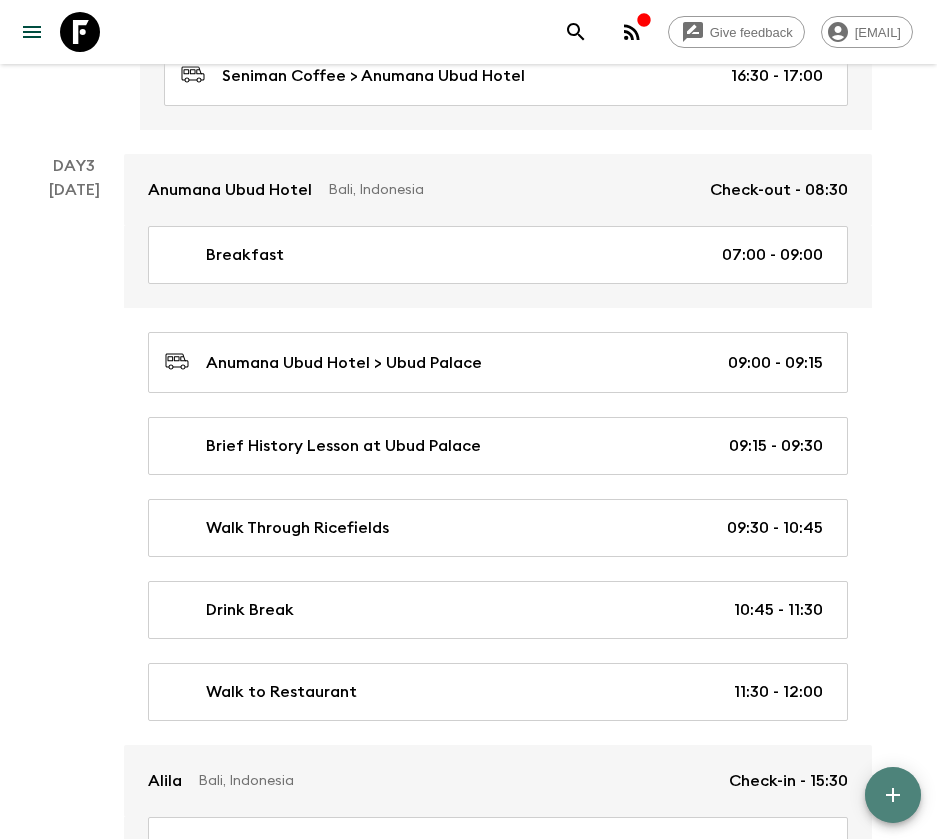 click 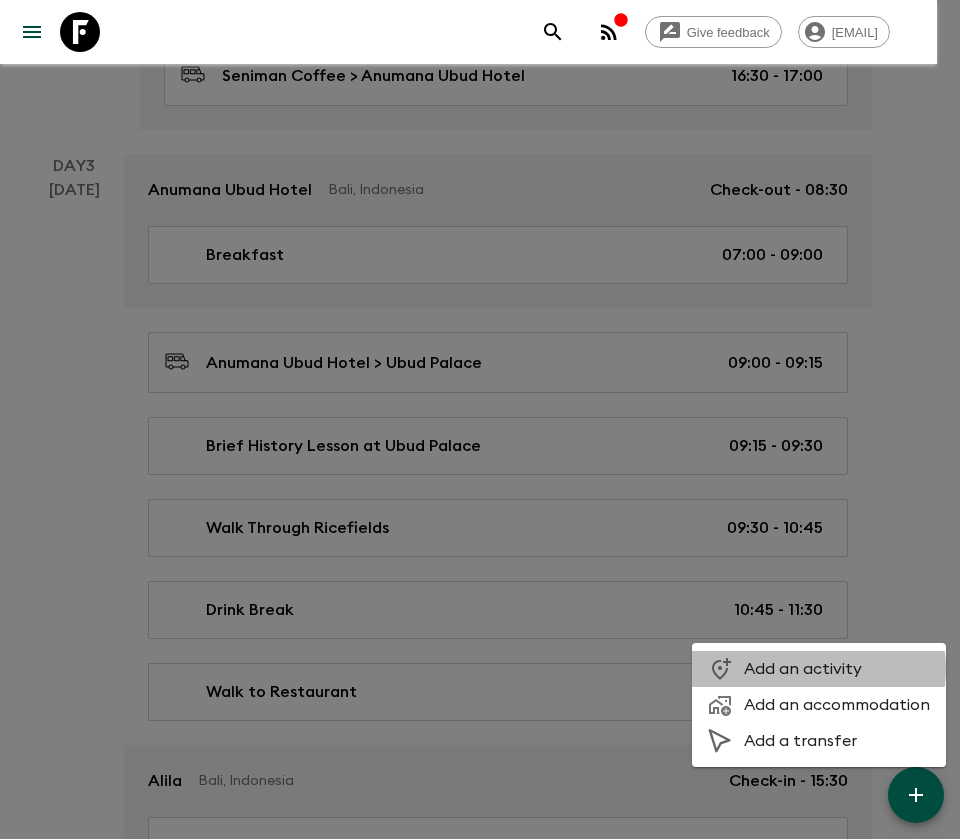 click on "Add an activity" at bounding box center (837, 669) 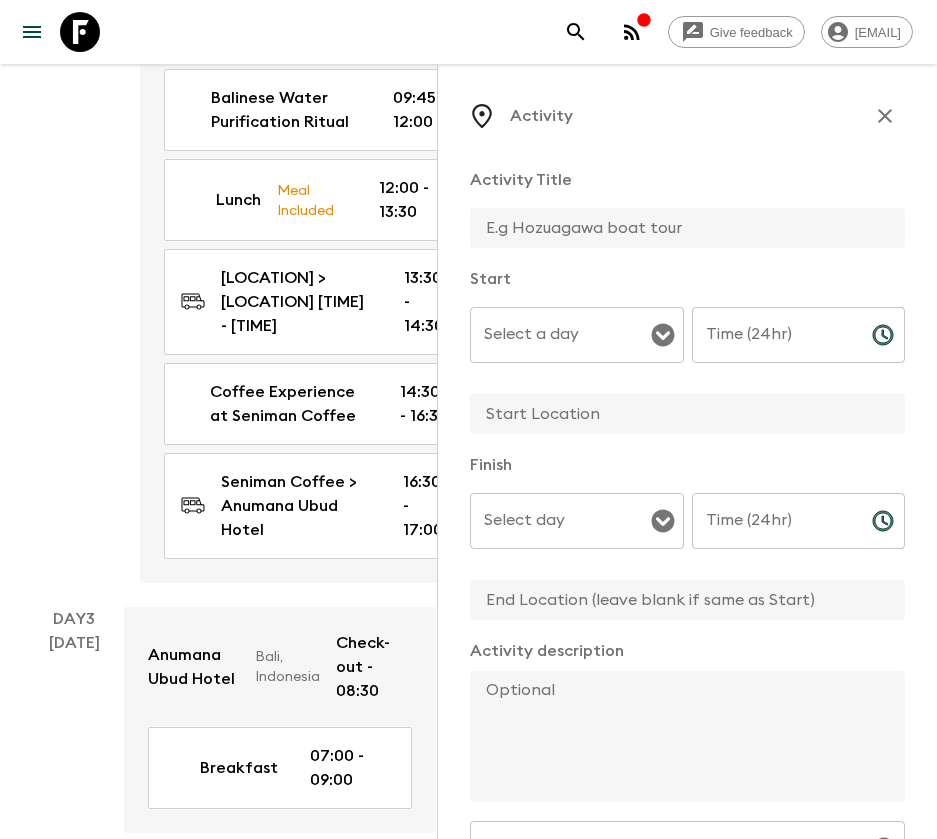 click at bounding box center [679, 228] 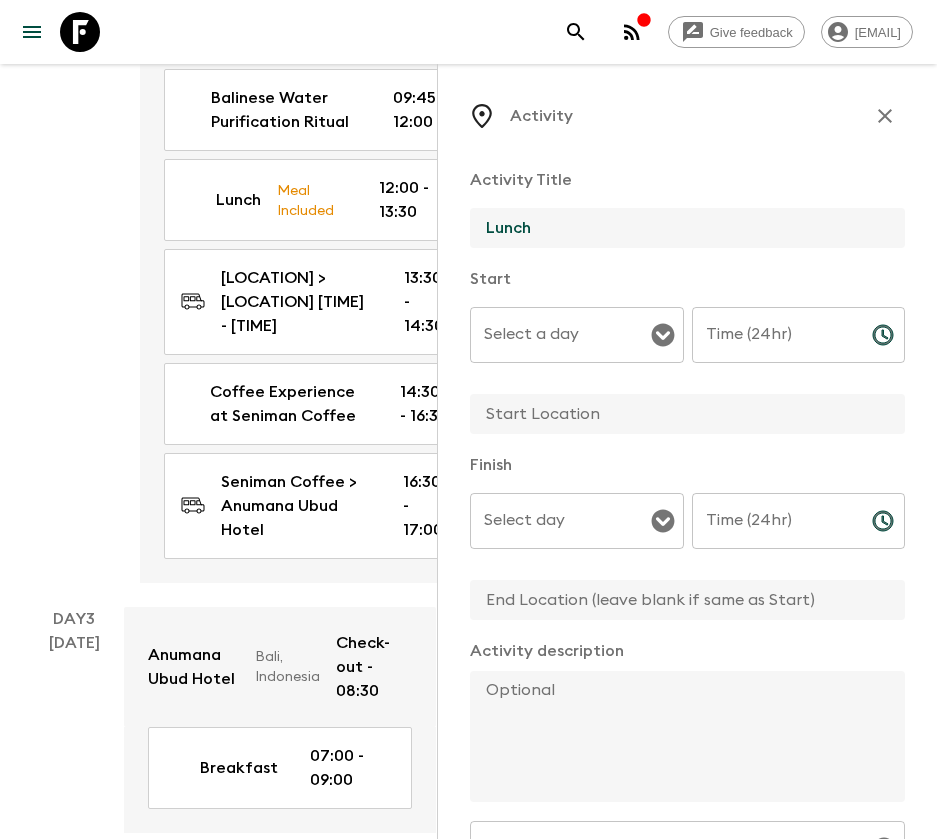 type on "Lunch" 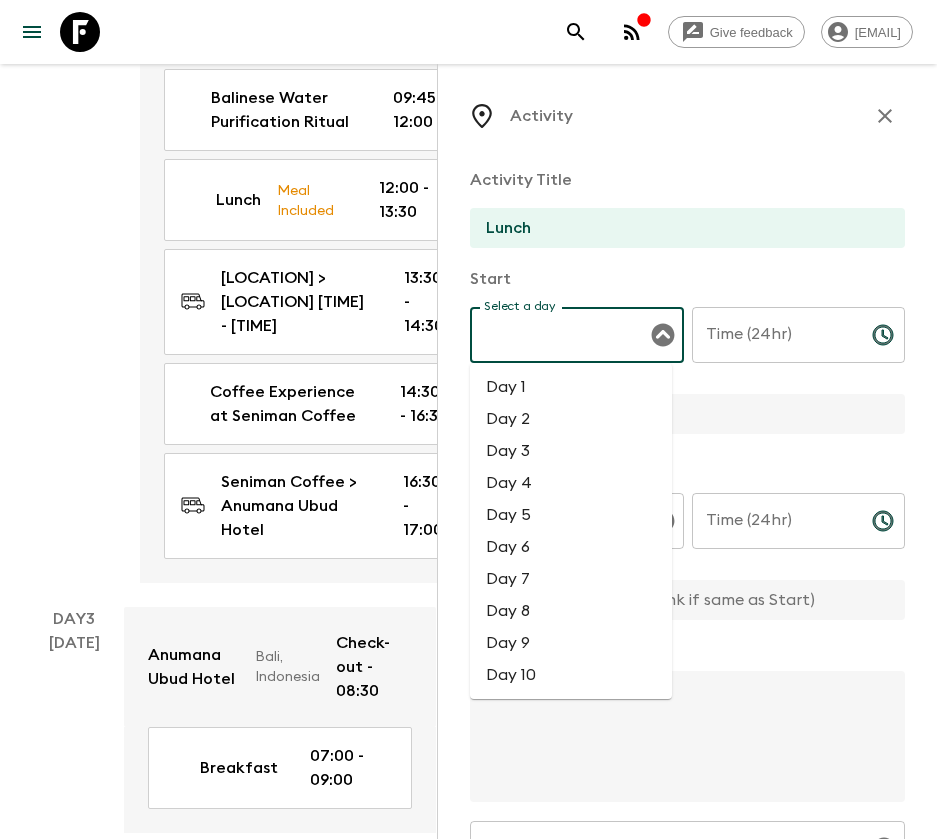 click on "Day 3" at bounding box center [571, 451] 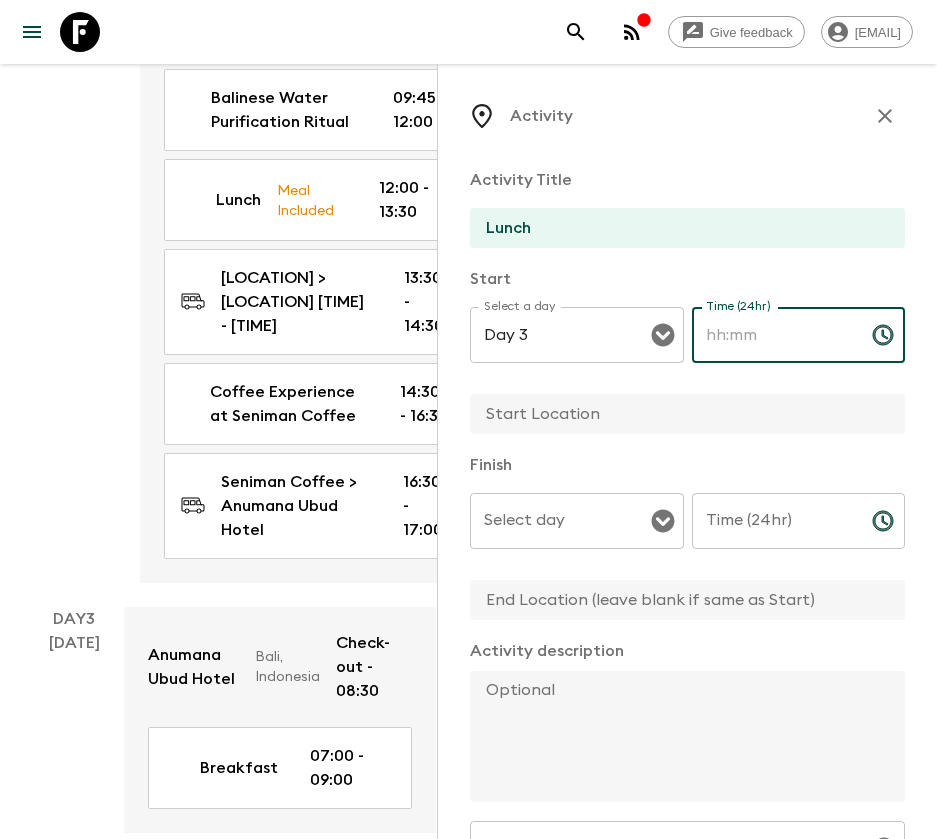 click on "Time (24hr)" at bounding box center (774, 335) 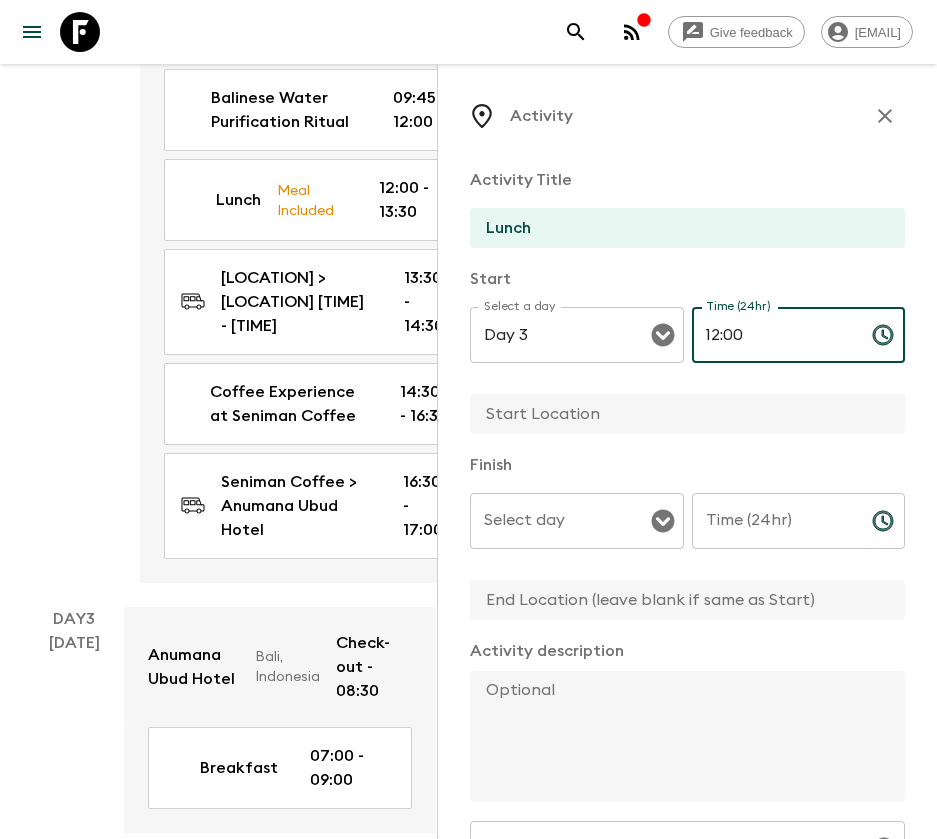 type on "12:00" 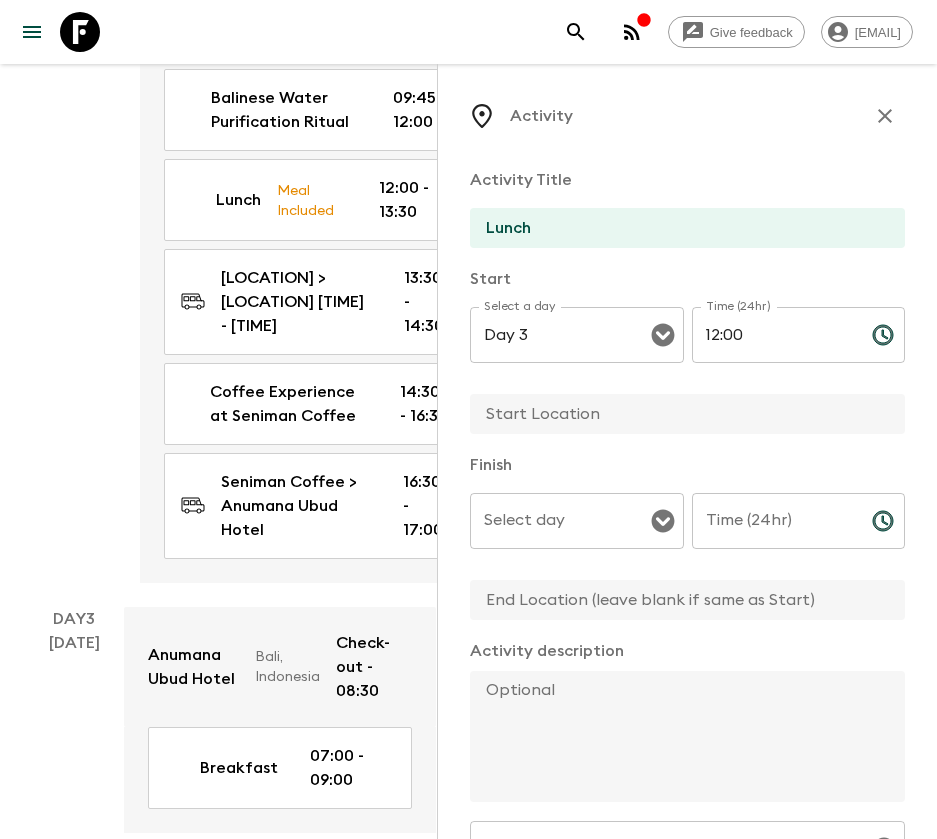 click at bounding box center [679, 414] 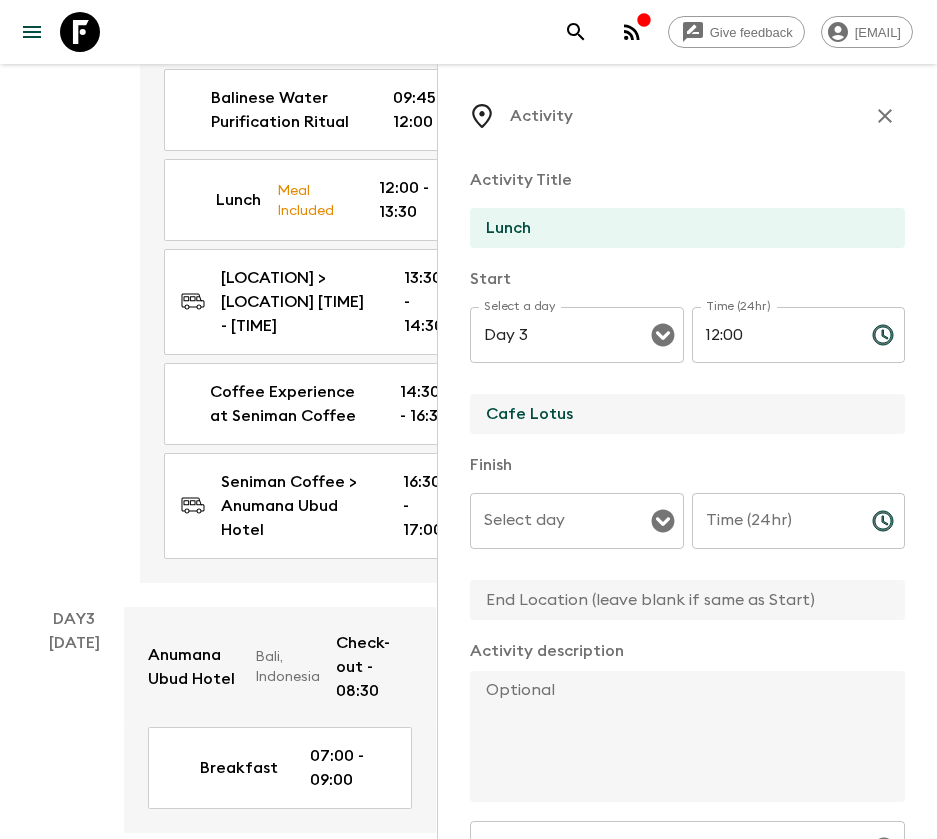type on "Cafe Lotus" 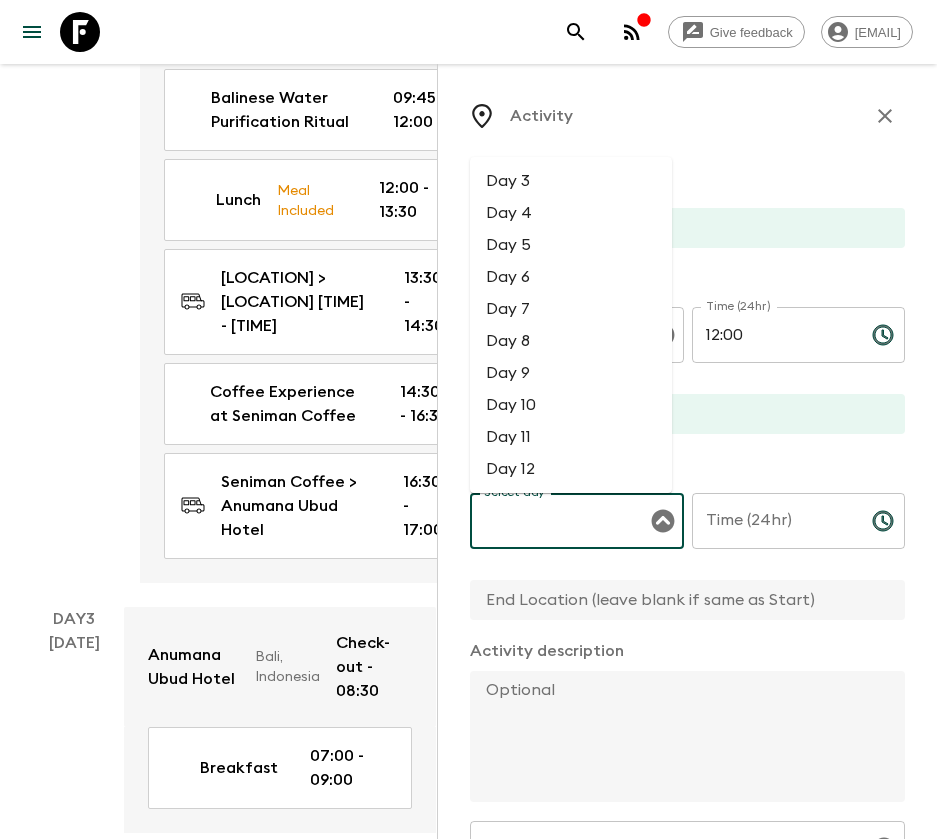 click on "Select day" at bounding box center [562, 521] 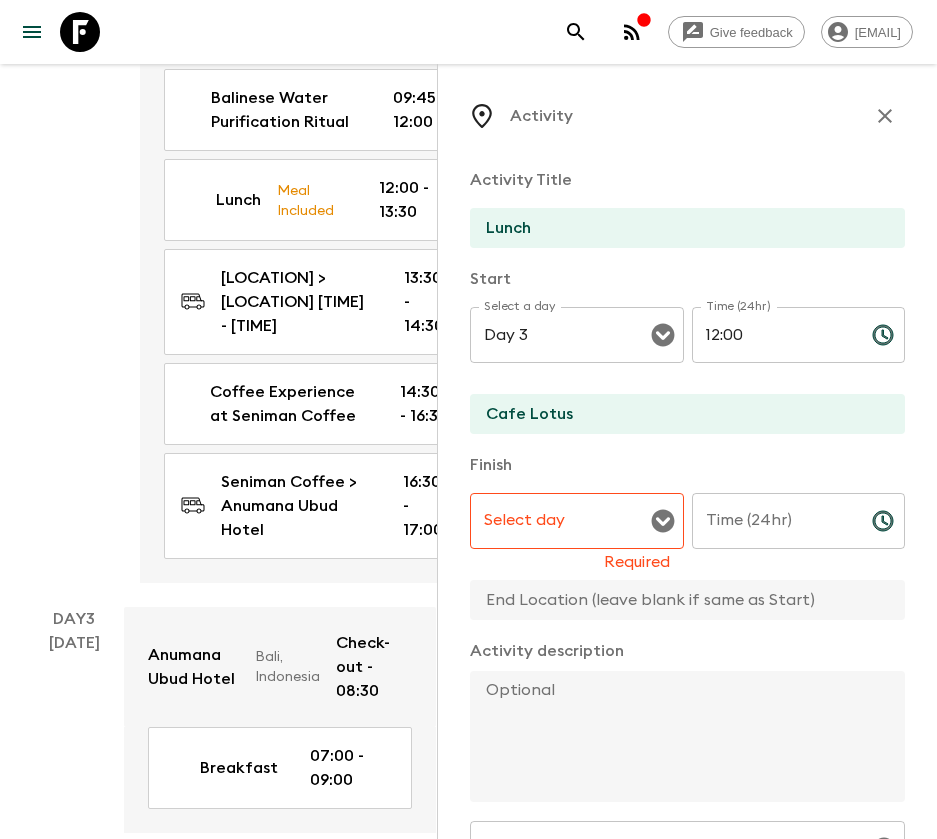 paste on "Cafe Lotus" 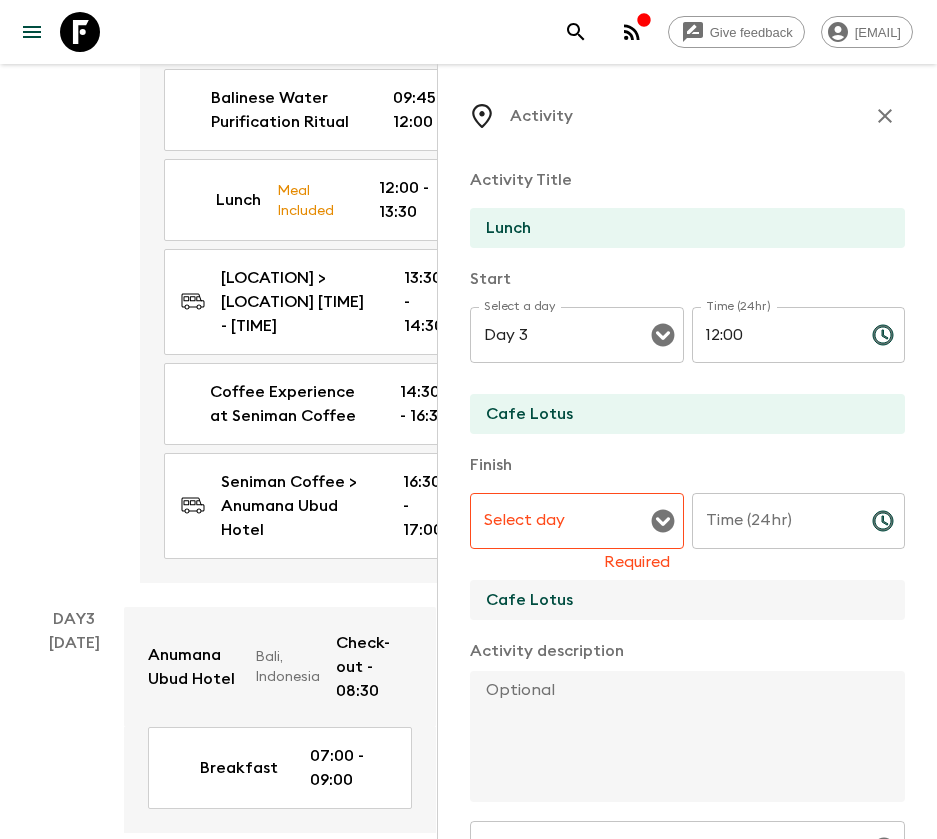 type on "Cafe Lotus" 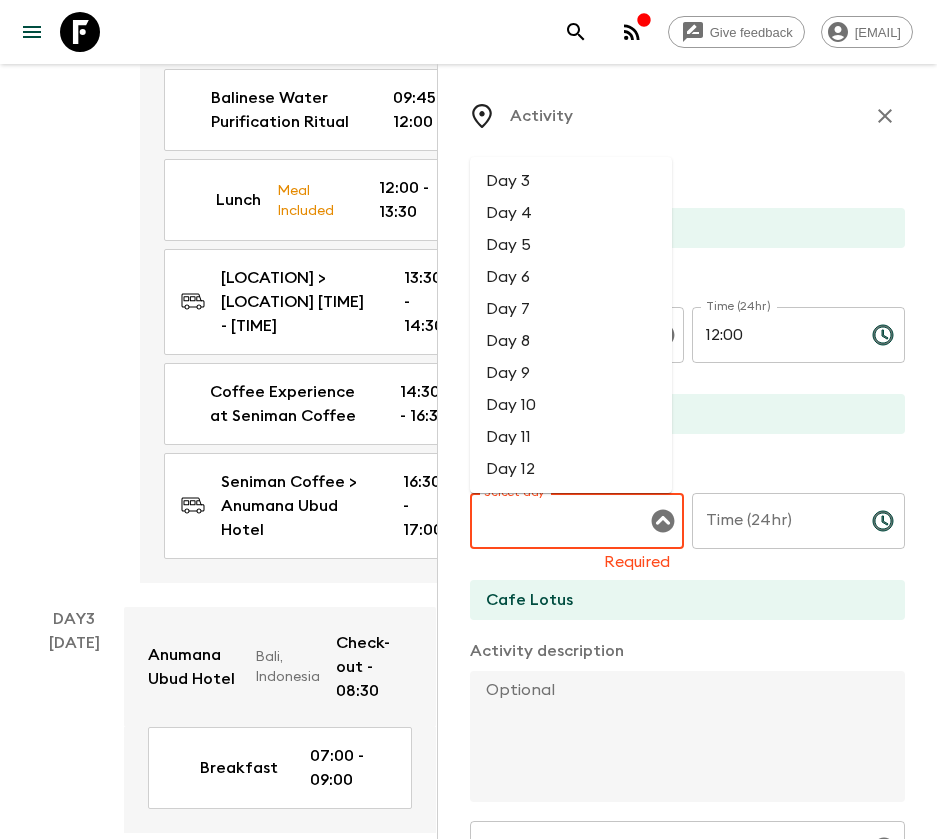 click on "Day 3" at bounding box center [571, 181] 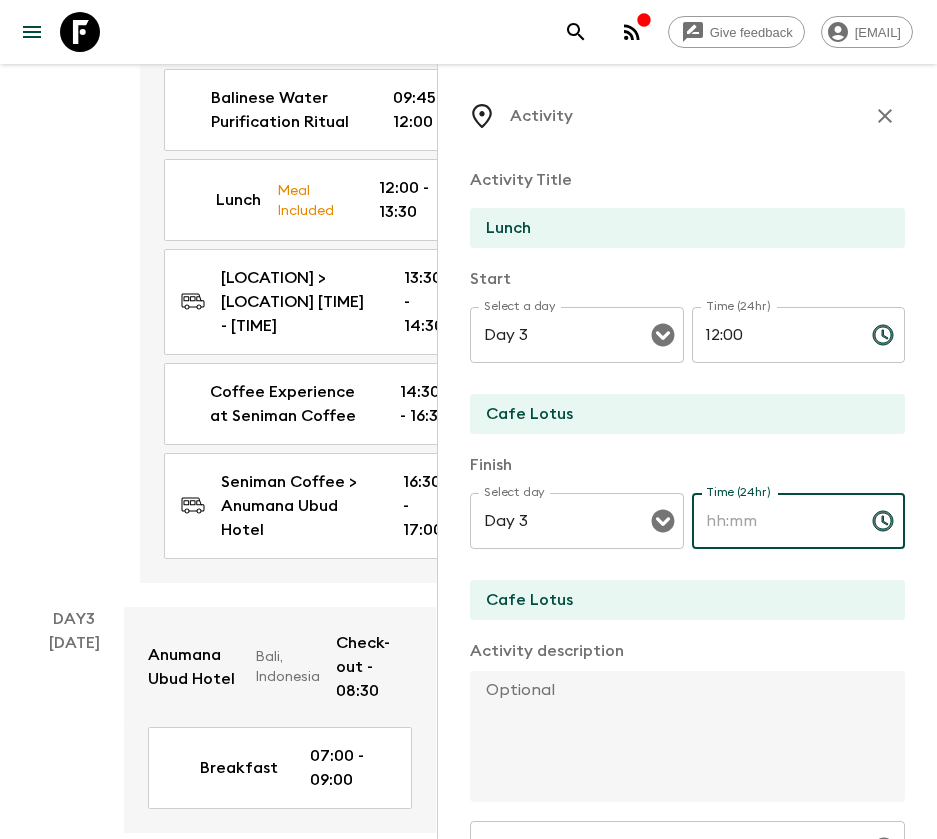click on "Time (24hr)" at bounding box center [774, 521] 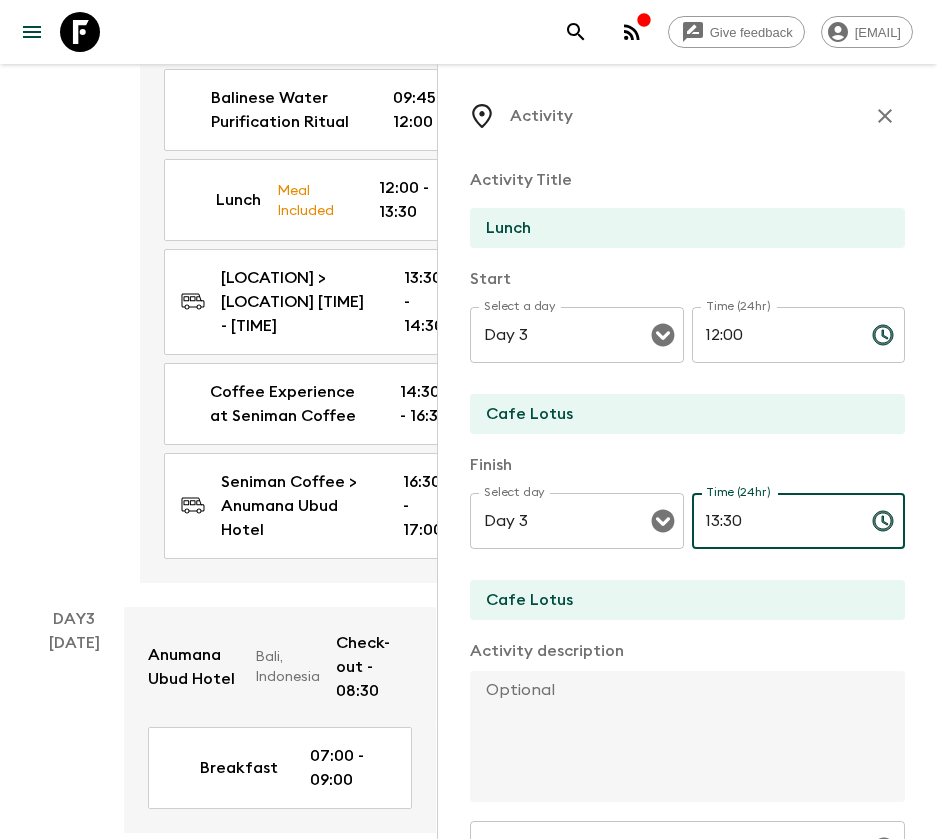 type on "13:30" 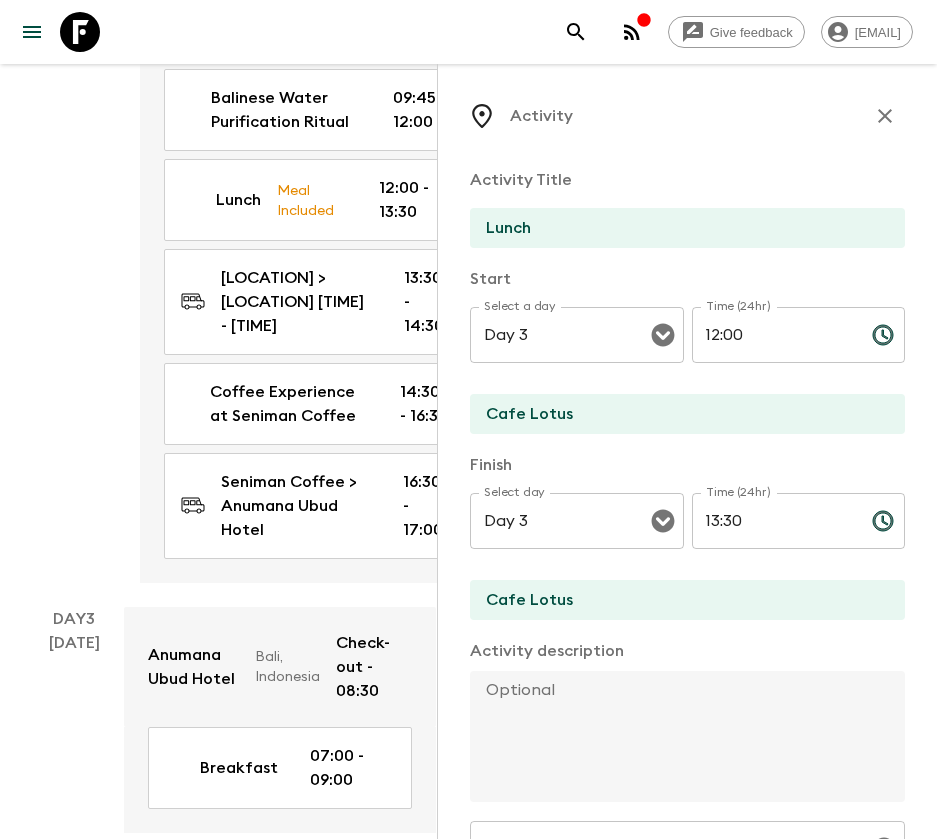 click at bounding box center [679, 736] 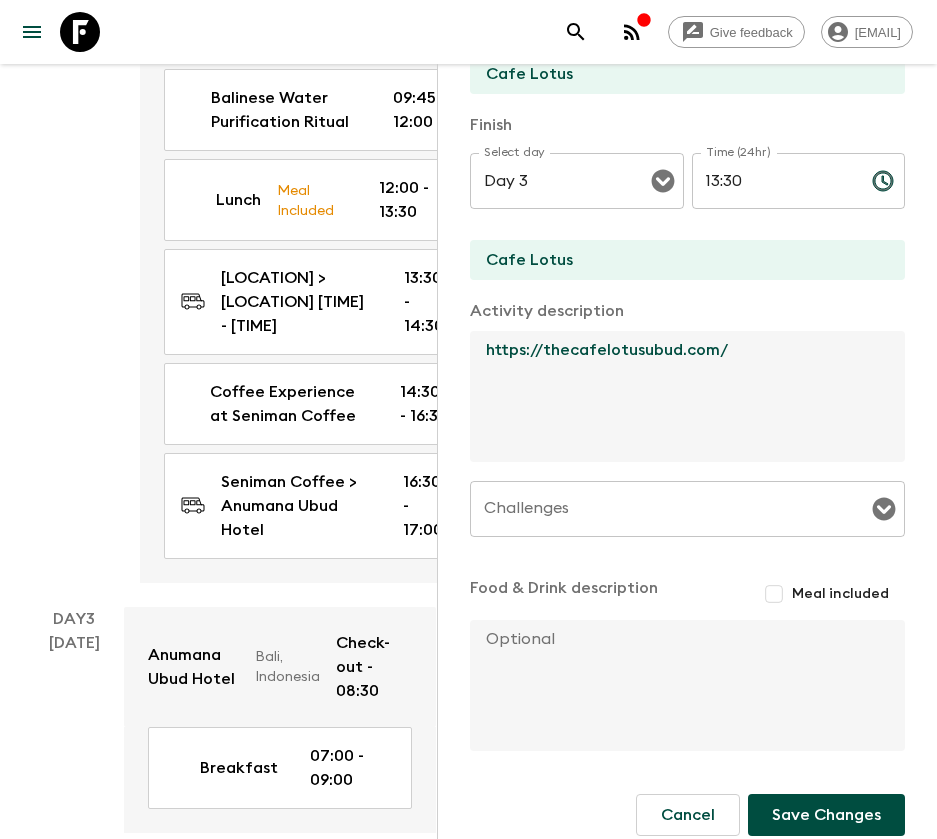 scroll, scrollTop: 361, scrollLeft: 0, axis: vertical 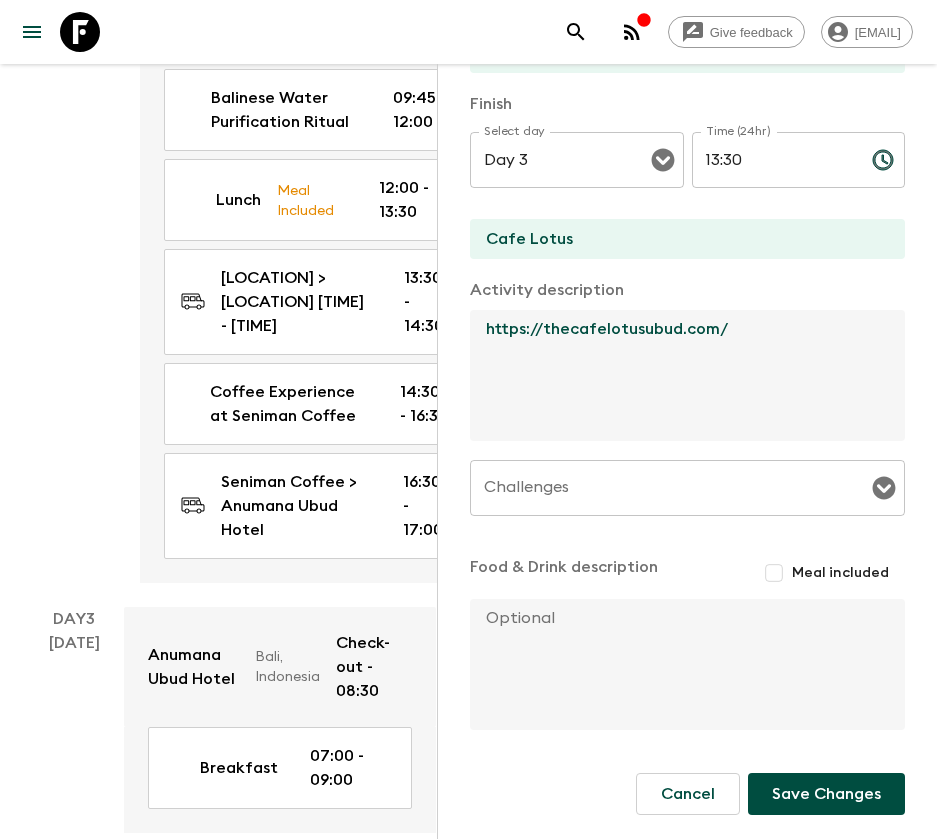 type on "https://thecafelotusubud.com/" 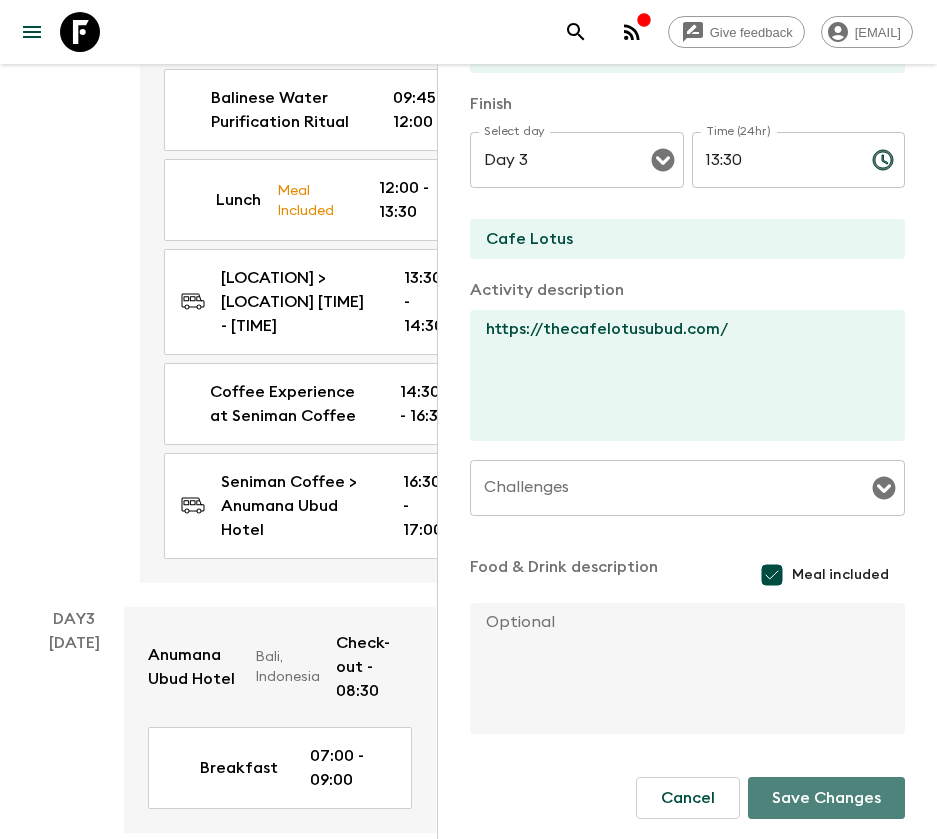 click on "Save Changes" at bounding box center [826, 798] 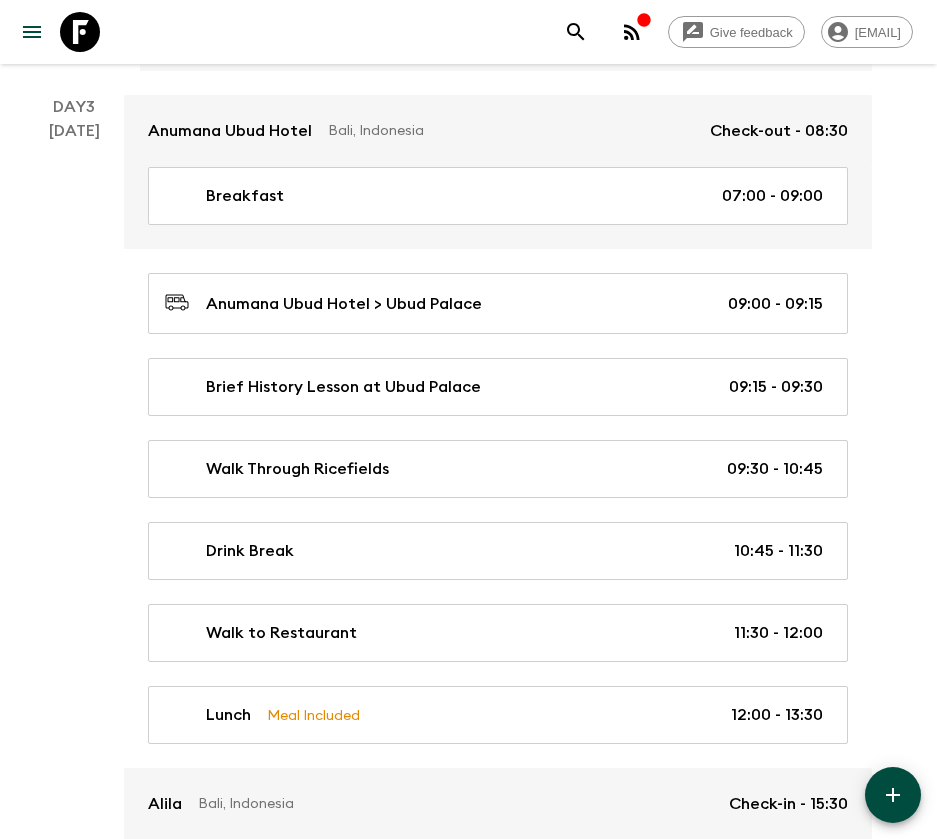 scroll, scrollTop: 1350, scrollLeft: 0, axis: vertical 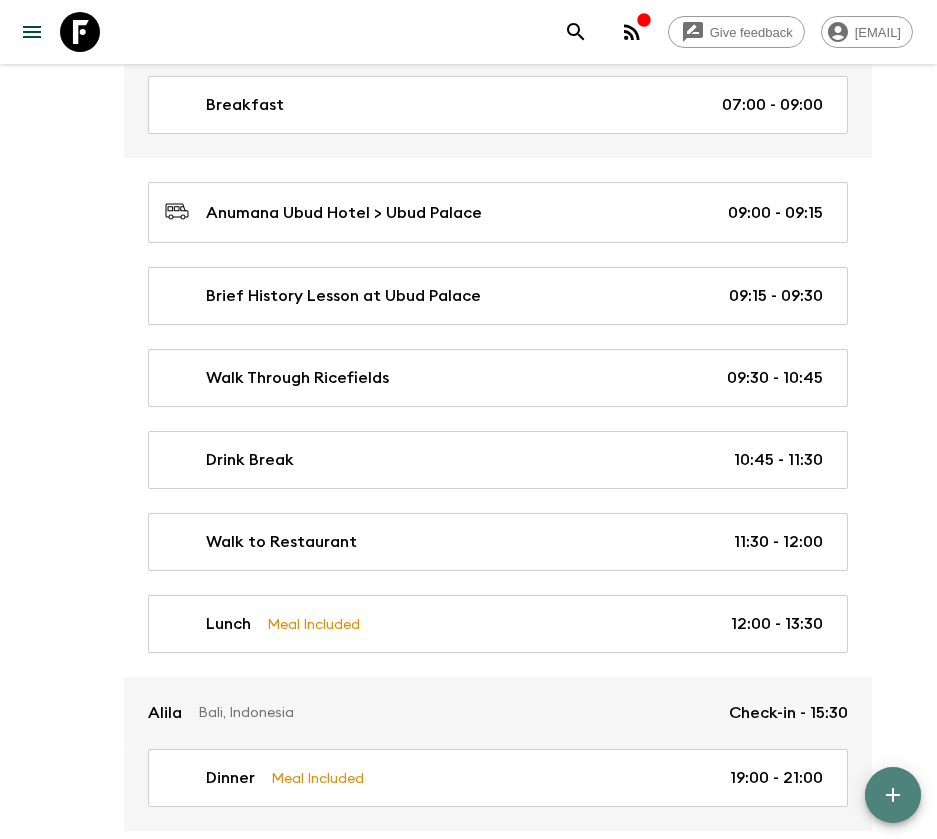 click 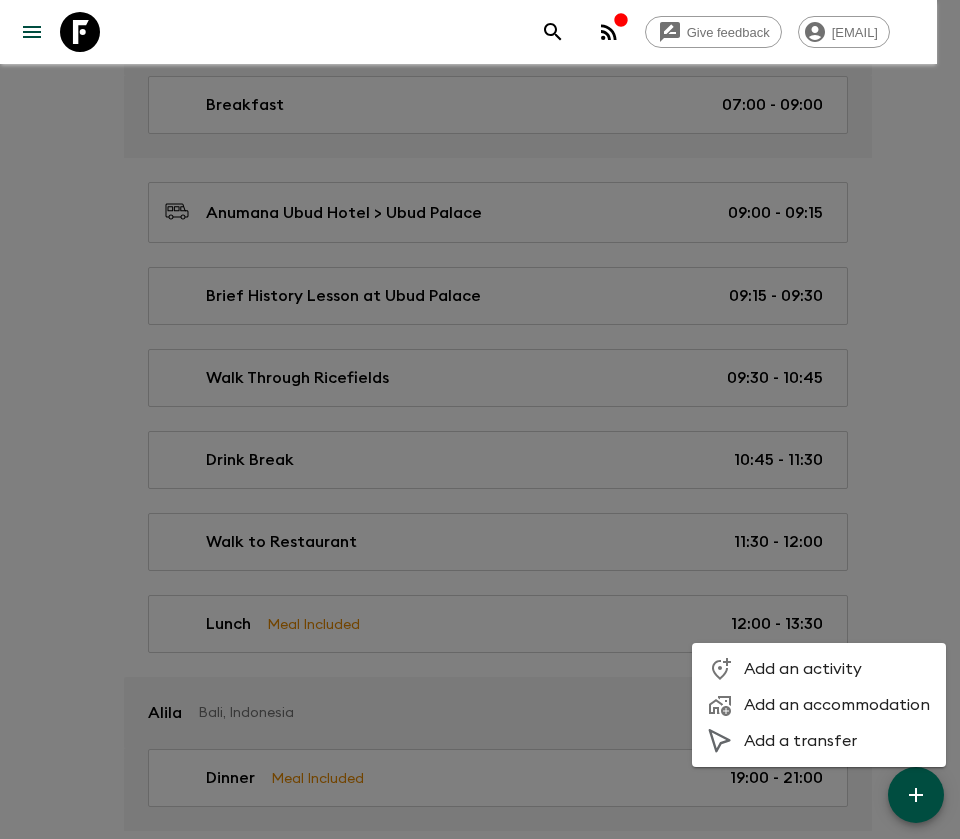 click on "Add a transfer" at bounding box center [837, 741] 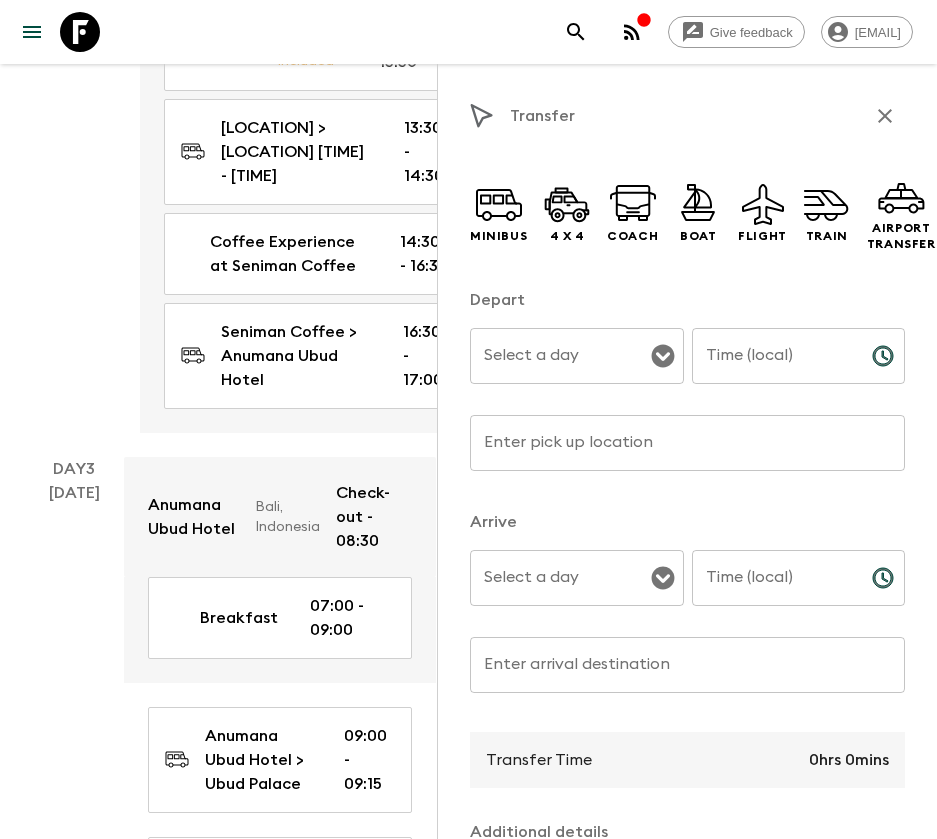 click on "Transfer Minibus 4 x 4 Coach Boat Flight Train Airport Transfer Depart Select a day Select a day ​ Time (local) Time (local) ​ Enter pick up location Enter pick up location ​ Arrive Select a day Select a day ​ Time (local) Time (local) ​ Enter arrival destination Enter arrival destination ​ Transfer Time 0hrs 0mins   Additional details x ​ Cancel Add to itinerary" at bounding box center (687, 483) 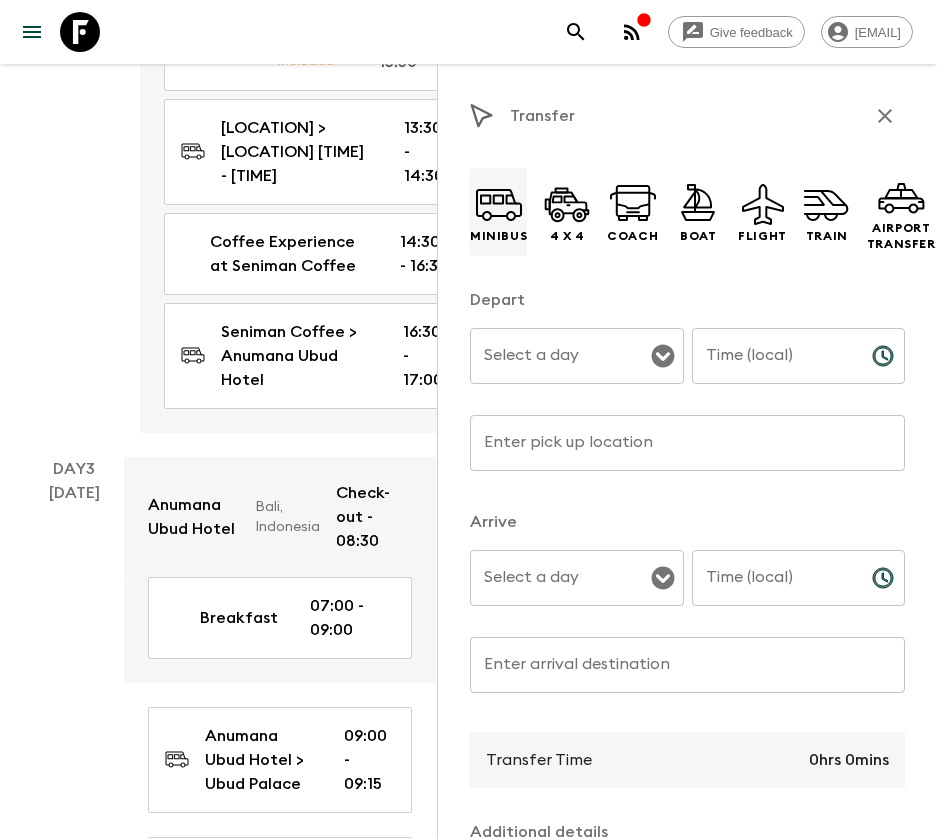 click 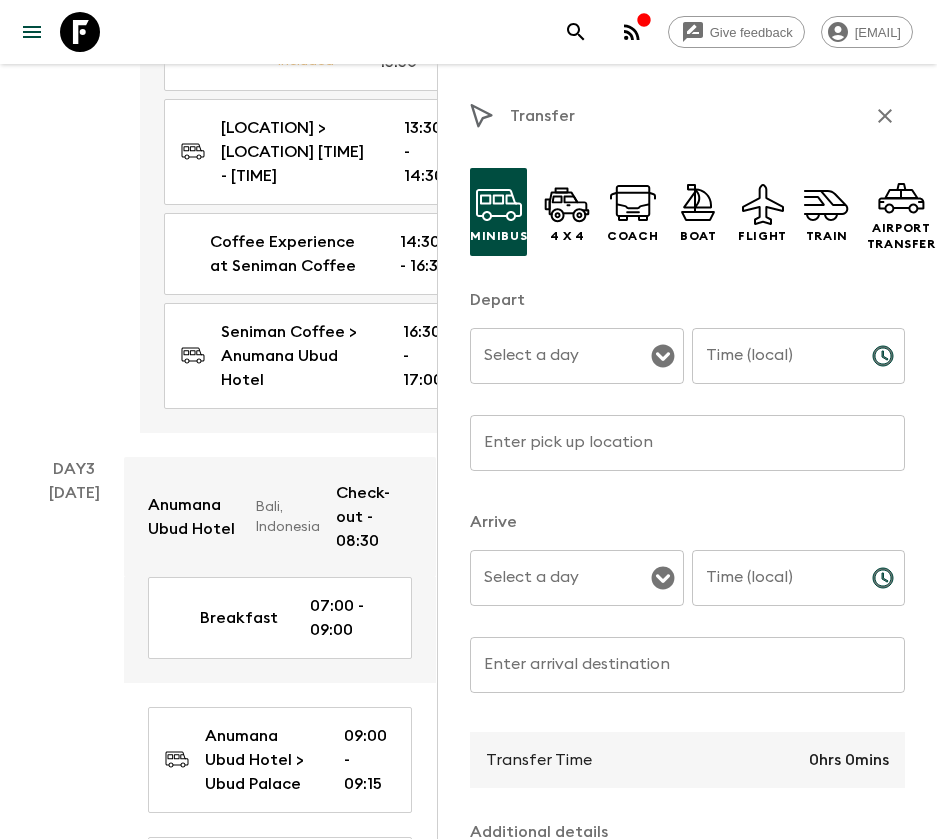 click on "Select a day" at bounding box center (562, 356) 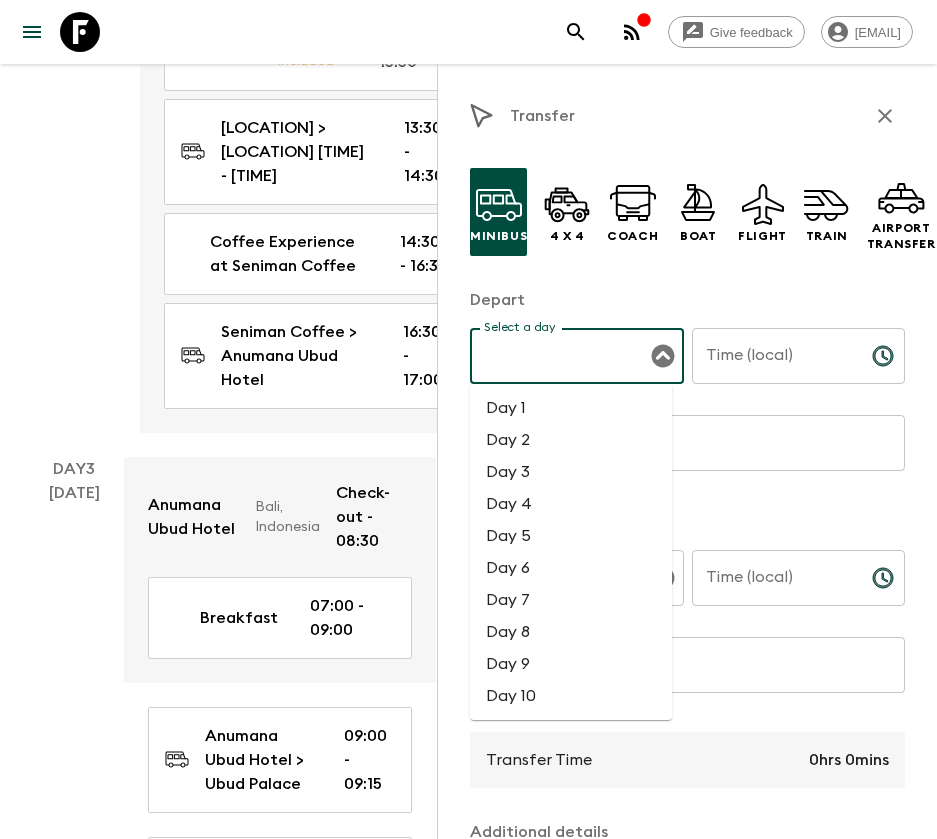 click on "Day 3" at bounding box center (571, 472) 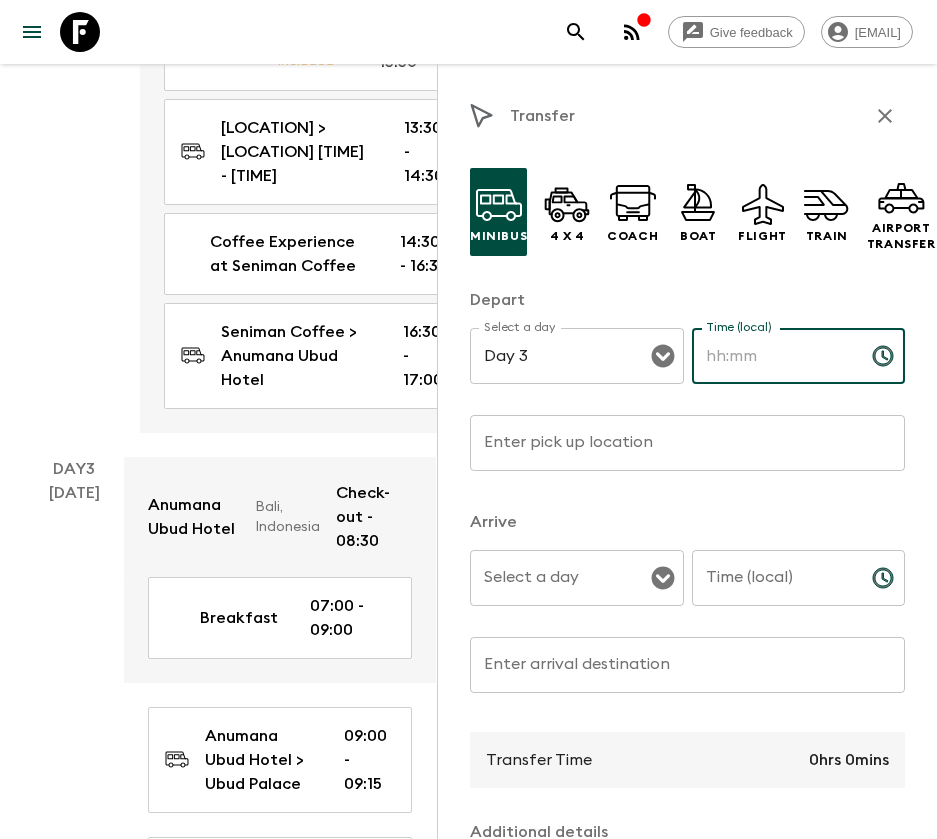 click on "Time (local)" at bounding box center (774, 356) 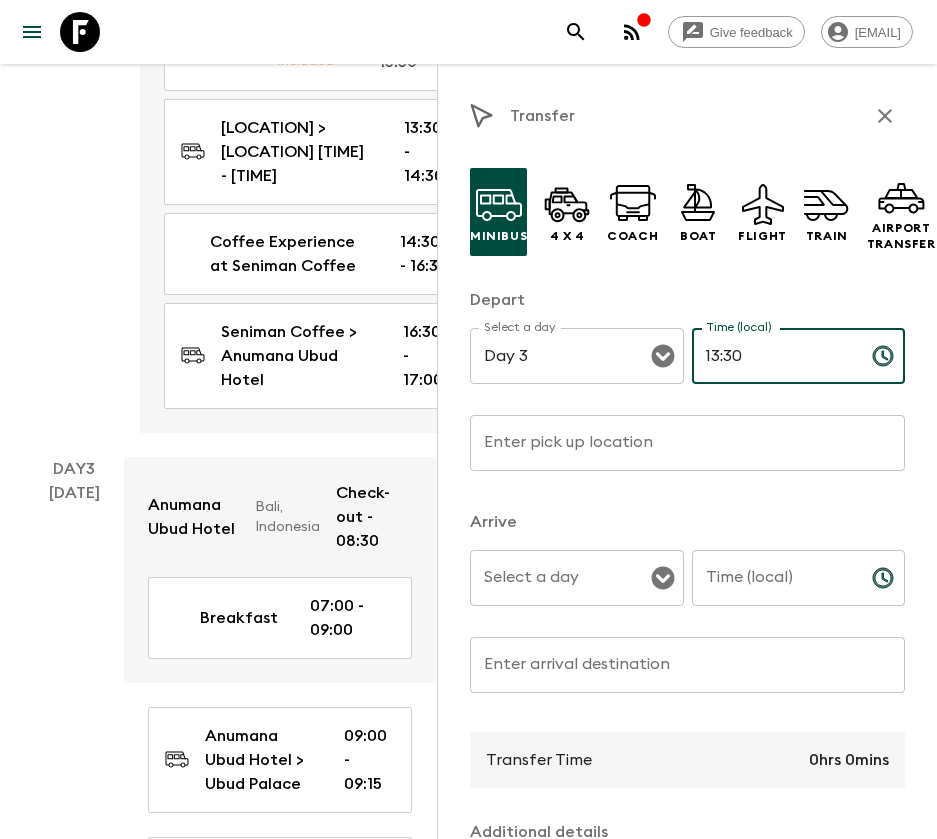 type on "13:30" 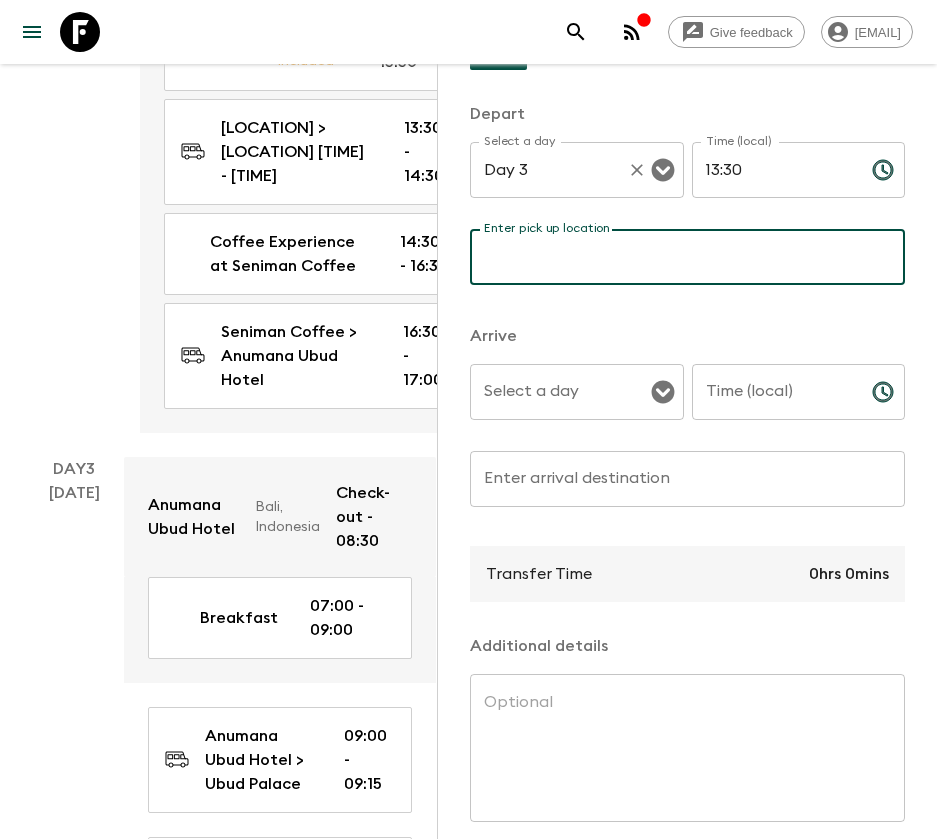 scroll, scrollTop: 140, scrollLeft: 0, axis: vertical 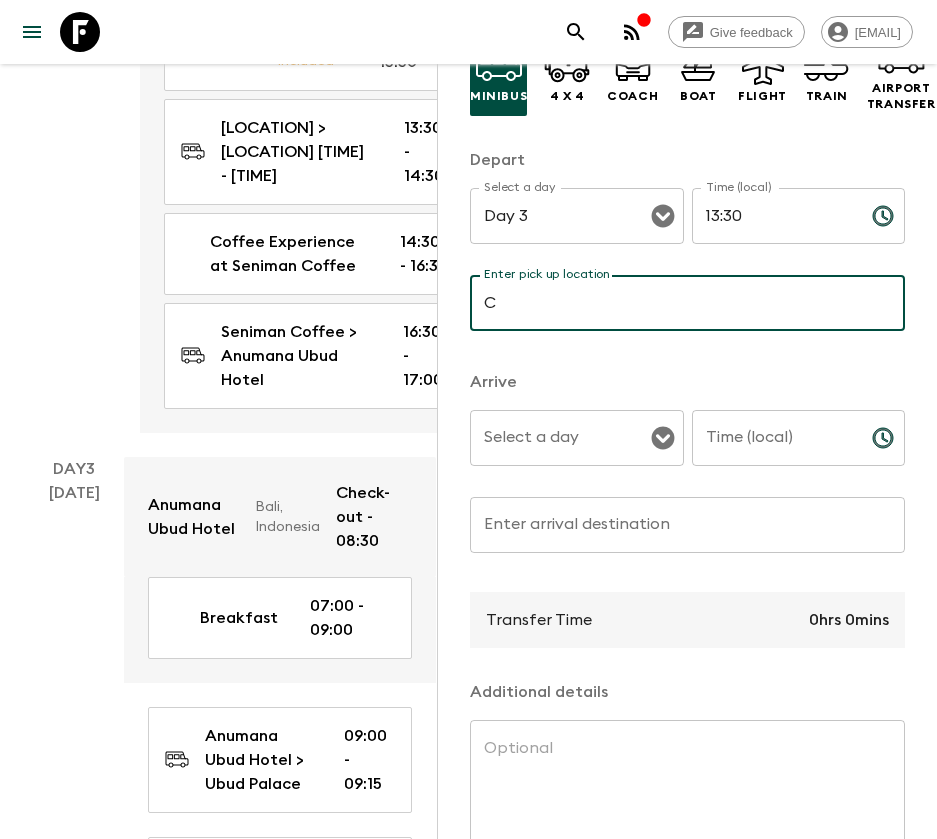 type on "Cafe Lotus" 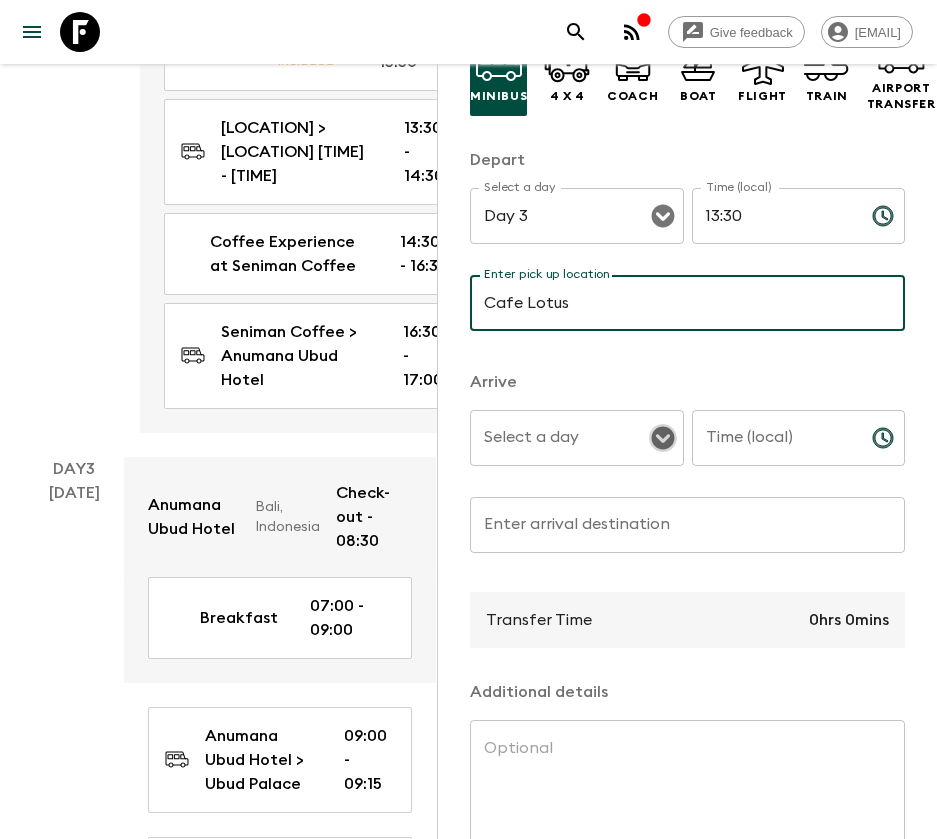 click 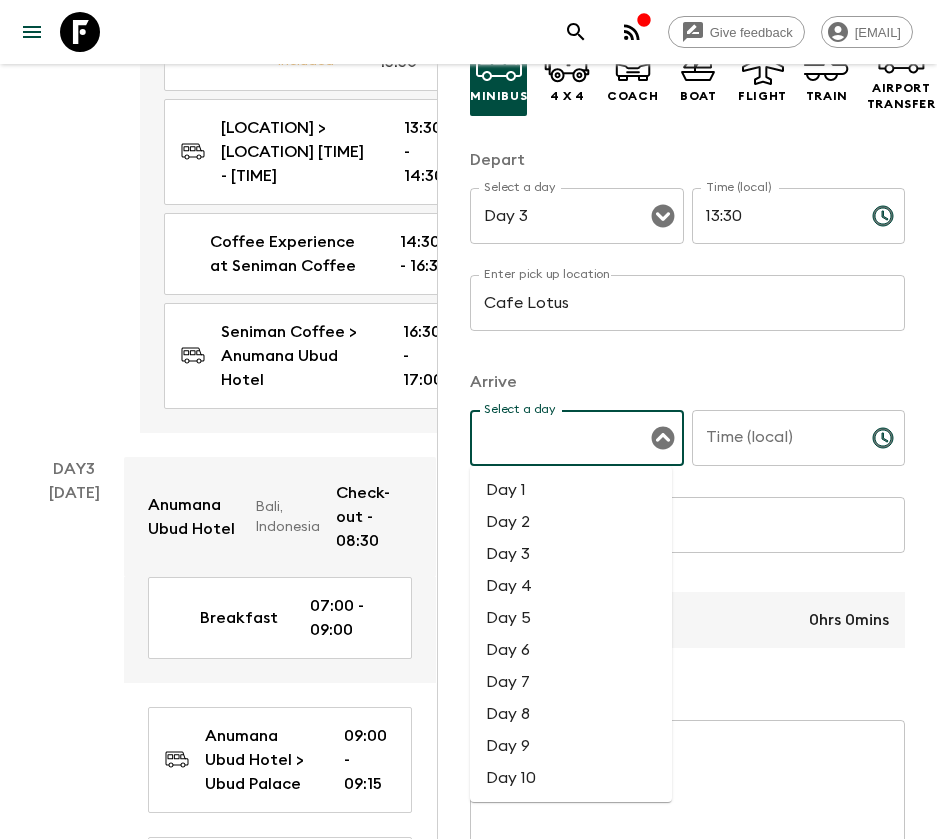 click on "Day 3" at bounding box center (571, 554) 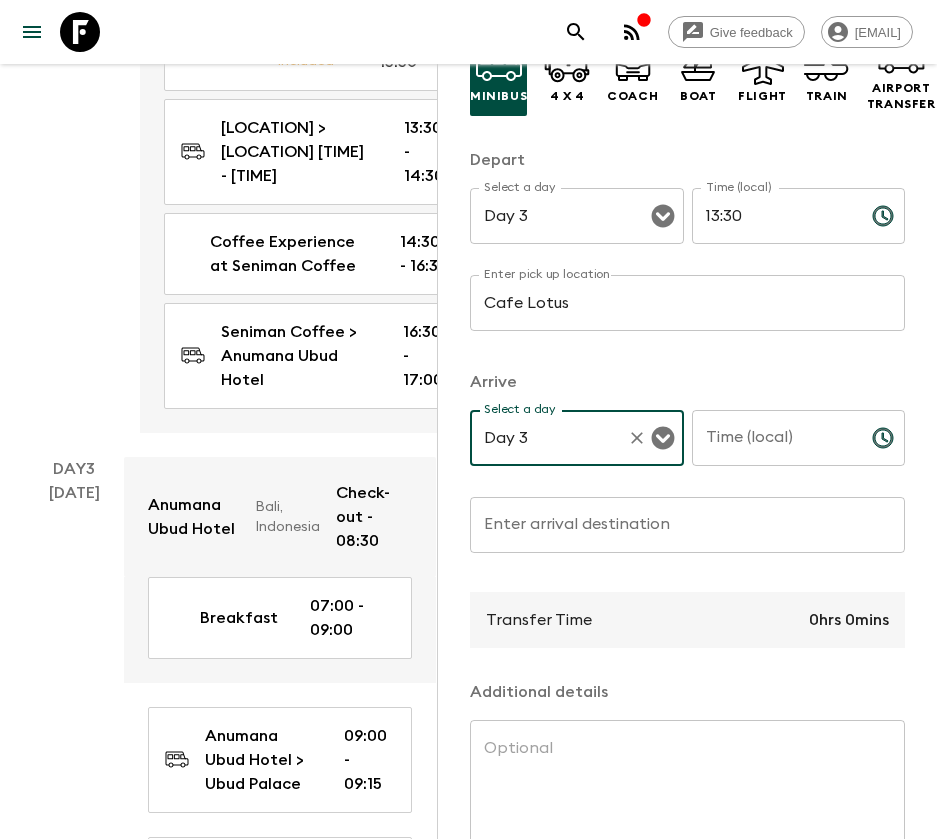 click on "Time (local)" at bounding box center [774, 438] 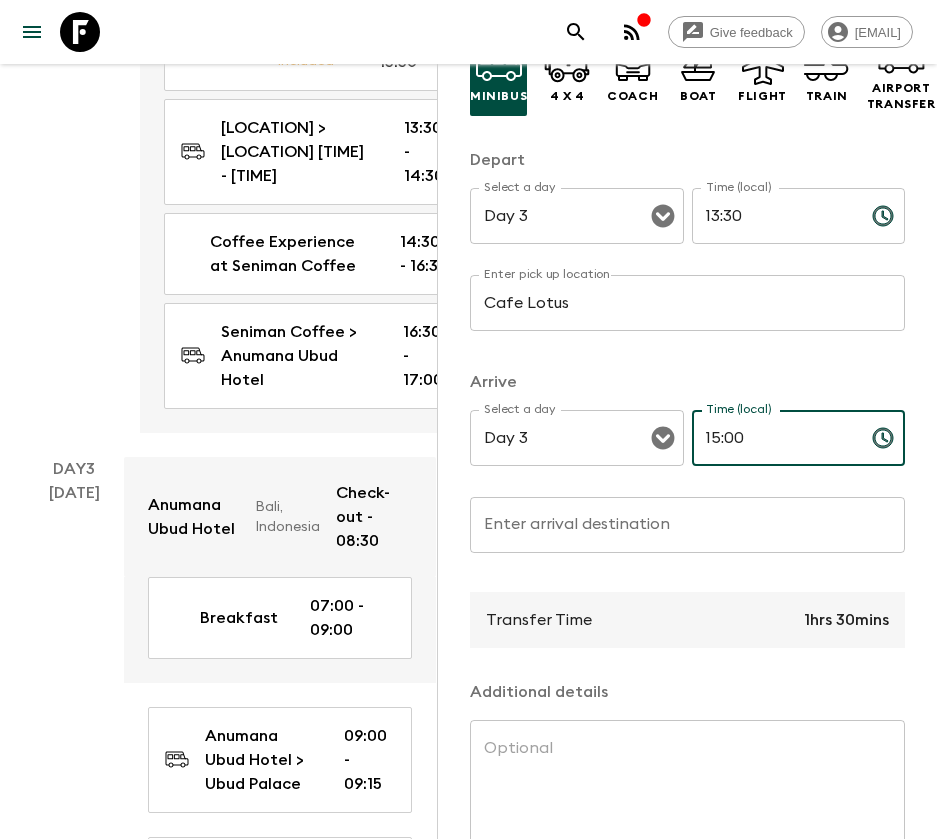 type on "15:00" 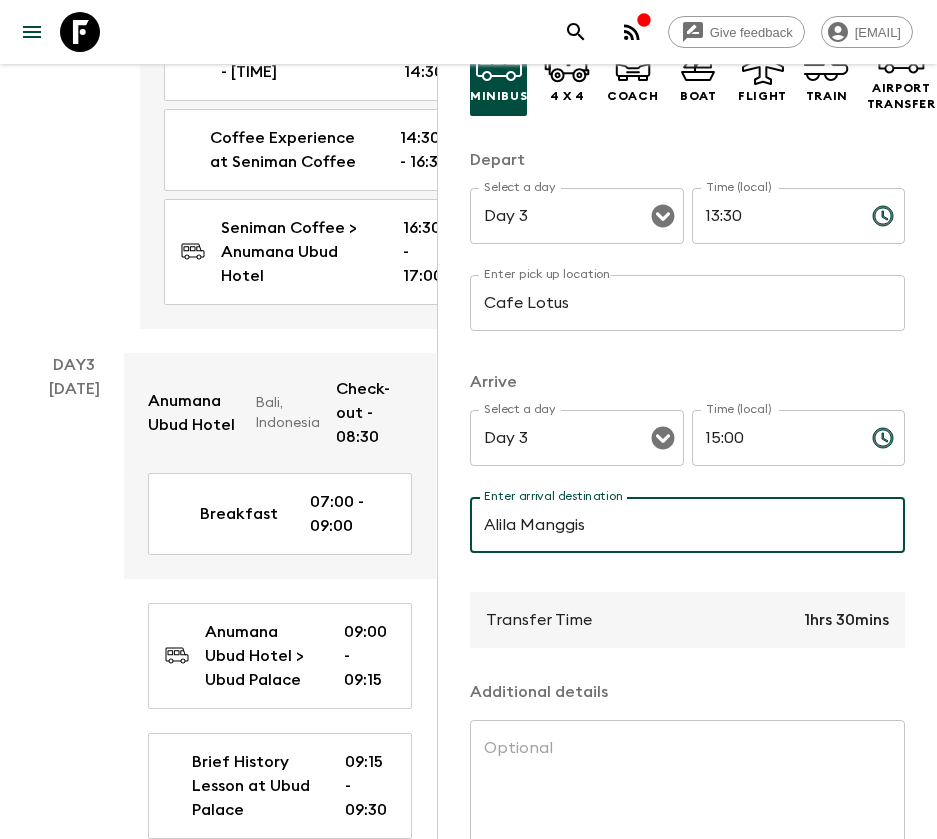 scroll, scrollTop: 1500, scrollLeft: 0, axis: vertical 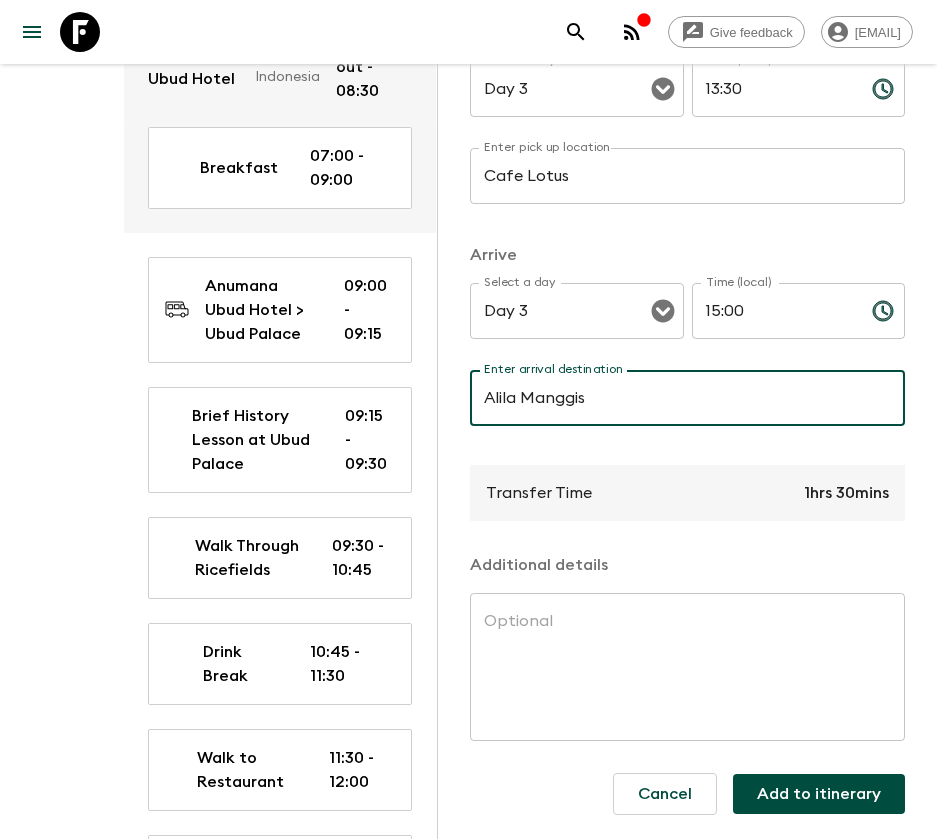 type on "Alila Manggis" 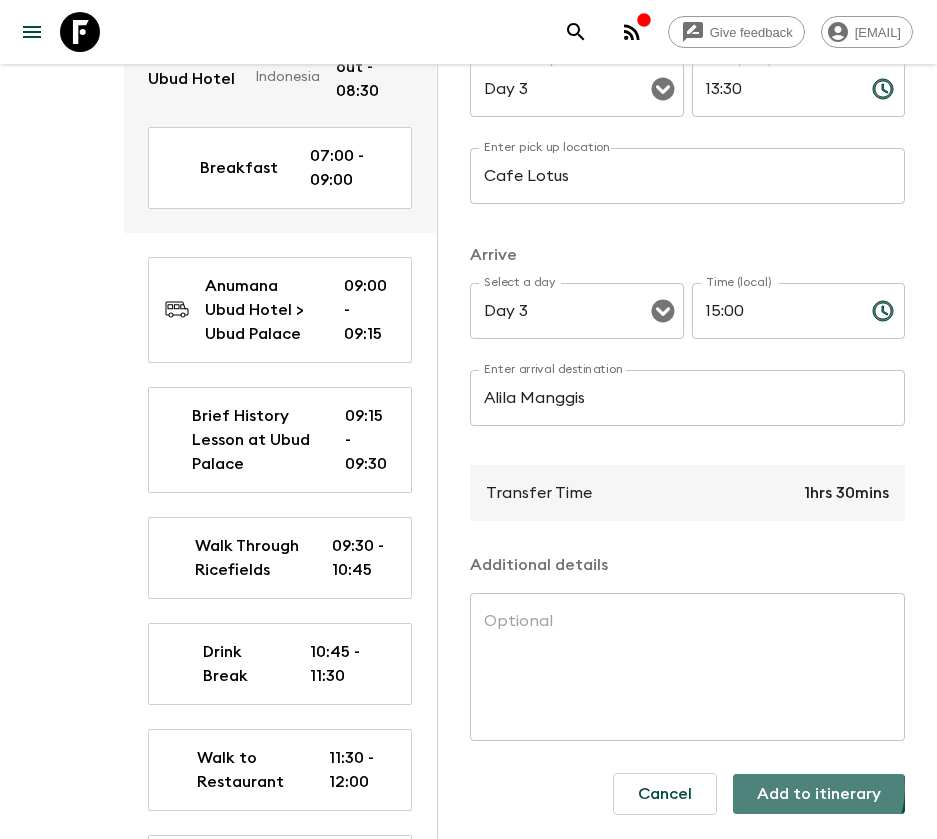 click on "Add to itinerary" at bounding box center (819, 794) 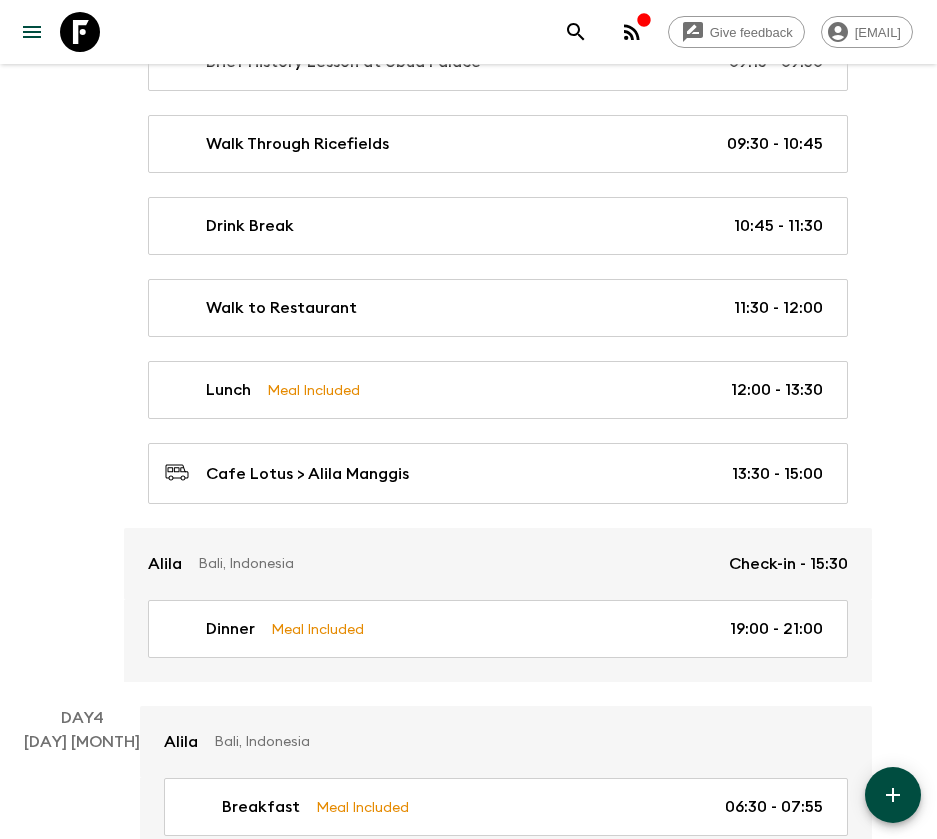 scroll, scrollTop: 1650, scrollLeft: 0, axis: vertical 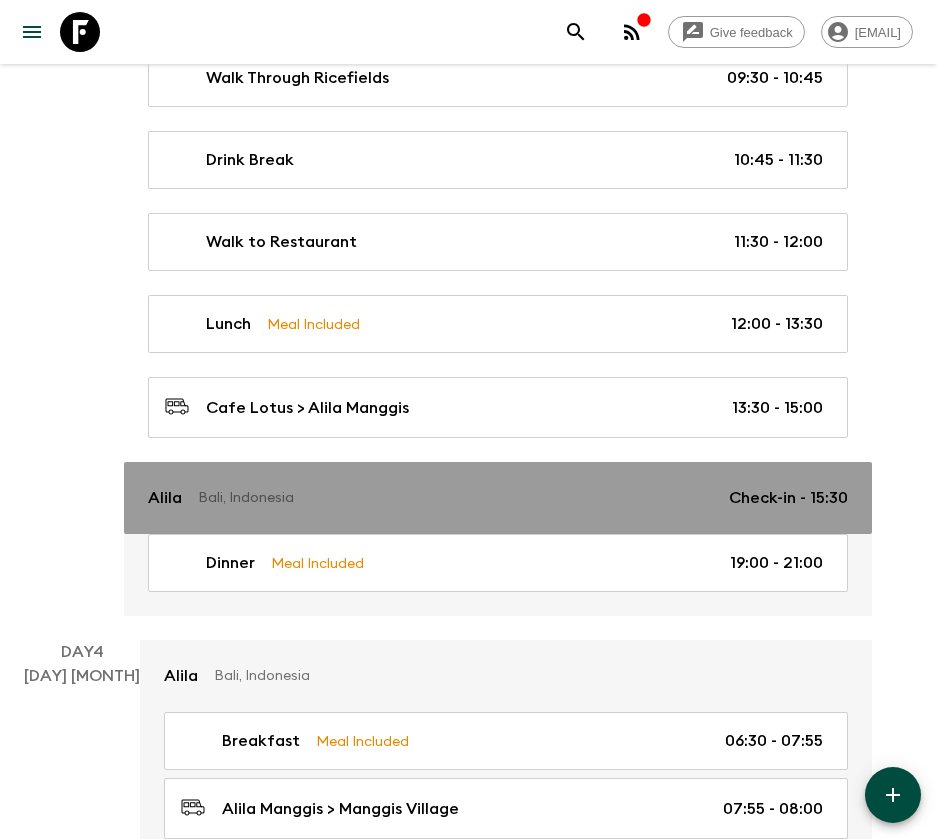 click on "Bali, Indonesia Check-in - 15:30" at bounding box center (498, 498) 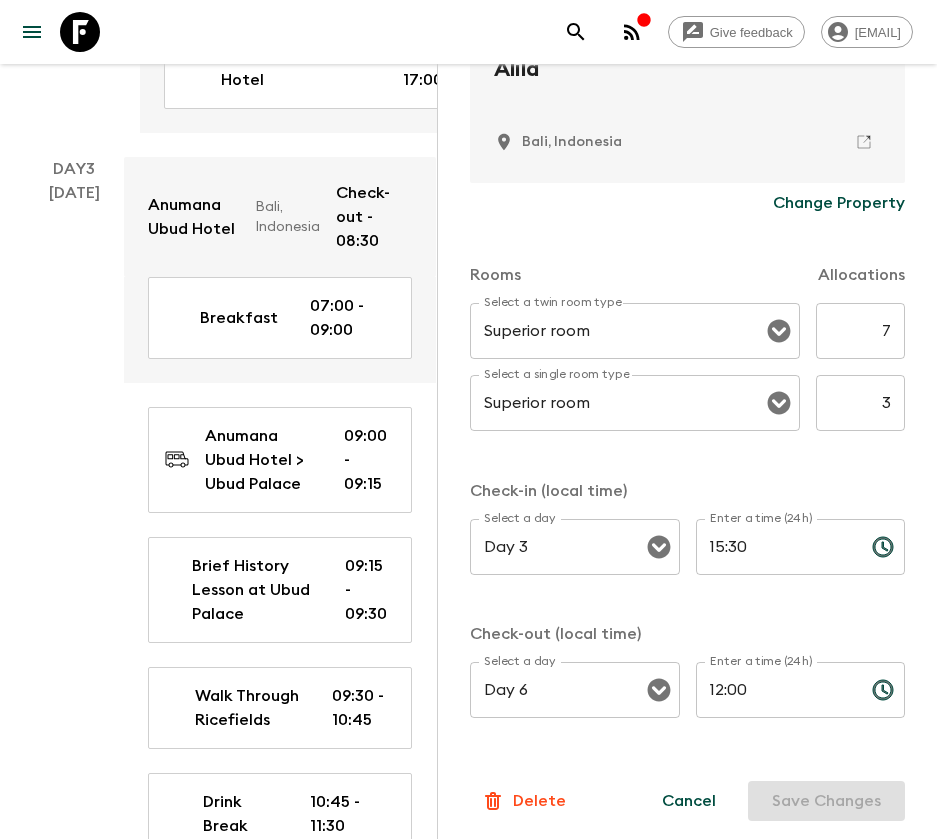 scroll, scrollTop: 477, scrollLeft: 0, axis: vertical 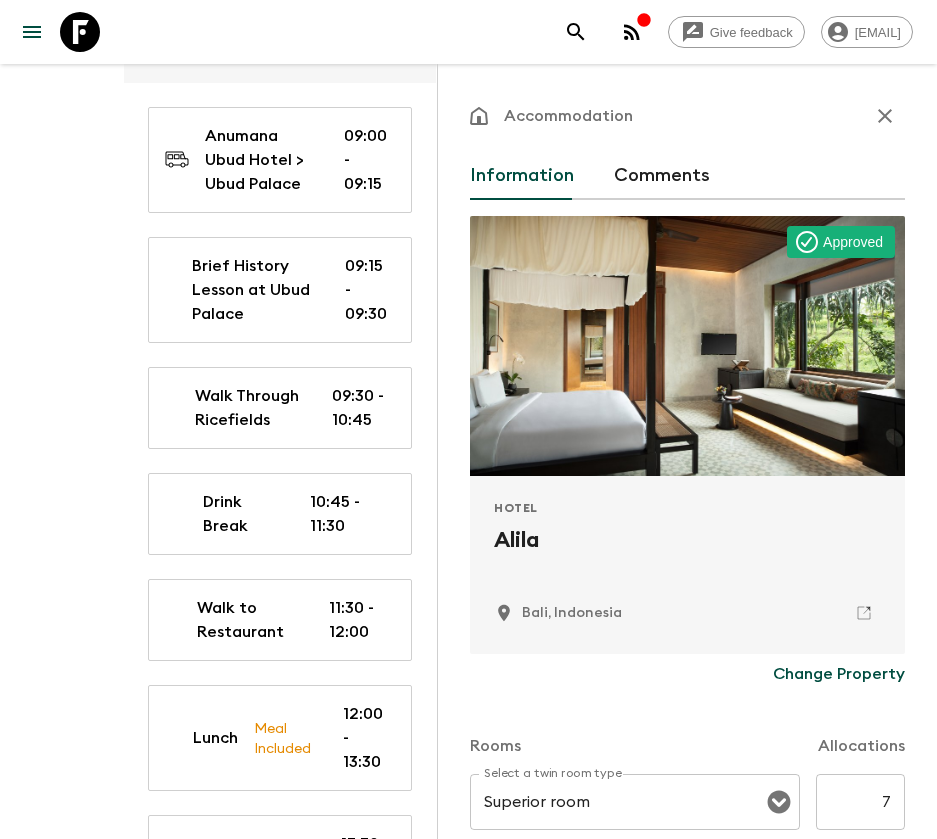 click on "Accommodation Information Comments Approved [LOCATION], [LOCATION] Change Property Rooms Allocations Select a twin room type Superior room Select a twin room type 7 ​ Select a single room type Superior room Select a single room type 3 ​ Check-in (local time) Select a day Day 3 Select a day ​ Enter a time (24h) [TIME] Enter a time (24h) ​ Check-out (local time) Select a day Day 6 Select a day ​ Enter a time (24h) [TIME] Enter a time (24h) ​ Delete Cancel Save Changes" at bounding box center [687, 722] 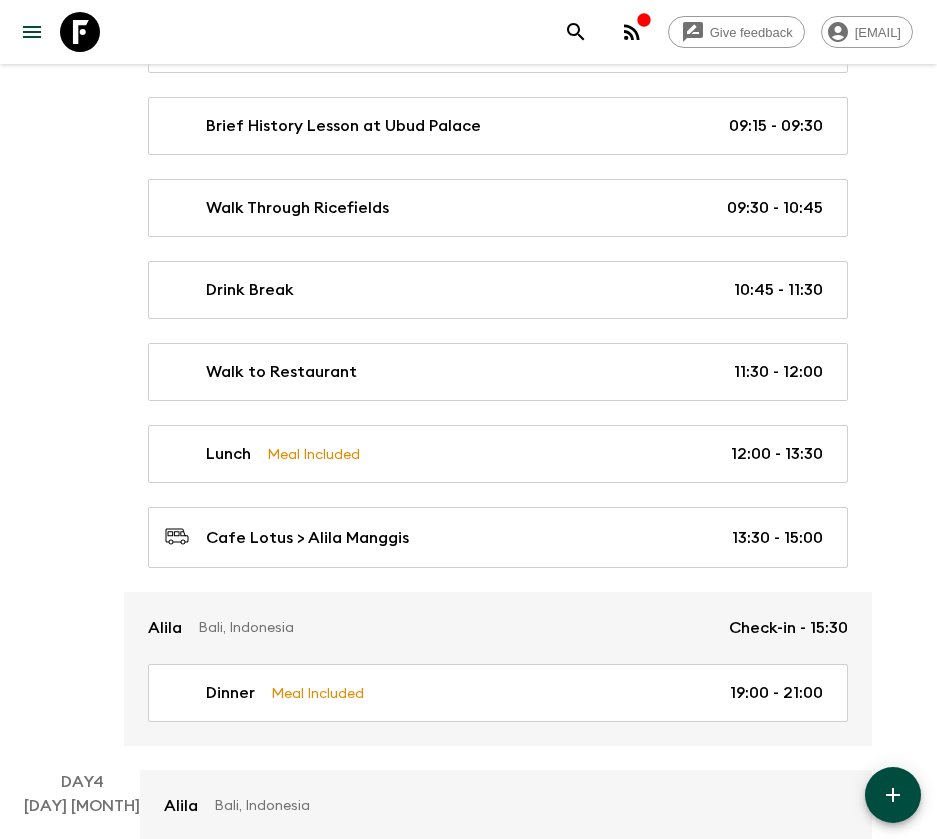 scroll, scrollTop: 1500, scrollLeft: 0, axis: vertical 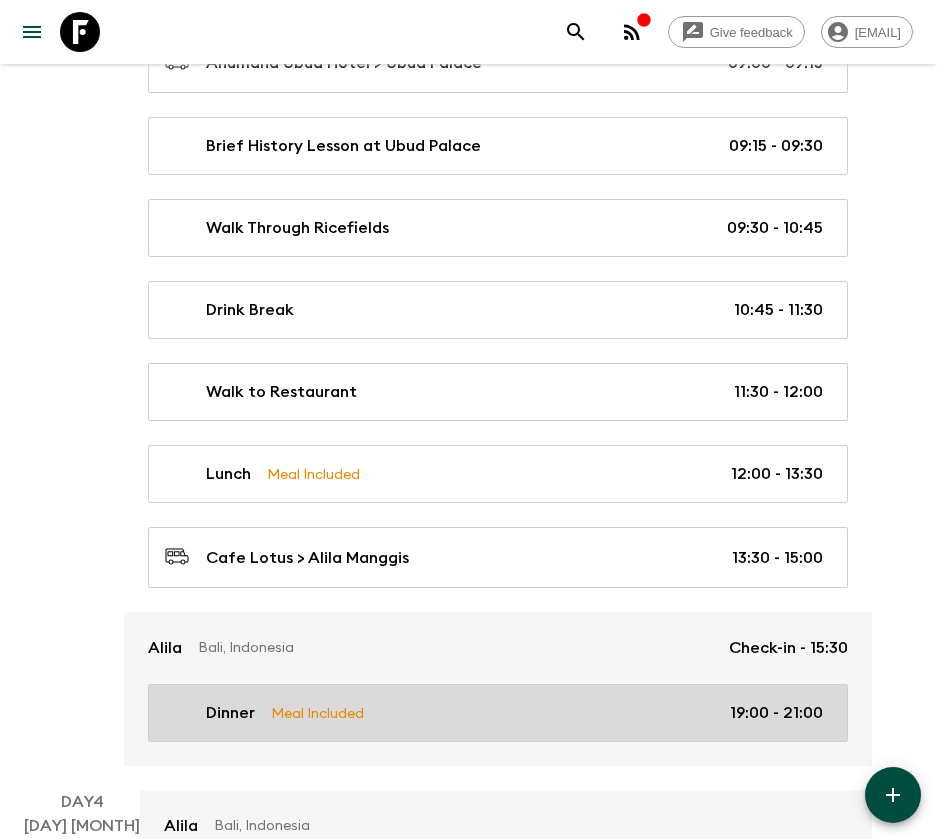 click on "Meal Included" at bounding box center [317, 713] 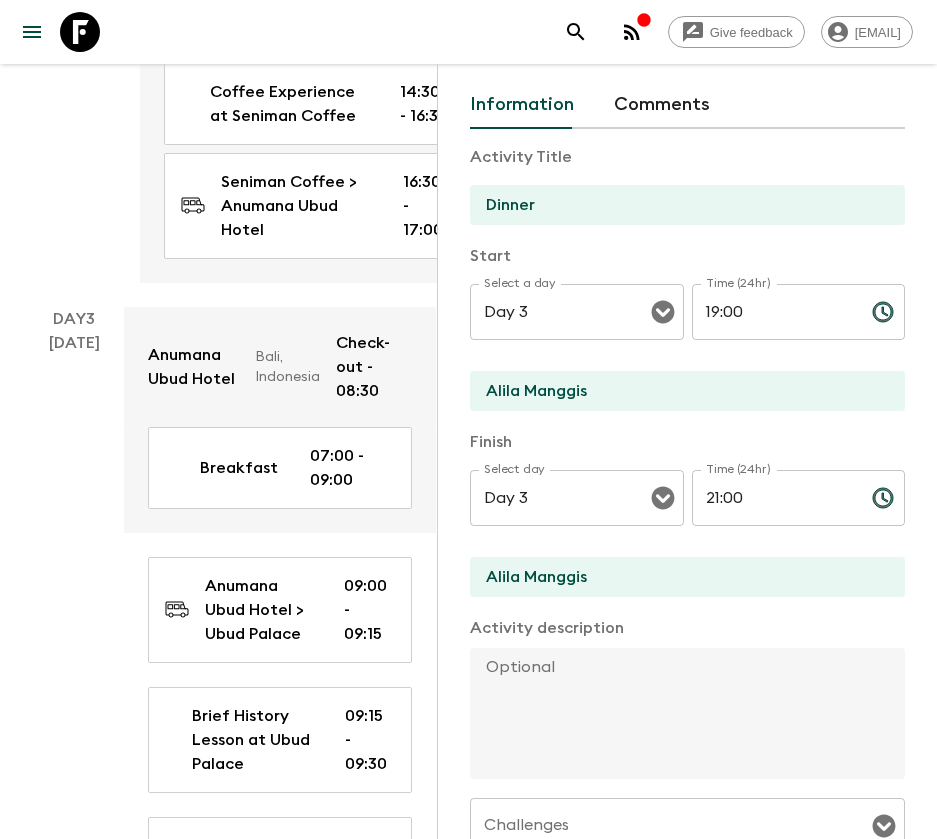 scroll, scrollTop: 0, scrollLeft: 0, axis: both 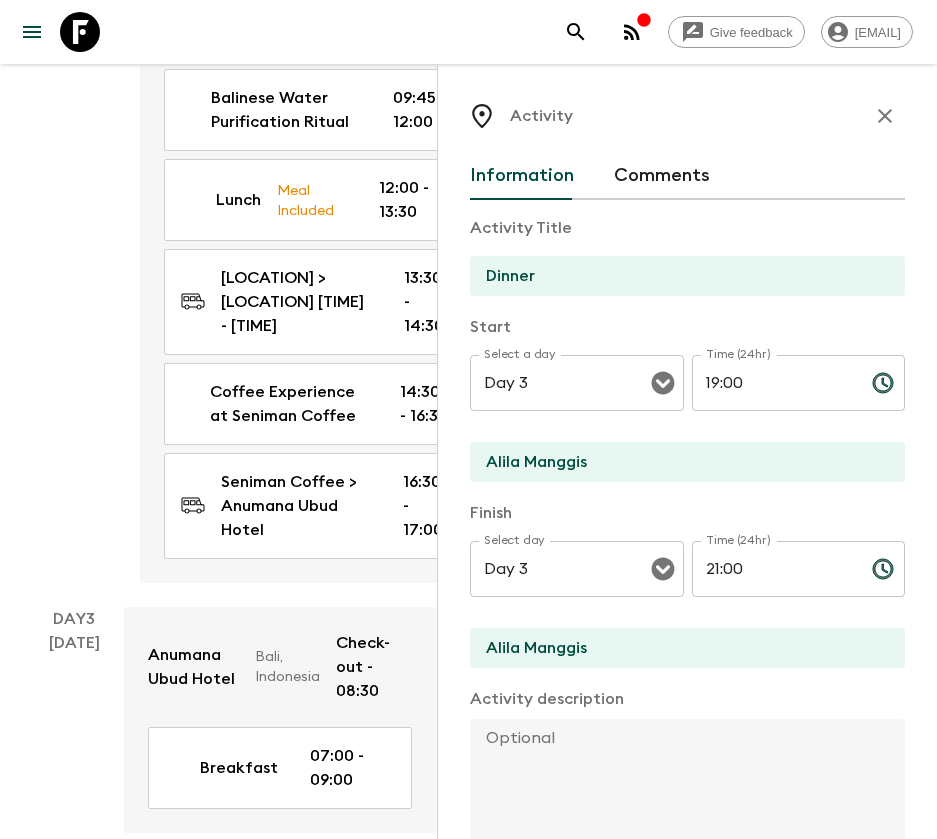 click at bounding box center (885, 116) 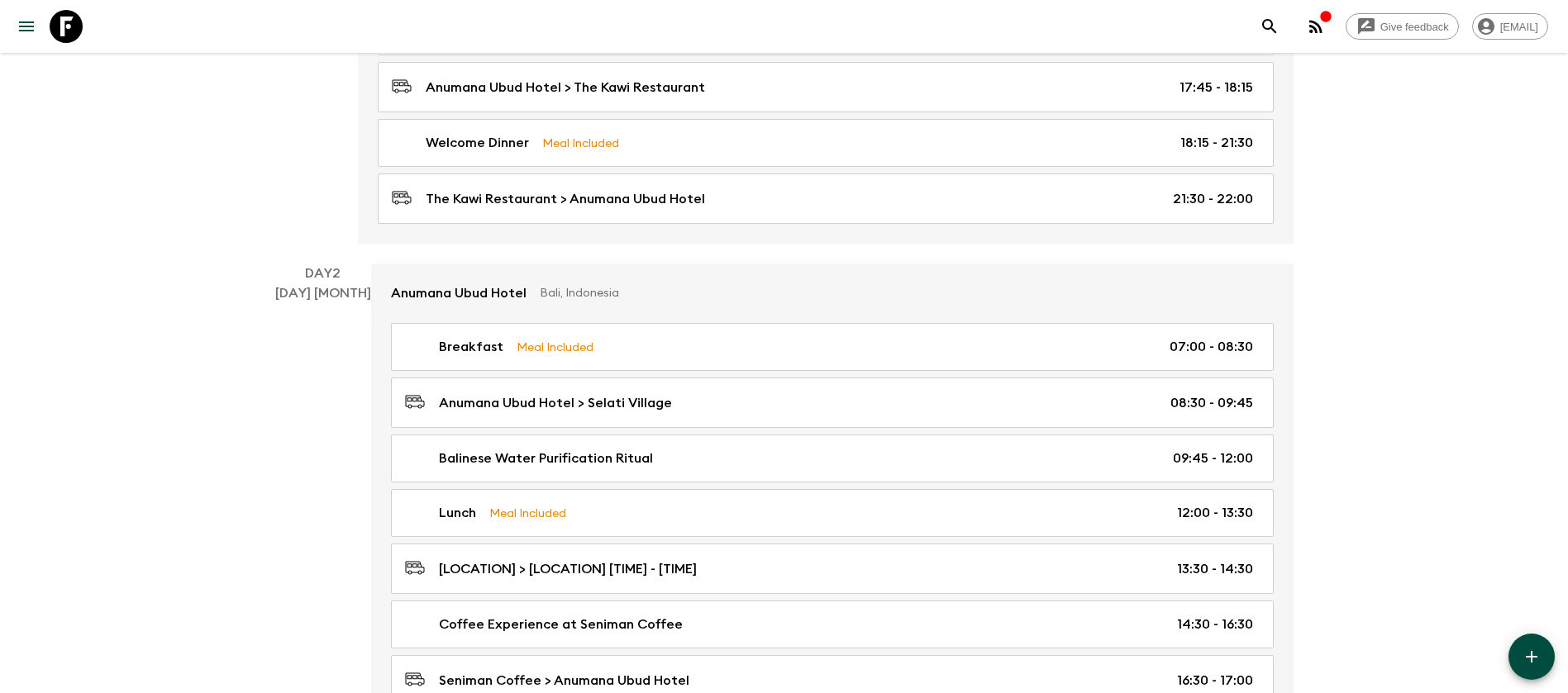 scroll, scrollTop: 372, scrollLeft: 0, axis: vertical 